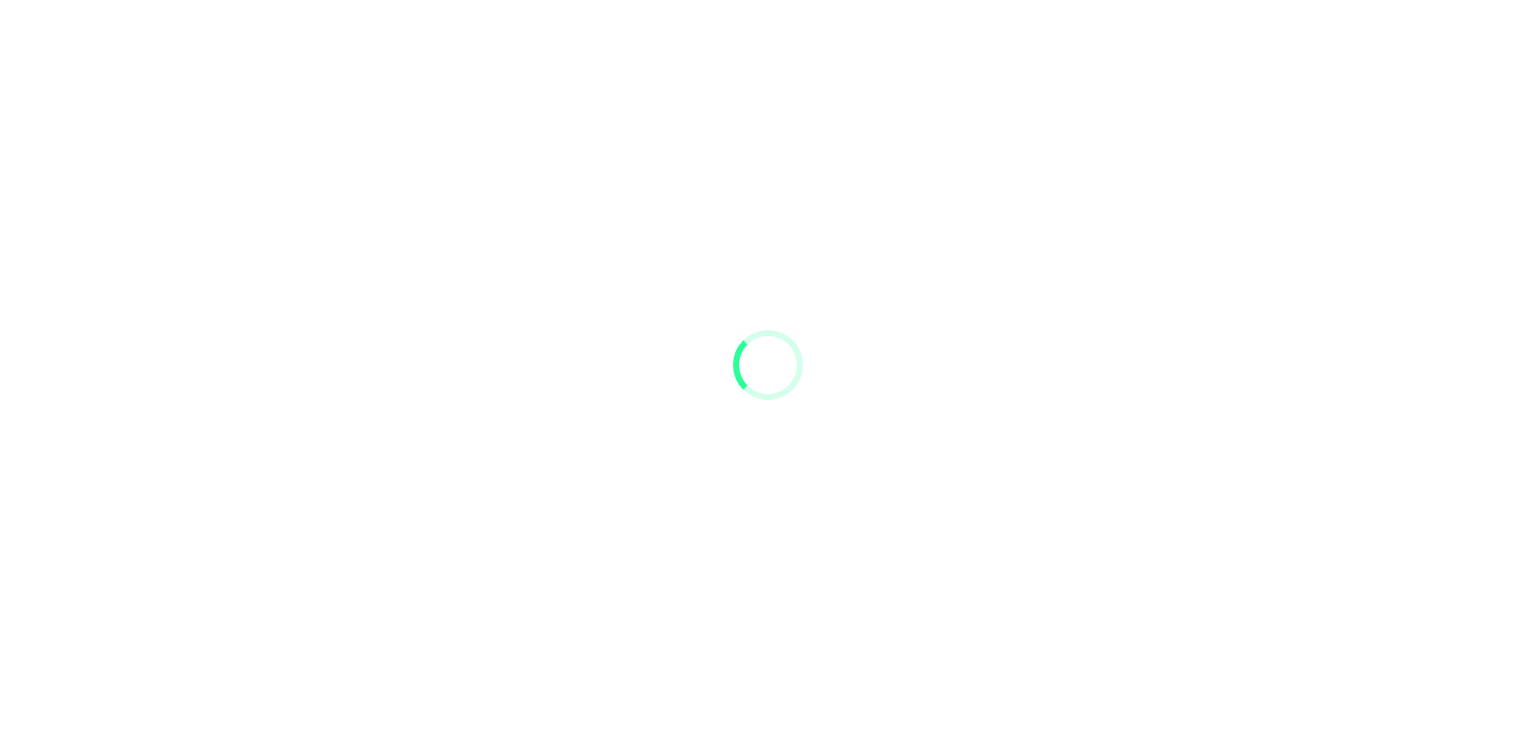 scroll, scrollTop: 0, scrollLeft: 0, axis: both 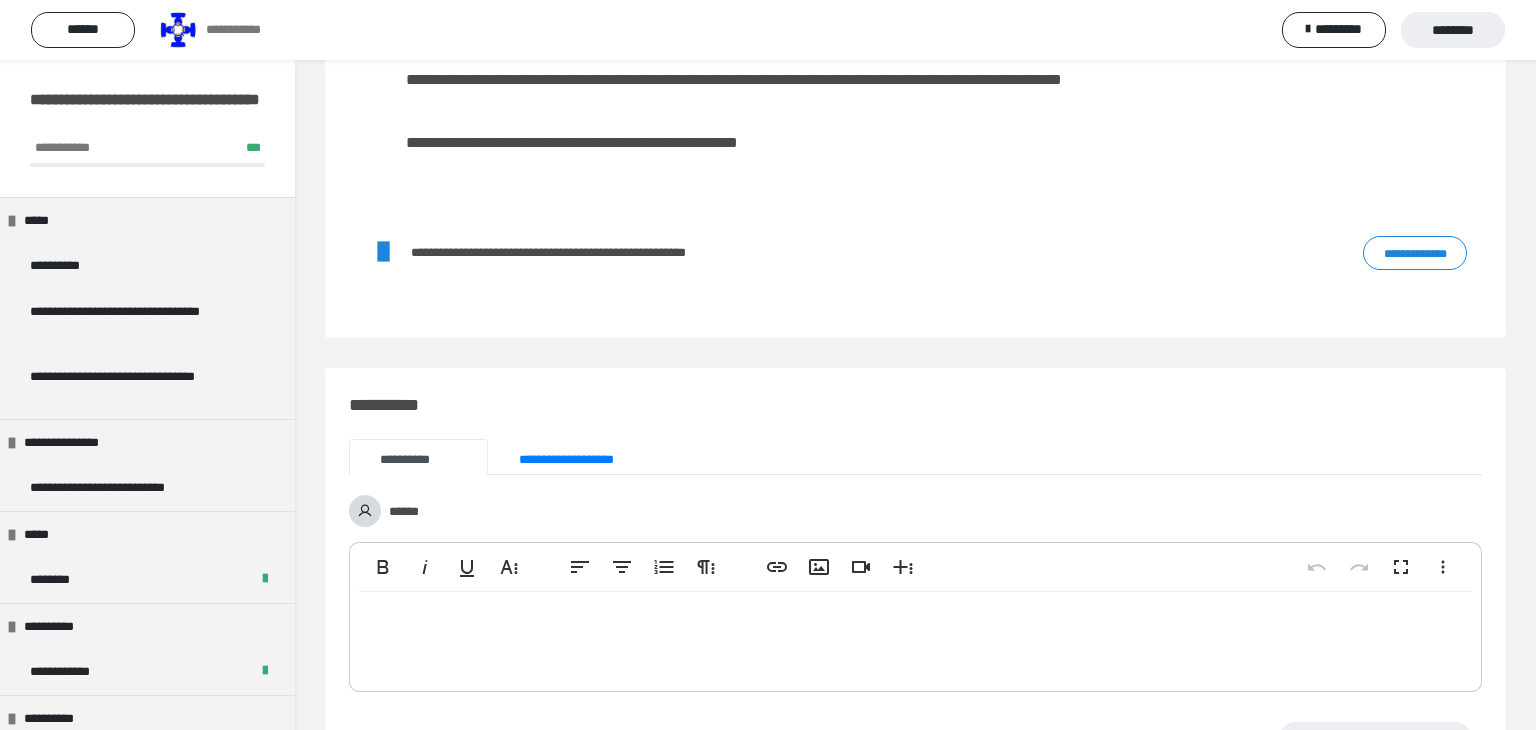 click on "**********" at bounding box center (1415, 253) 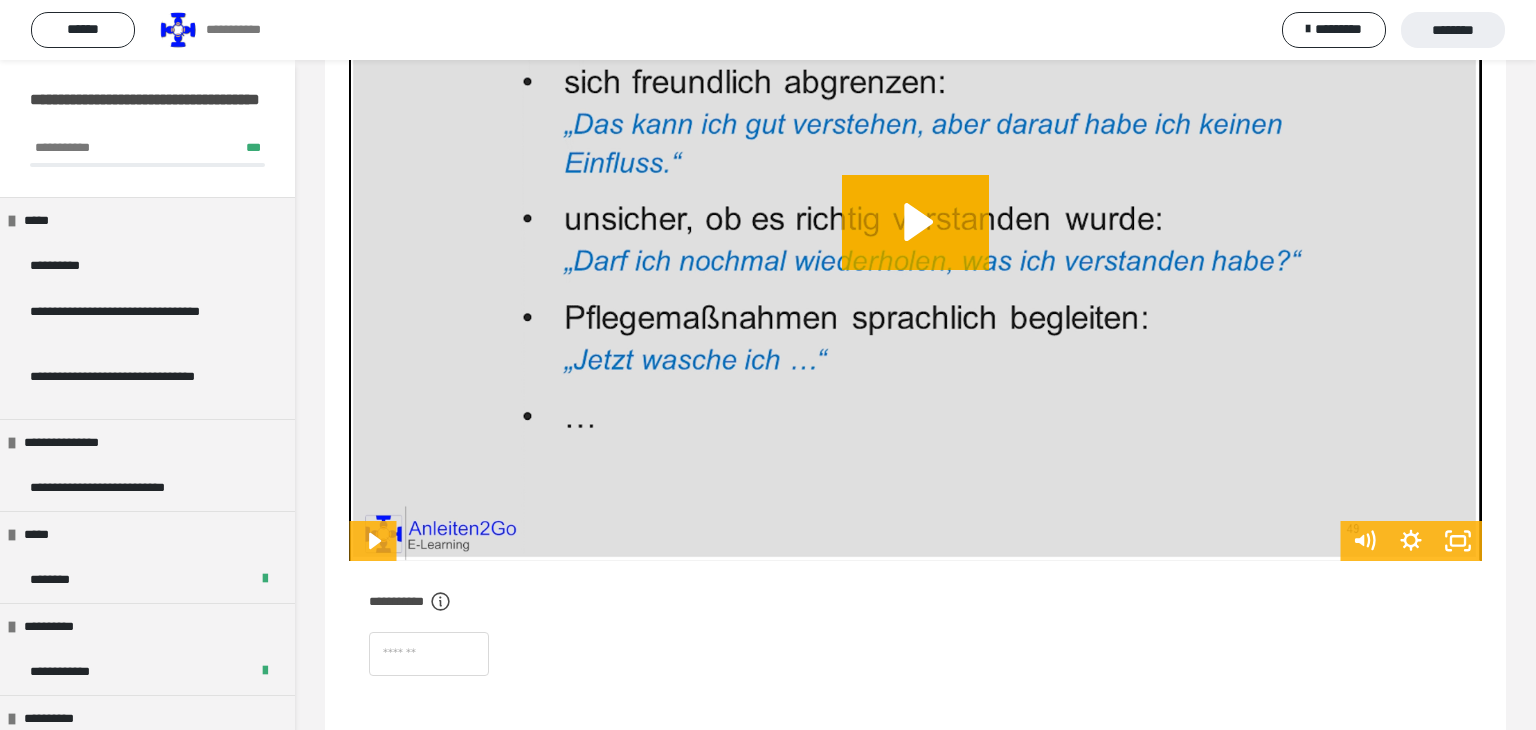 scroll, scrollTop: 452, scrollLeft: 0, axis: vertical 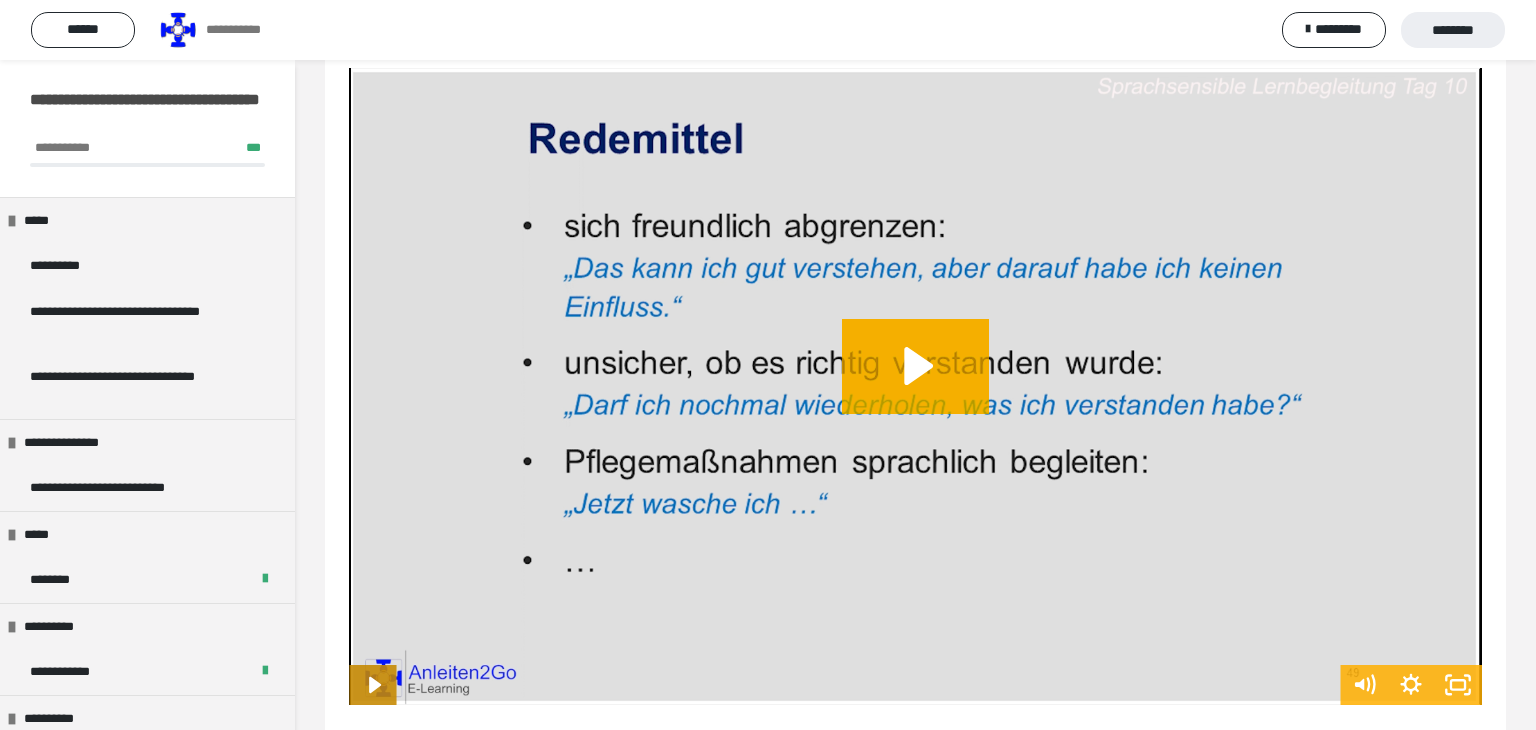 click 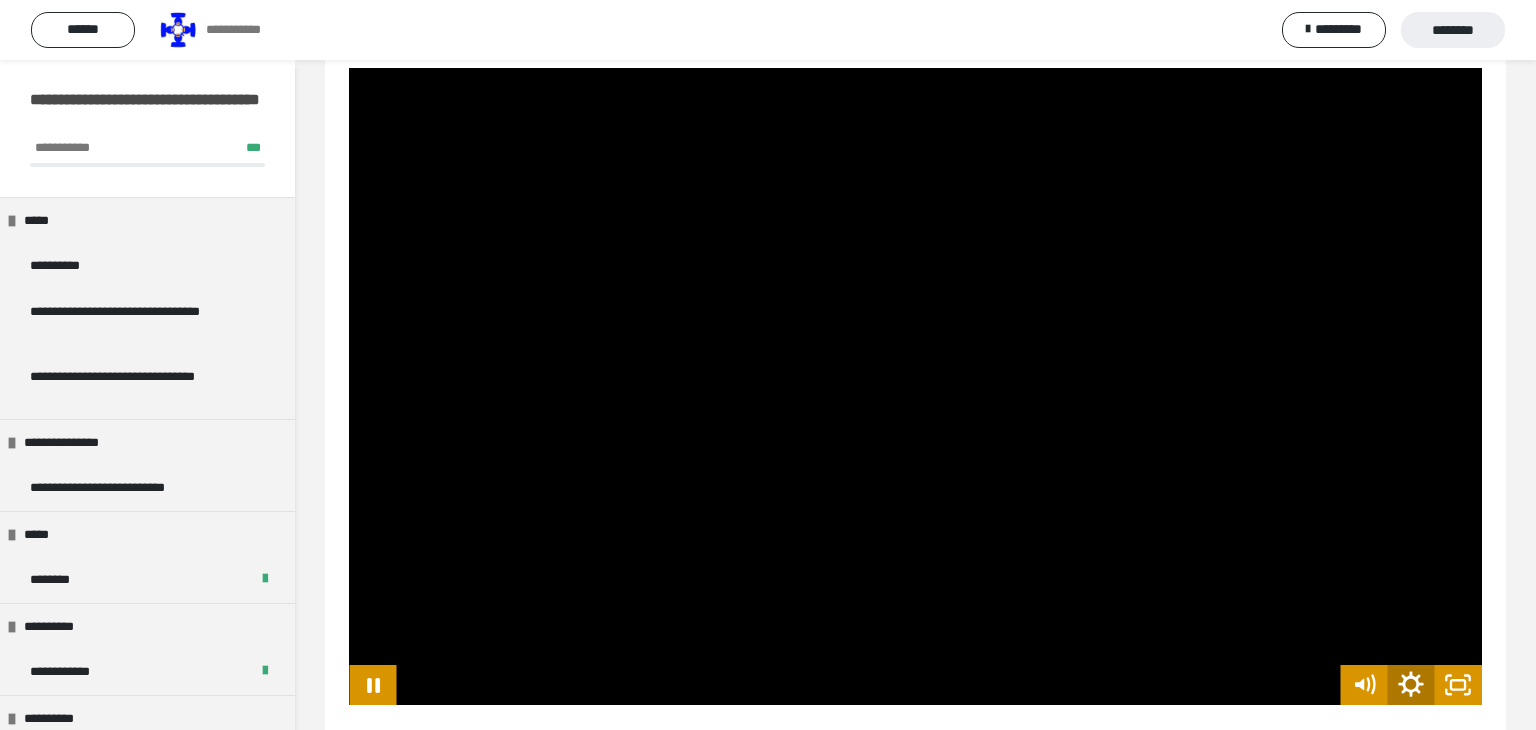 click 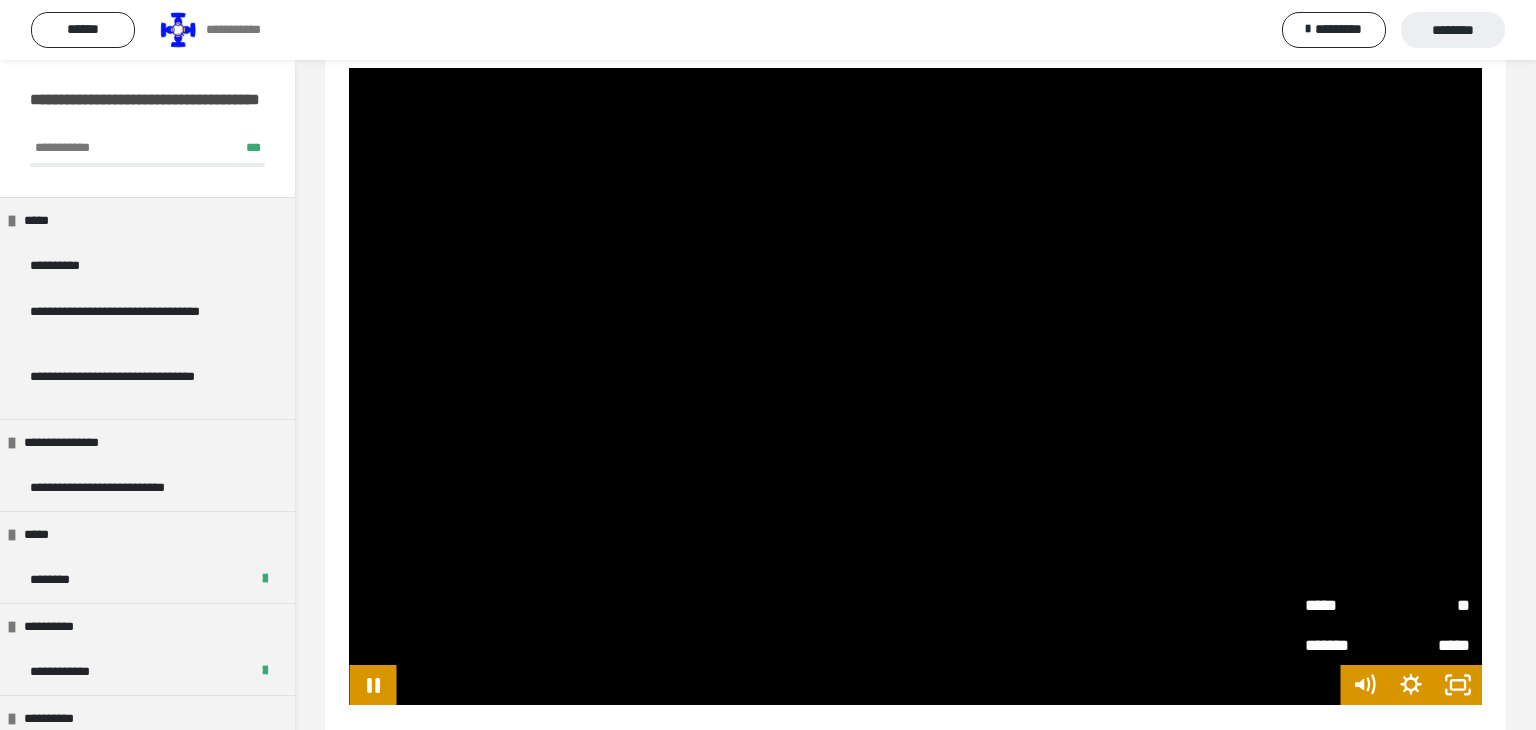 click on "**" at bounding box center (1429, 605) 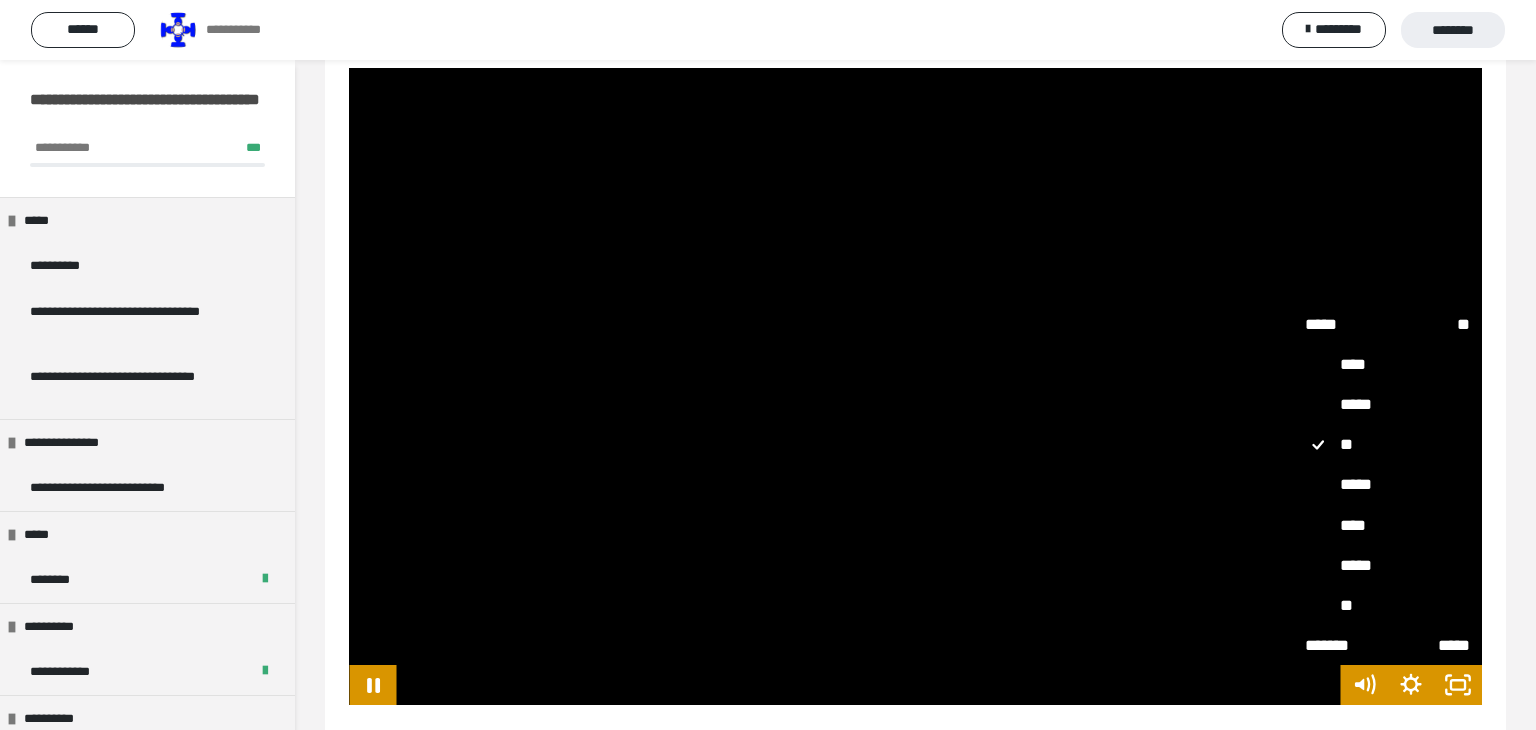 click on "**" at bounding box center [1387, 605] 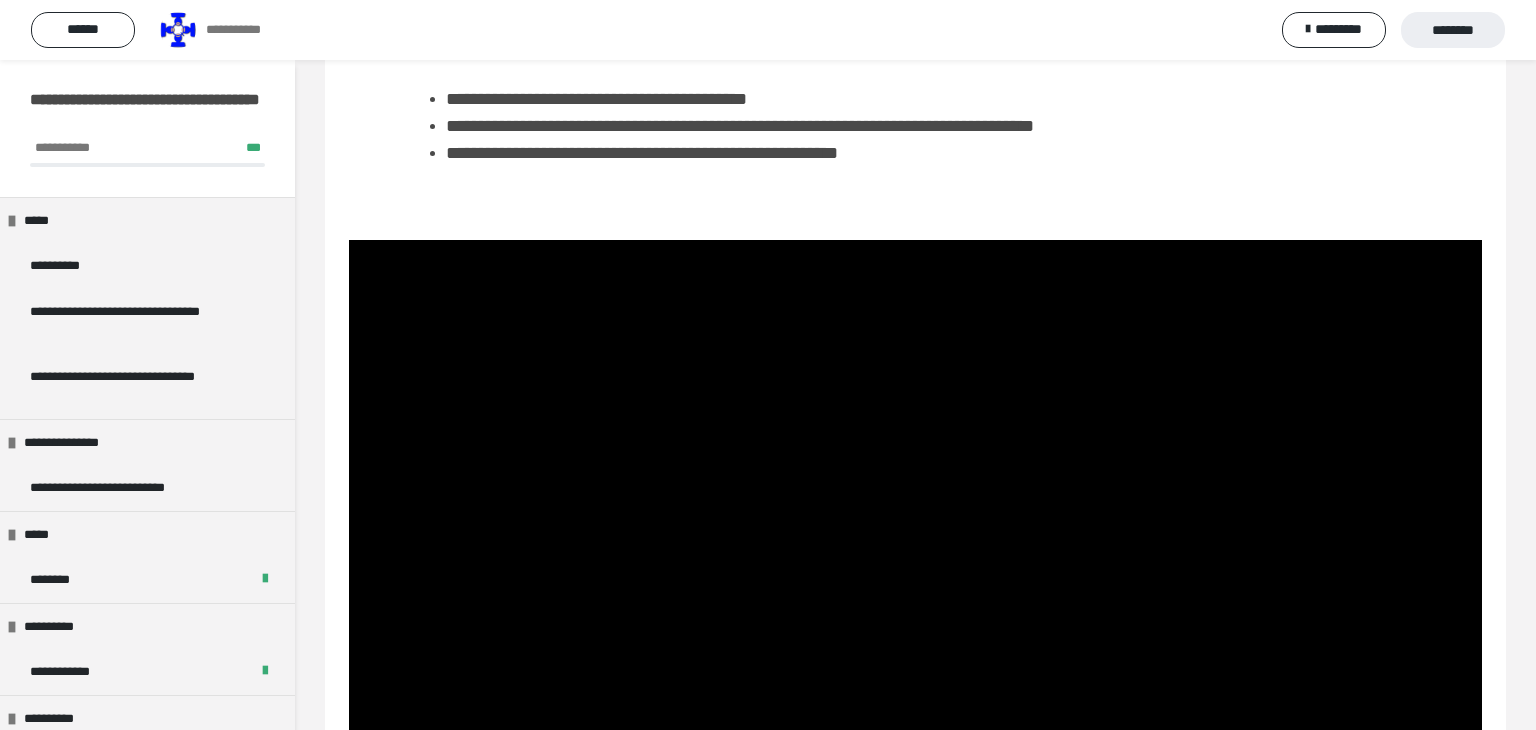 scroll, scrollTop: 276, scrollLeft: 0, axis: vertical 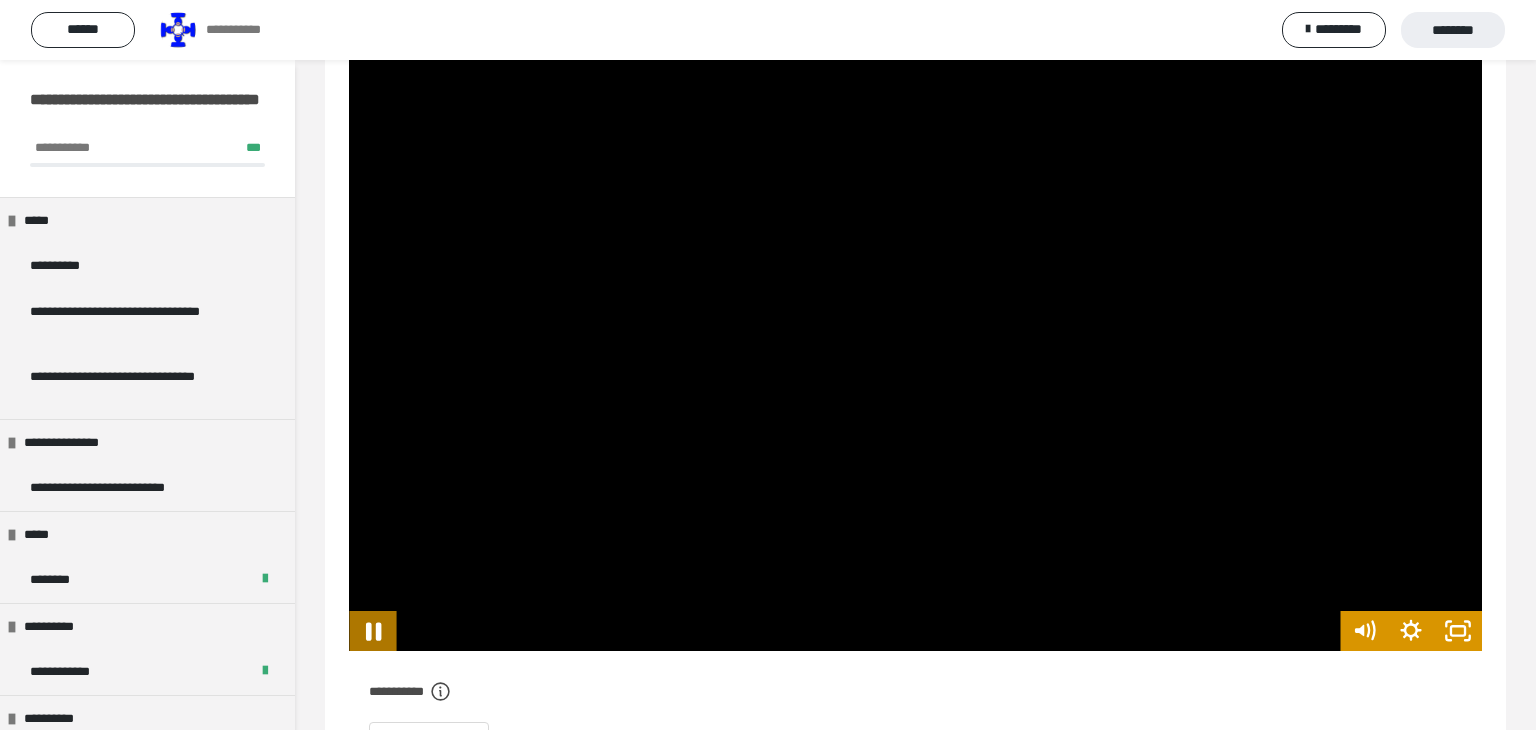 click 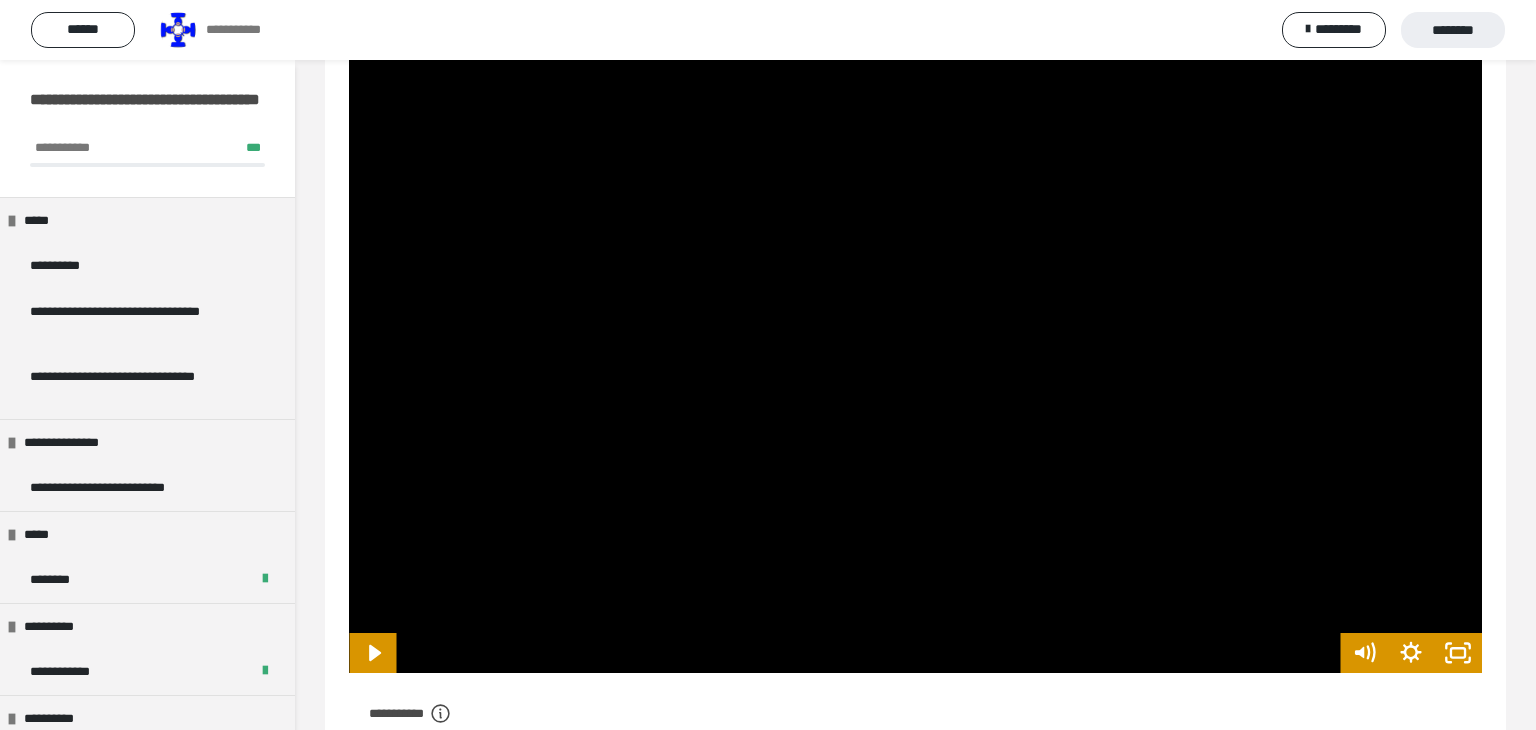 scroll, scrollTop: 475, scrollLeft: 0, axis: vertical 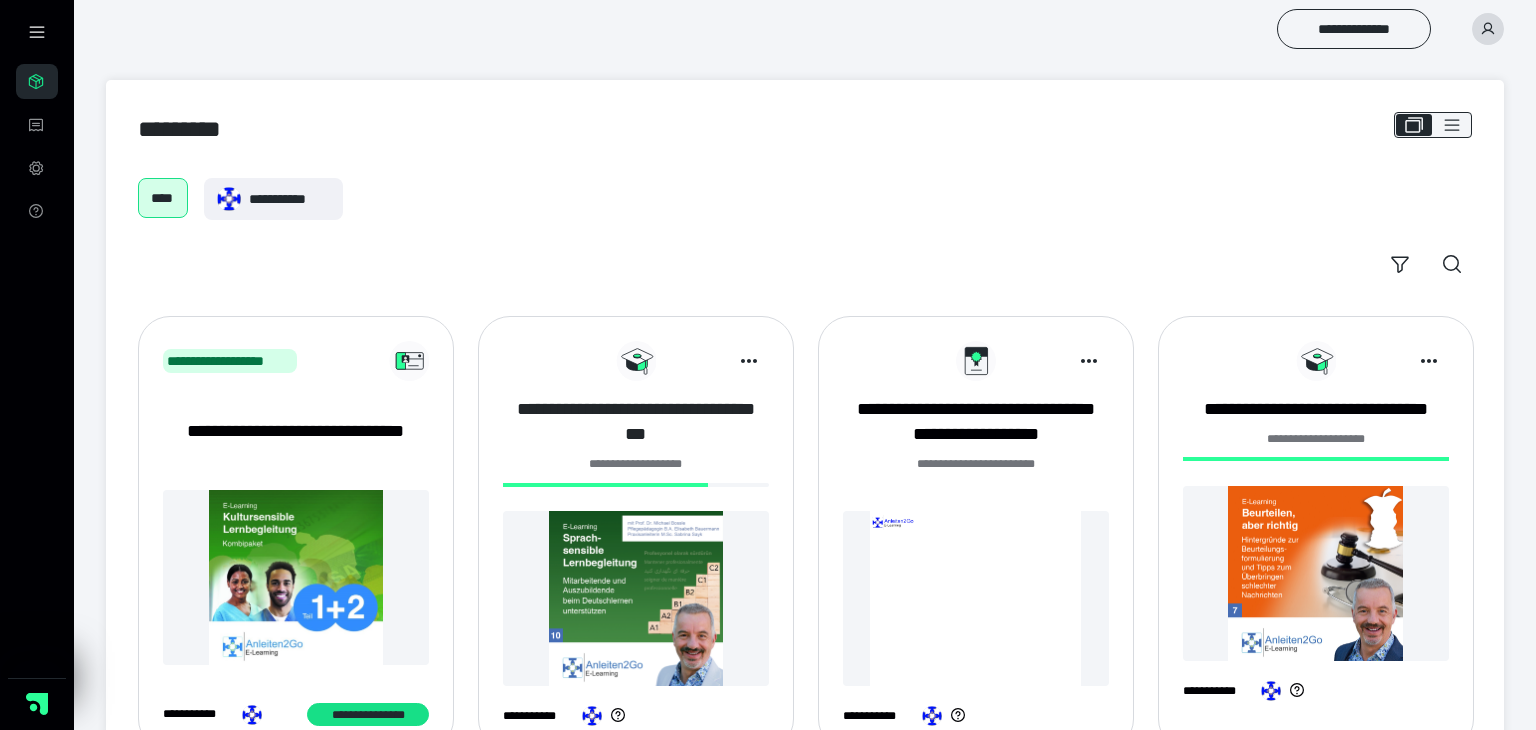 click on "**********" at bounding box center [636, 422] 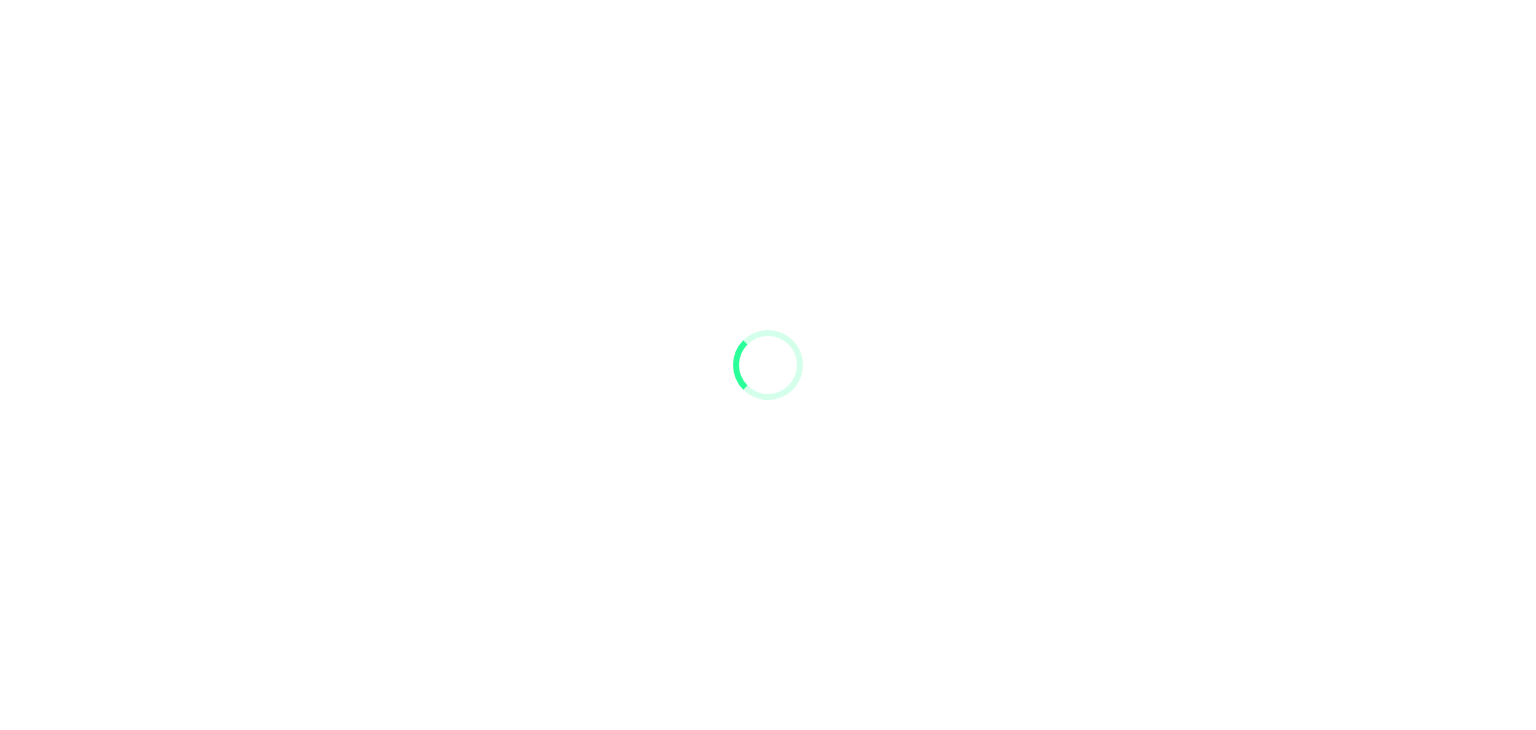 scroll, scrollTop: 0, scrollLeft: 0, axis: both 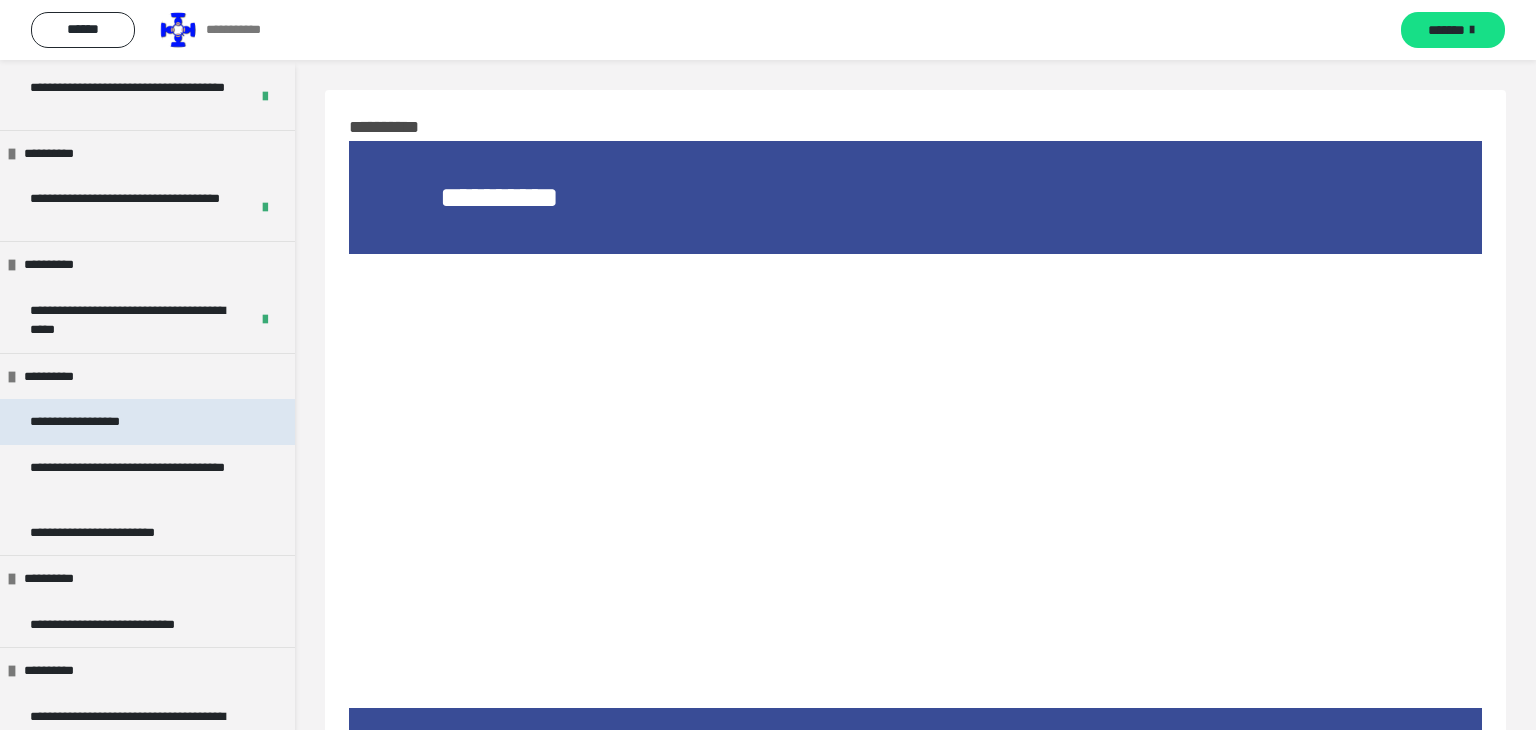 click on "**********" at bounding box center [90, 422] 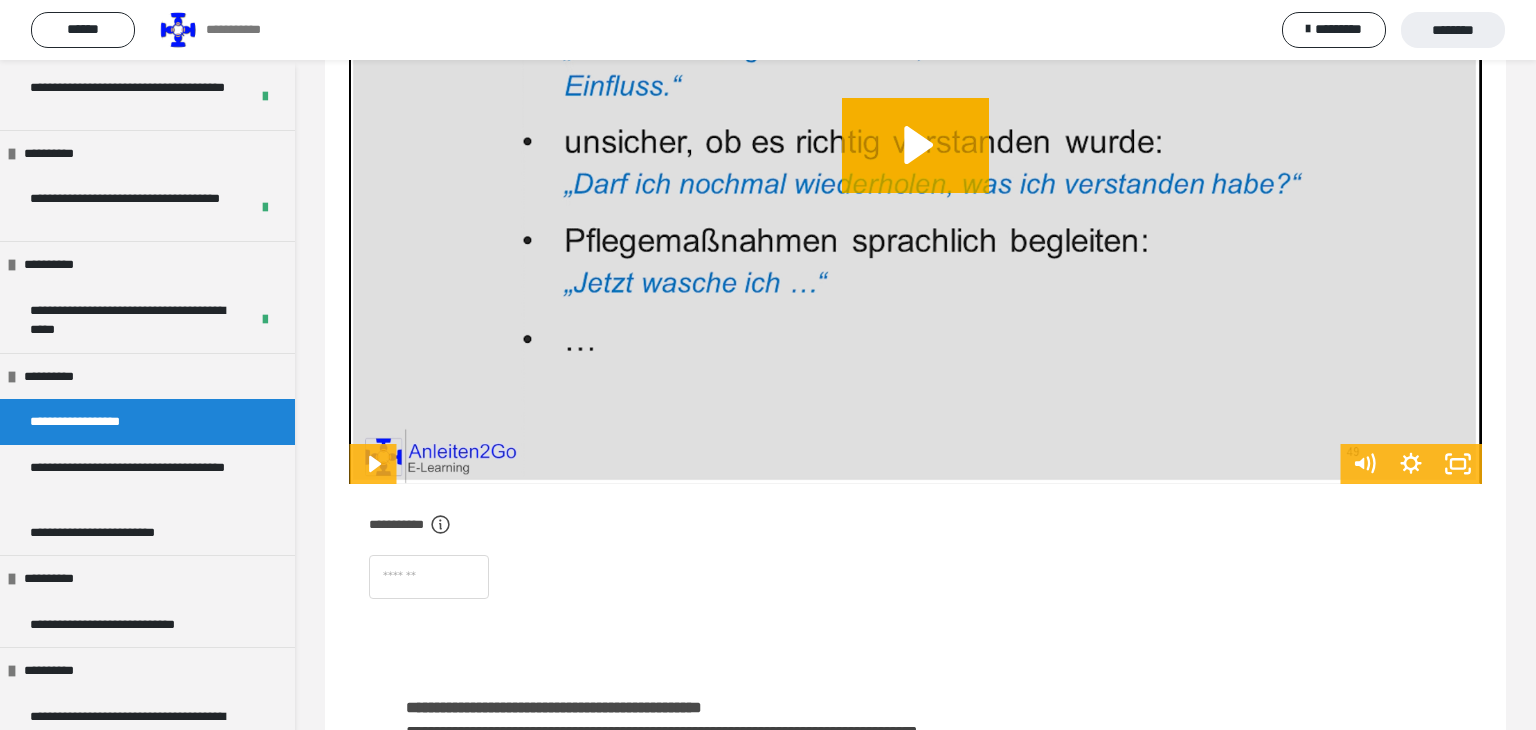 scroll, scrollTop: 695, scrollLeft: 0, axis: vertical 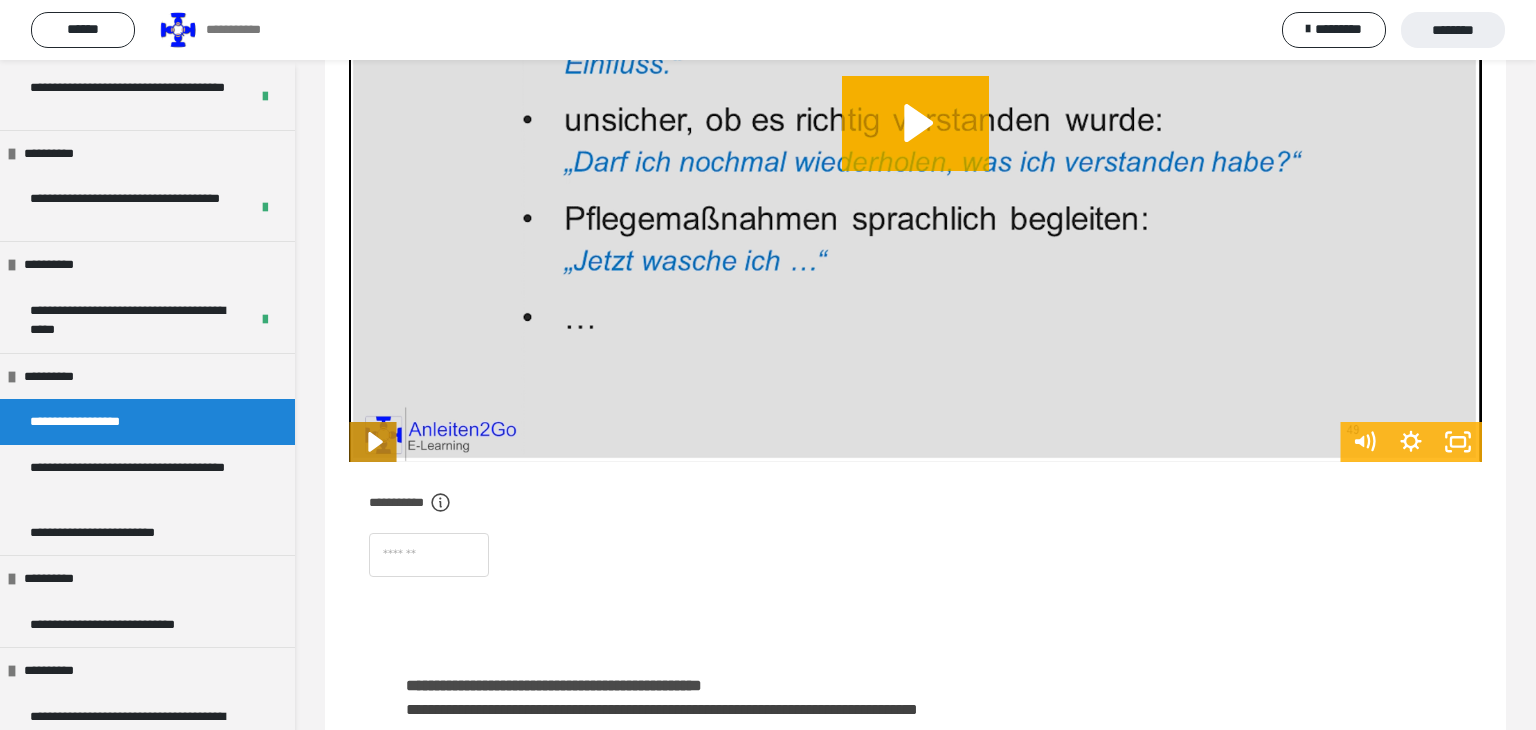 click 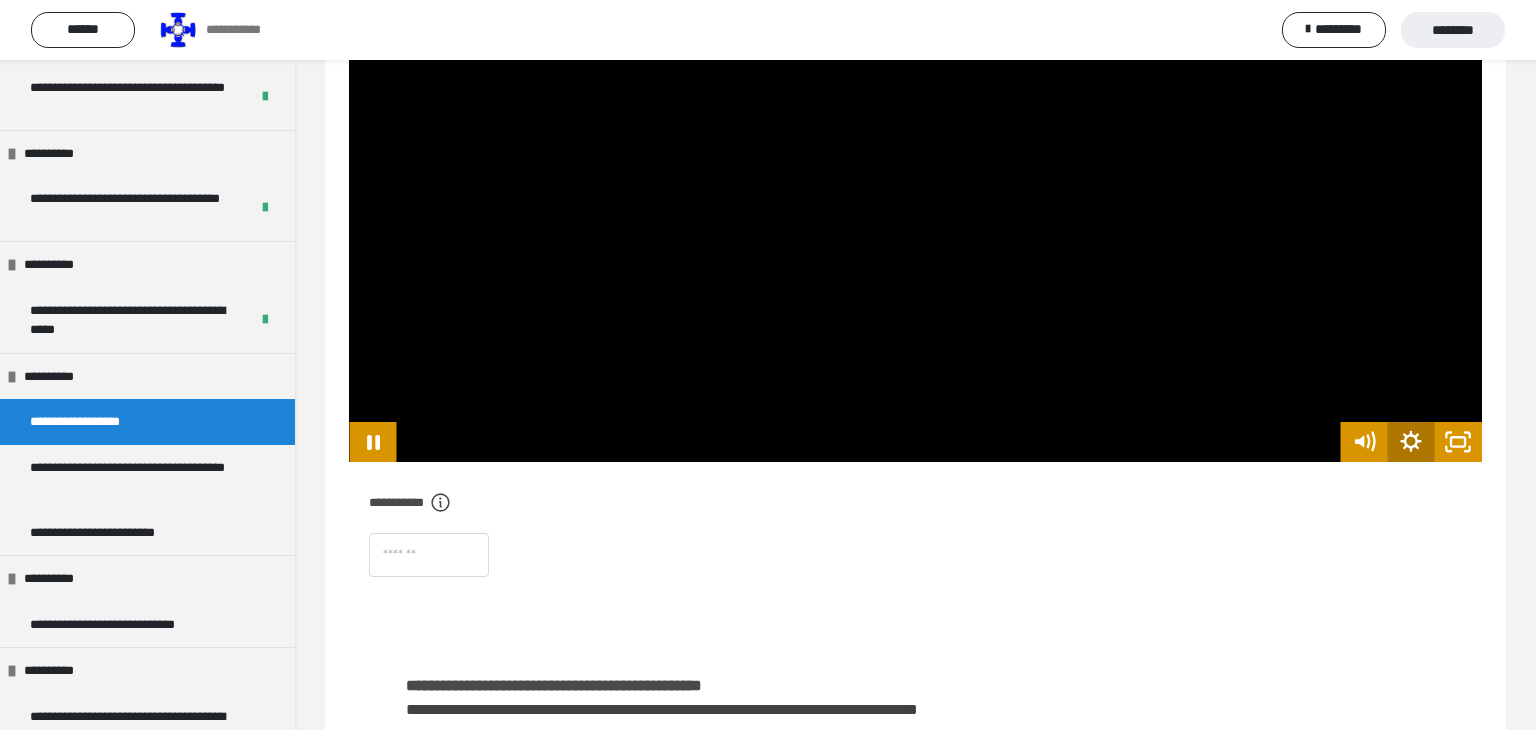 click 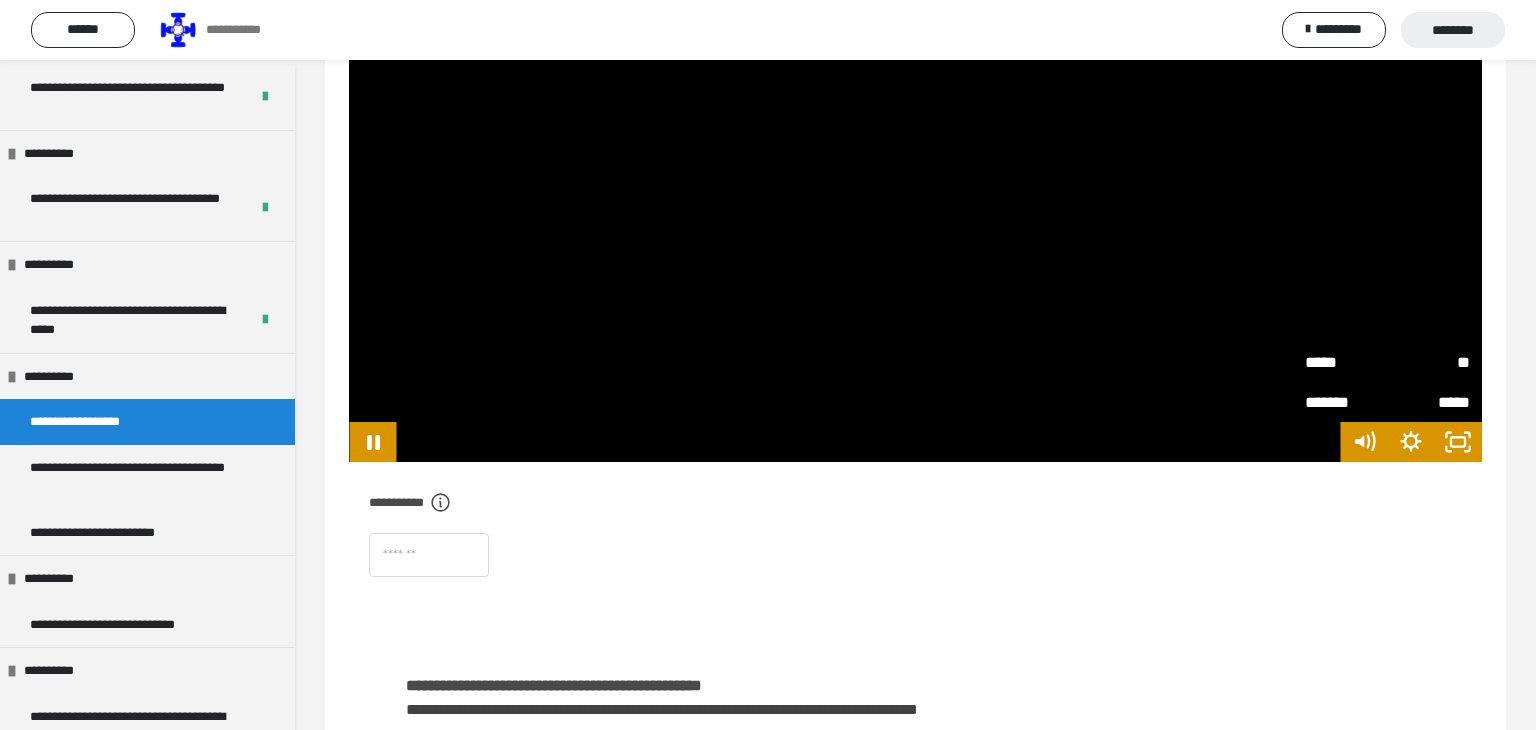 click on "**" at bounding box center (1429, 362) 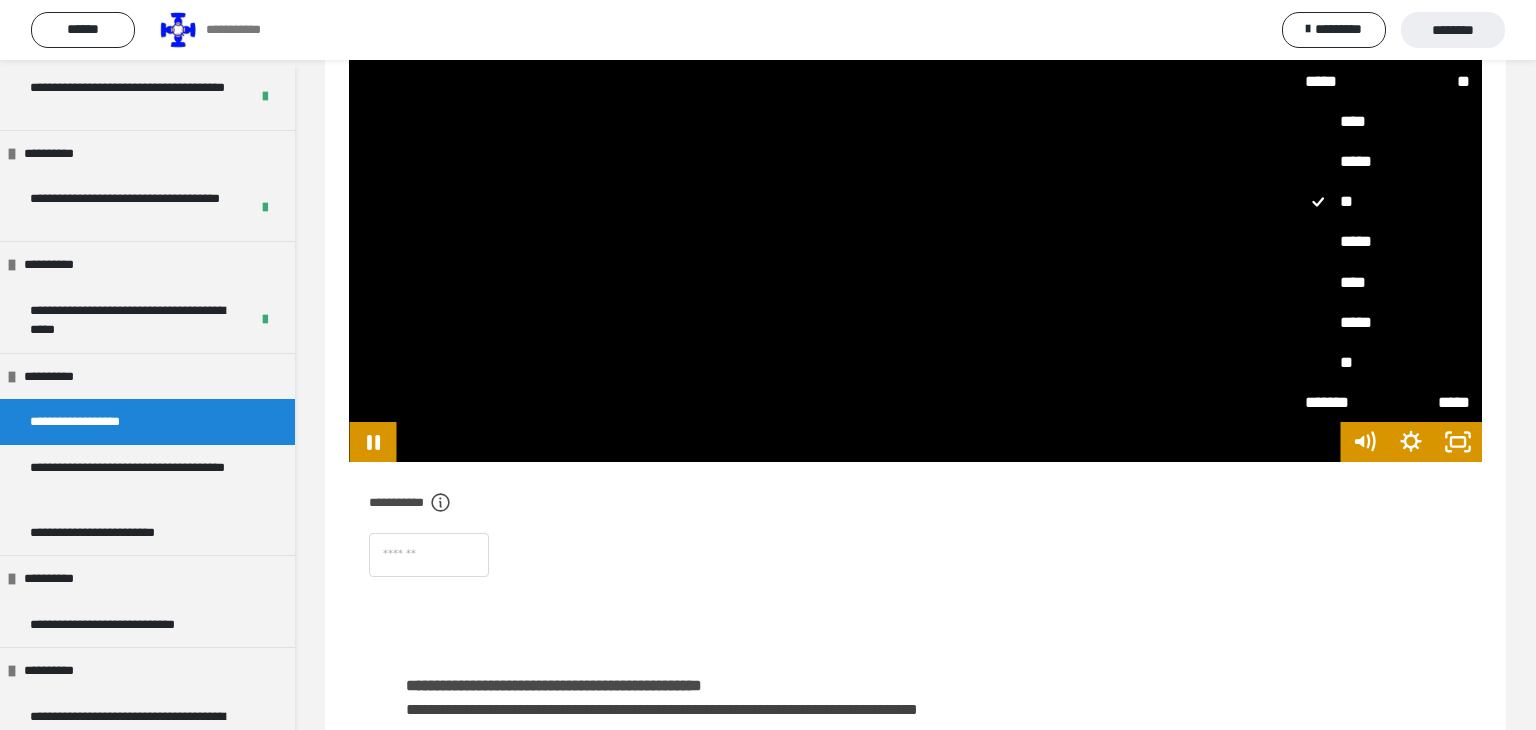 click on "*****" at bounding box center (1387, 322) 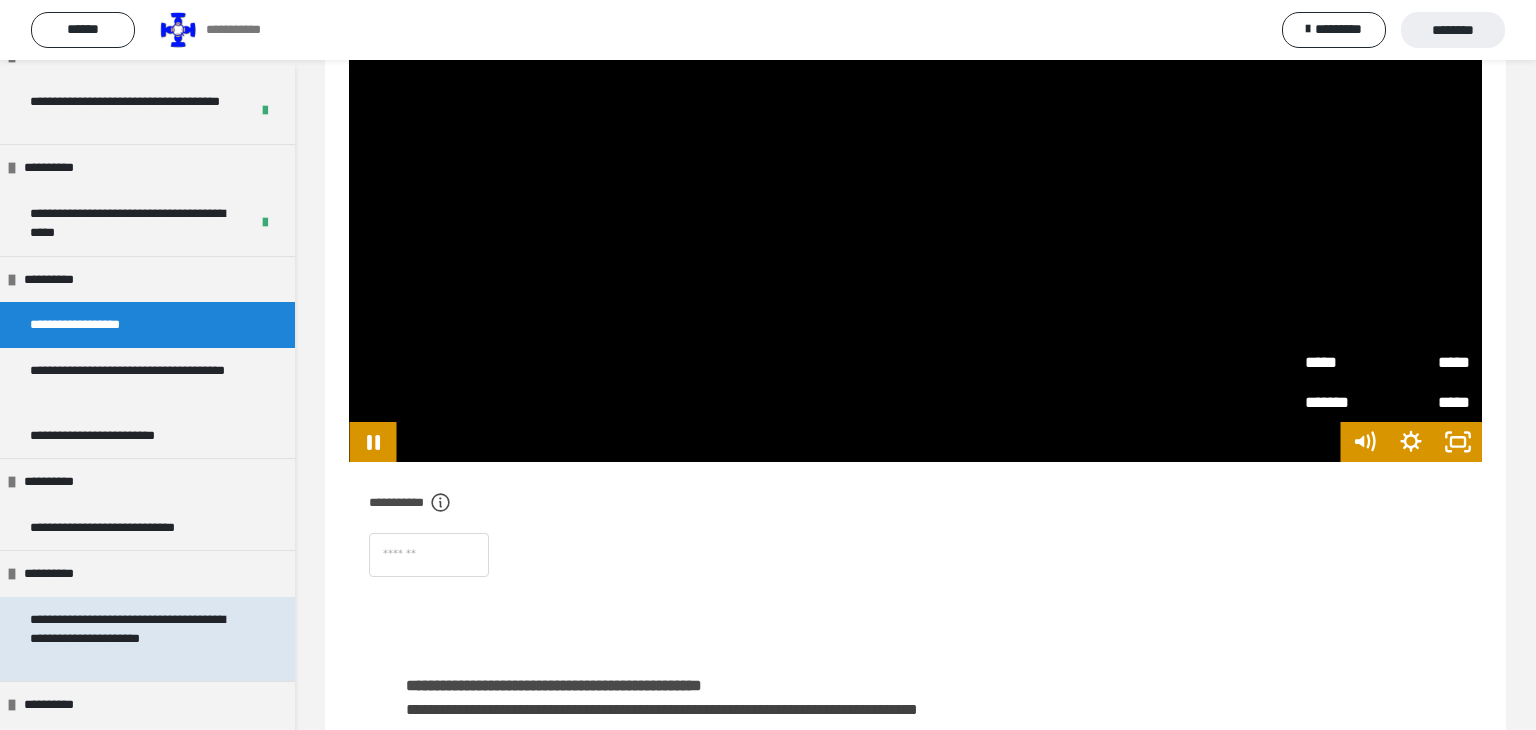 scroll, scrollTop: 2530, scrollLeft: 0, axis: vertical 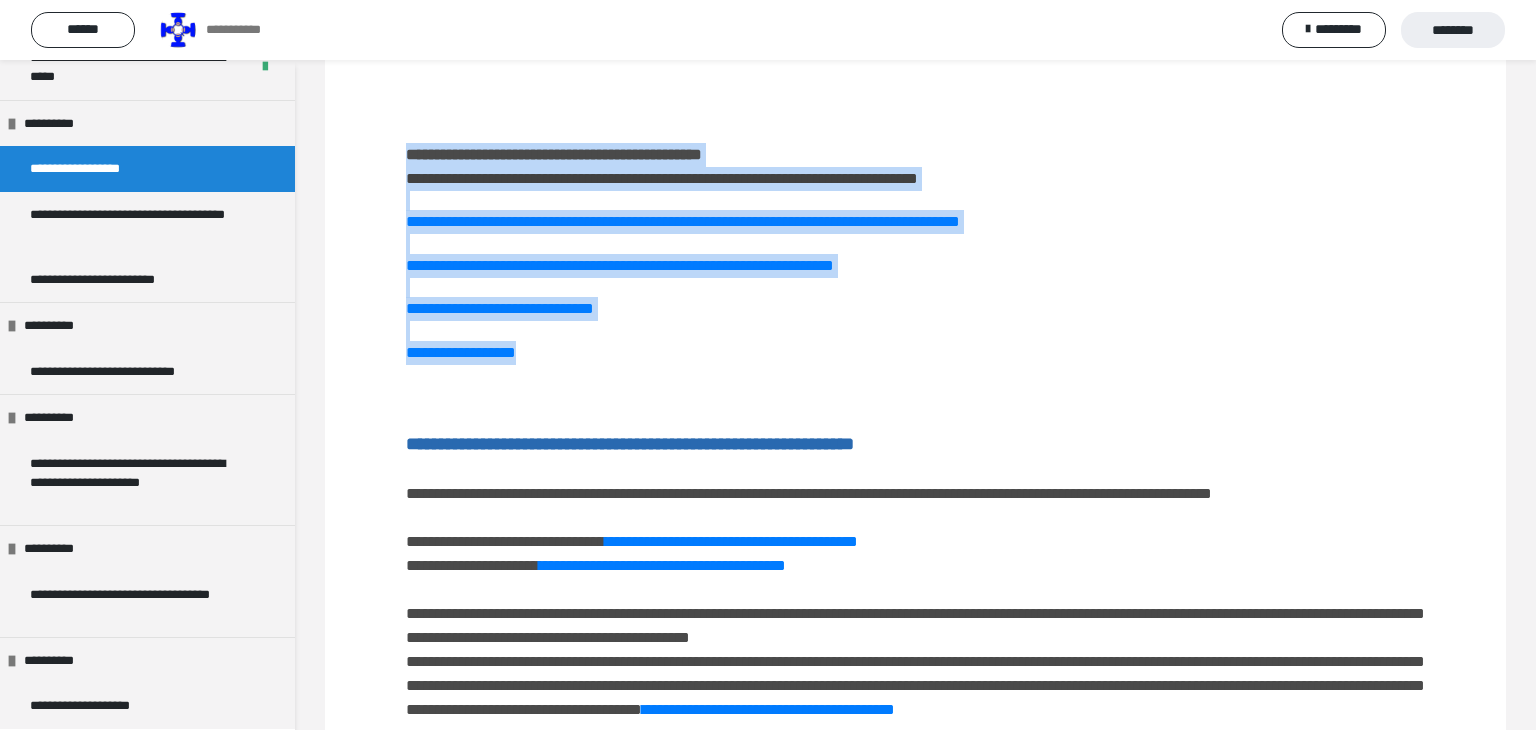 drag, startPoint x: 407, startPoint y: 153, endPoint x: 687, endPoint y: 364, distance: 350.60092 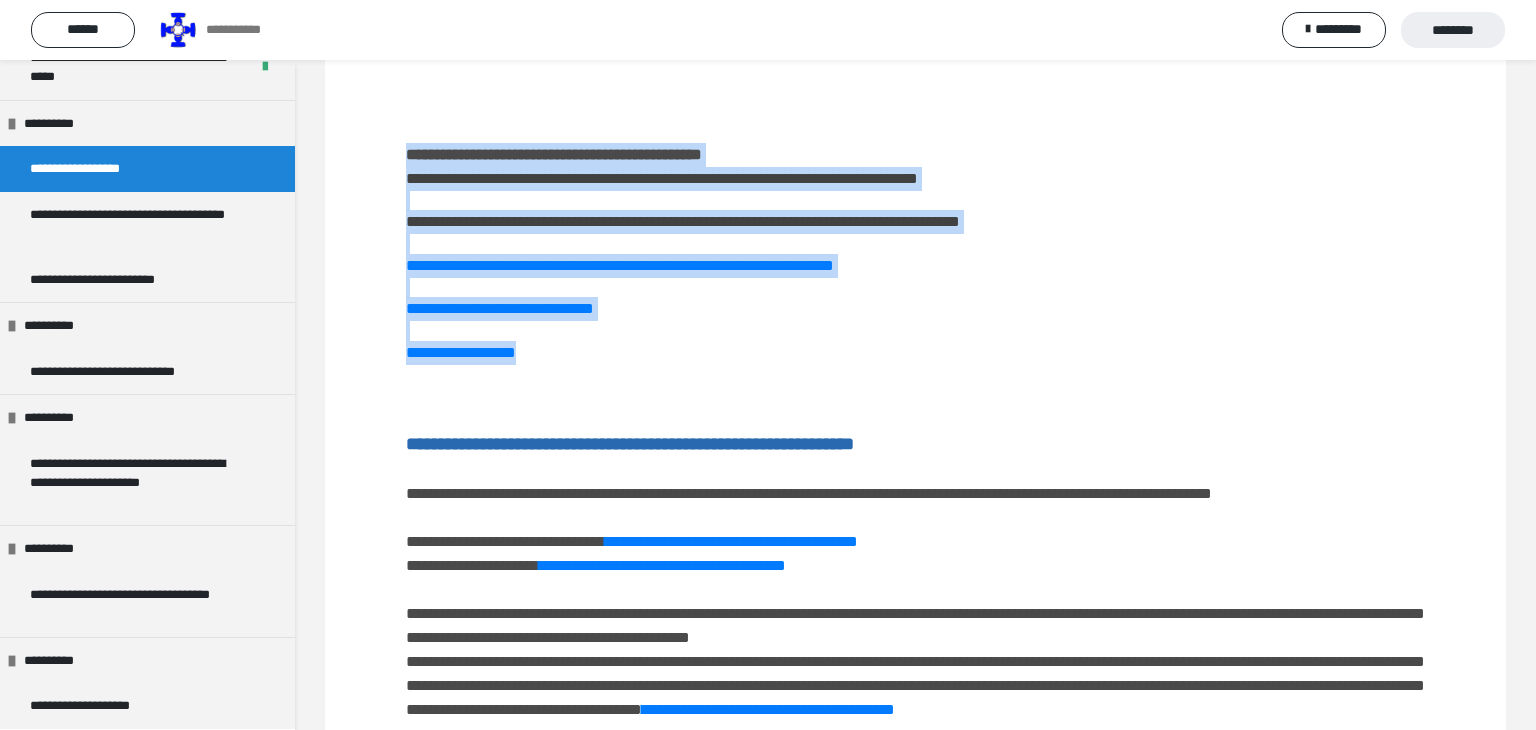 copy on "**********" 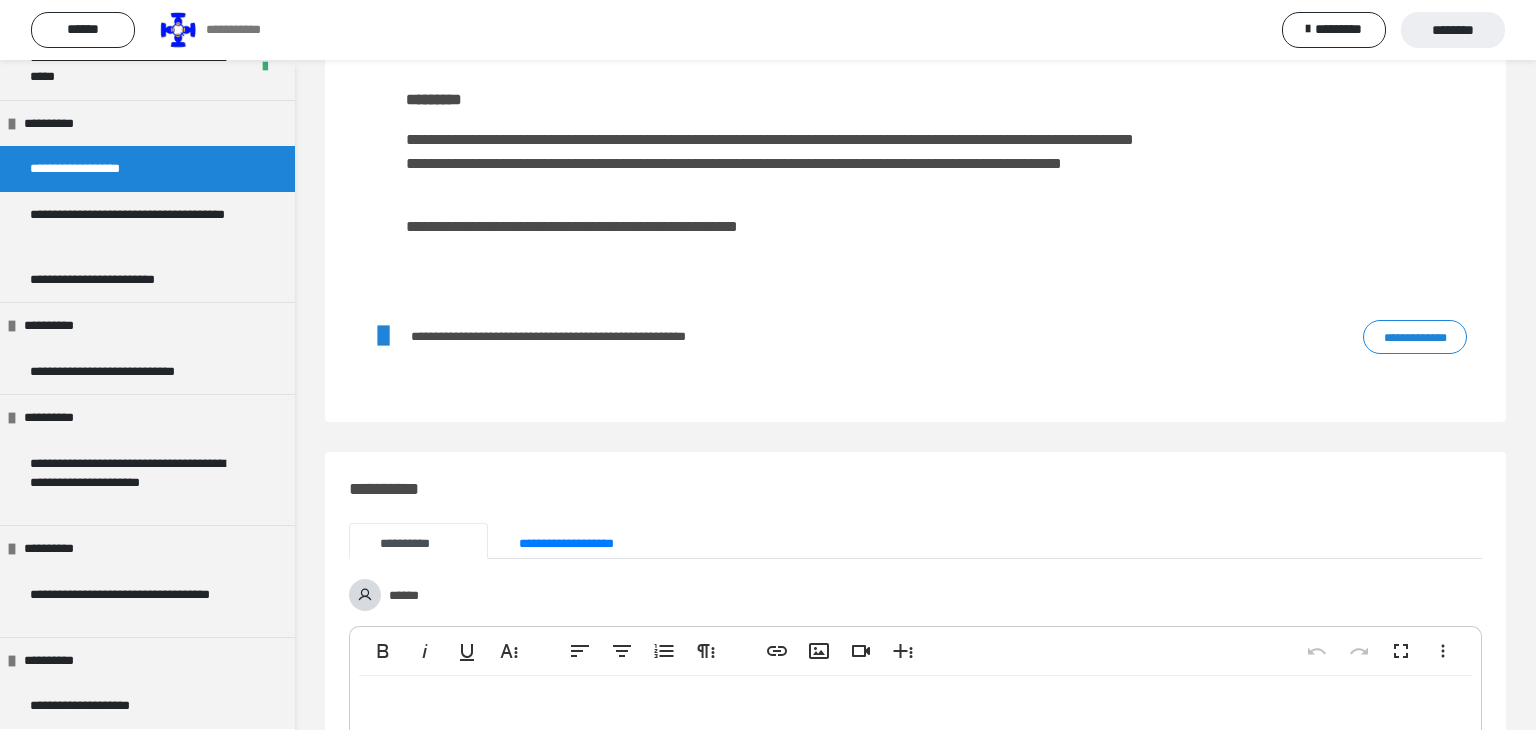 scroll, scrollTop: 2132, scrollLeft: 0, axis: vertical 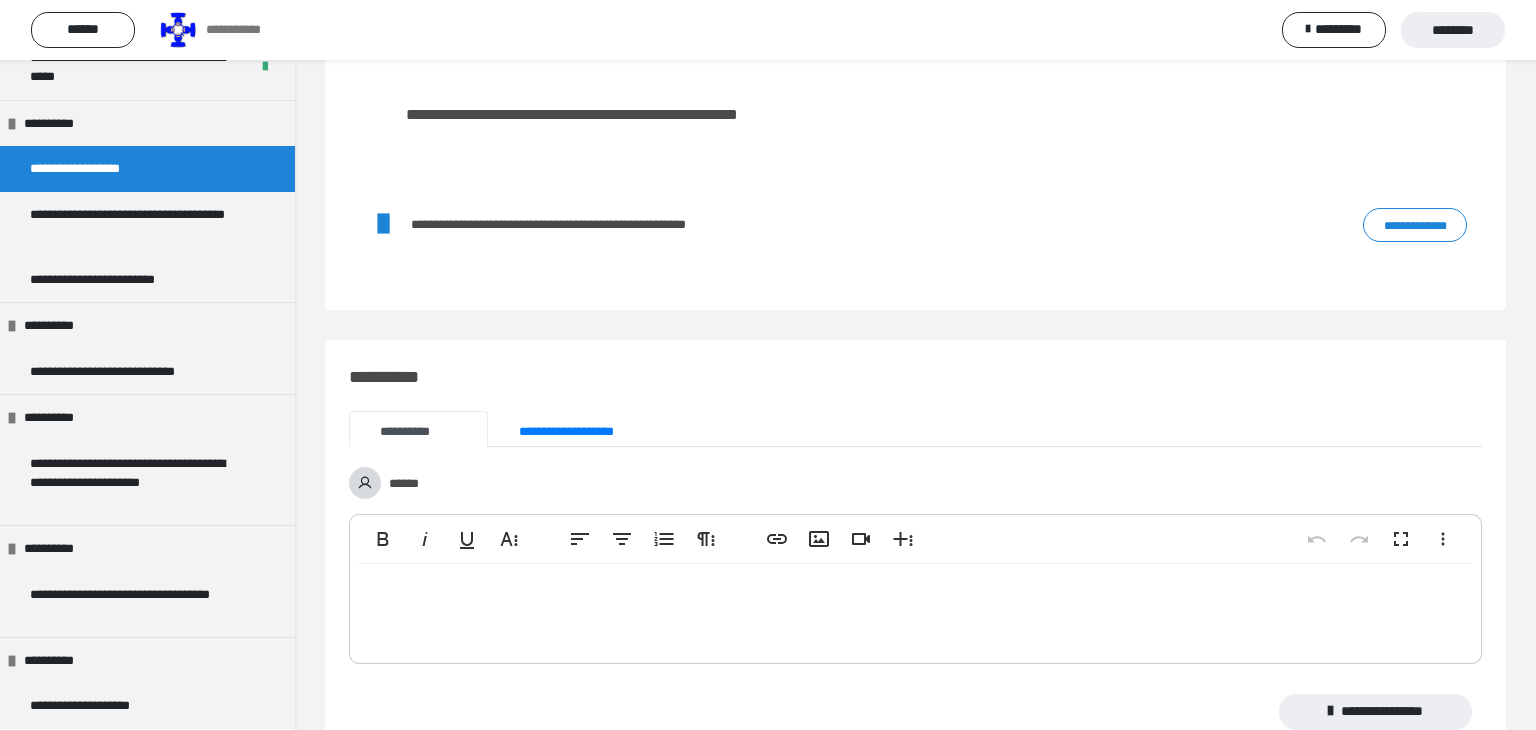 click on "**********" at bounding box center (1415, 225) 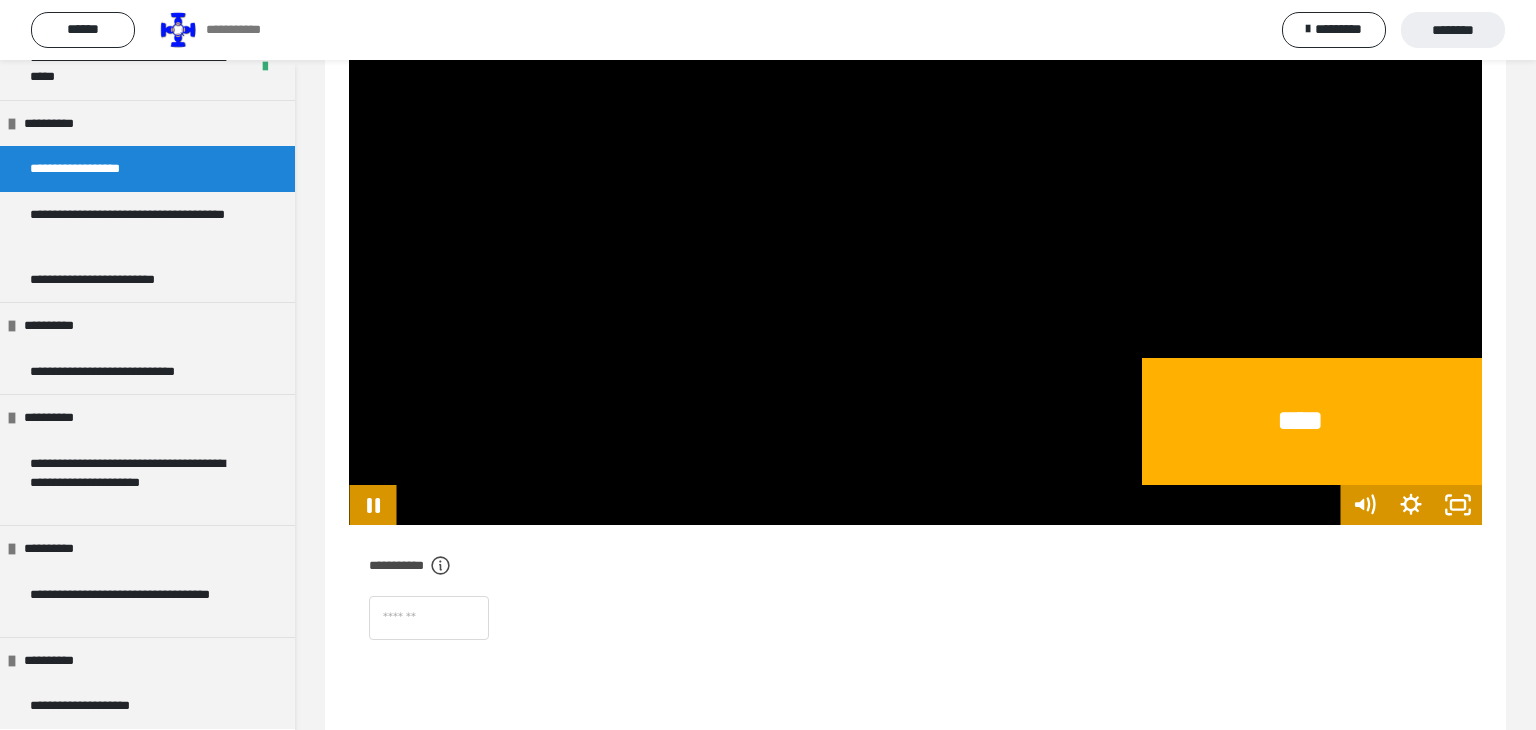 scroll, scrollTop: 639, scrollLeft: 0, axis: vertical 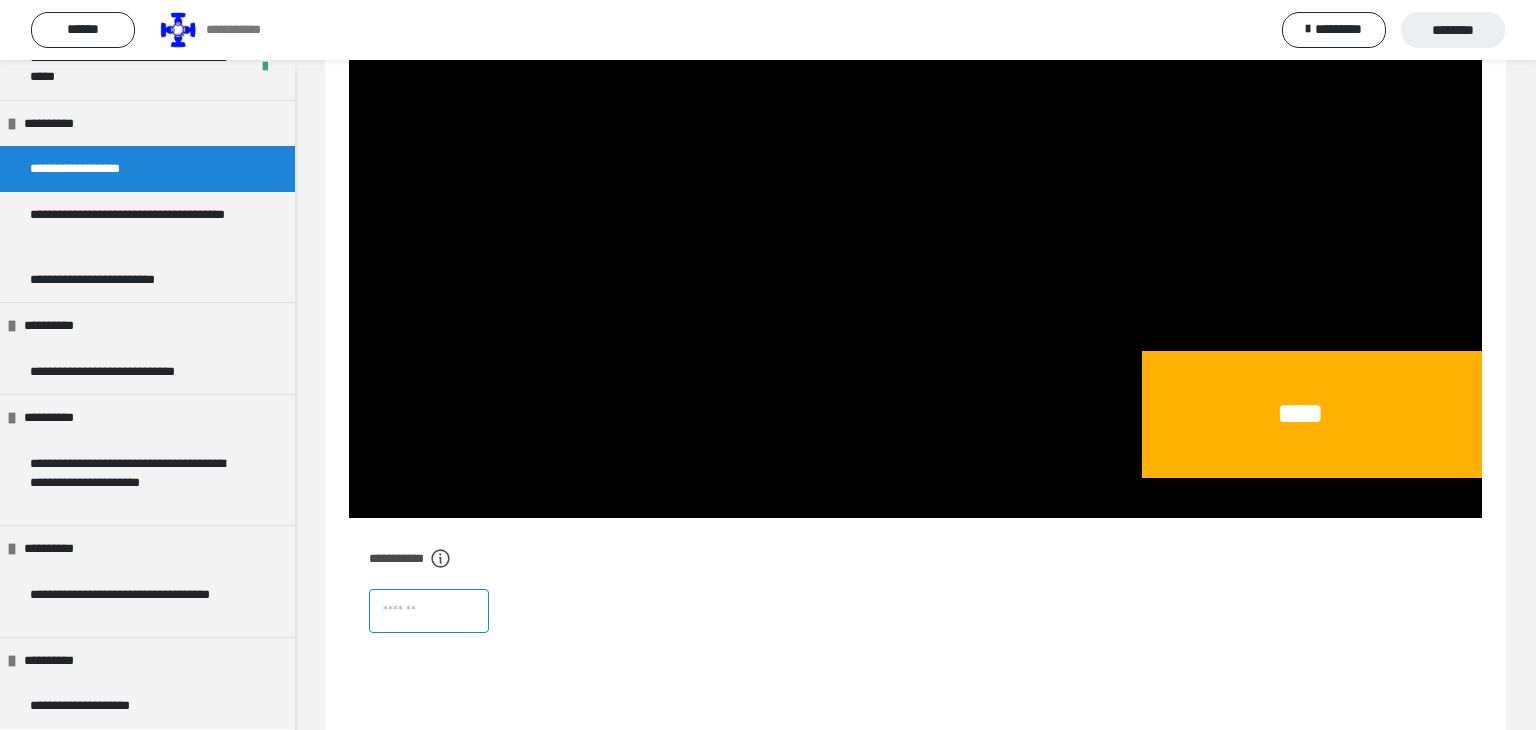 click at bounding box center (429, 611) 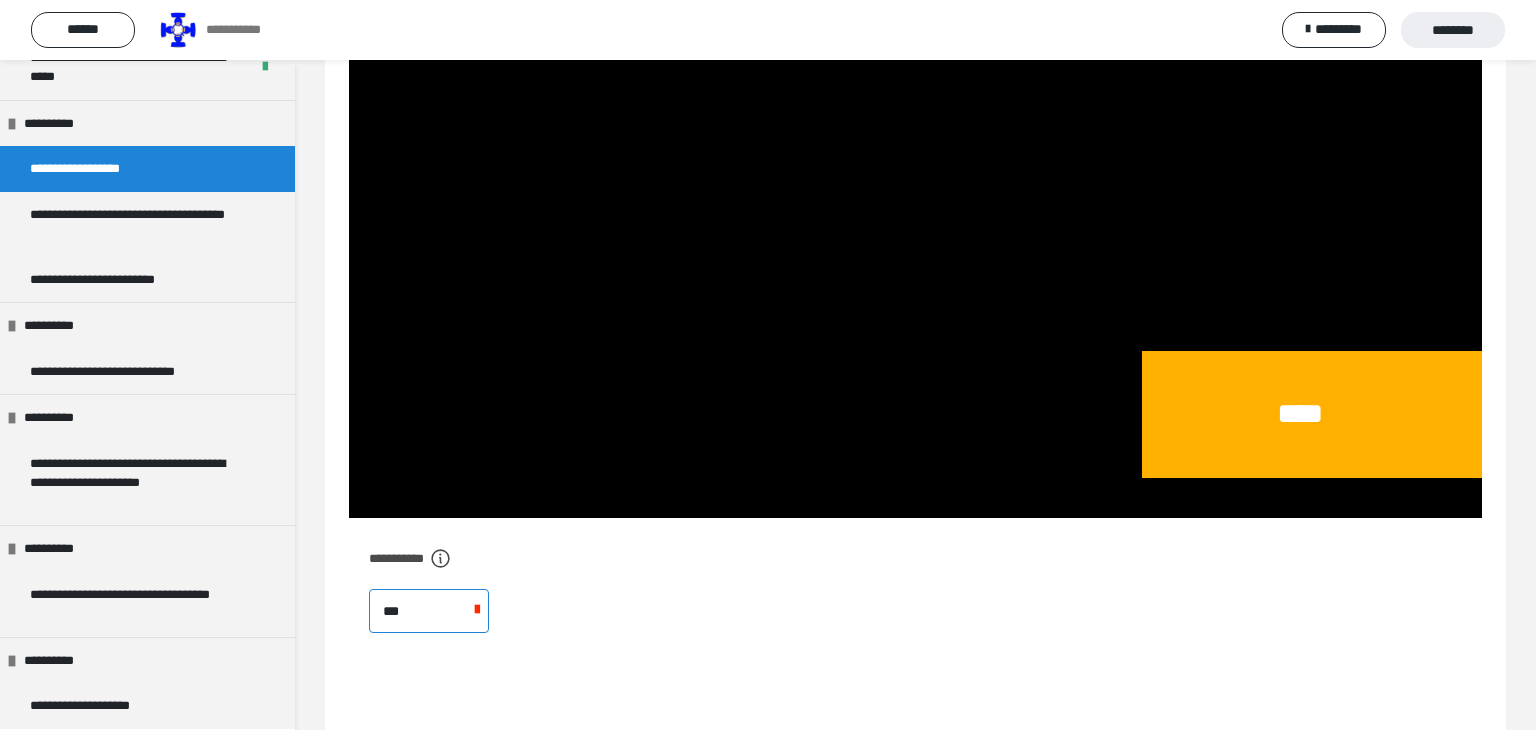 type on "****" 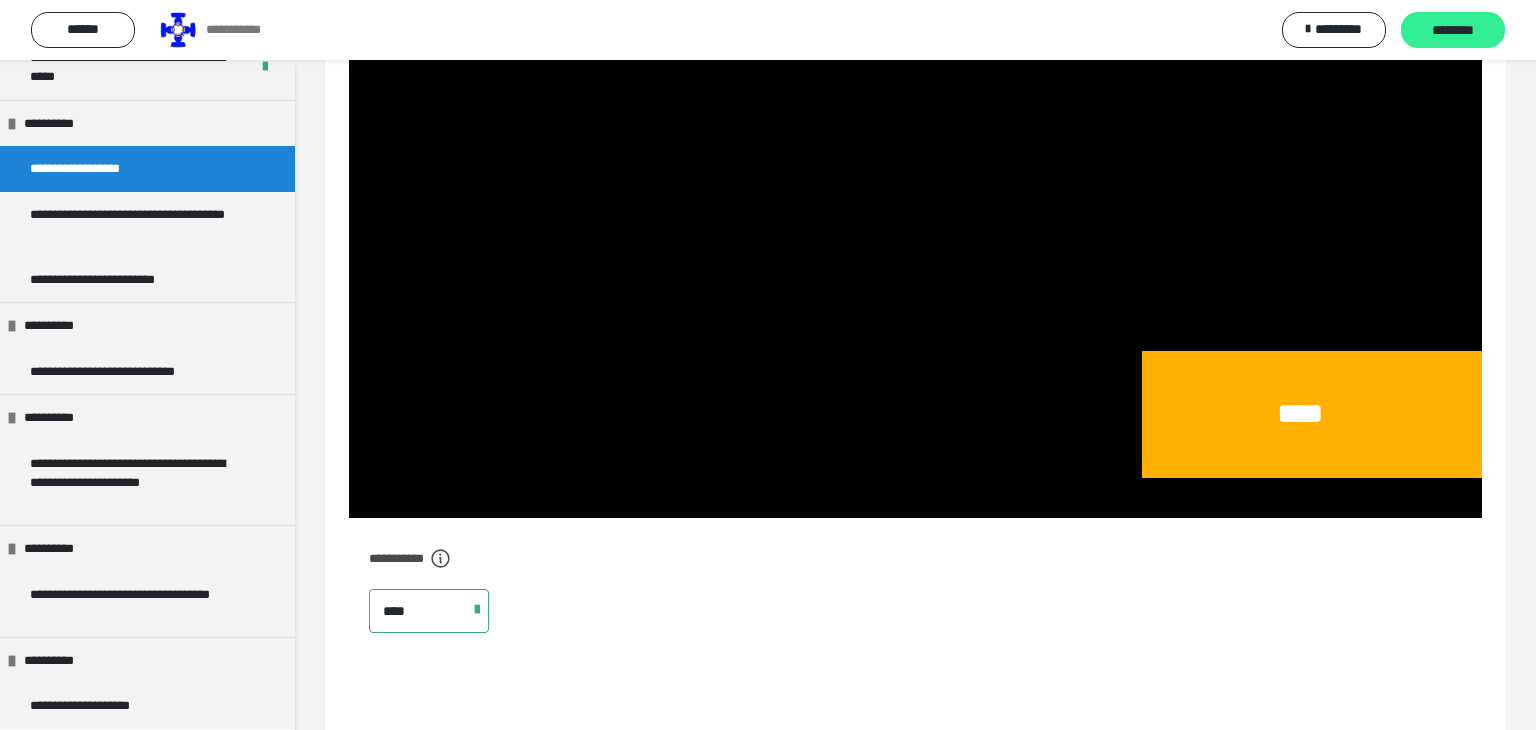 click on "********" at bounding box center (1453, 30) 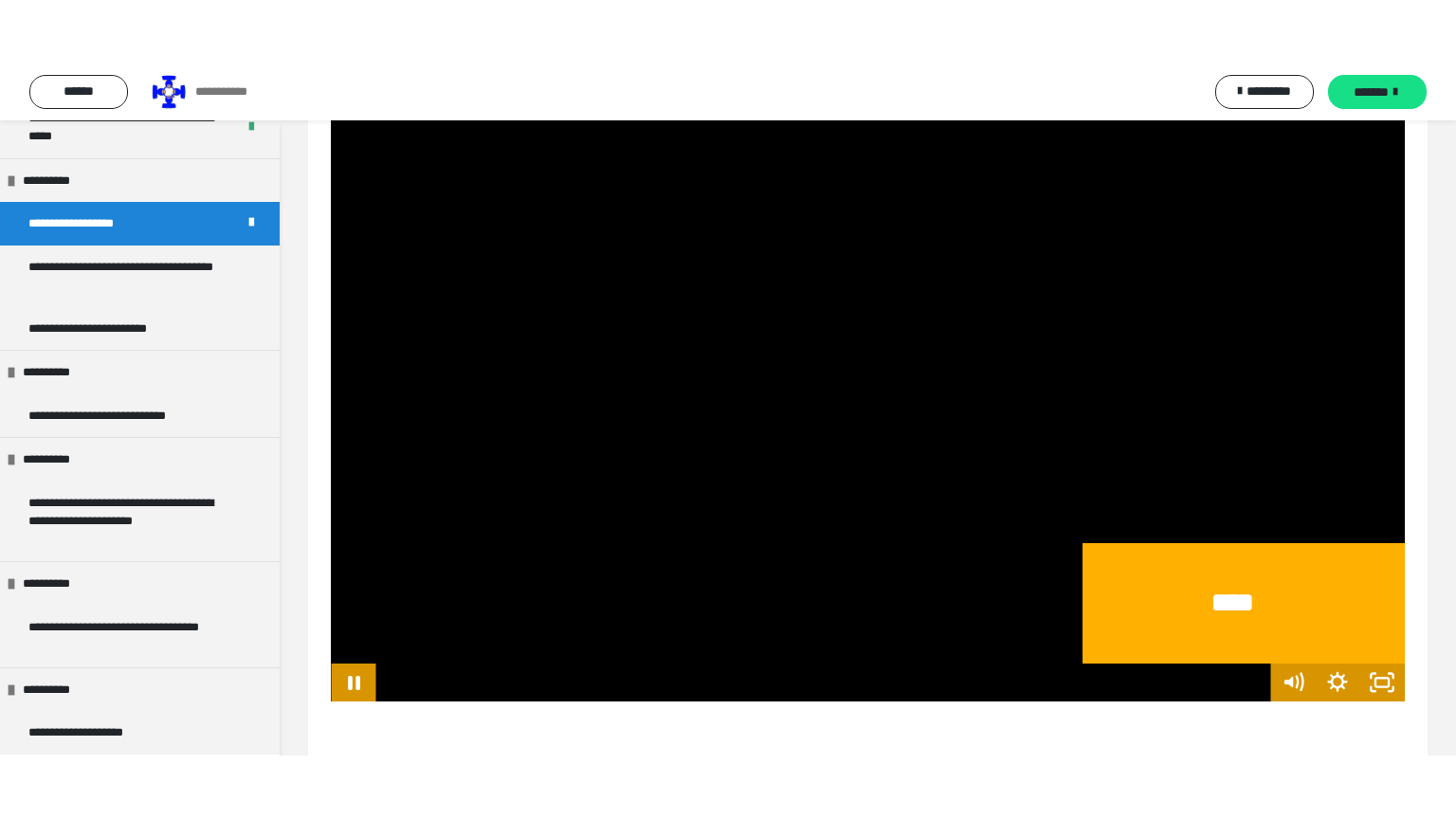 scroll, scrollTop: 514, scrollLeft: 0, axis: vertical 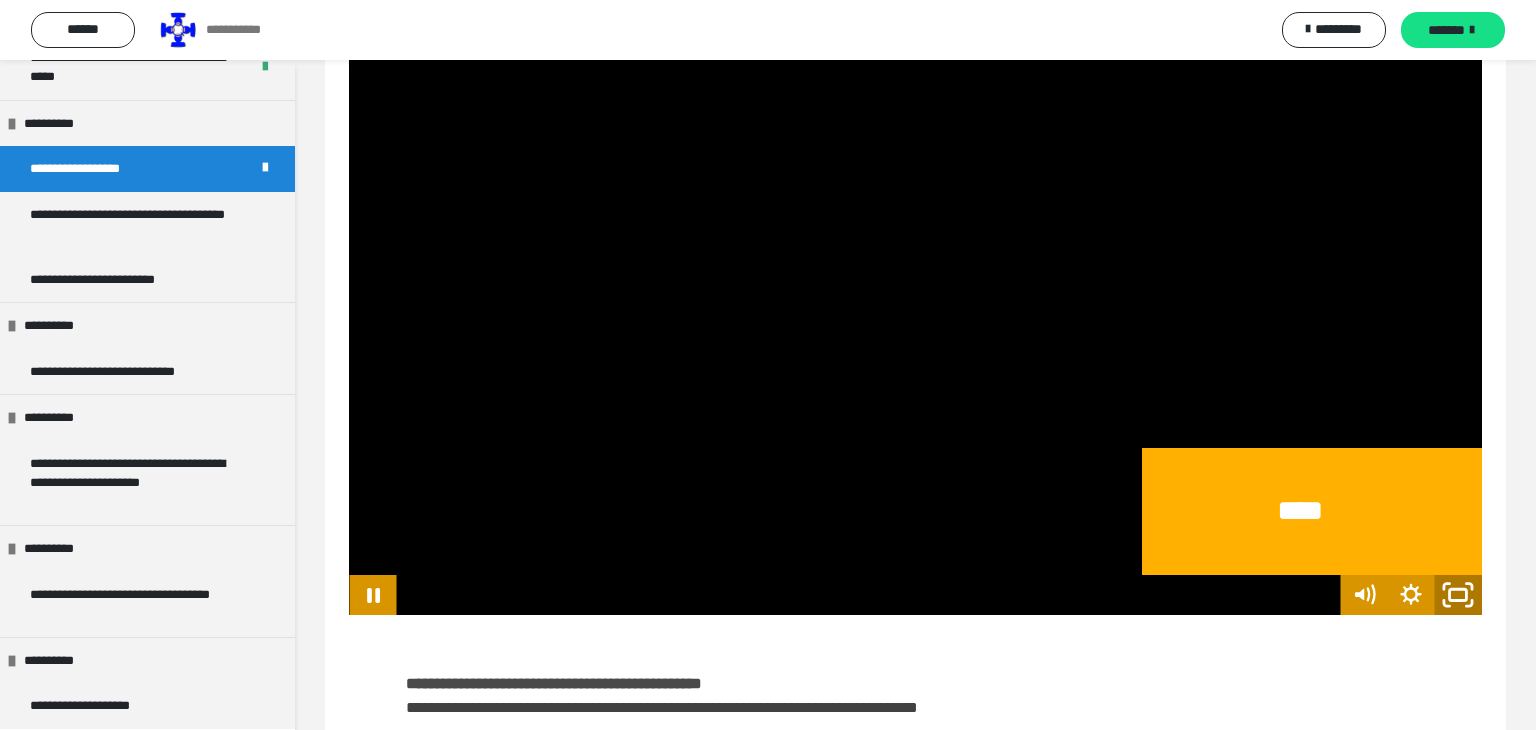 click 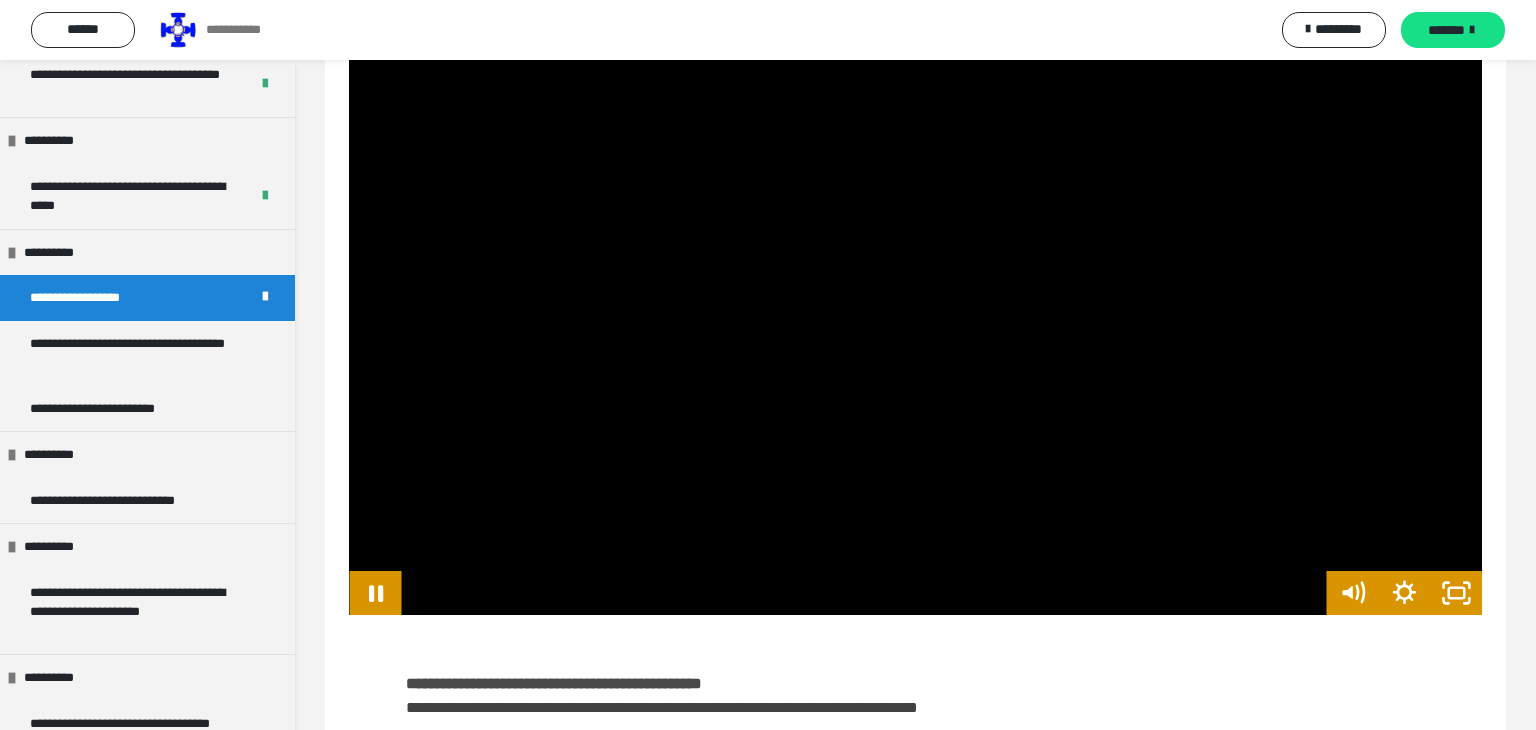 scroll, scrollTop: 2541, scrollLeft: 0, axis: vertical 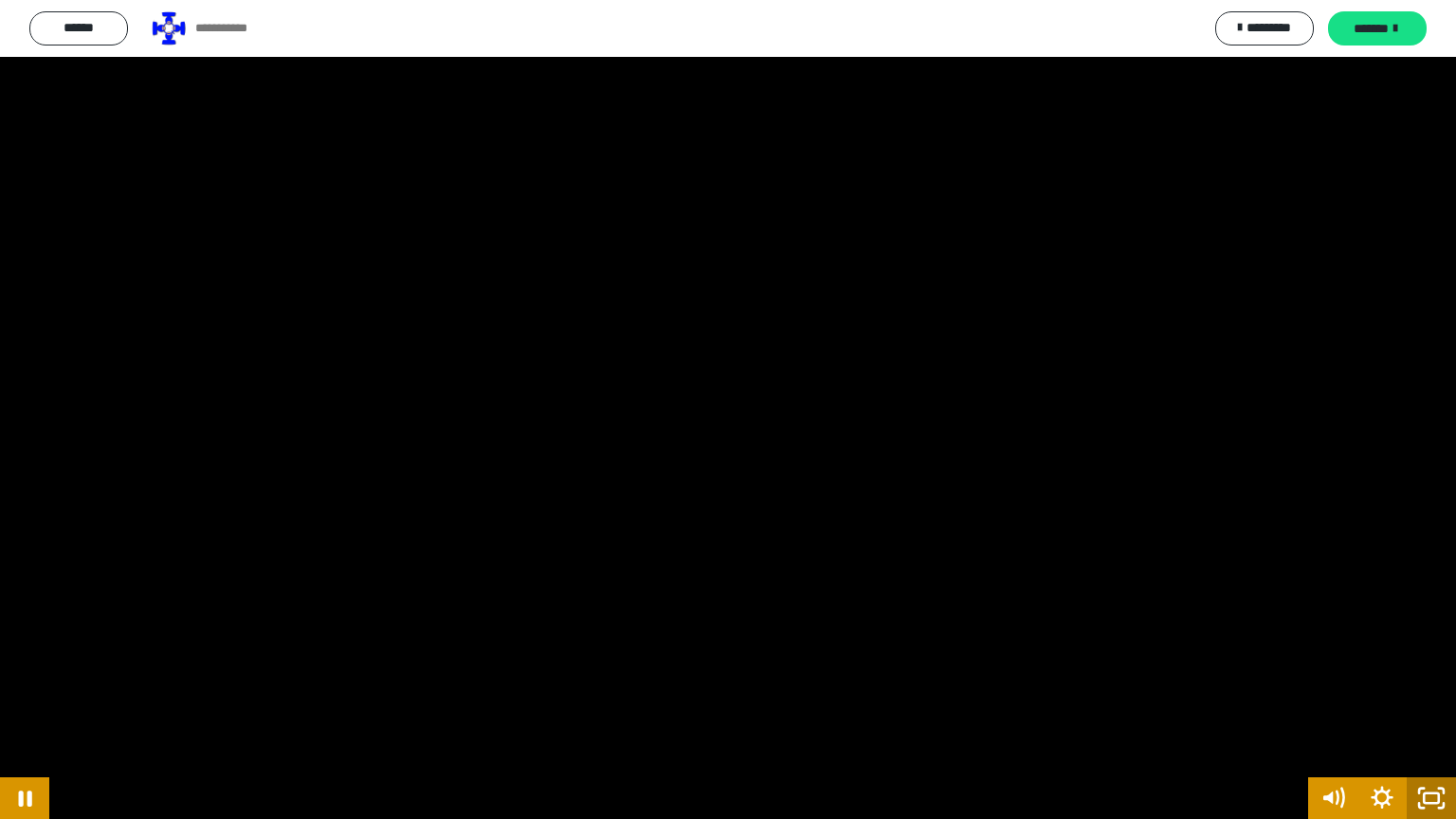 click 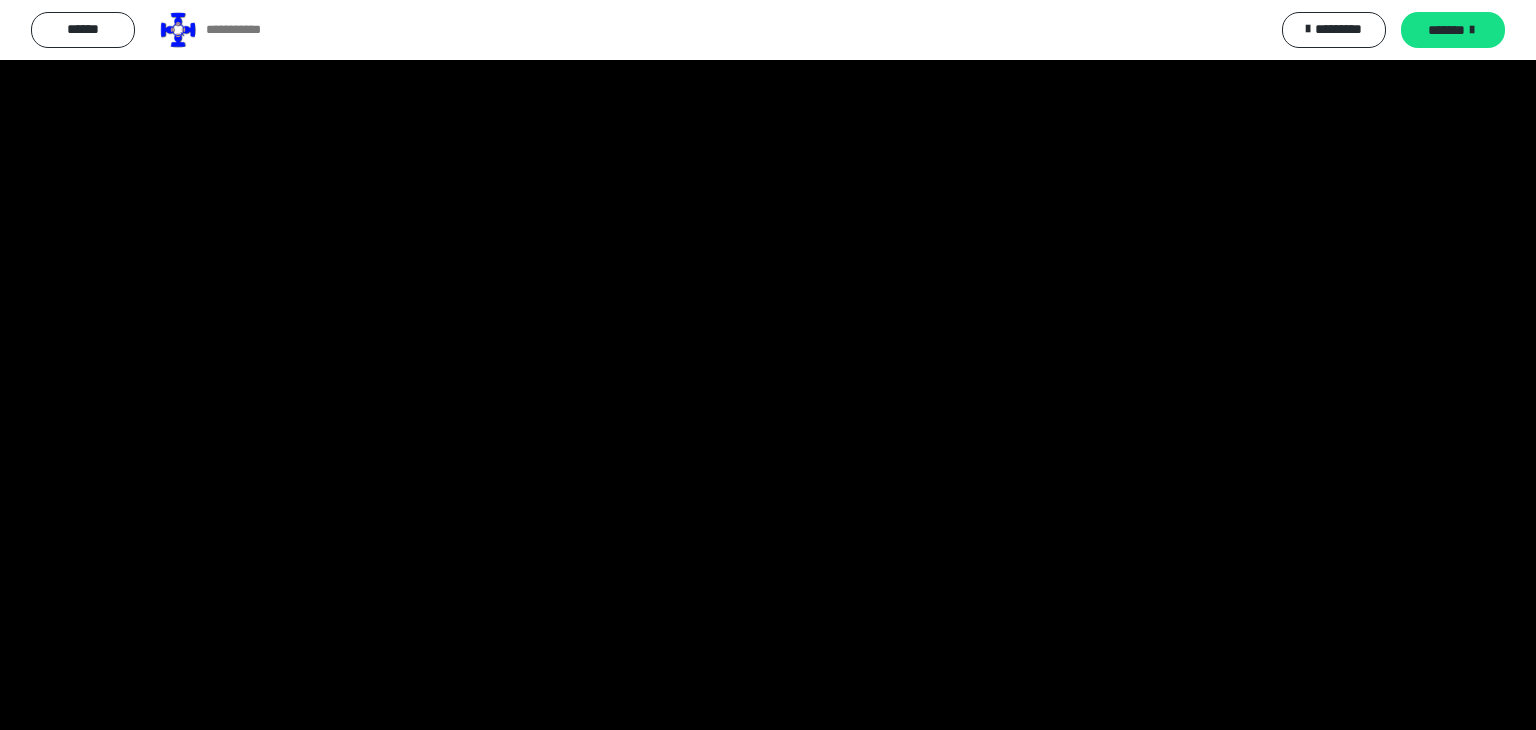 scroll, scrollTop: 2676, scrollLeft: 0, axis: vertical 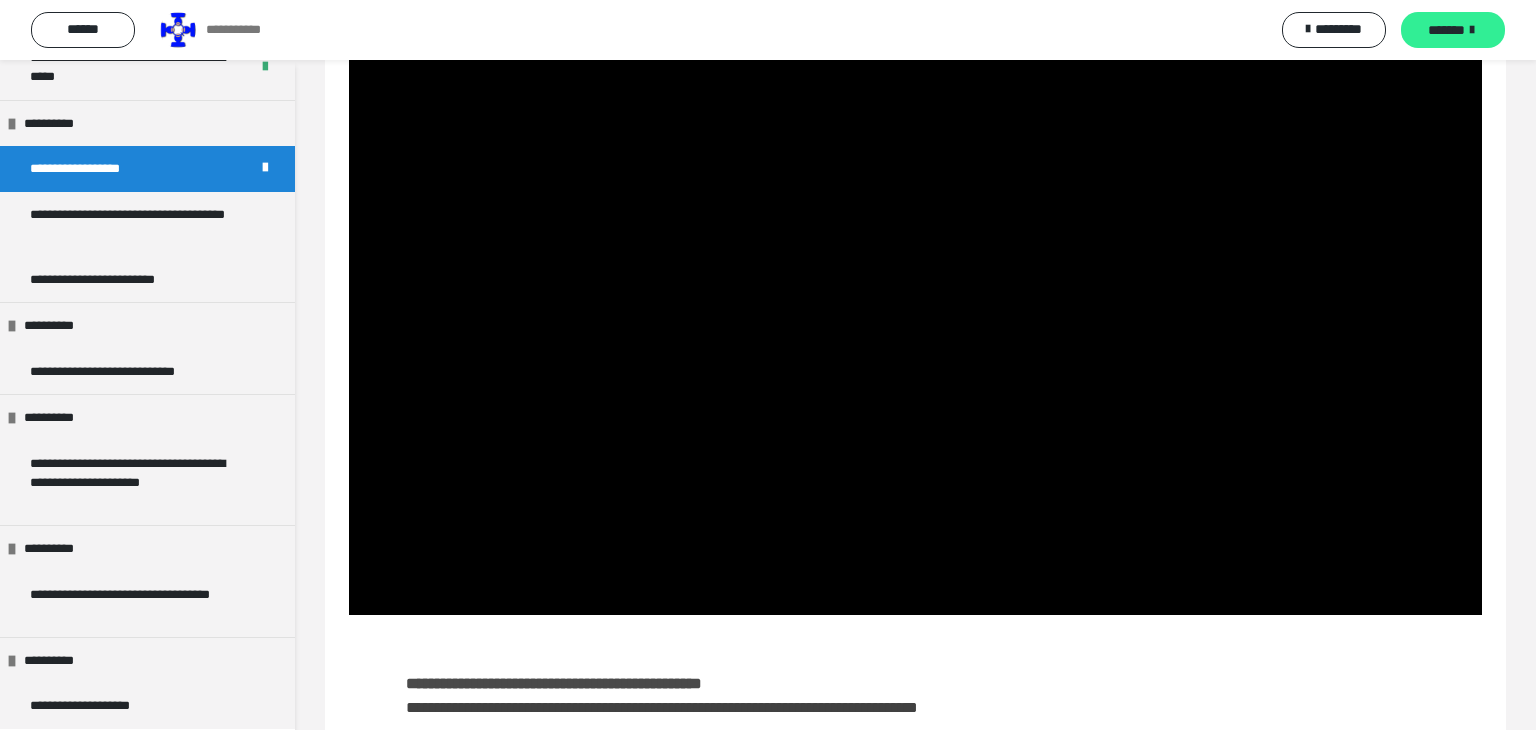 click on "*******" at bounding box center [1446, 30] 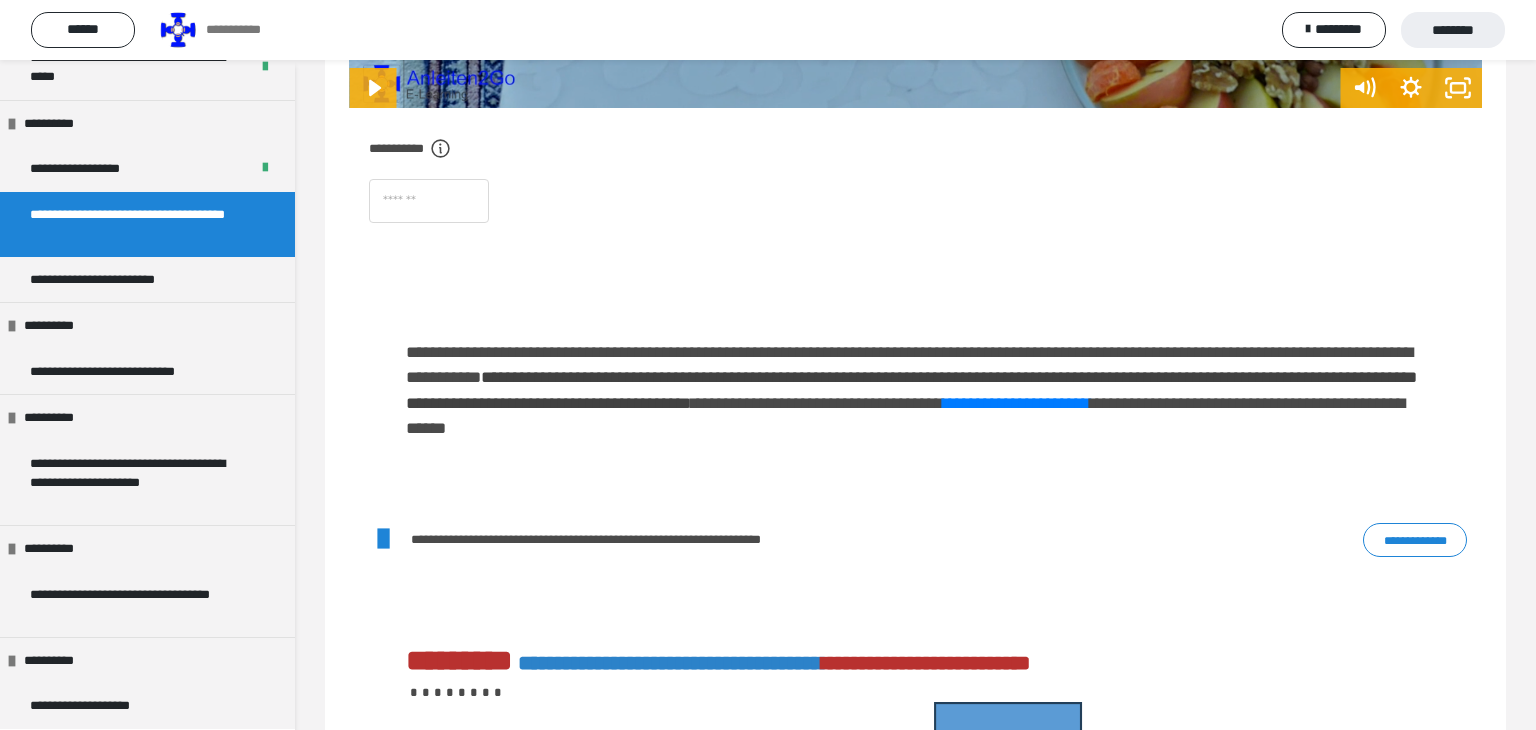 scroll, scrollTop: 1088, scrollLeft: 0, axis: vertical 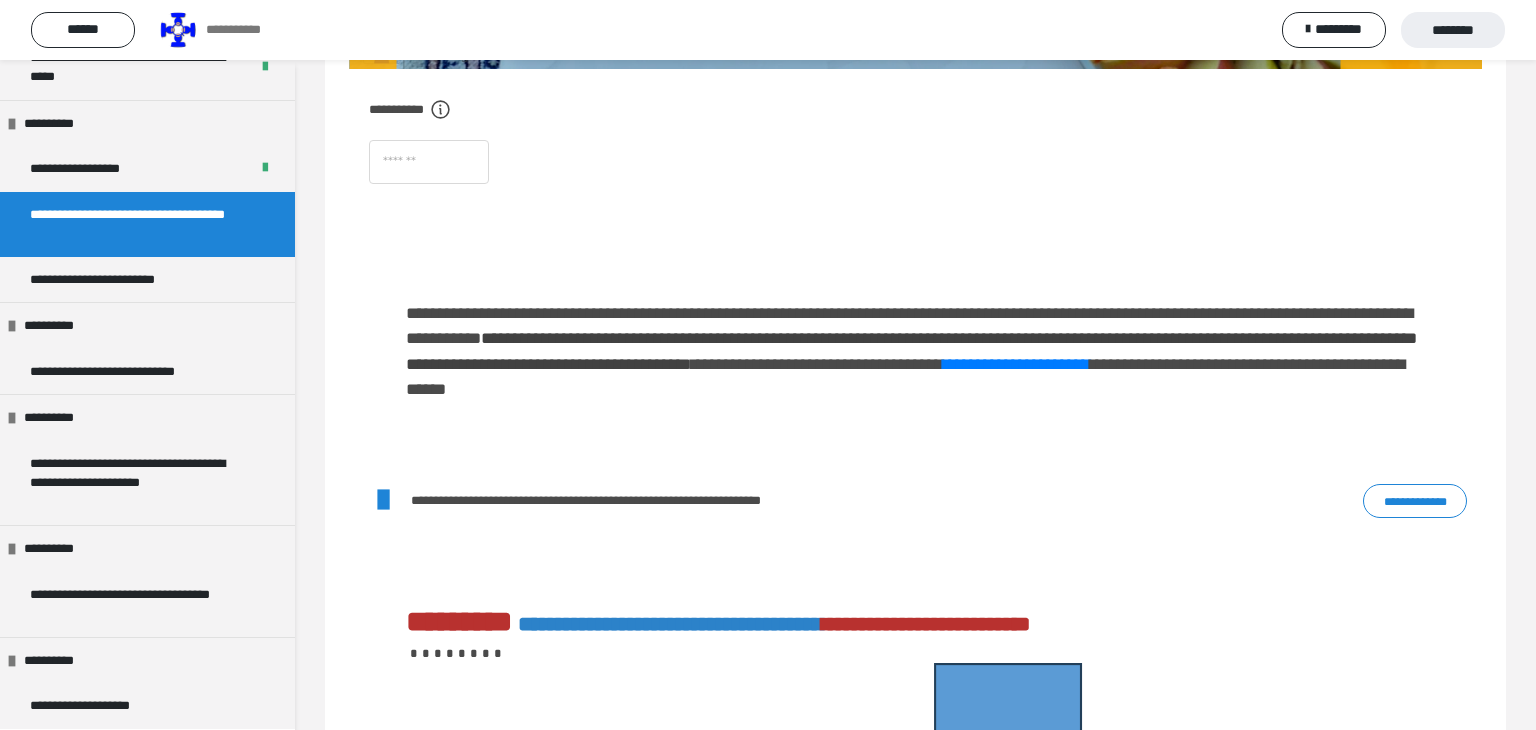 click on "**********" at bounding box center (1415, 501) 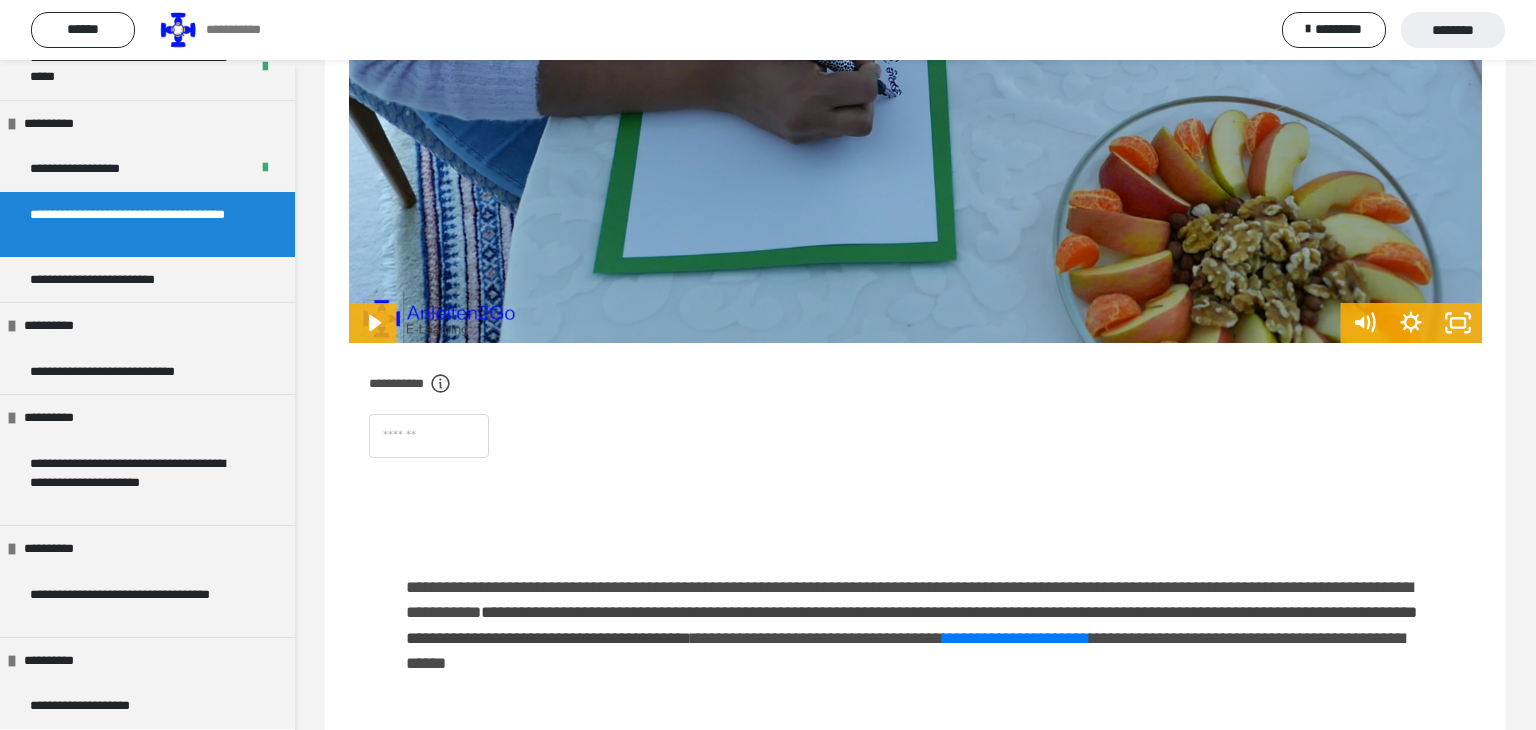 scroll, scrollTop: 624, scrollLeft: 0, axis: vertical 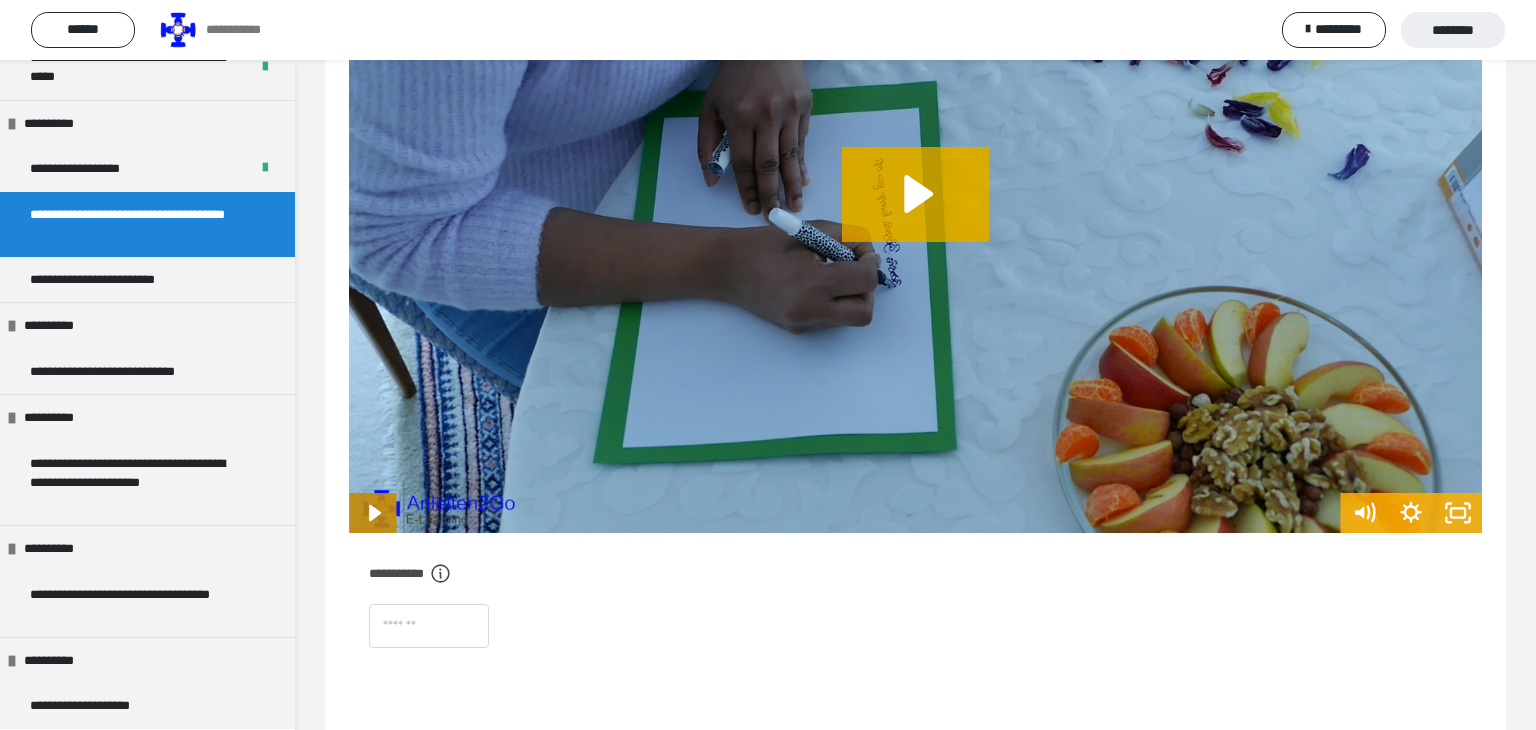 click 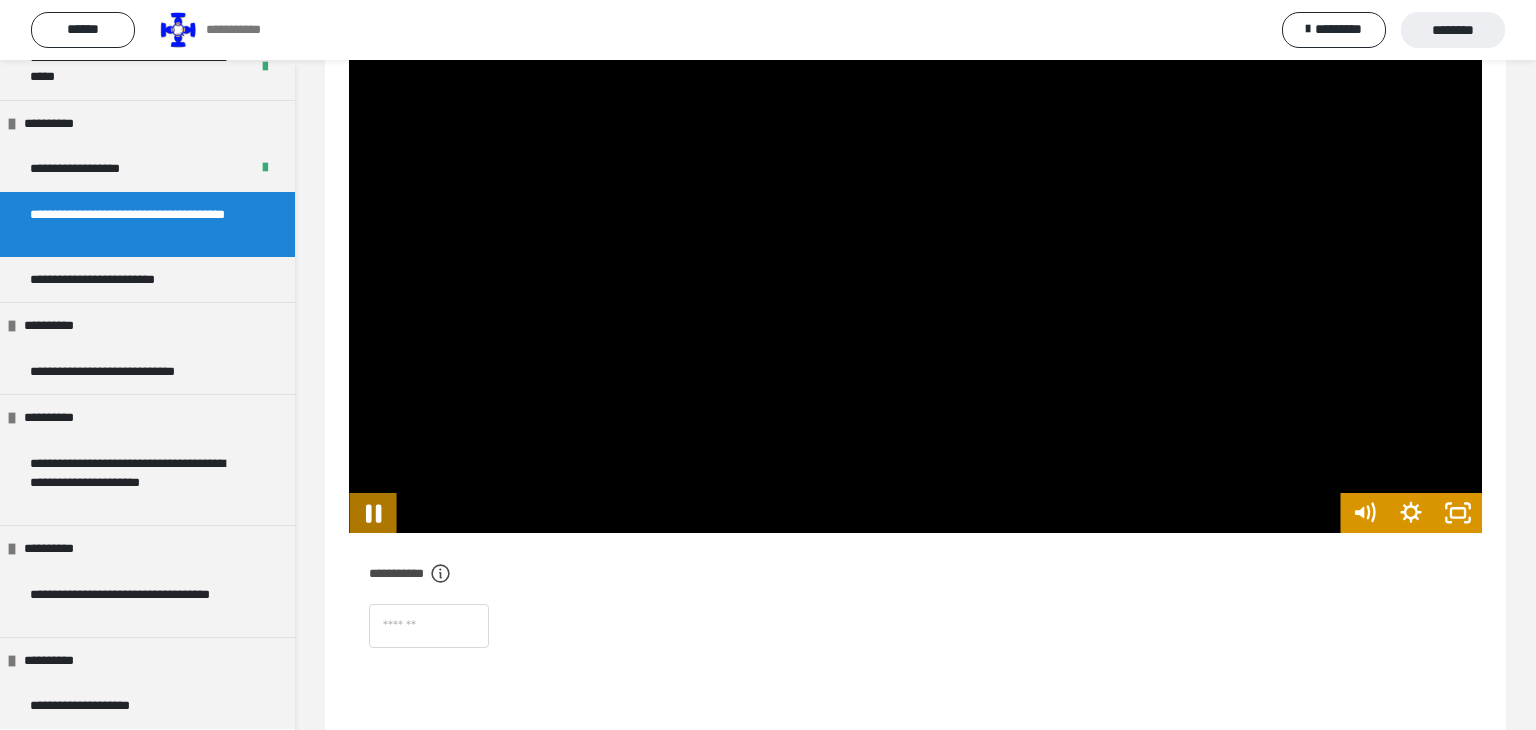 click 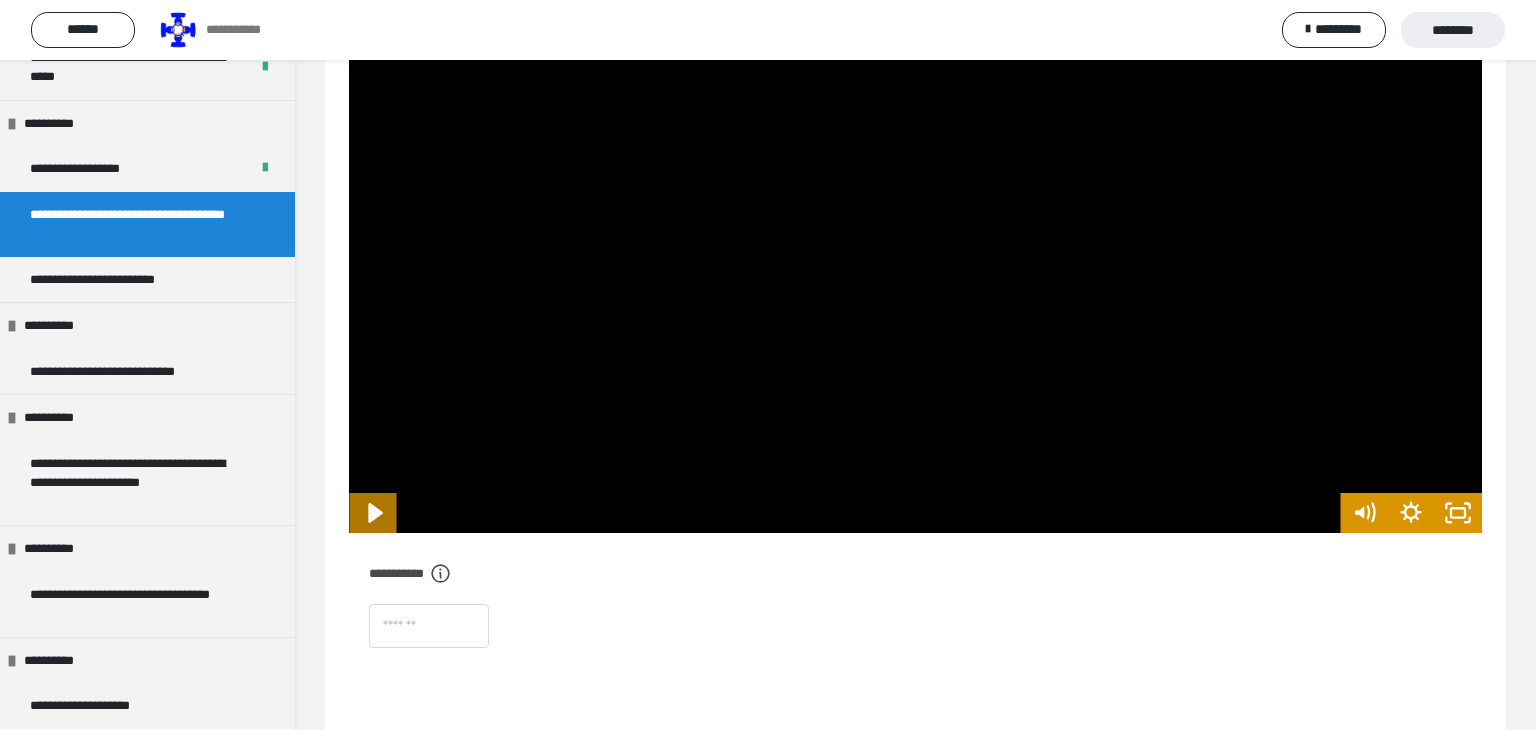 click 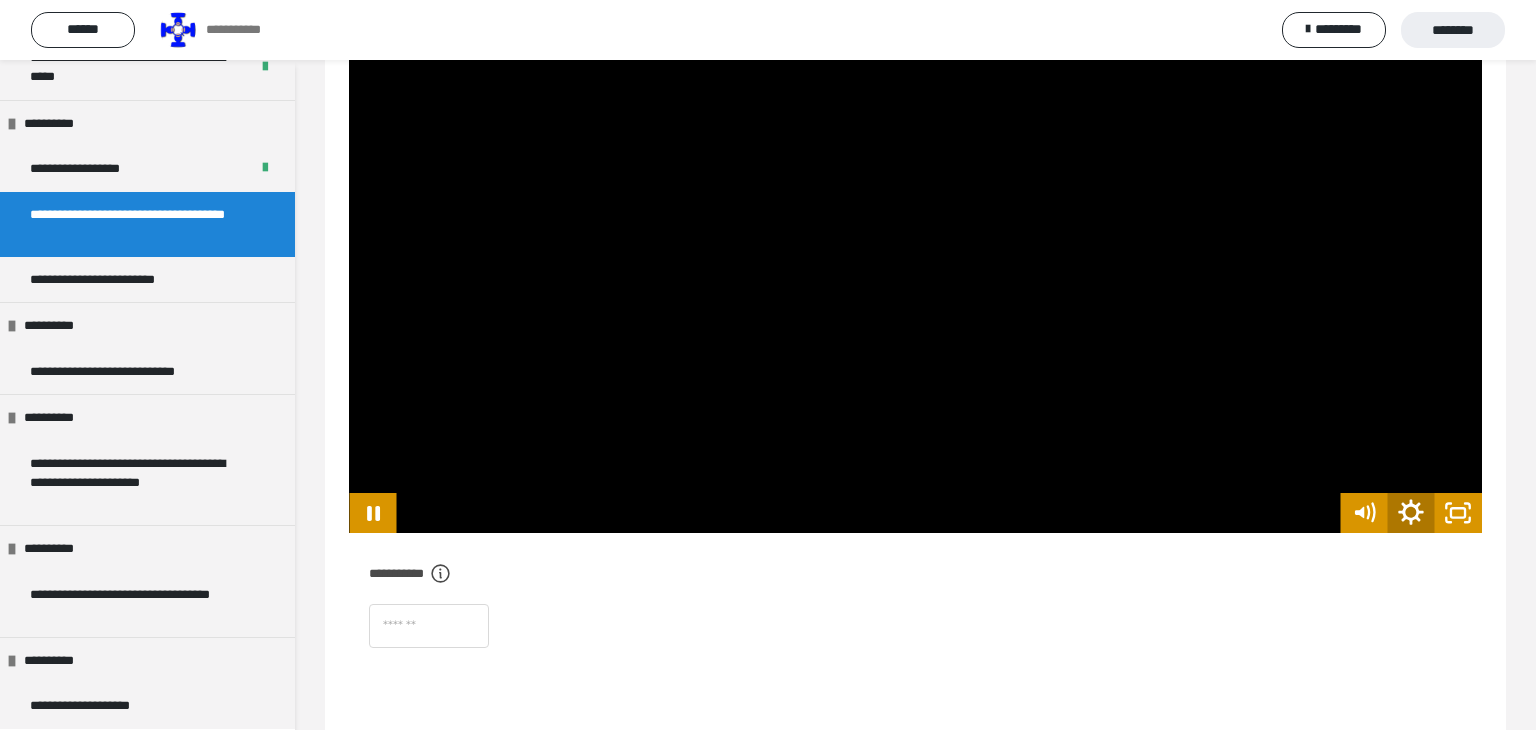 click 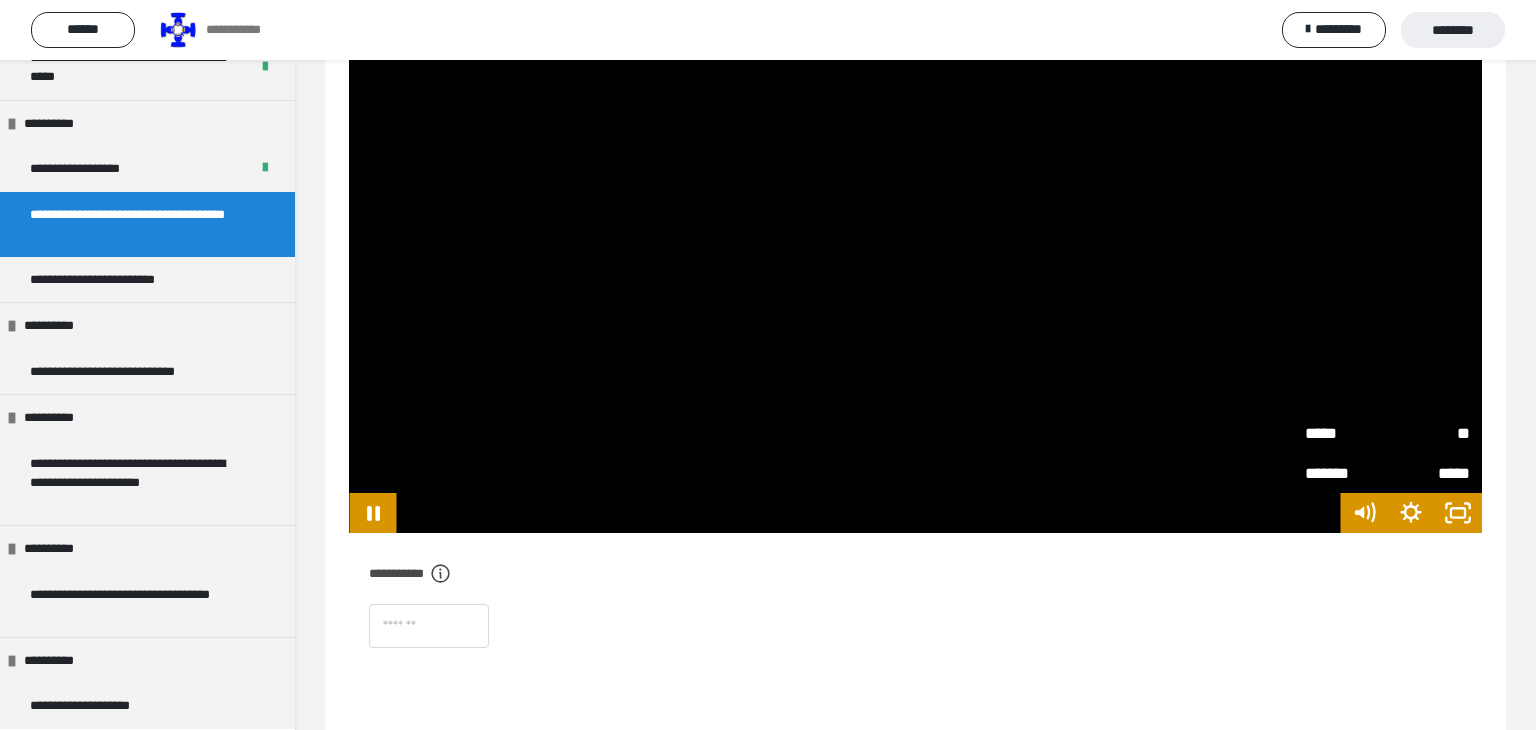 click on "*****" at bounding box center [1346, 433] 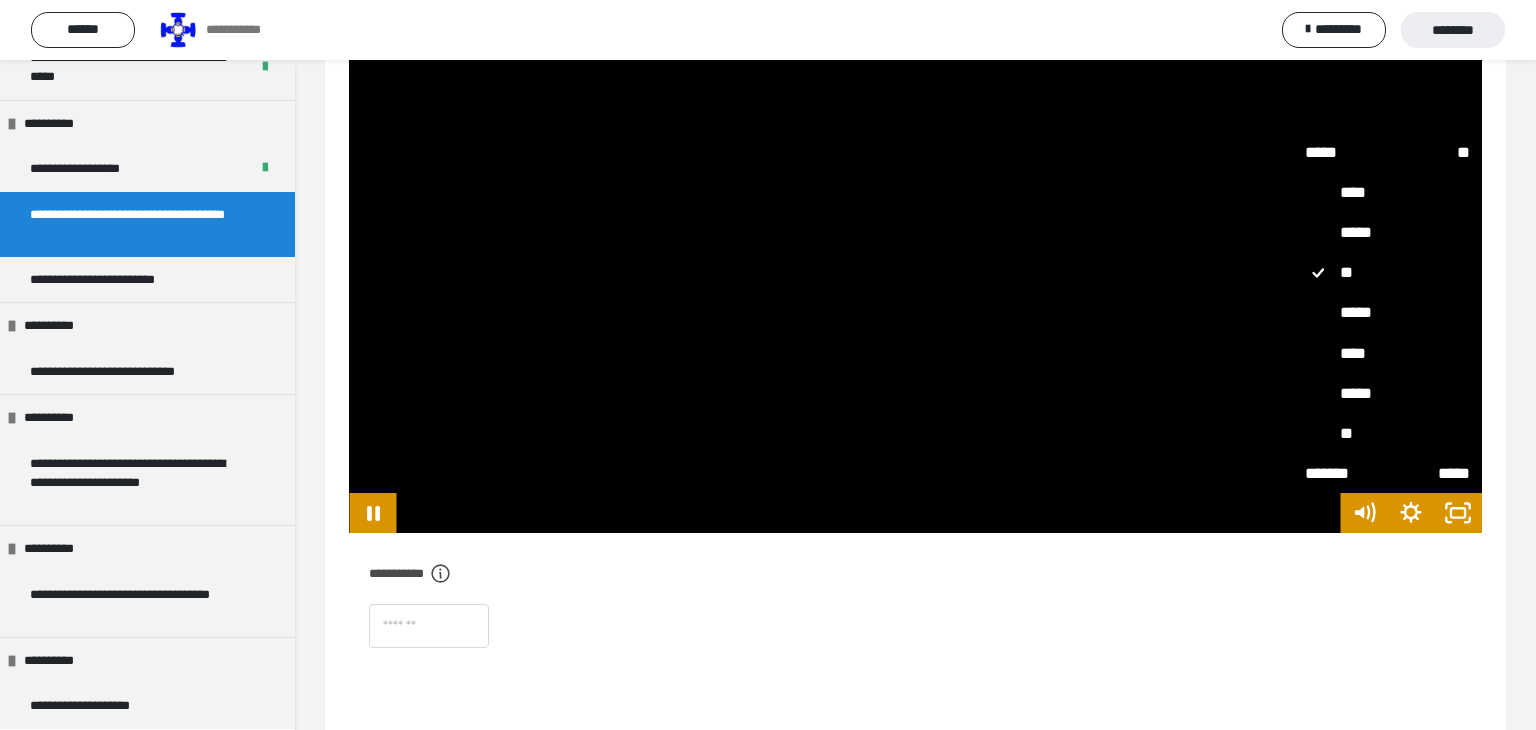 click on "*****" at bounding box center (1387, 393) 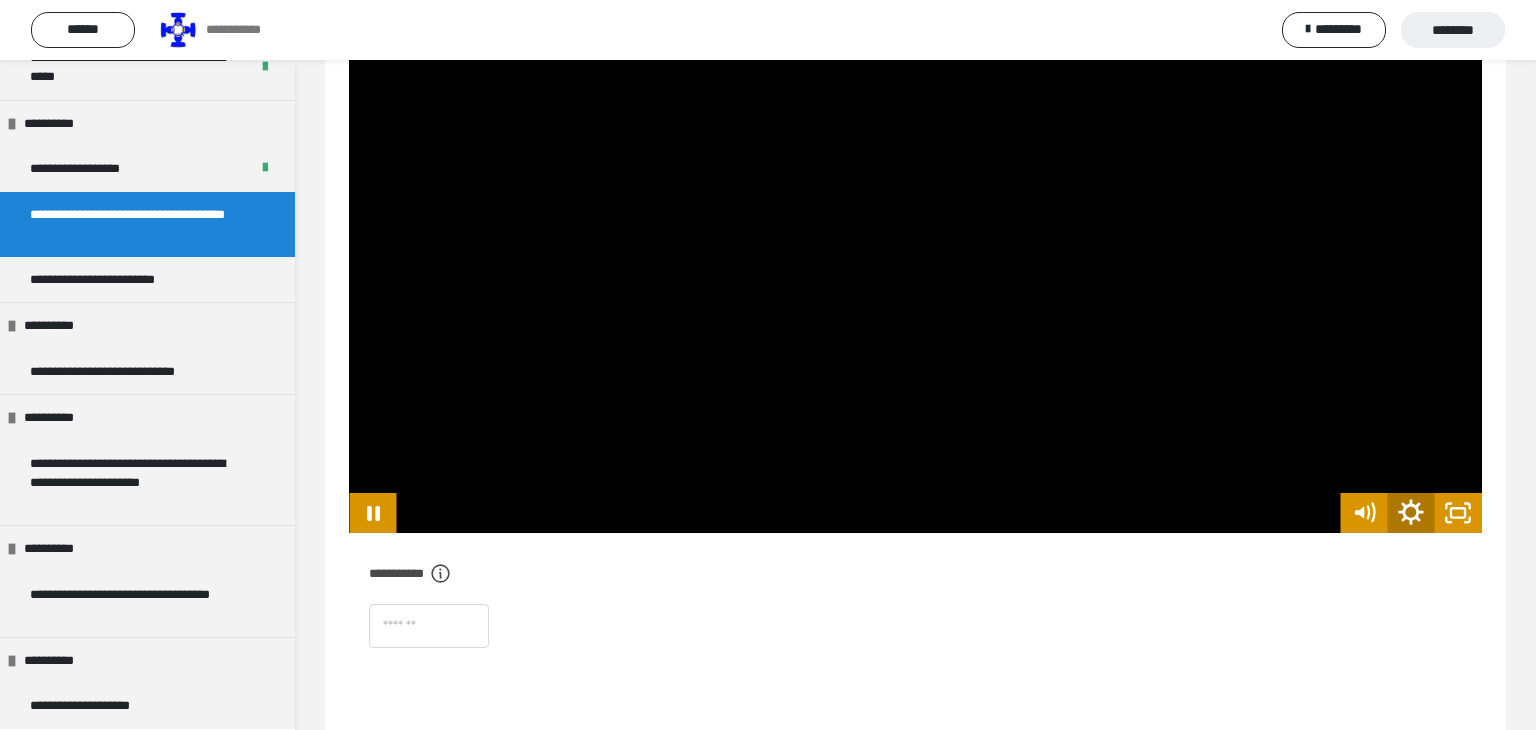 click 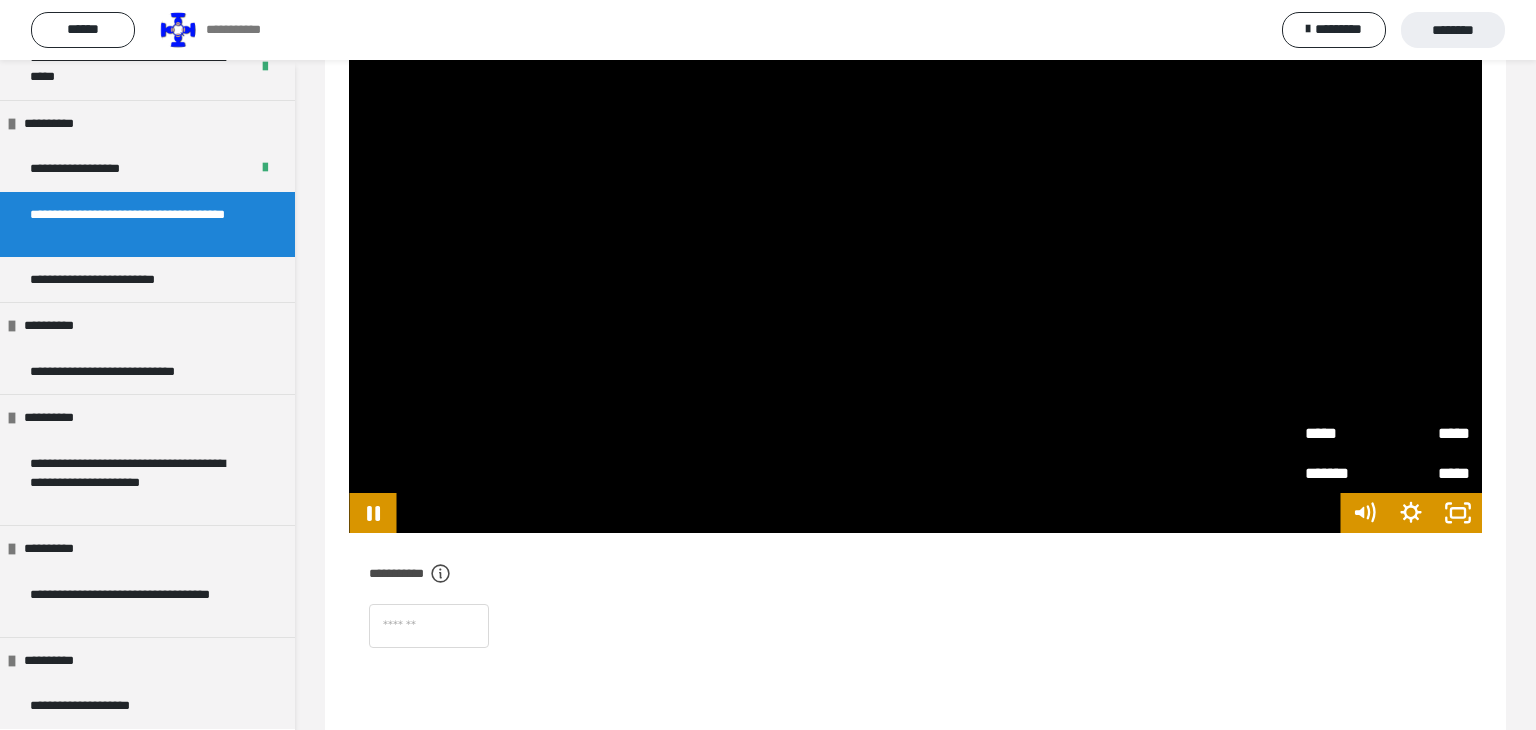 click on "*****" at bounding box center [1429, 425] 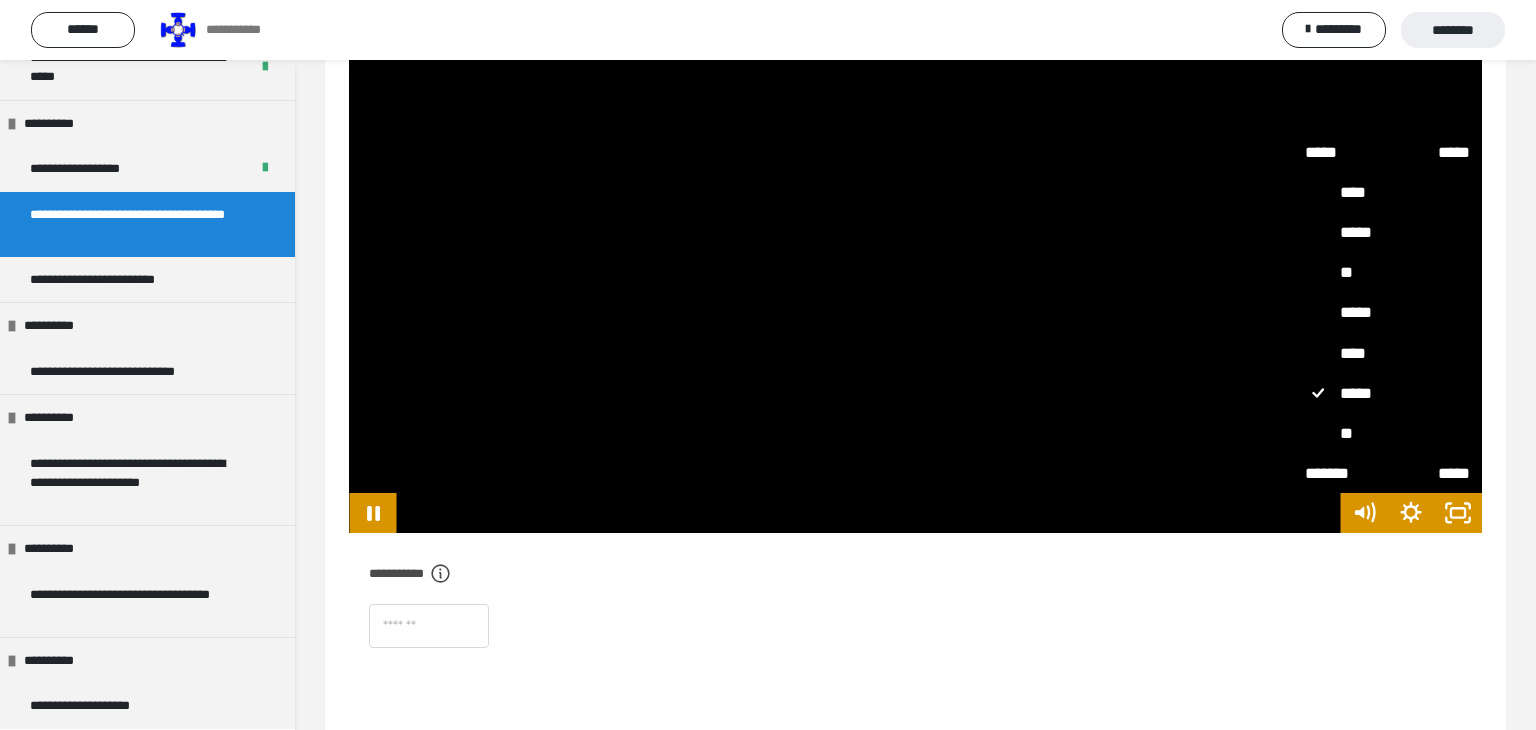 click on "**" at bounding box center [1387, 433] 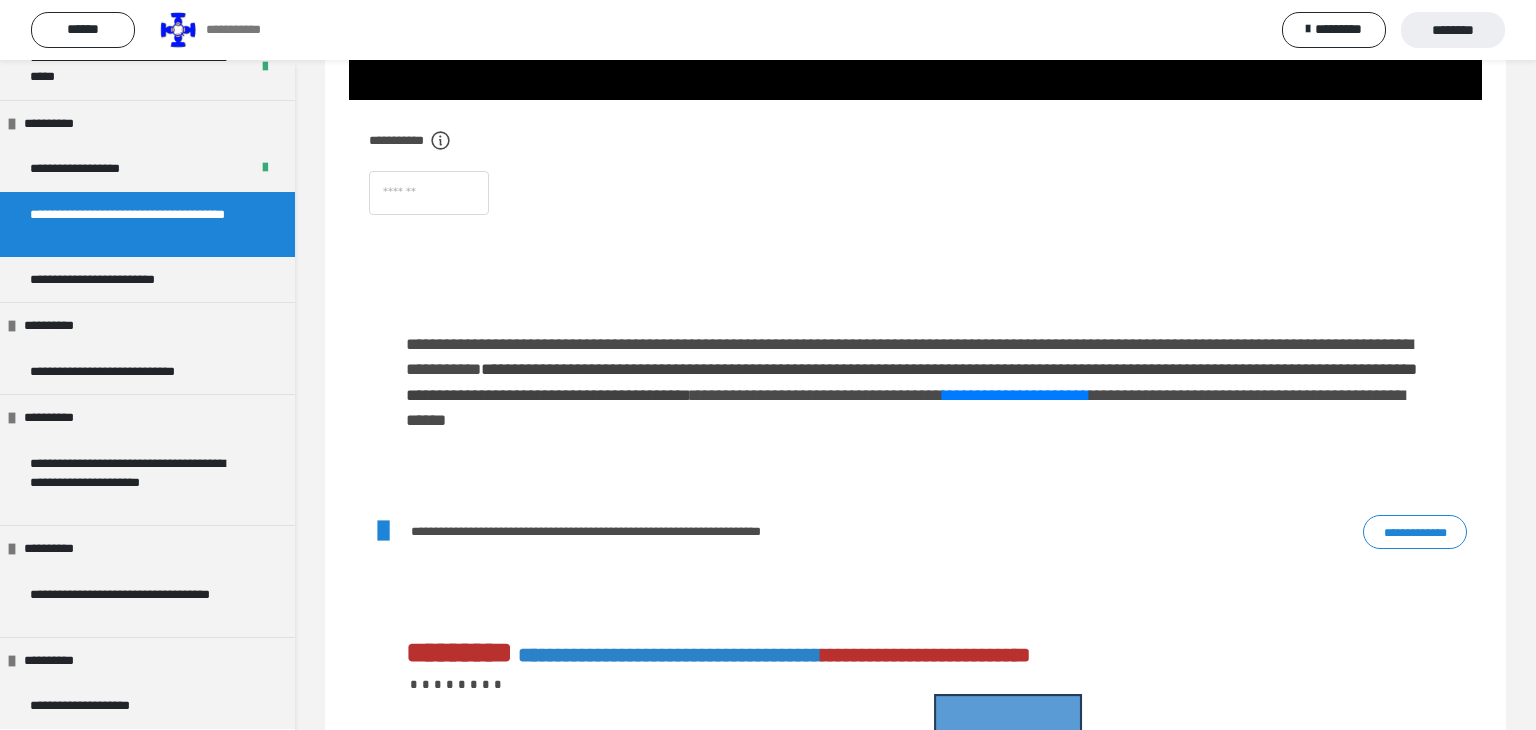 scroll, scrollTop: 1155, scrollLeft: 0, axis: vertical 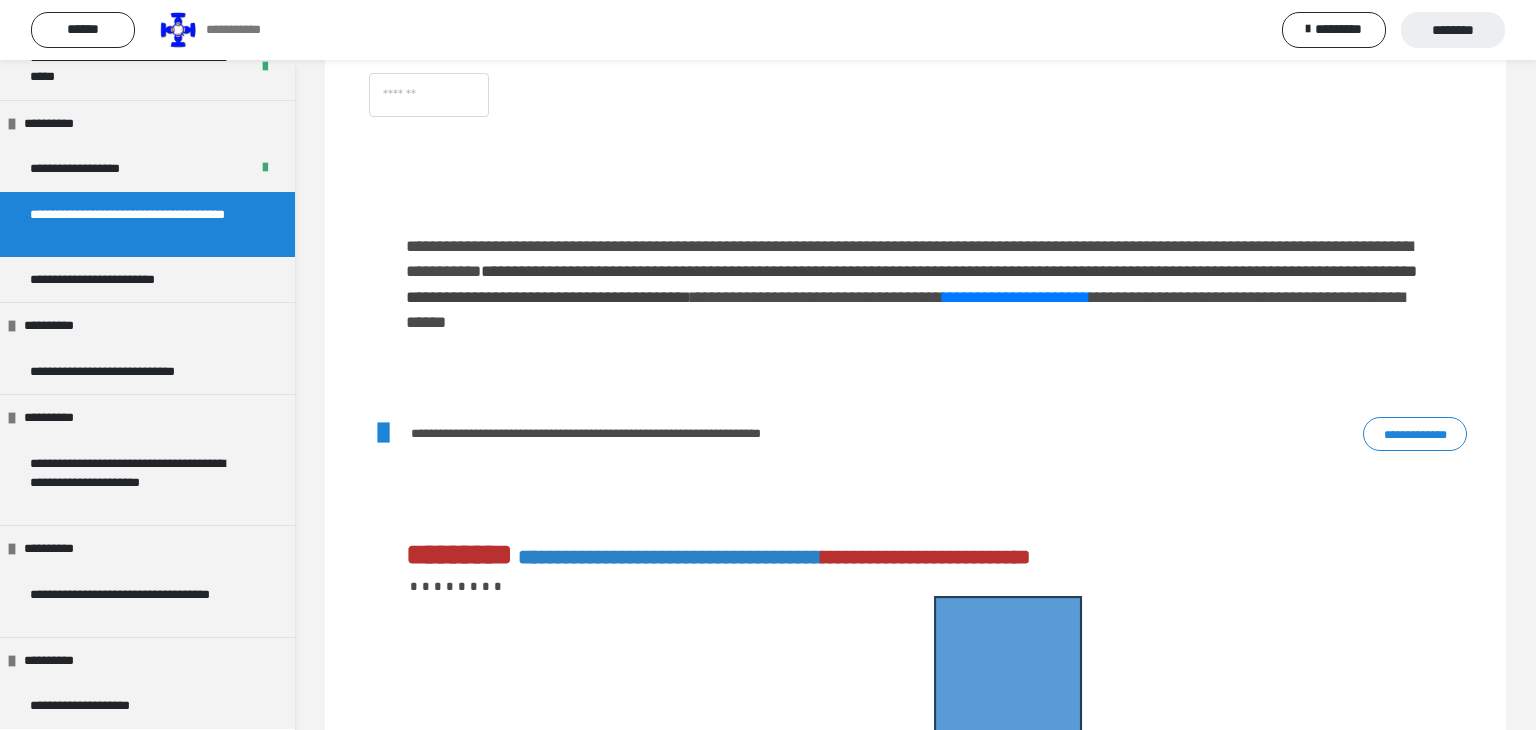 click on "**********" at bounding box center [1415, 434] 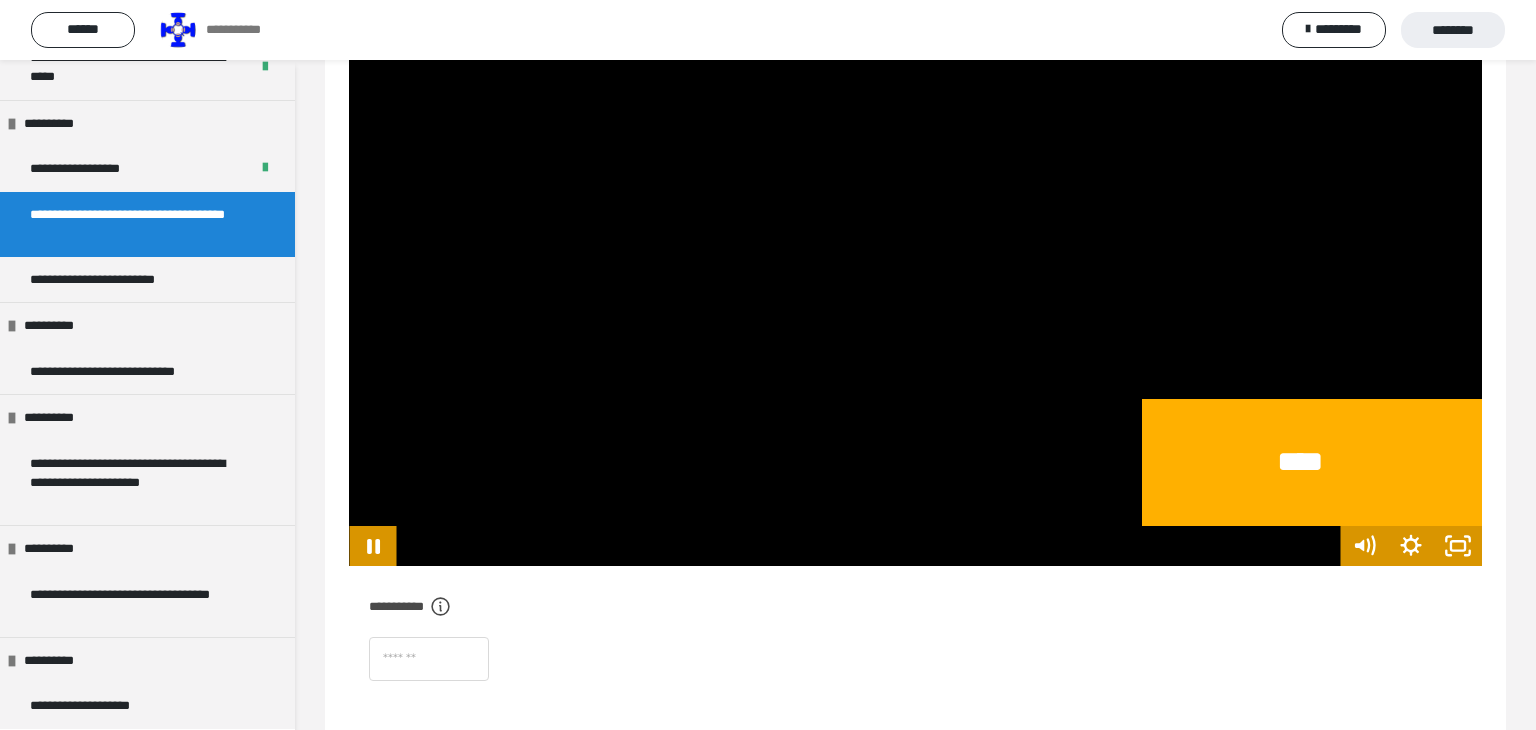 scroll, scrollTop: 607, scrollLeft: 0, axis: vertical 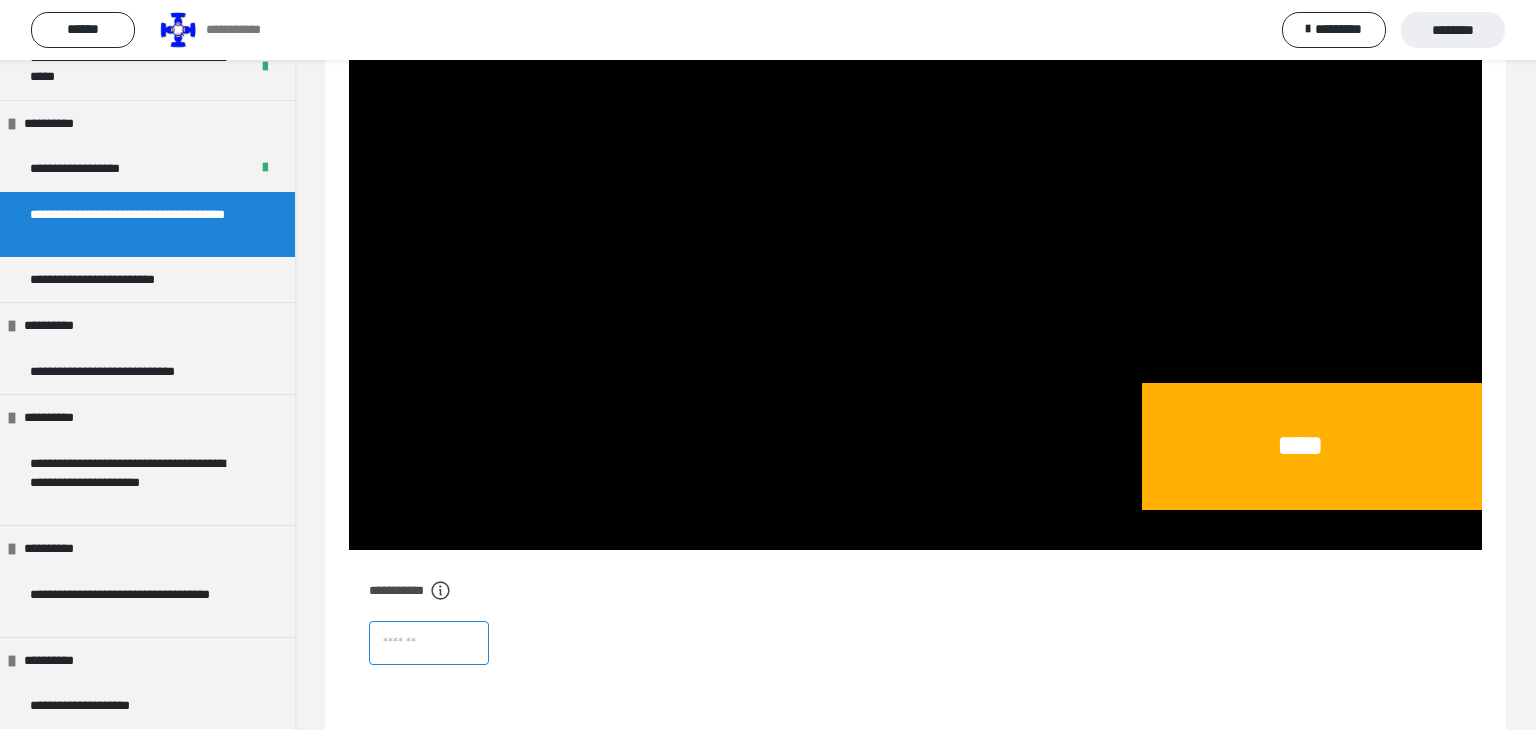 click at bounding box center [429, 643] 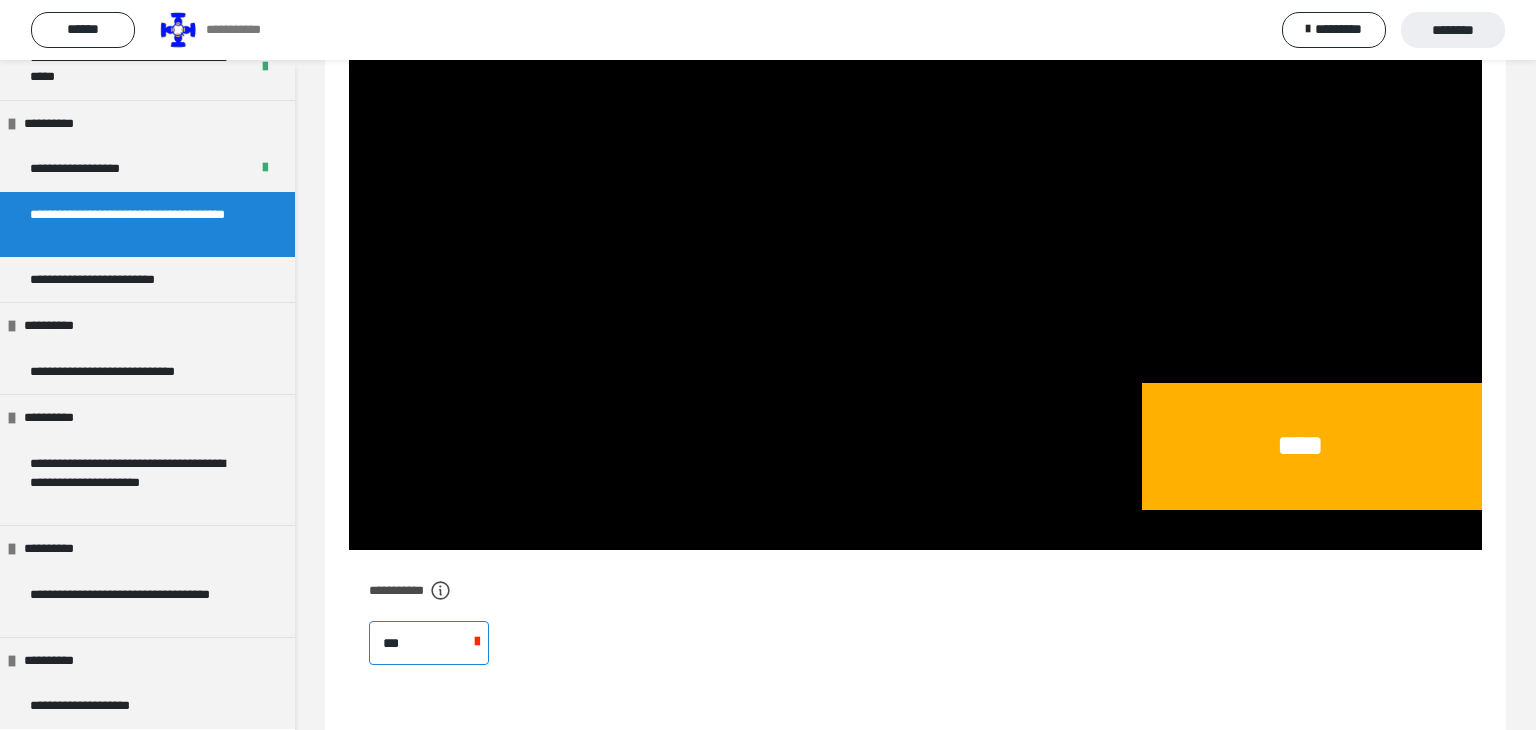 type on "****" 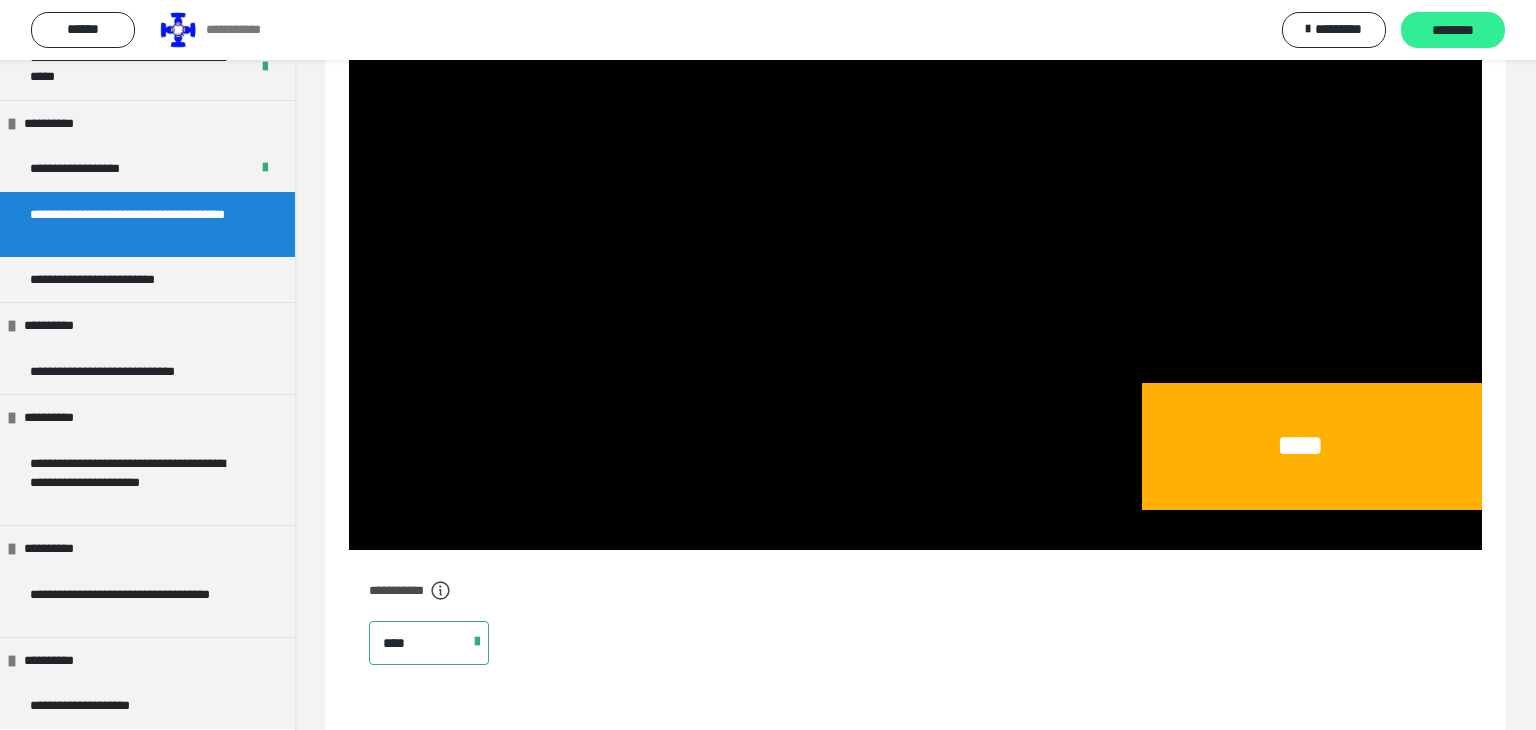 click on "********" at bounding box center [1453, 31] 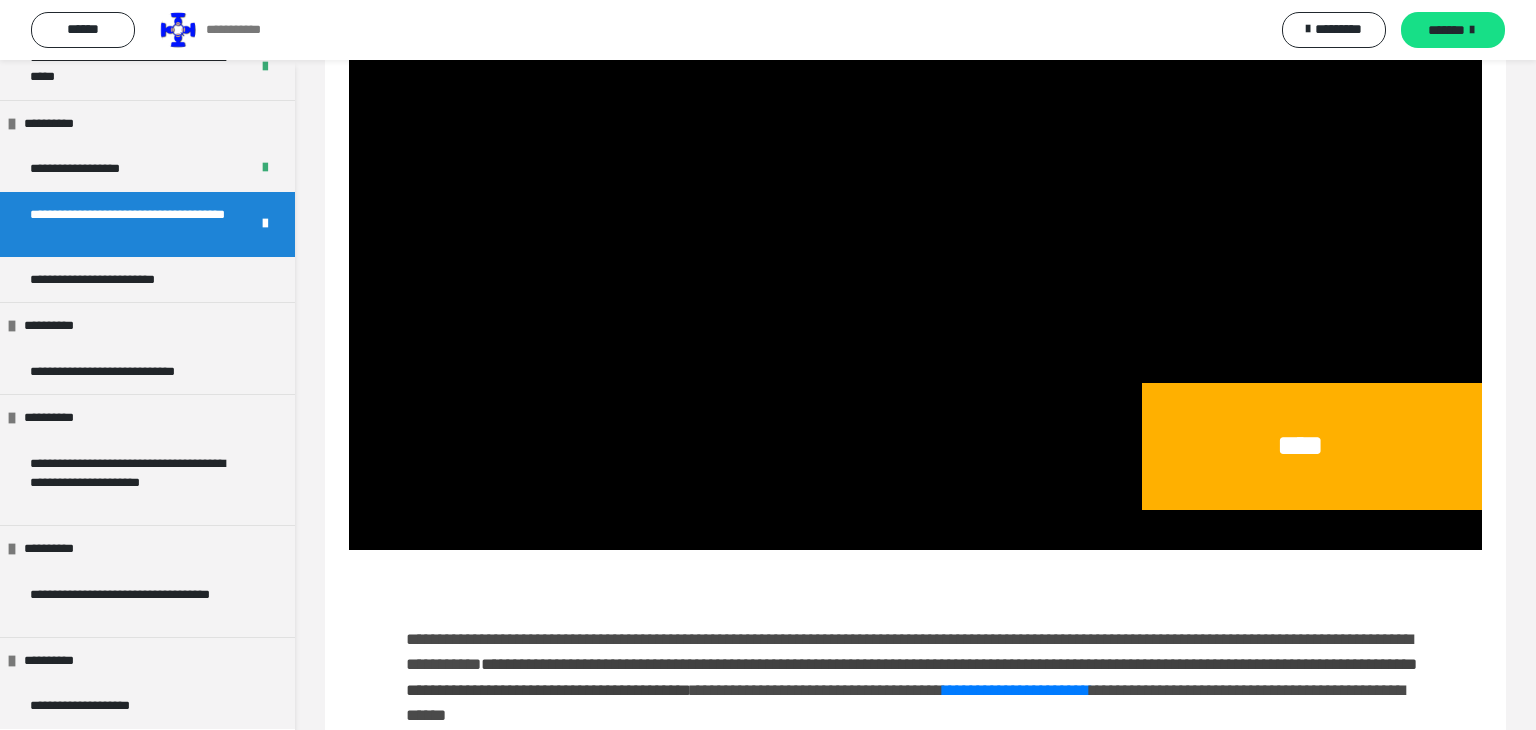click at bounding box center (1472, 30) 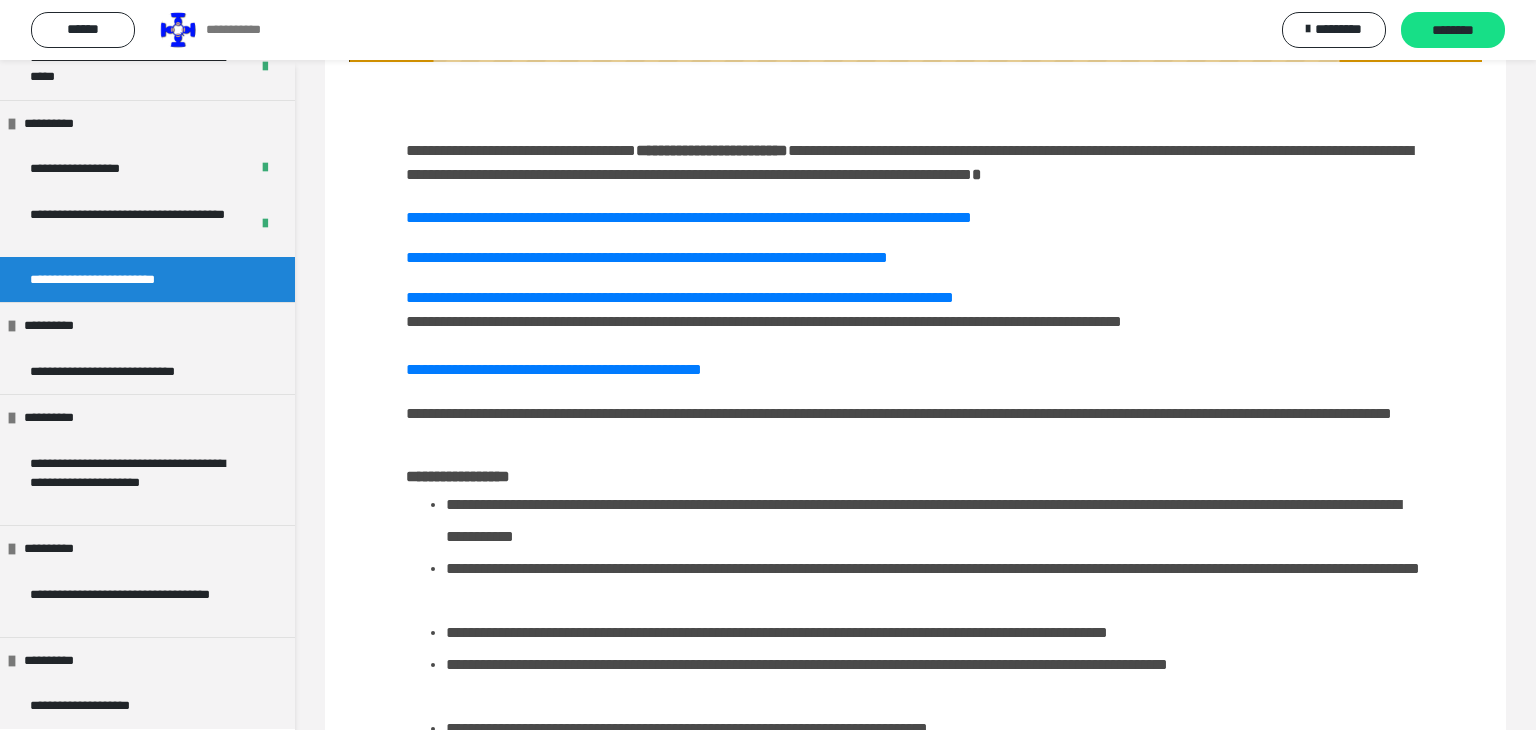 scroll, scrollTop: 1099, scrollLeft: 0, axis: vertical 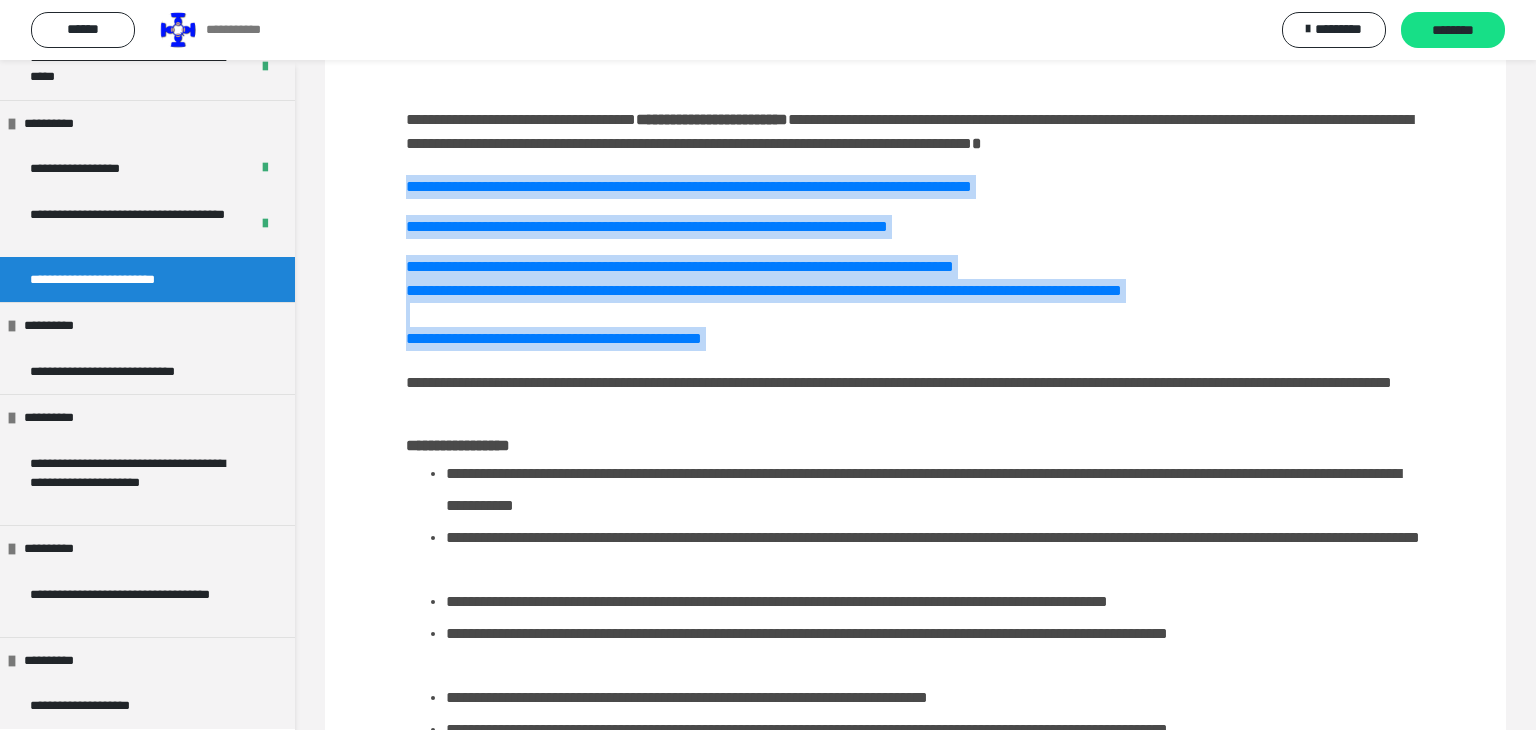 drag, startPoint x: 393, startPoint y: 210, endPoint x: 817, endPoint y: 407, distance: 467.53076 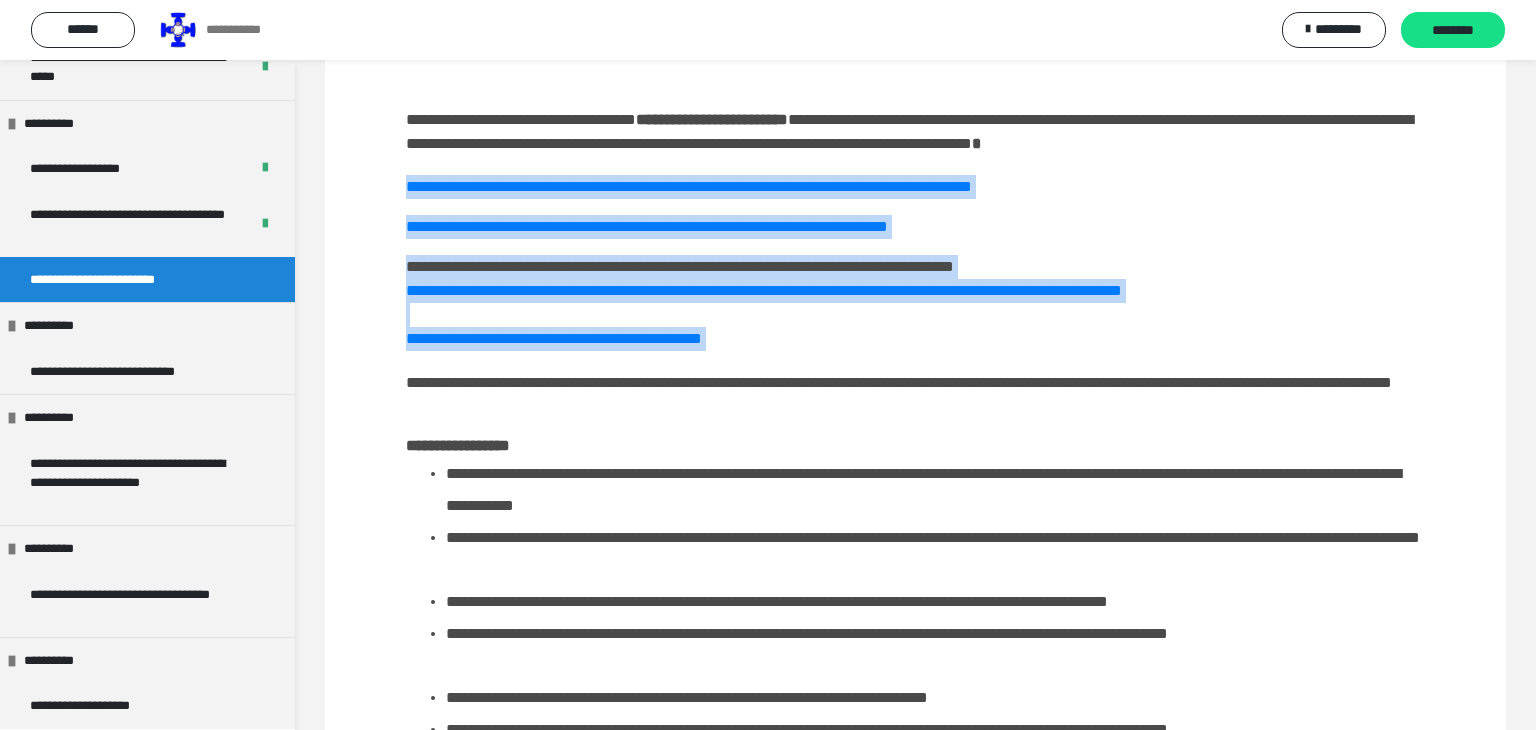 copy on "**********" 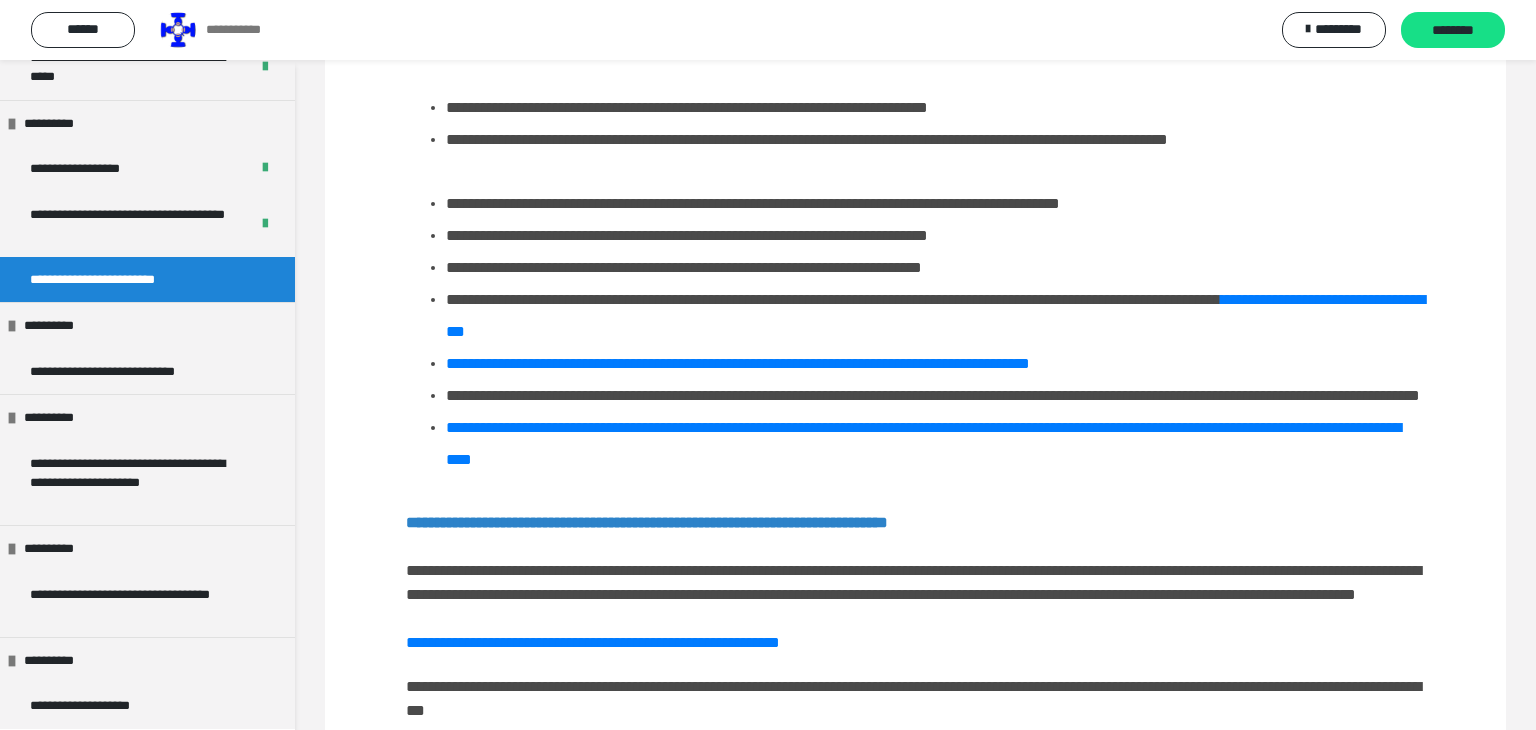 scroll, scrollTop: 1692, scrollLeft: 0, axis: vertical 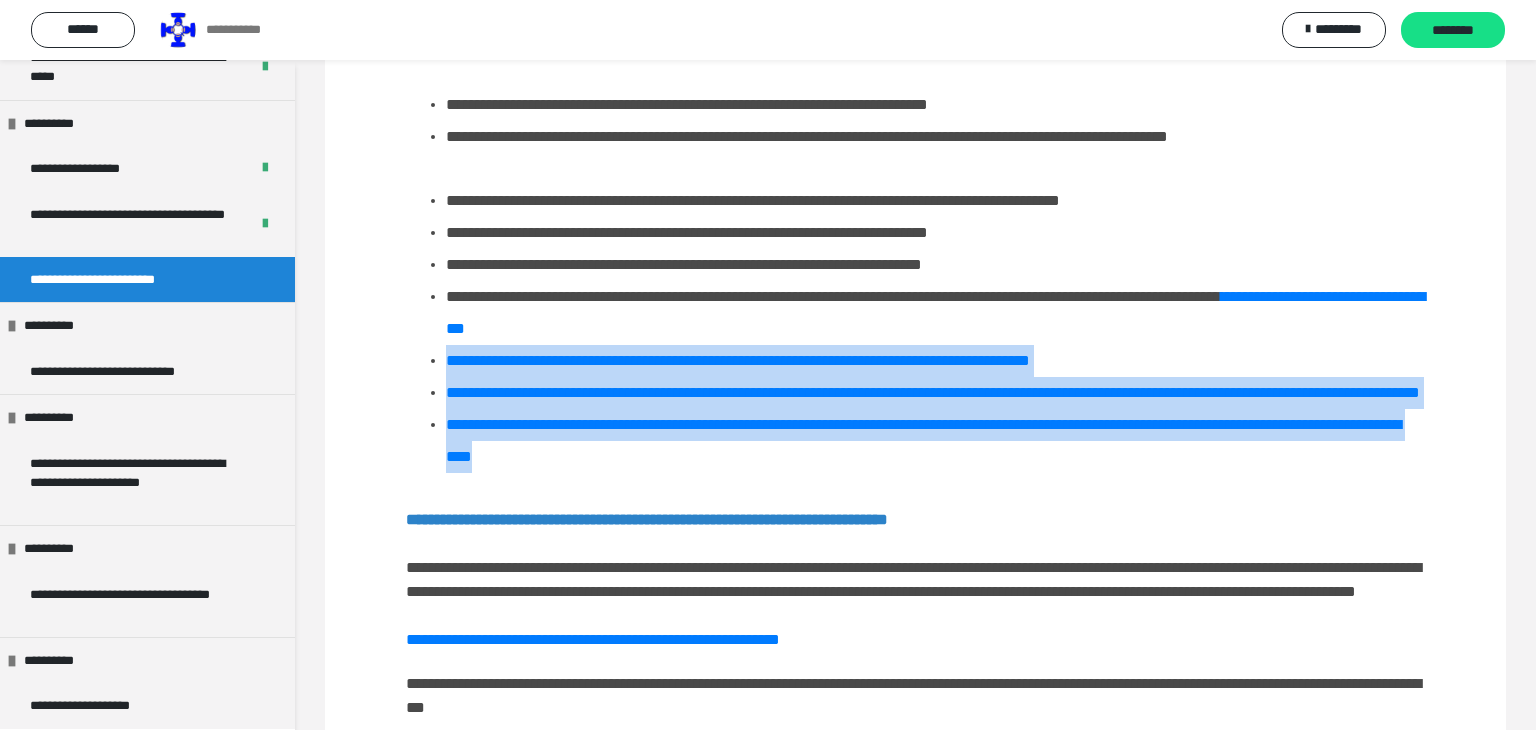 drag, startPoint x: 406, startPoint y: 427, endPoint x: 832, endPoint y: 614, distance: 465.2365 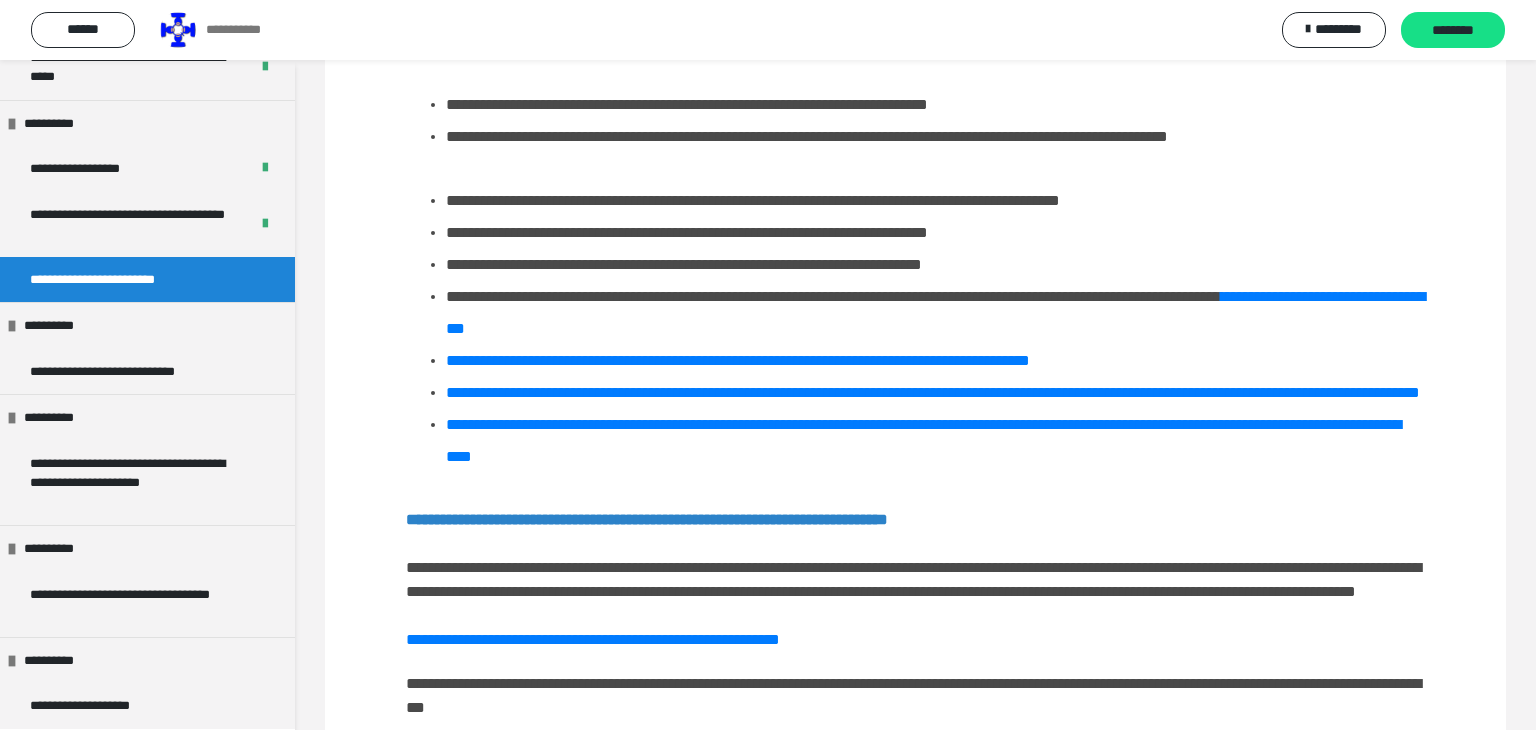 click on "**********" at bounding box center (916, 216) 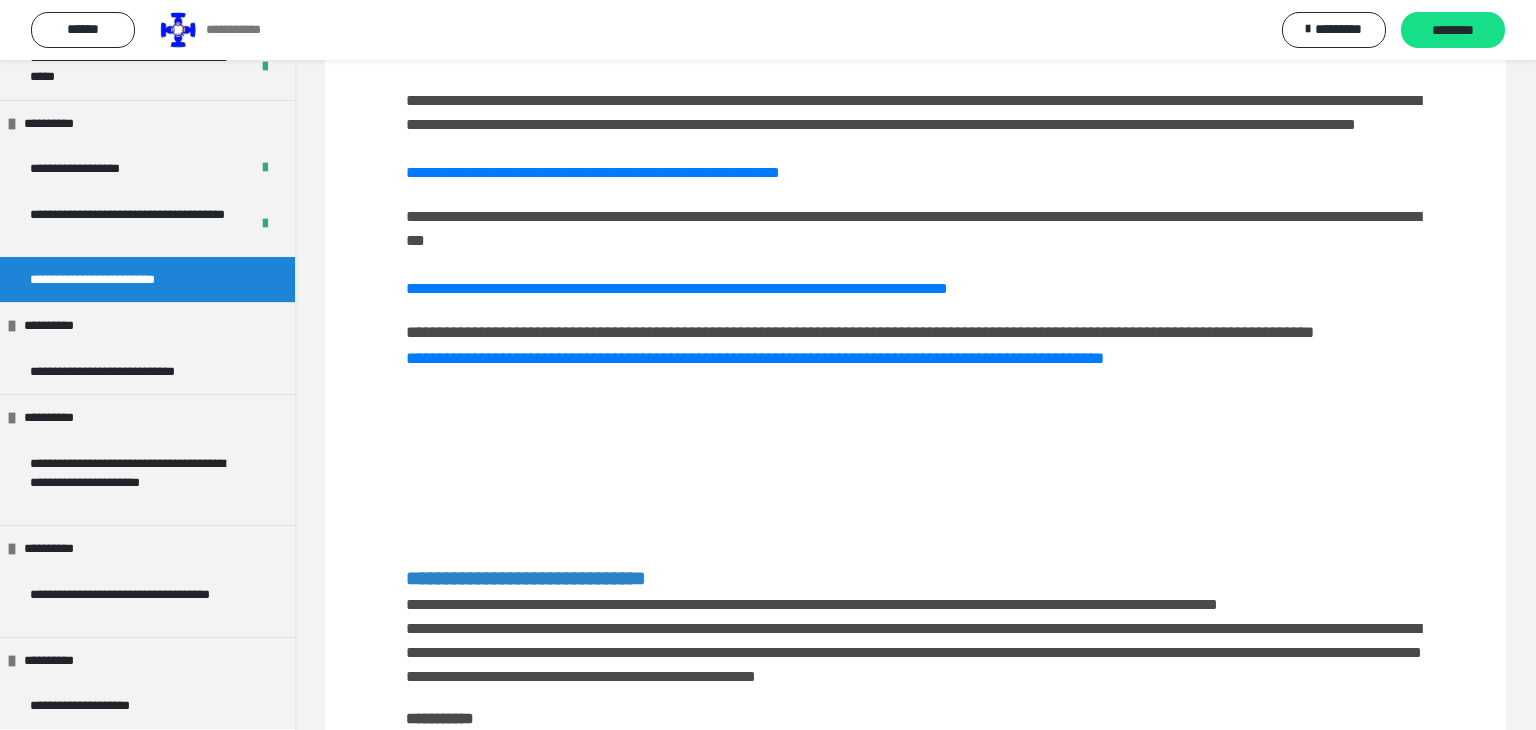 scroll, scrollTop: 2162, scrollLeft: 0, axis: vertical 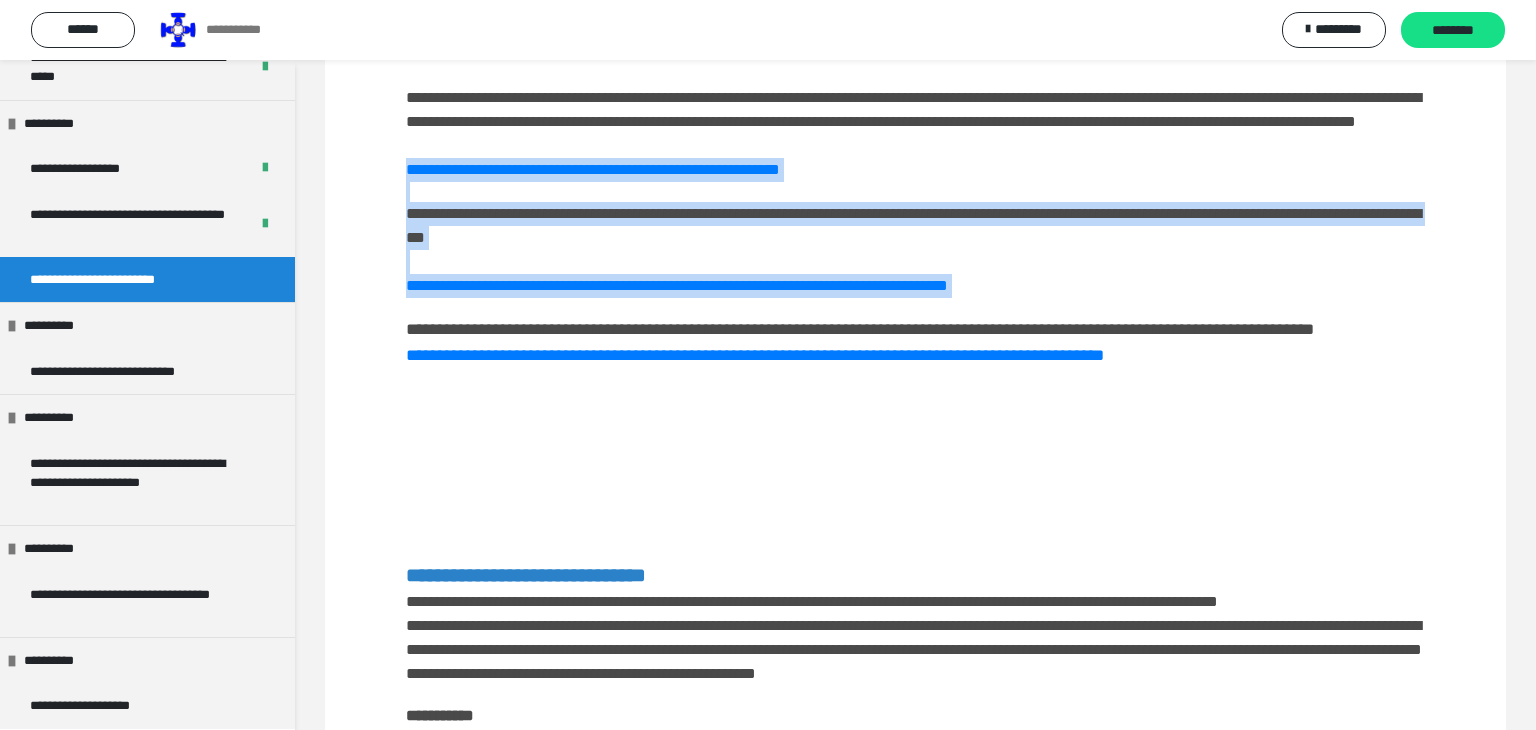 drag, startPoint x: 387, startPoint y: 362, endPoint x: 918, endPoint y: 506, distance: 550.1791 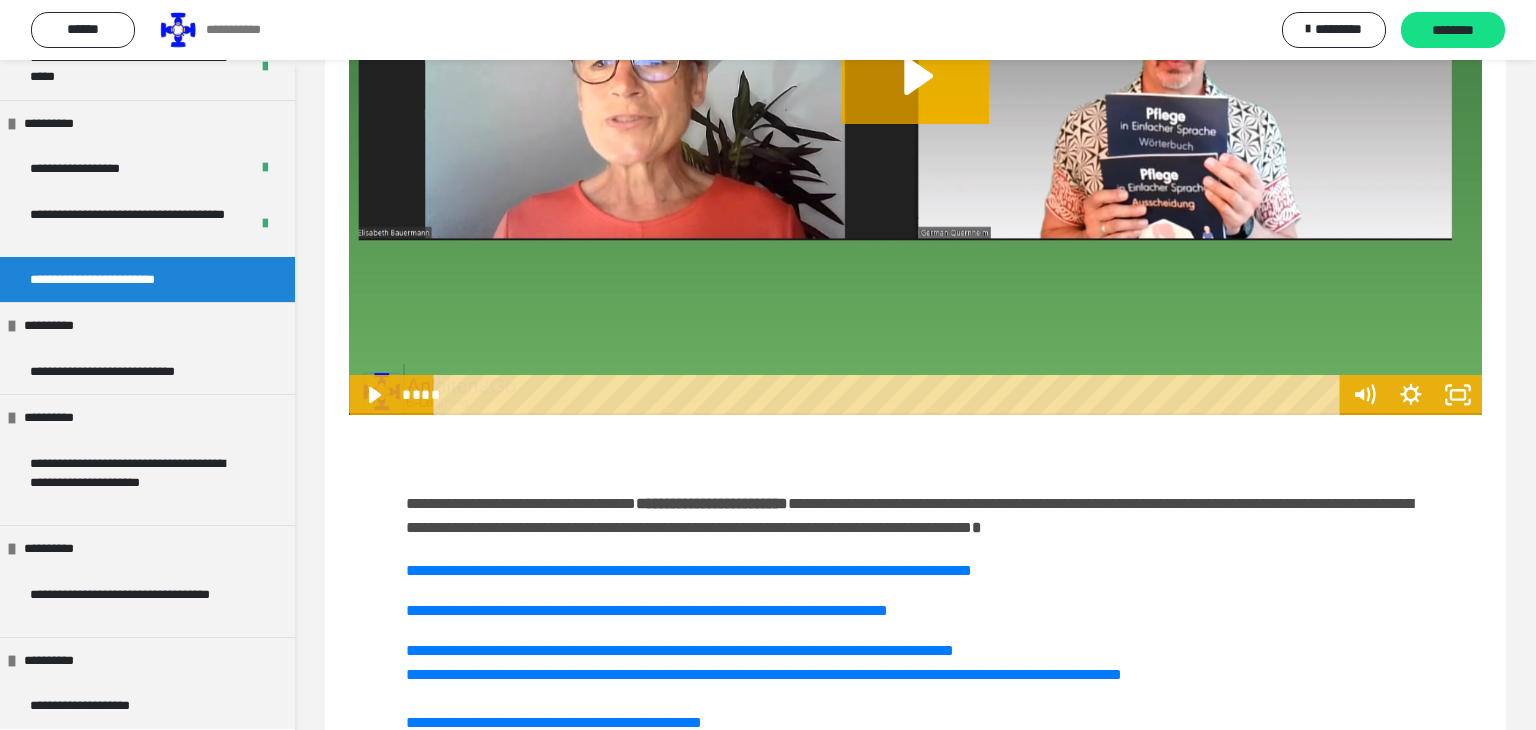 scroll, scrollTop: 535, scrollLeft: 0, axis: vertical 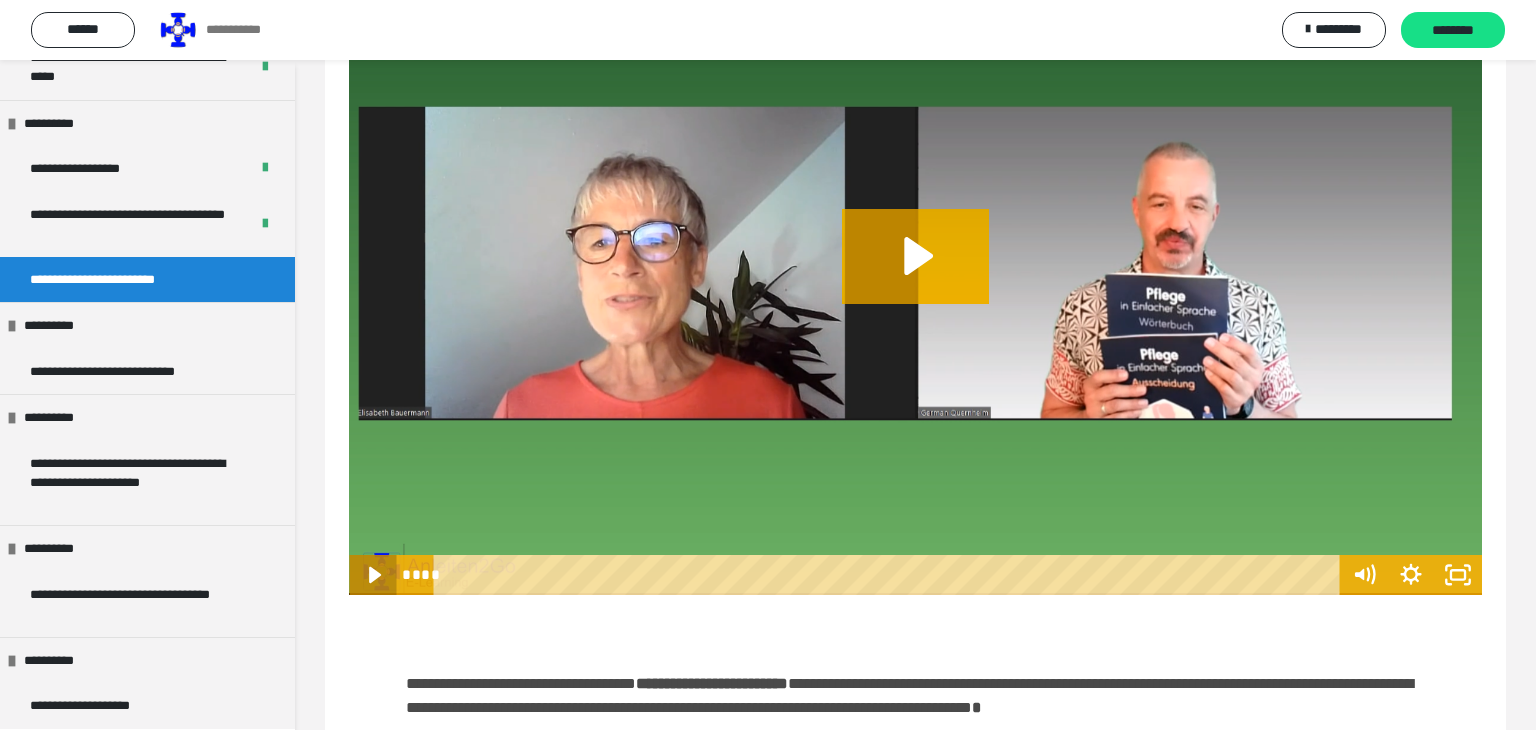 click 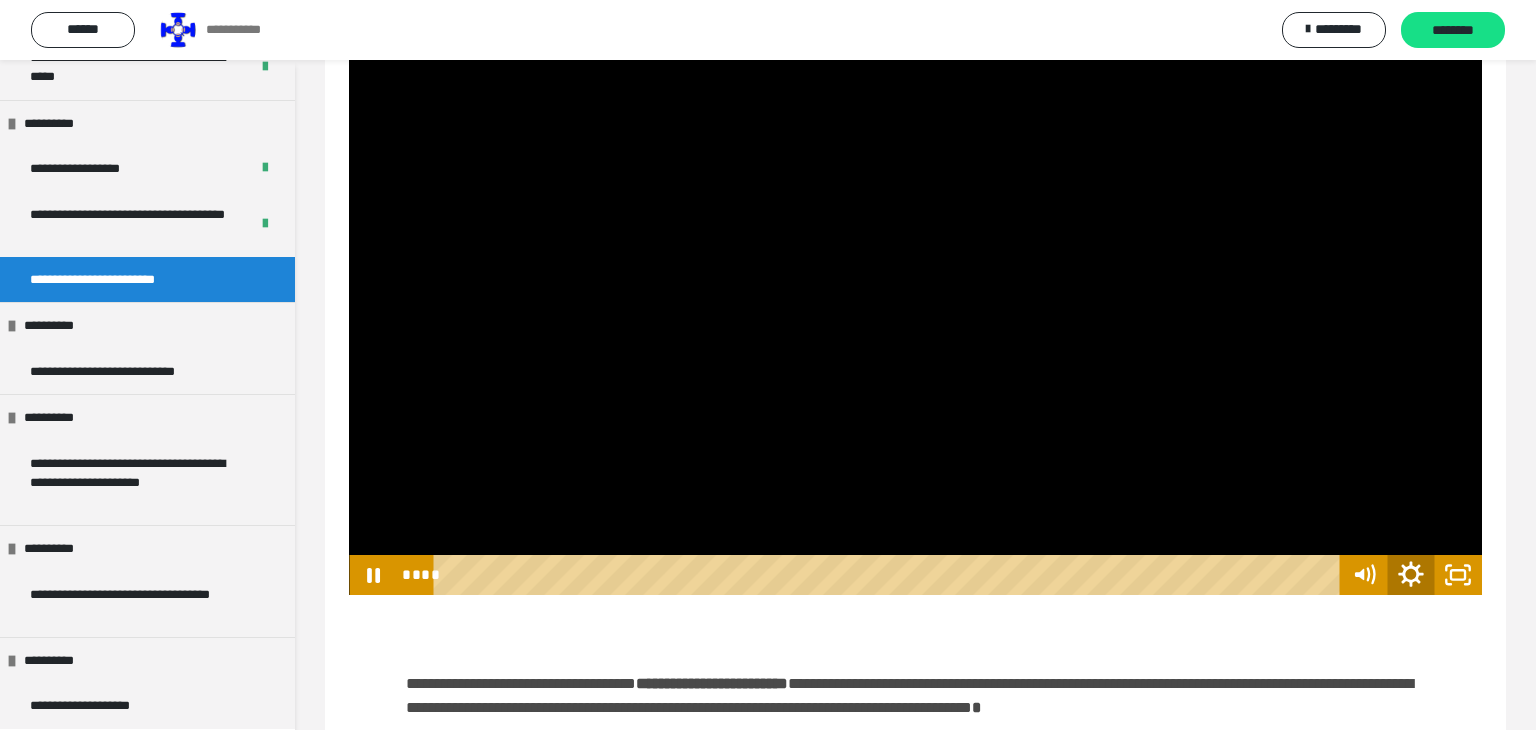 click 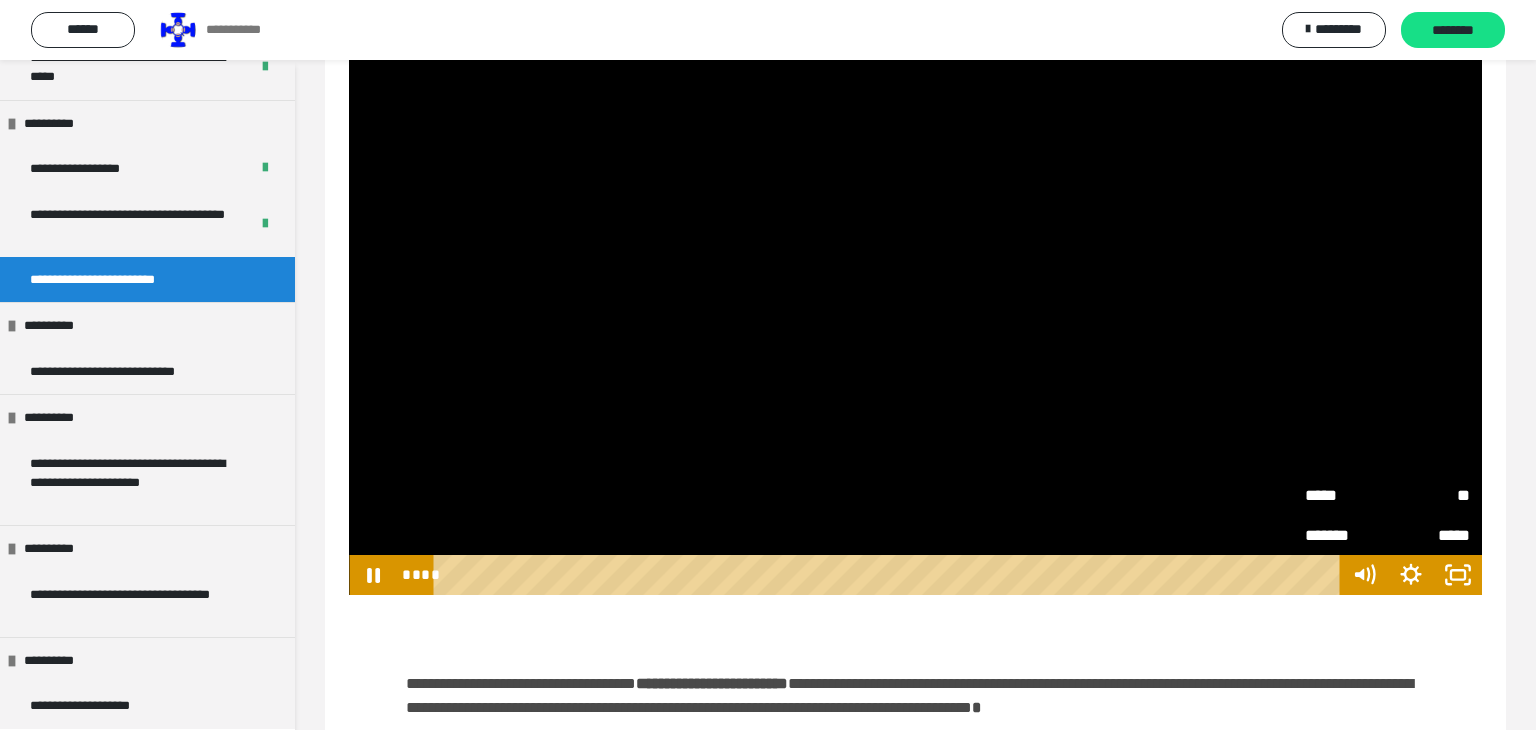 click on "*****" at bounding box center (1346, 495) 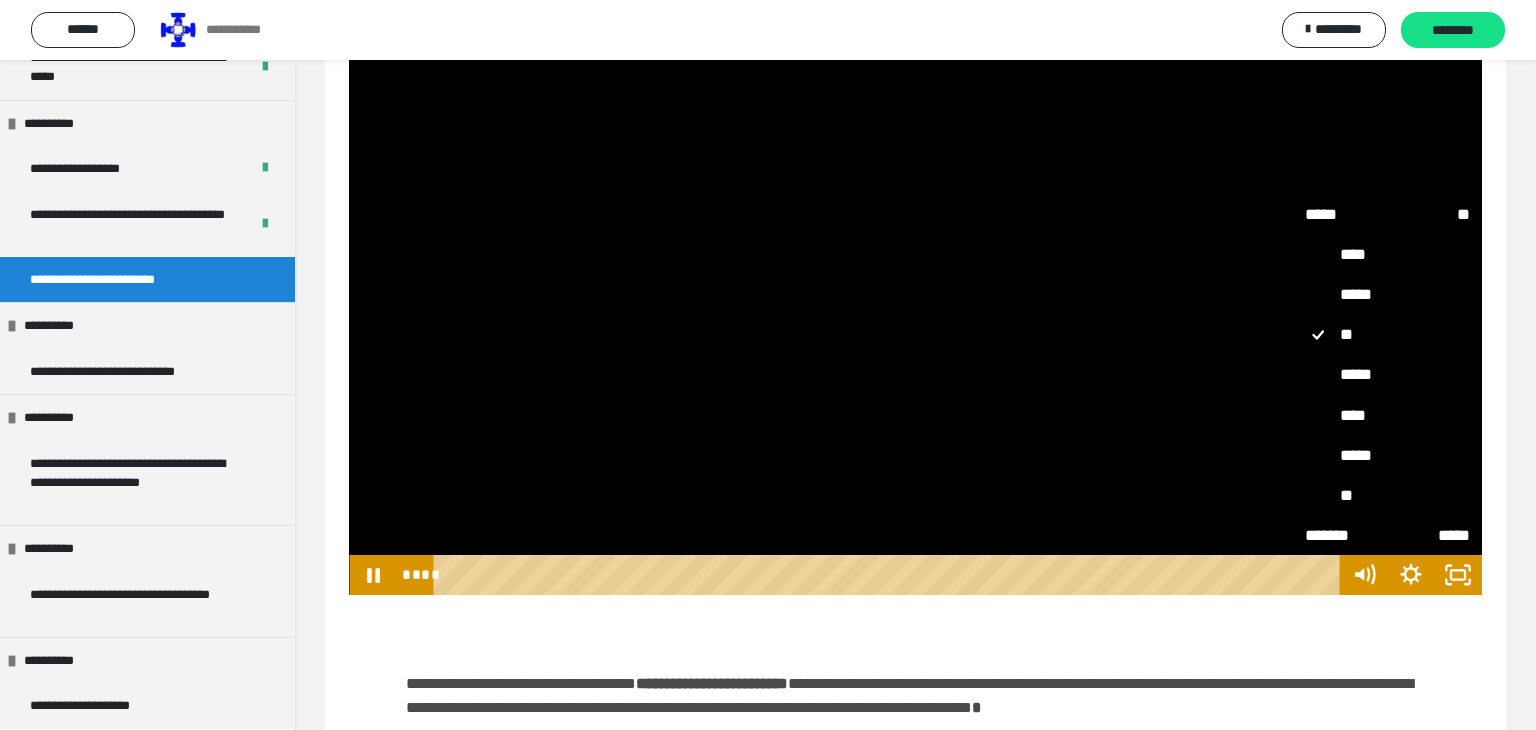 click on "**" at bounding box center (1387, 495) 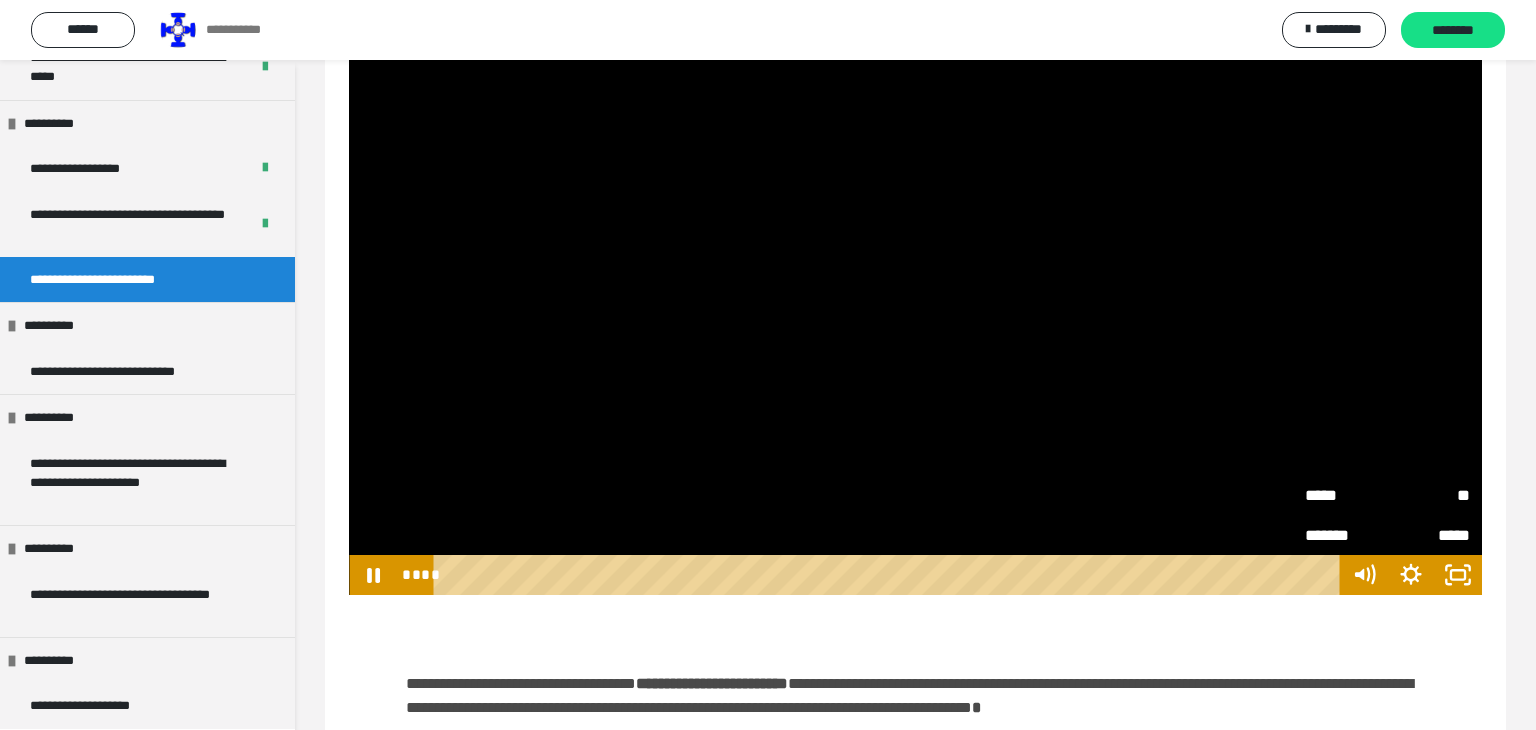 click at bounding box center [915, 276] 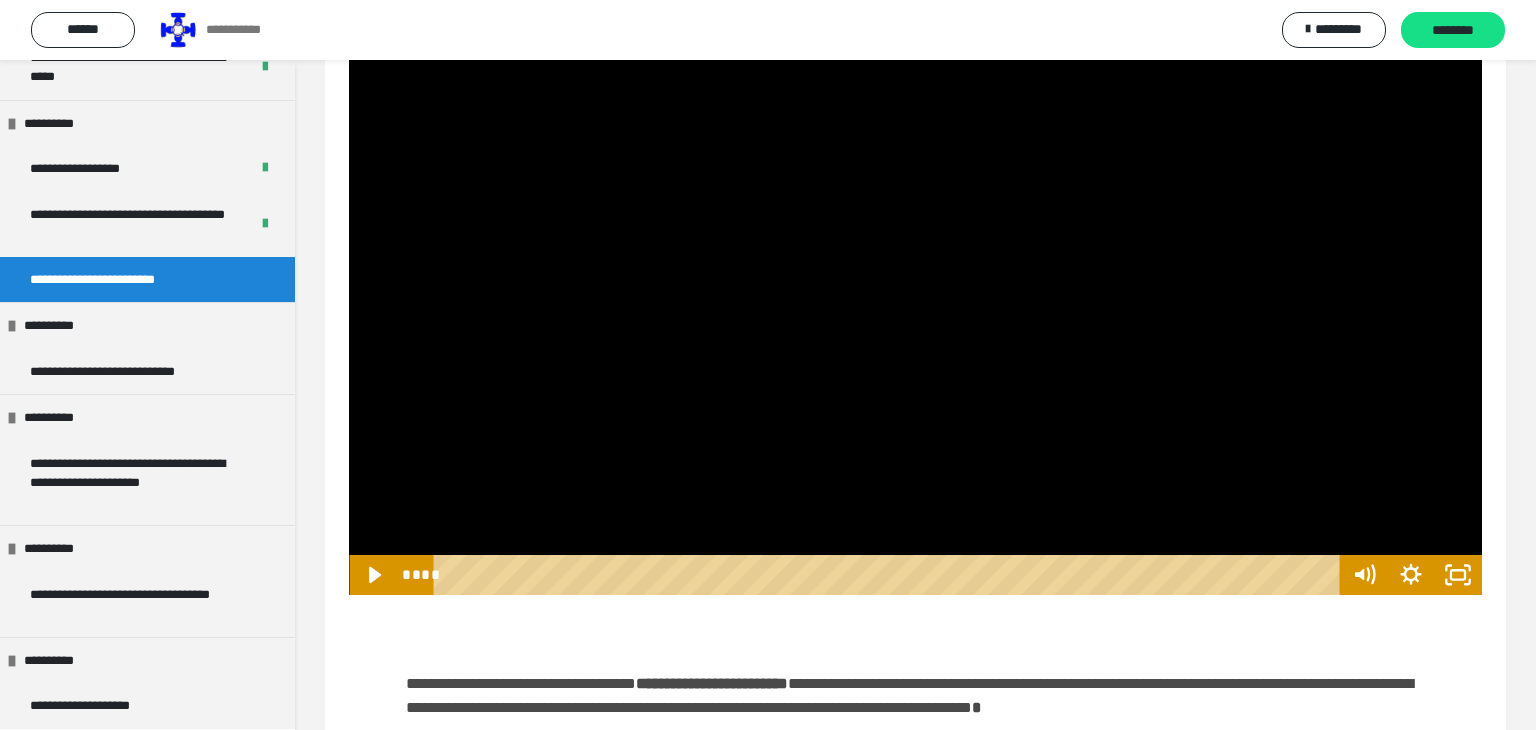 click at bounding box center (915, 276) 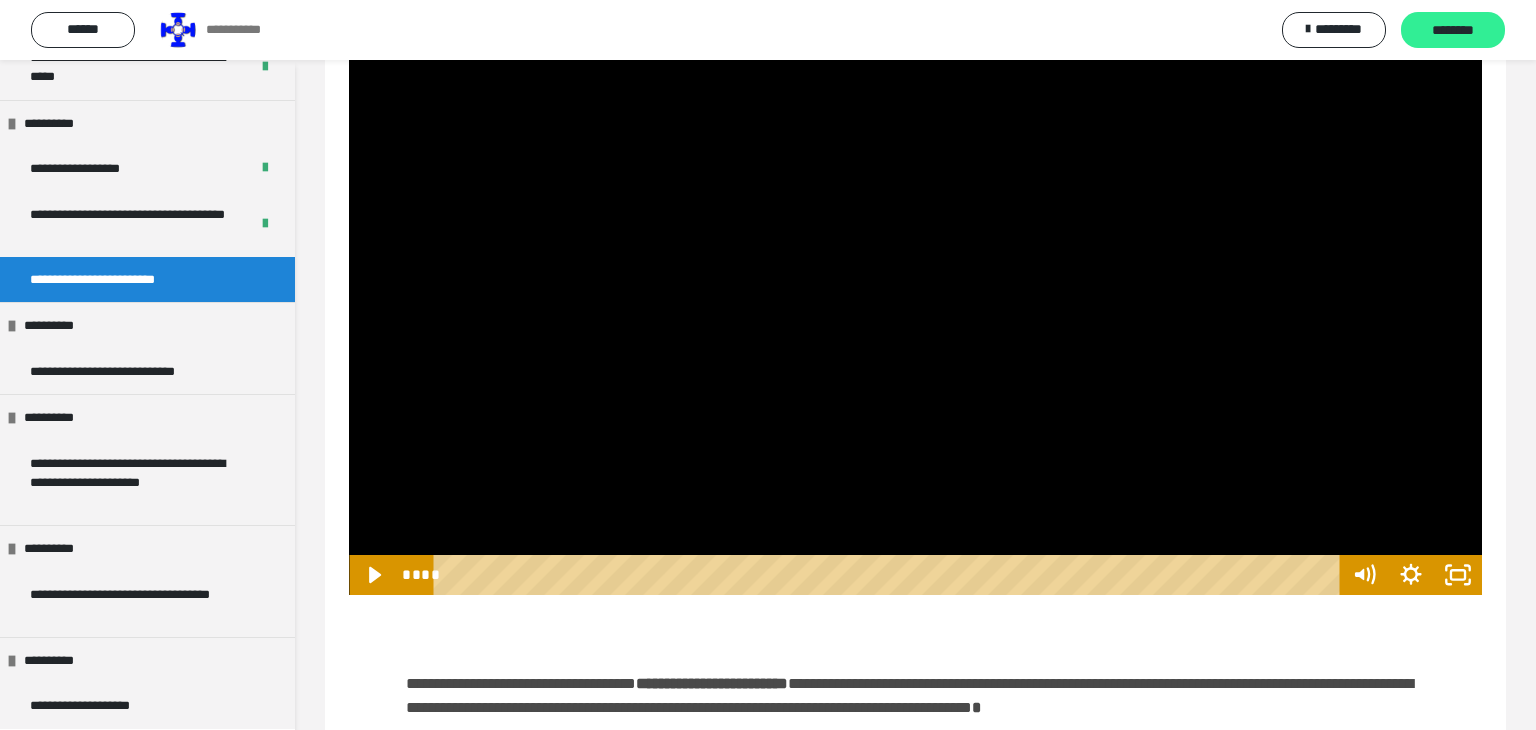 click on "********" at bounding box center [1453, 30] 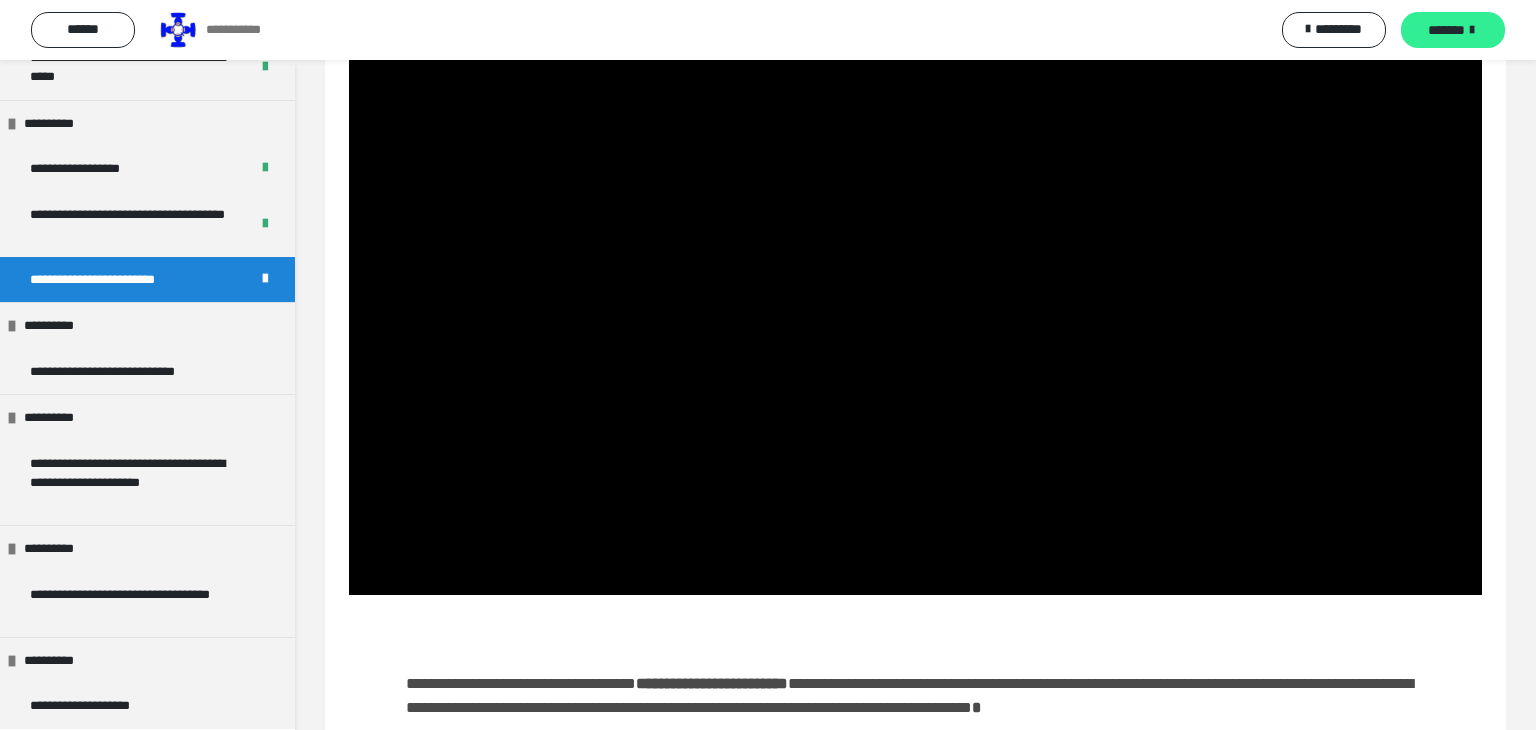 click on "*******" at bounding box center [1453, 30] 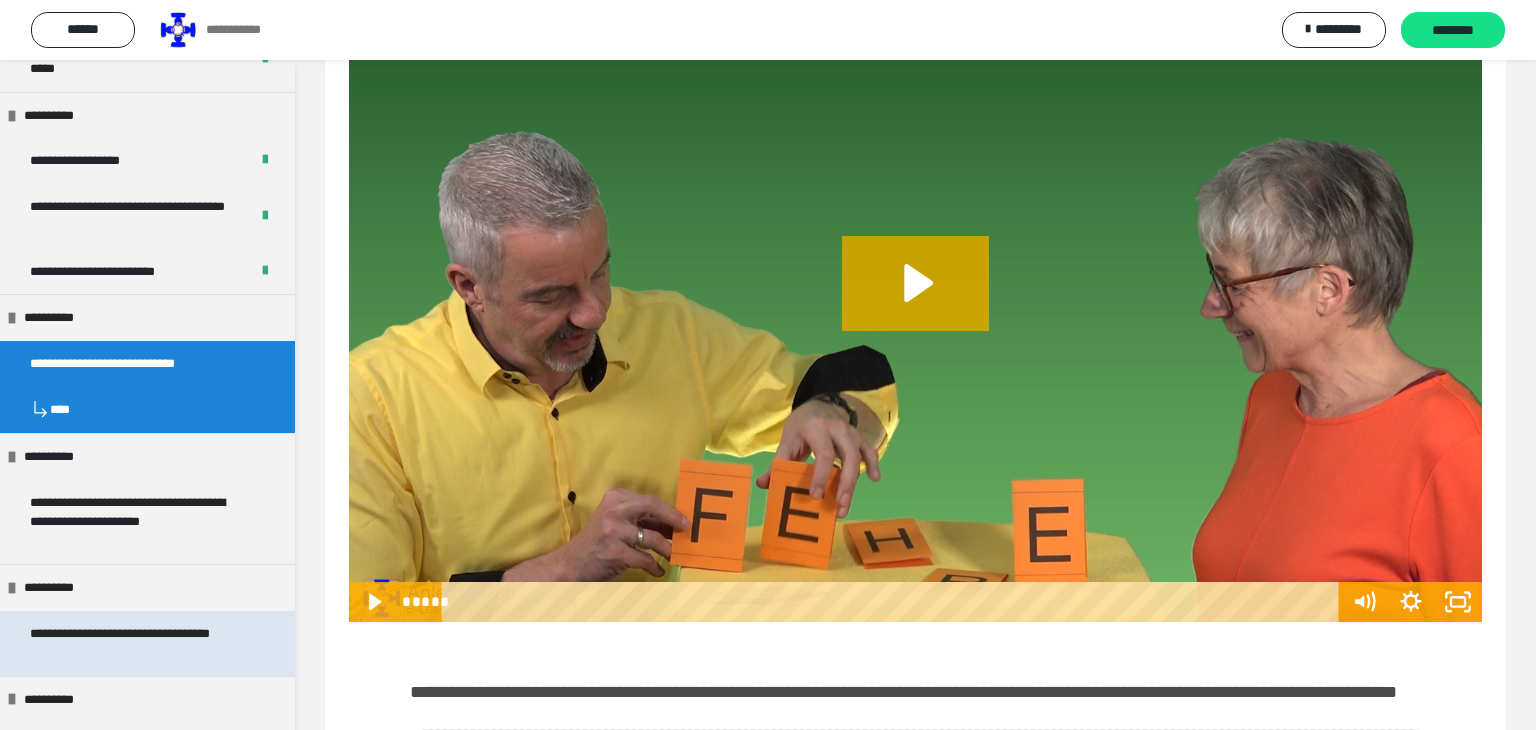 scroll, scrollTop: 2686, scrollLeft: 0, axis: vertical 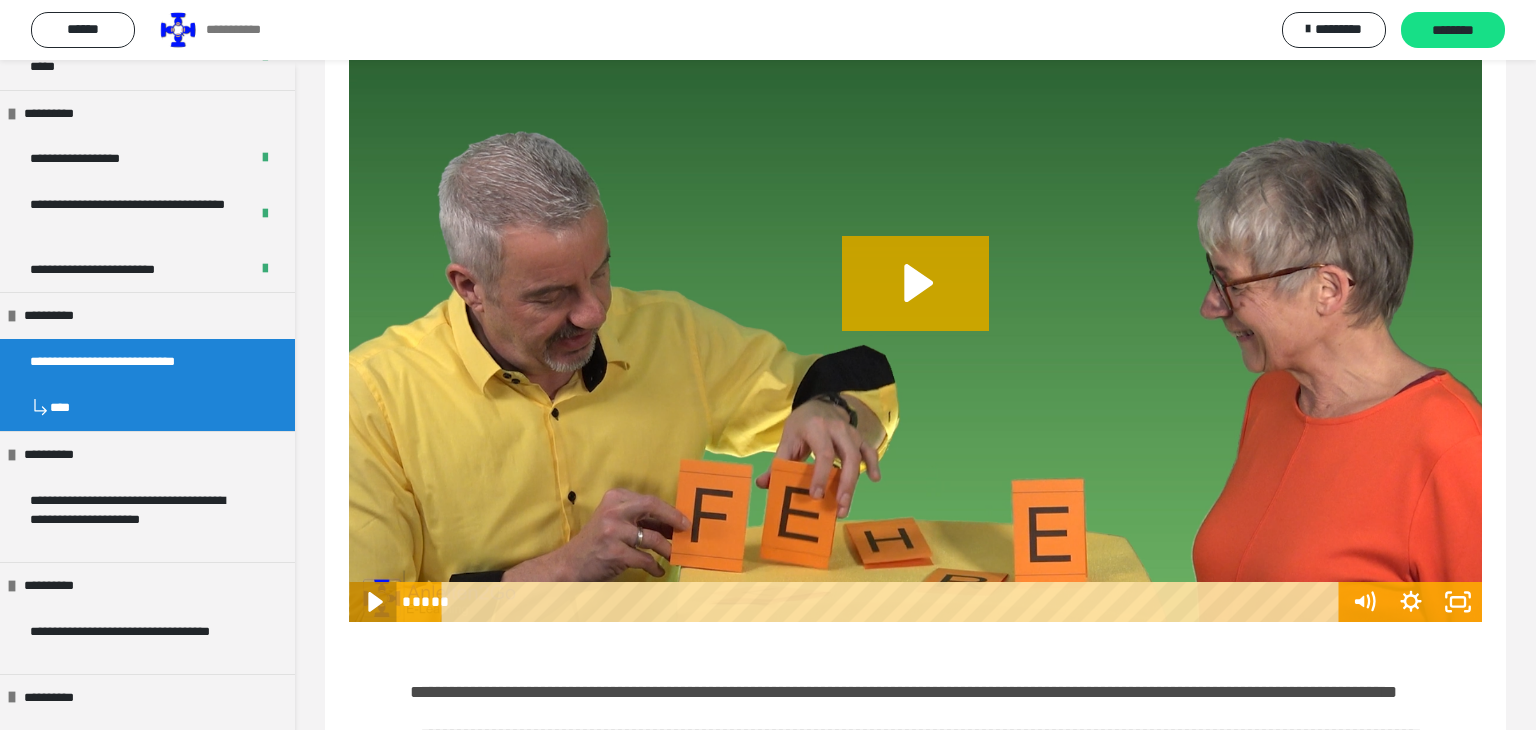 click 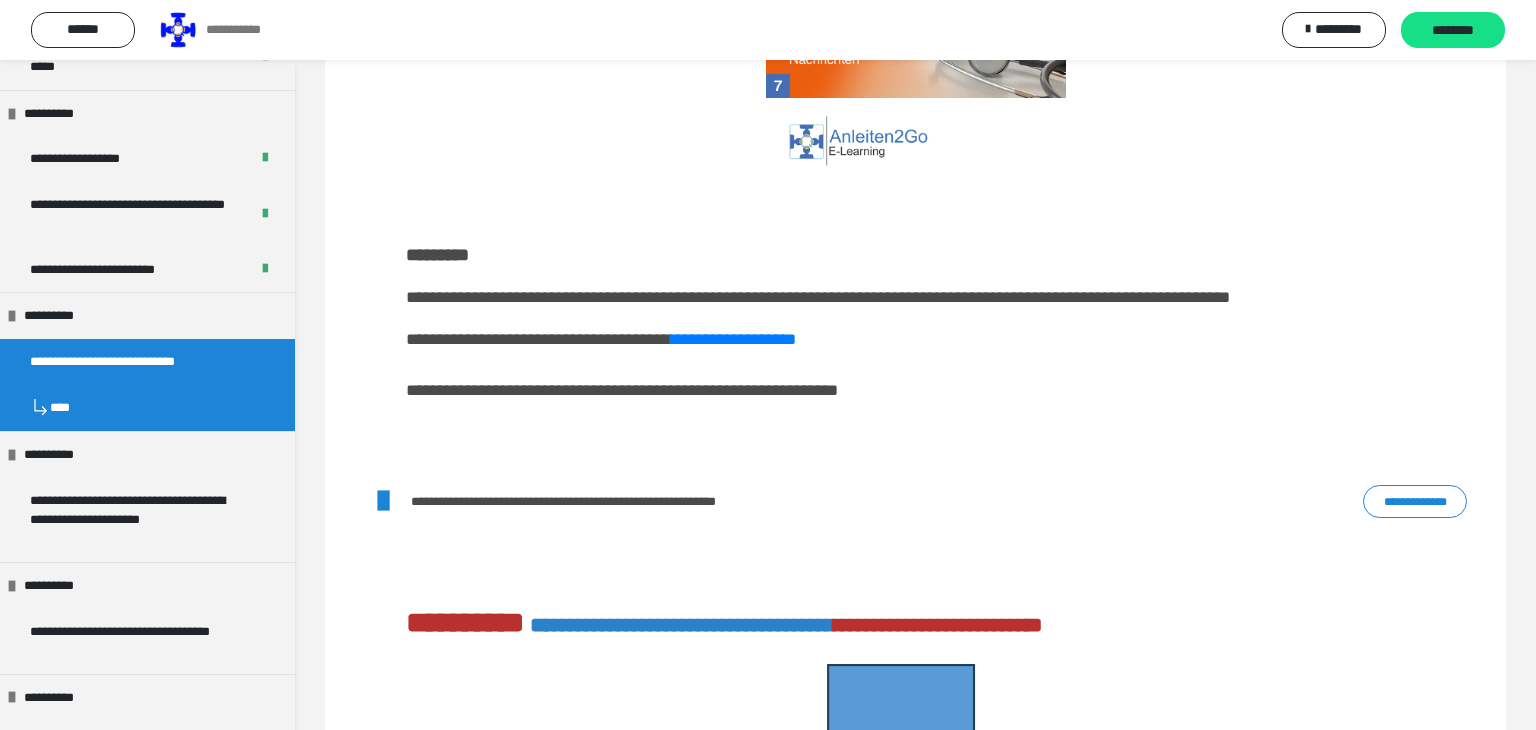scroll, scrollTop: 1467, scrollLeft: 0, axis: vertical 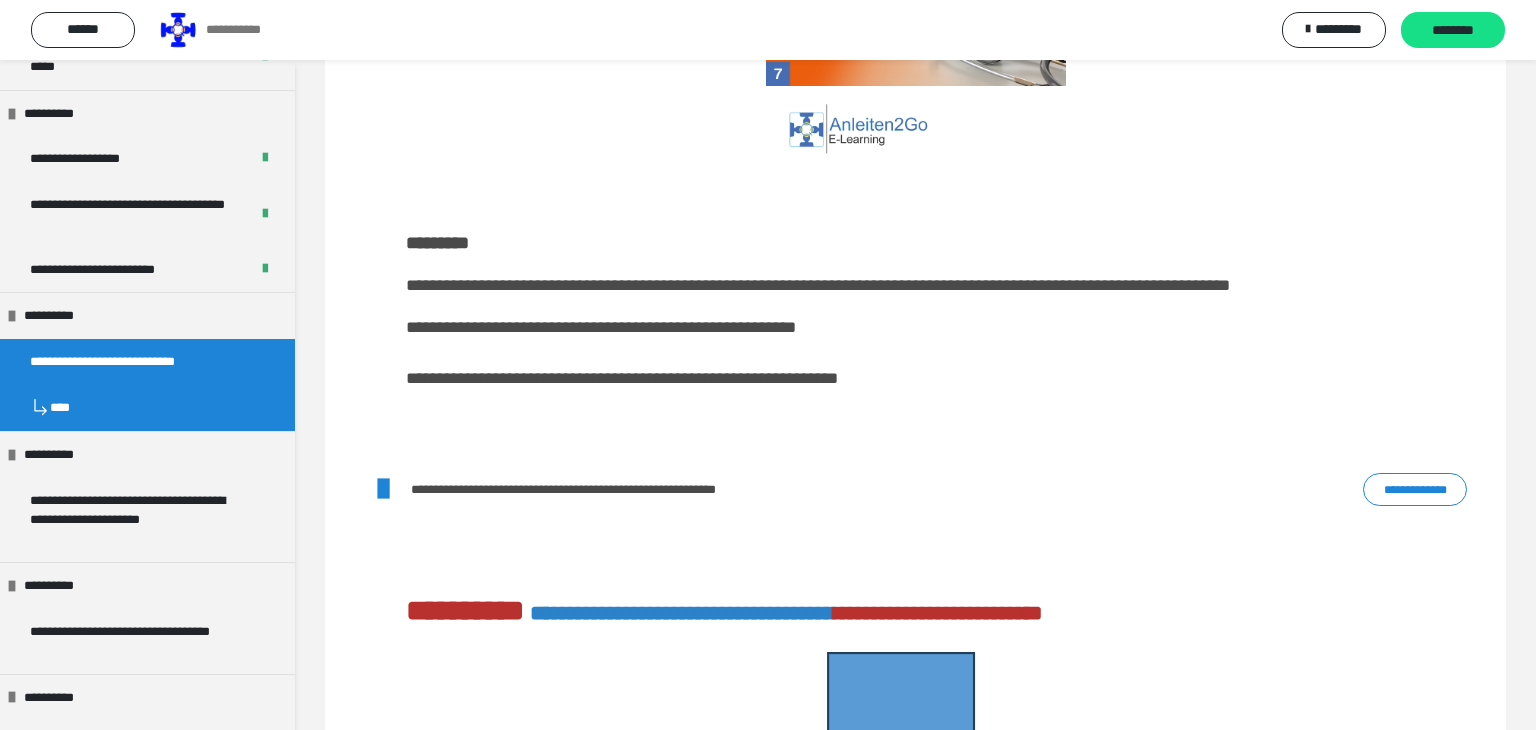 click on "**********" at bounding box center (733, 327) 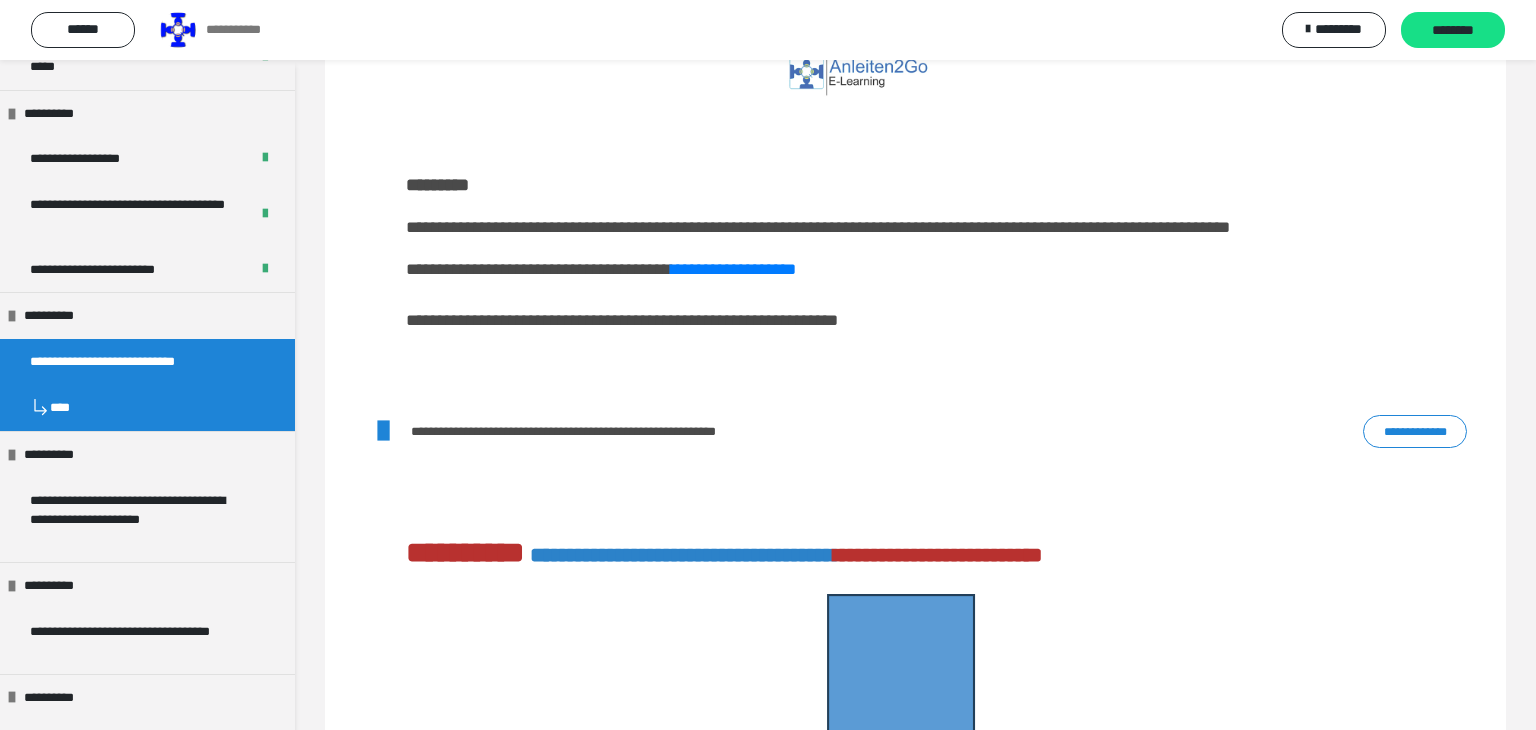 scroll, scrollTop: 1524, scrollLeft: 0, axis: vertical 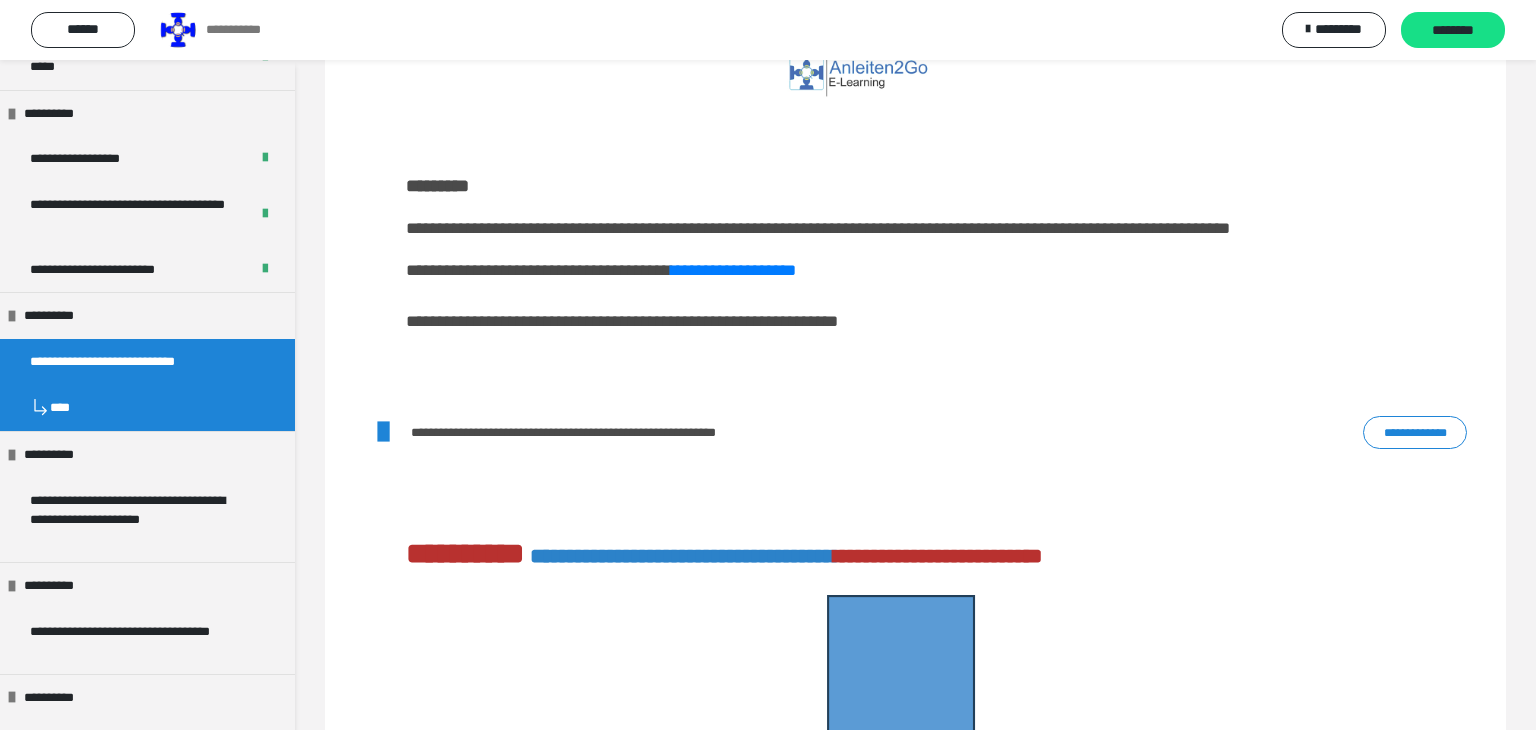 click on "**********" at bounding box center (1415, 433) 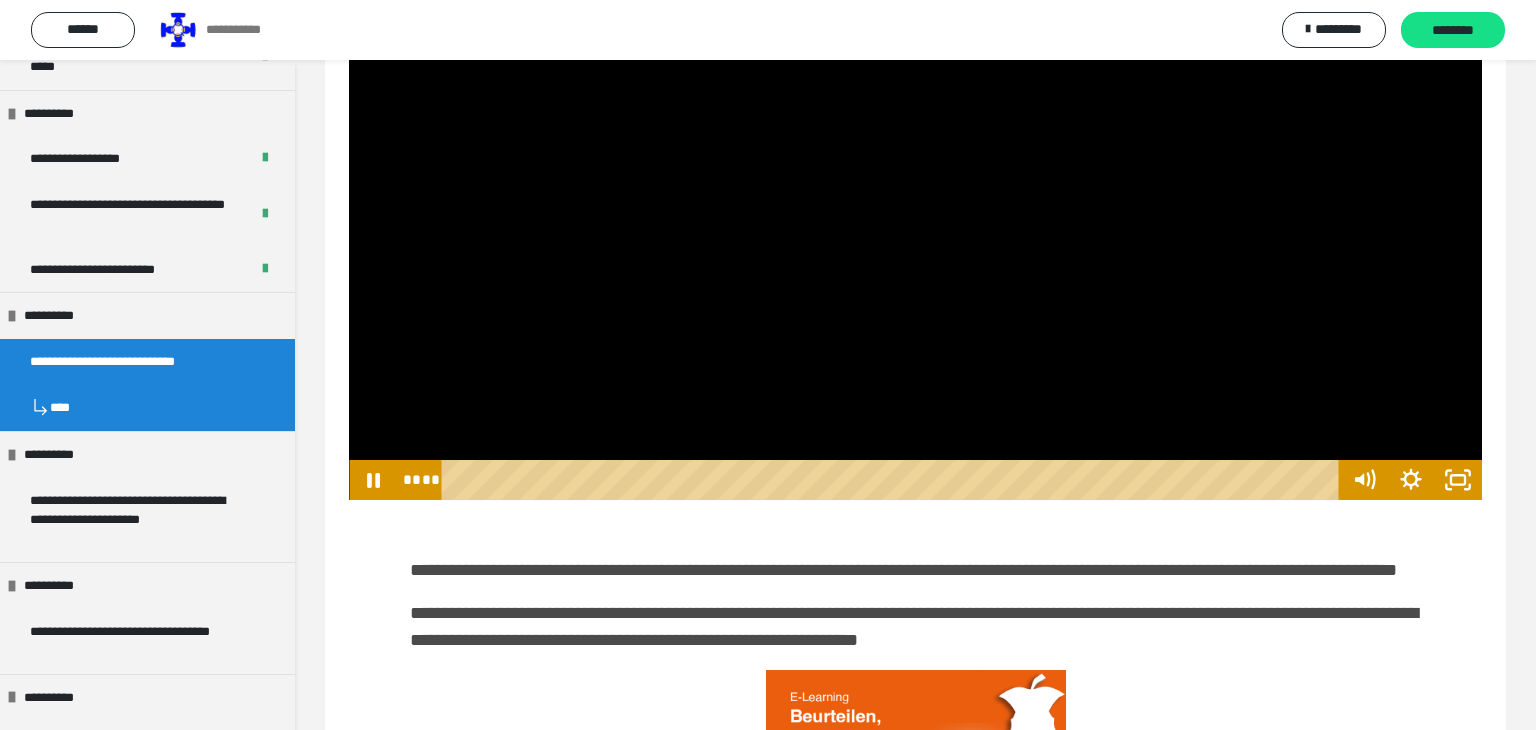 scroll, scrollTop: 656, scrollLeft: 0, axis: vertical 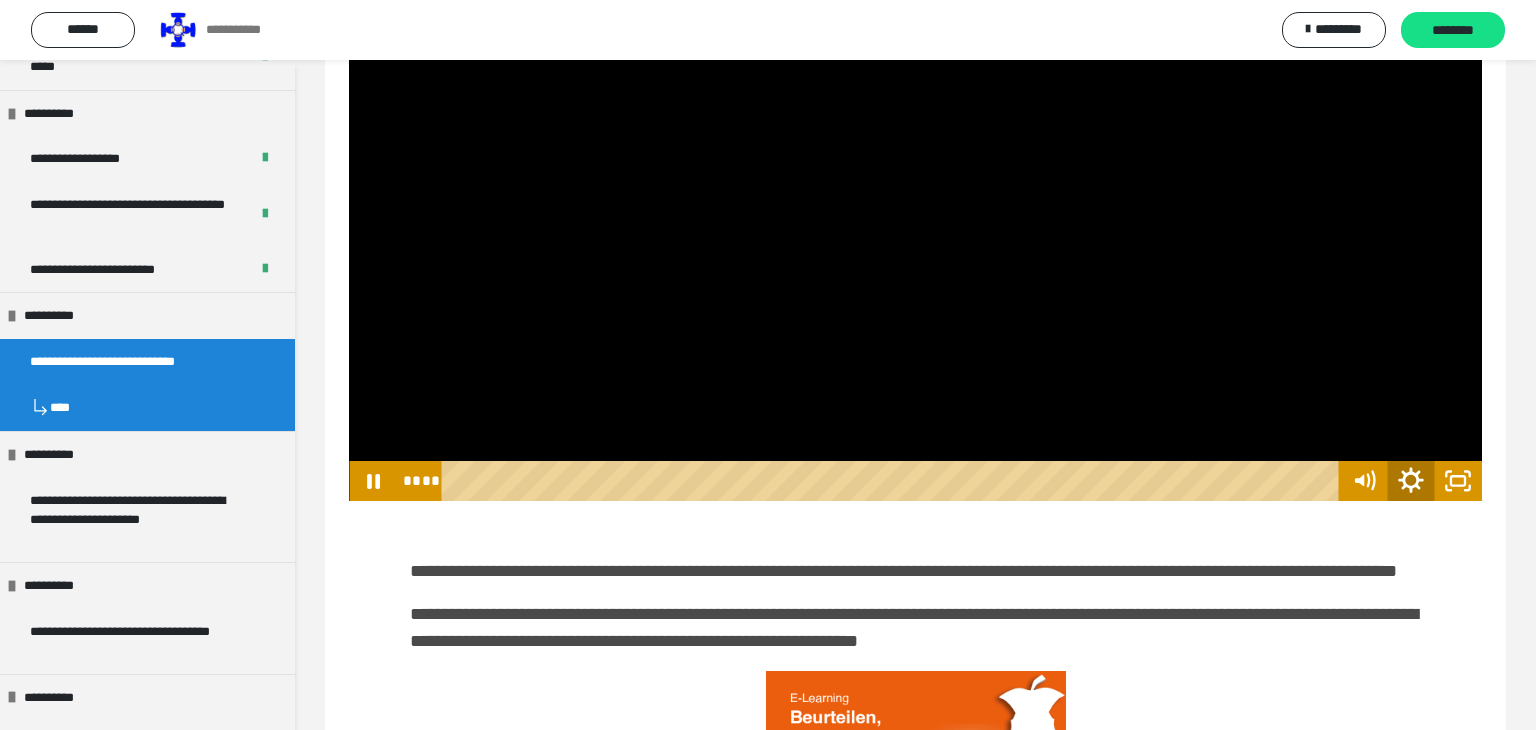 click 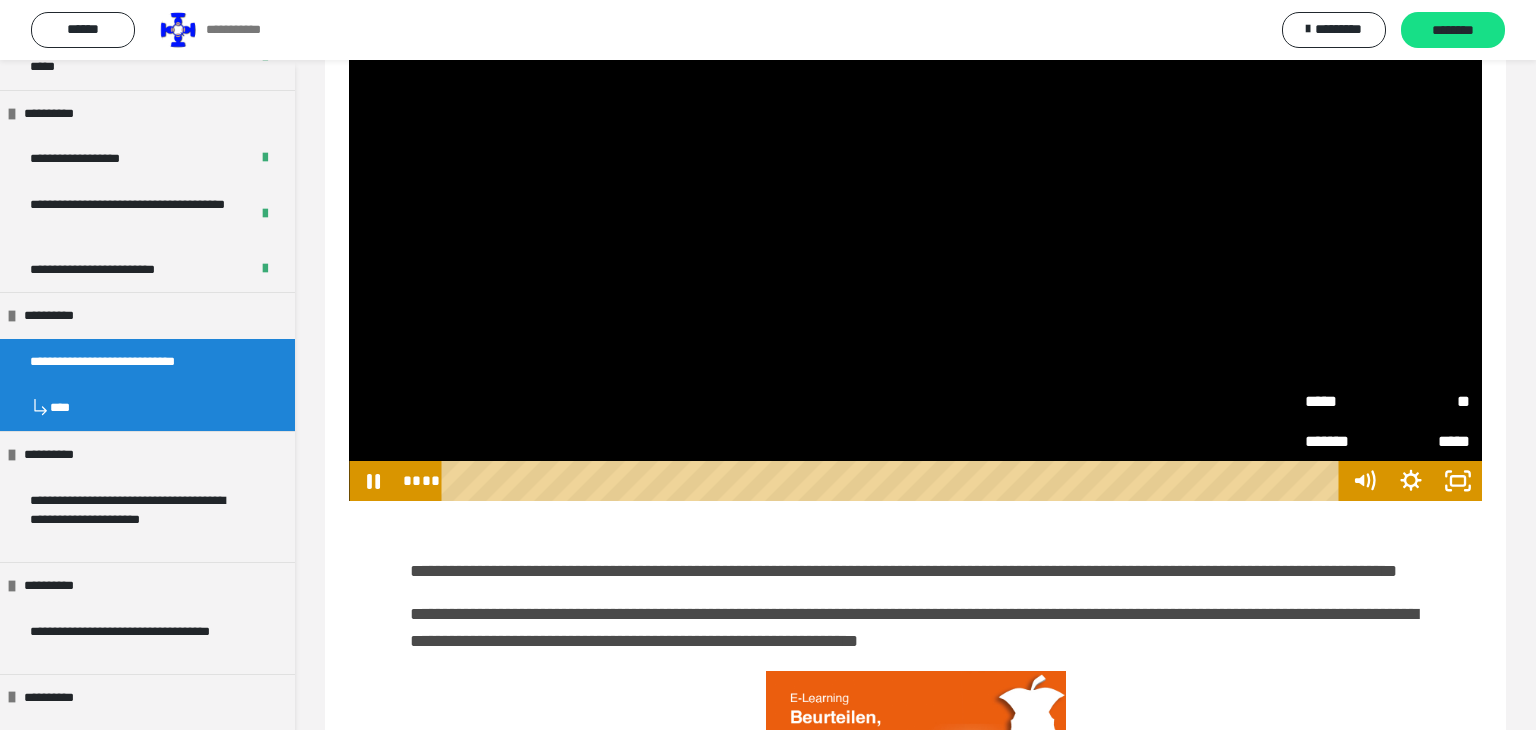 click on "**" at bounding box center [1429, 401] 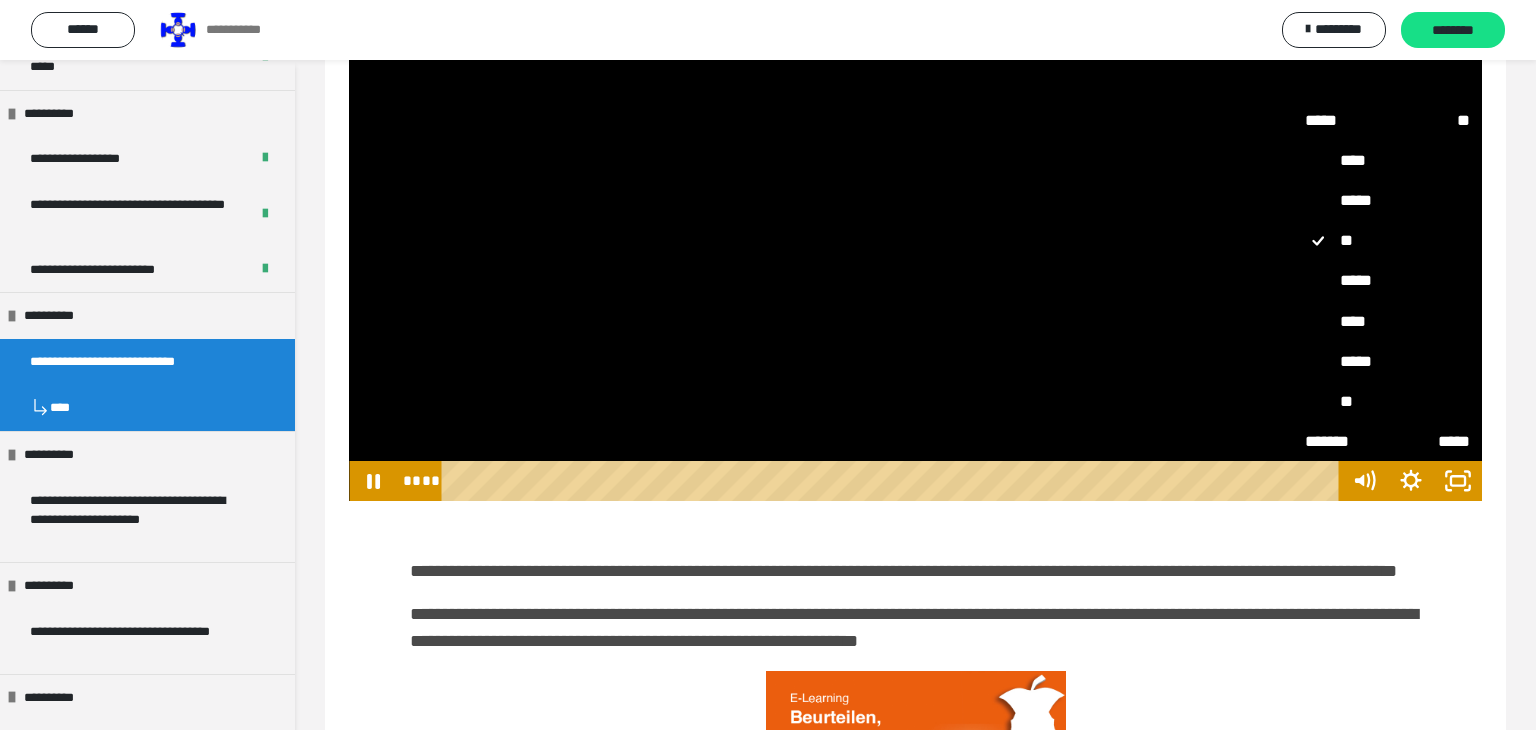 click on "*****" at bounding box center [1387, 361] 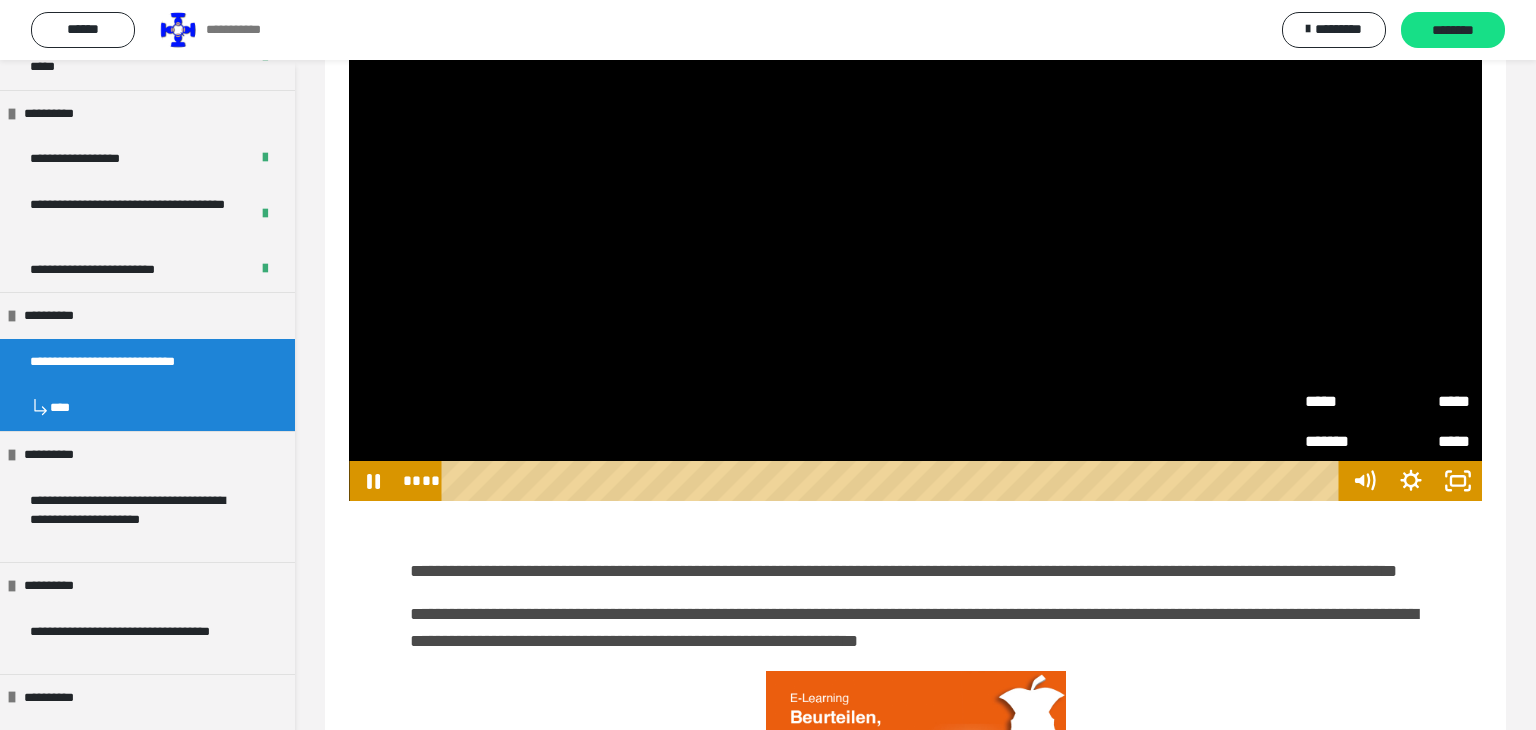 click on "**********" at bounding box center [918, 571] 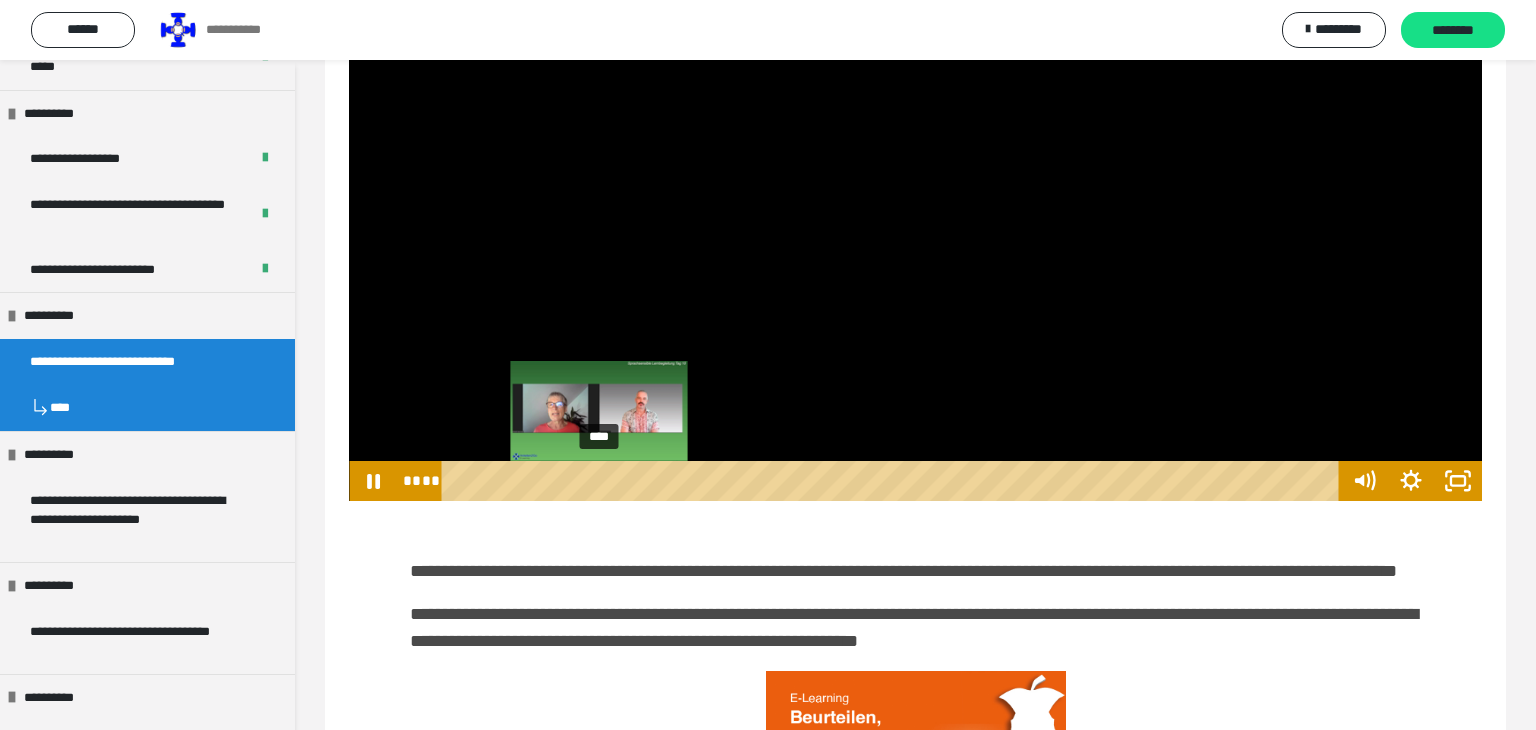 click on "****" at bounding box center (893, 481) 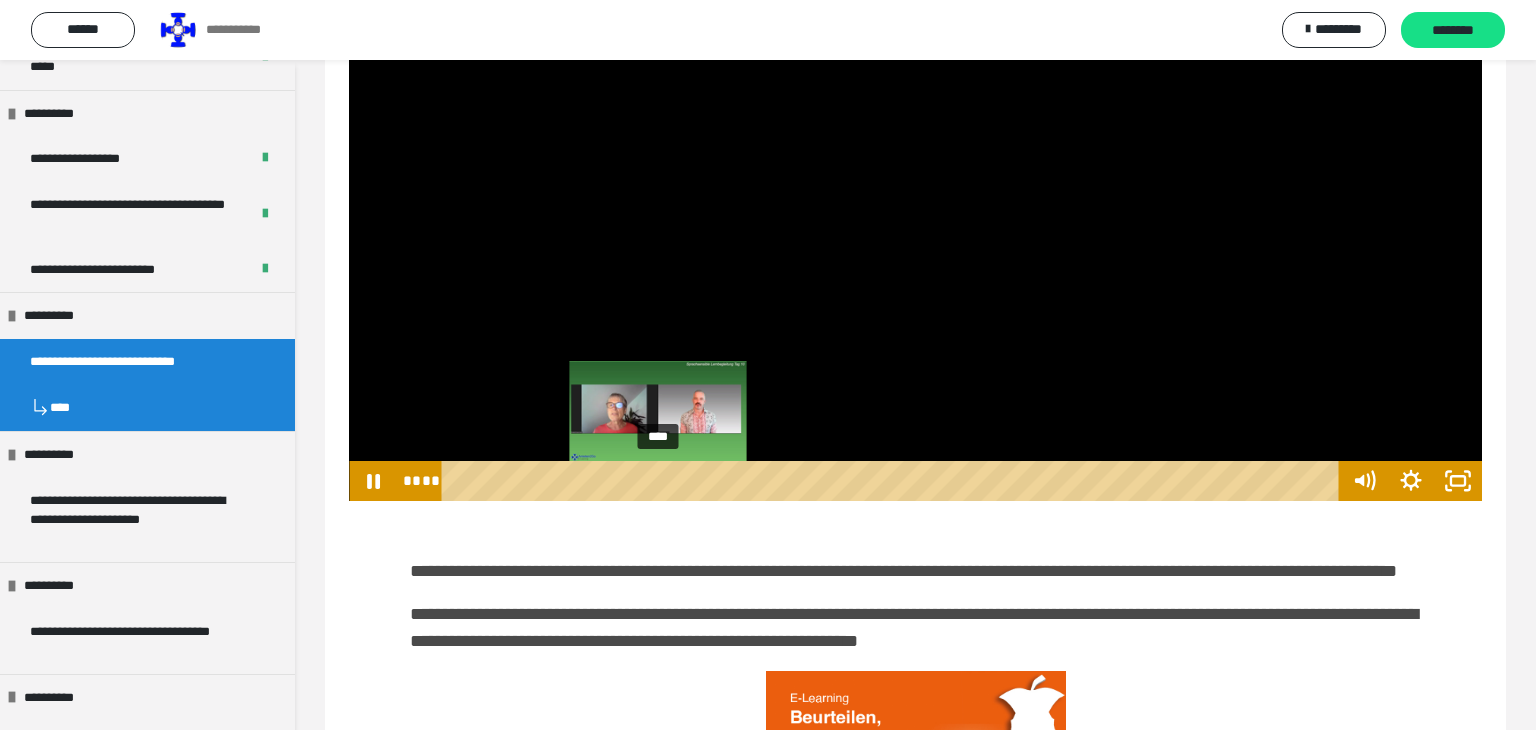 click on "****" at bounding box center (893, 481) 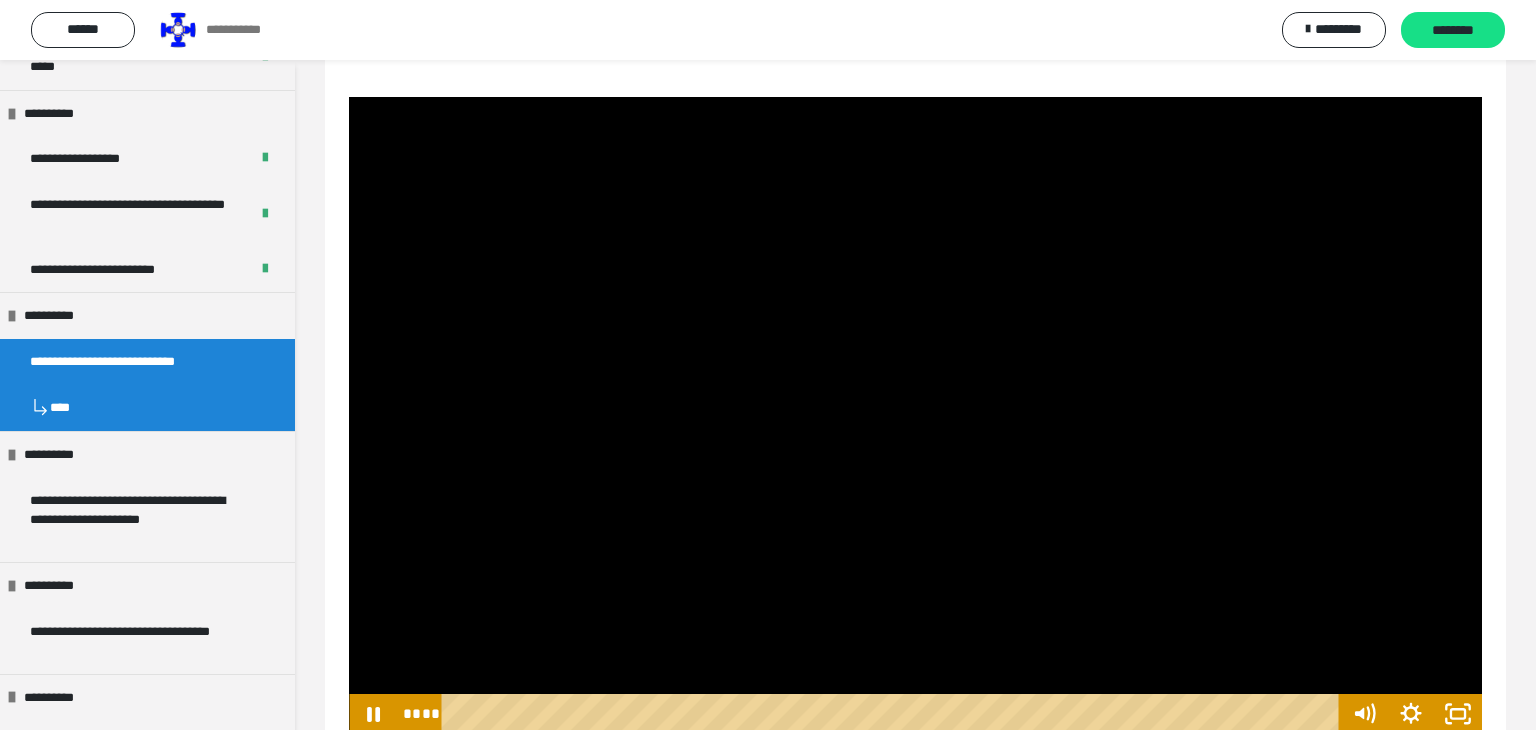 scroll, scrollTop: 450, scrollLeft: 0, axis: vertical 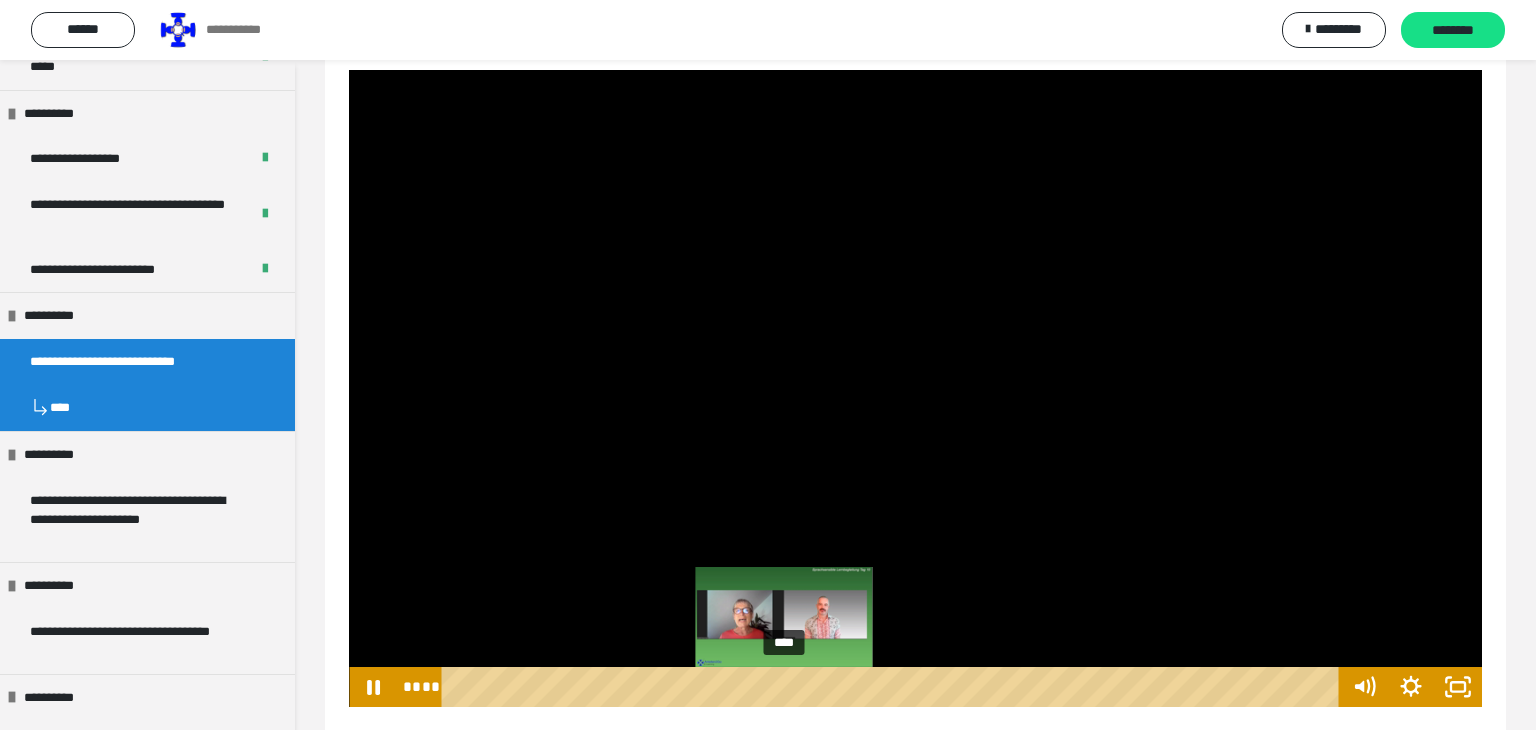 click on "****" at bounding box center (893, 687) 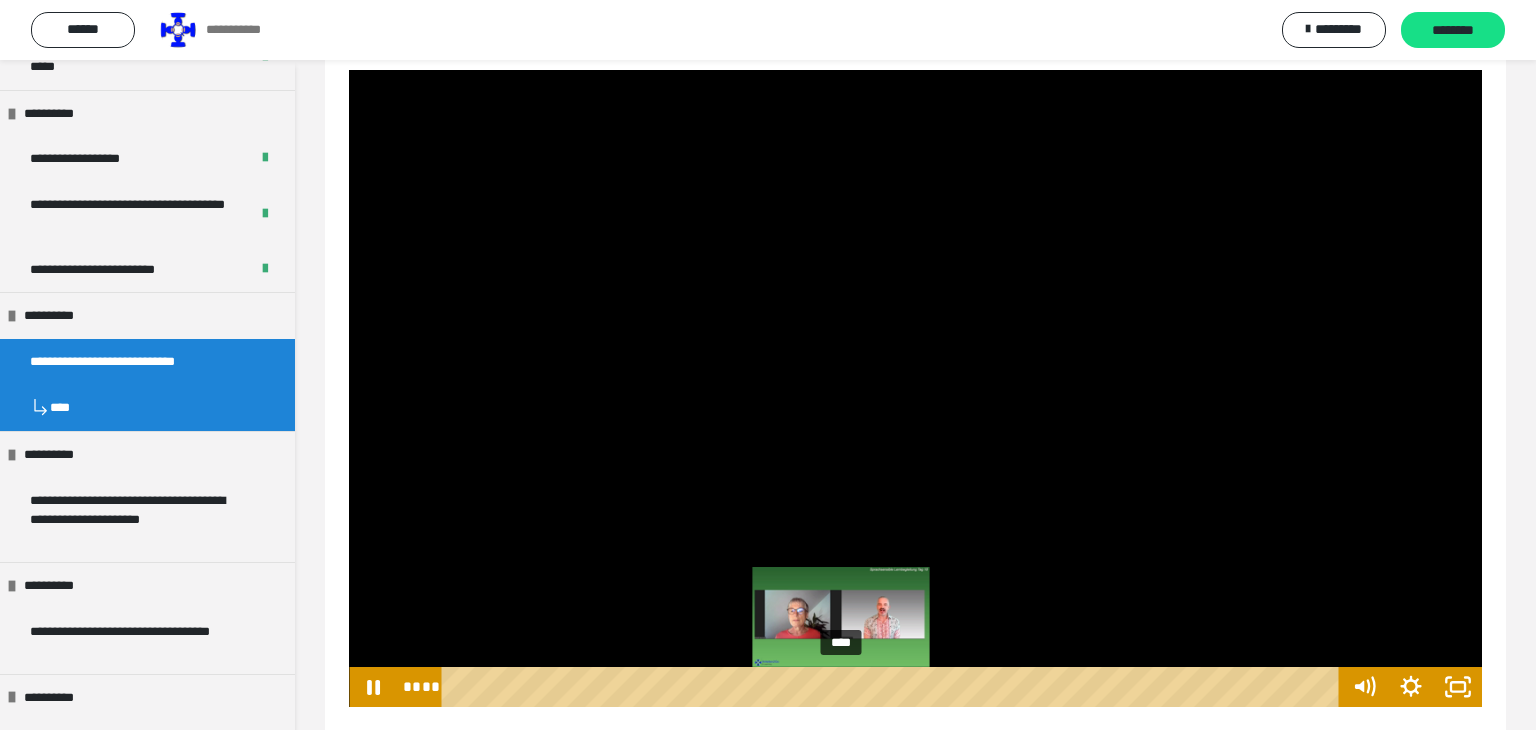 click on "****" at bounding box center (893, 687) 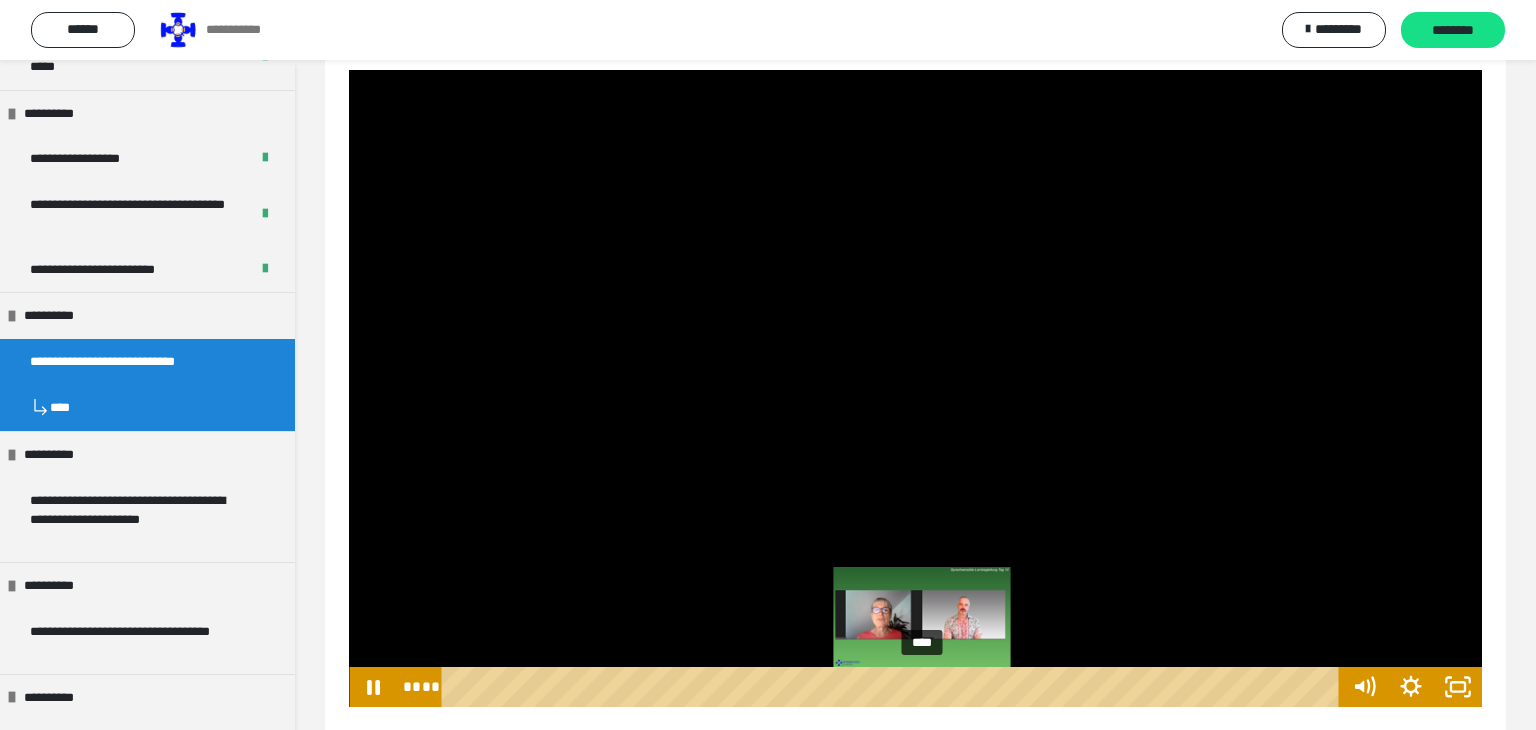 click on "****" at bounding box center (893, 687) 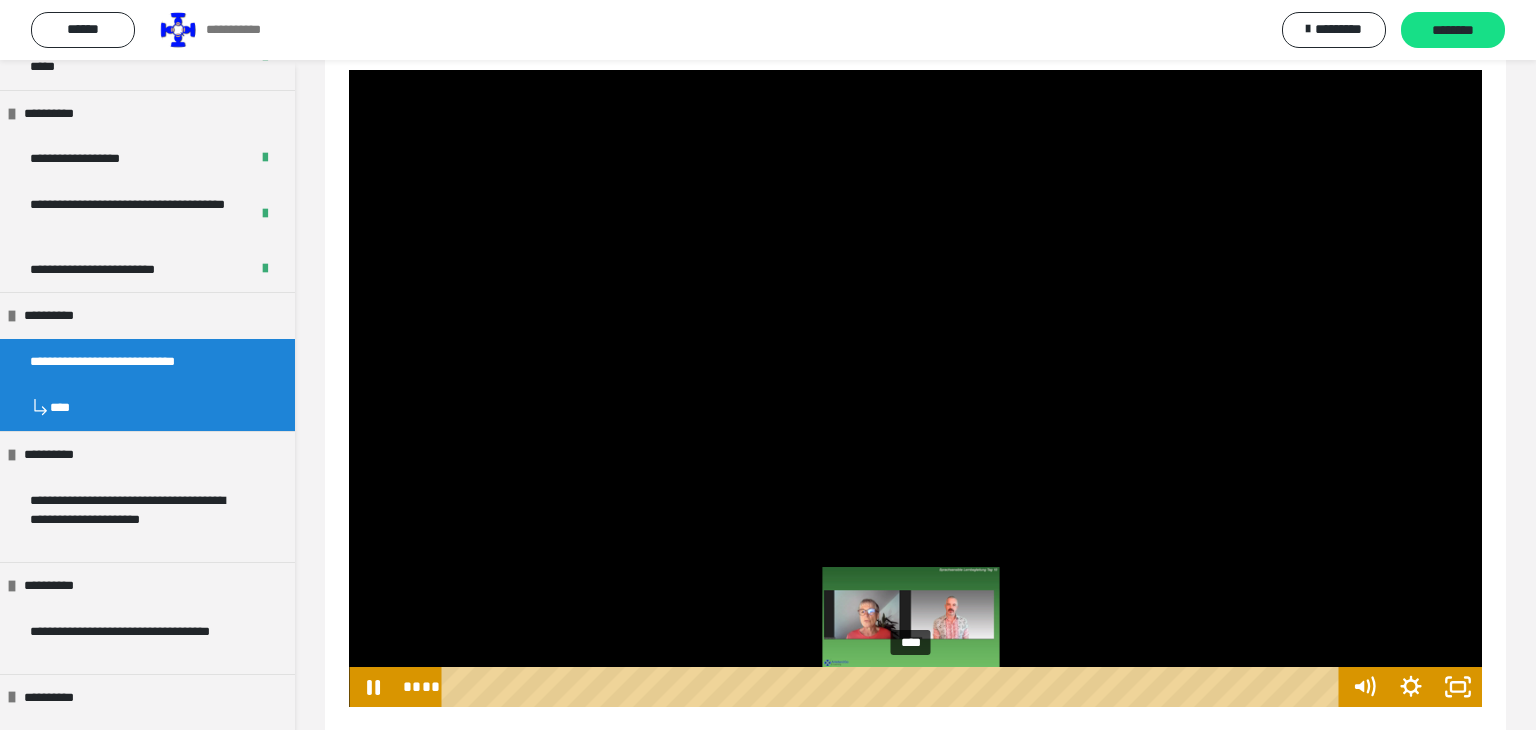 click on "****" at bounding box center (893, 687) 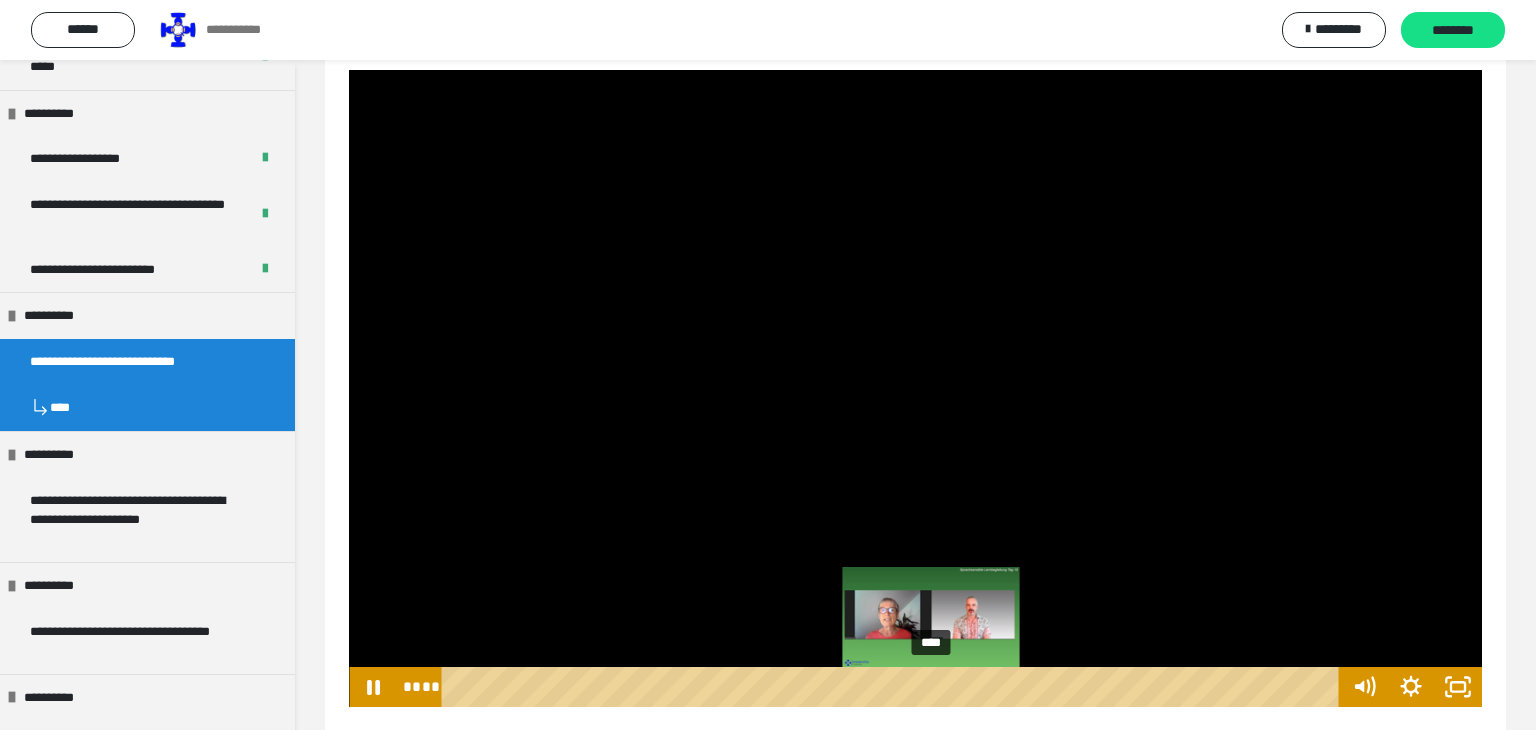 click on "****" at bounding box center [893, 687] 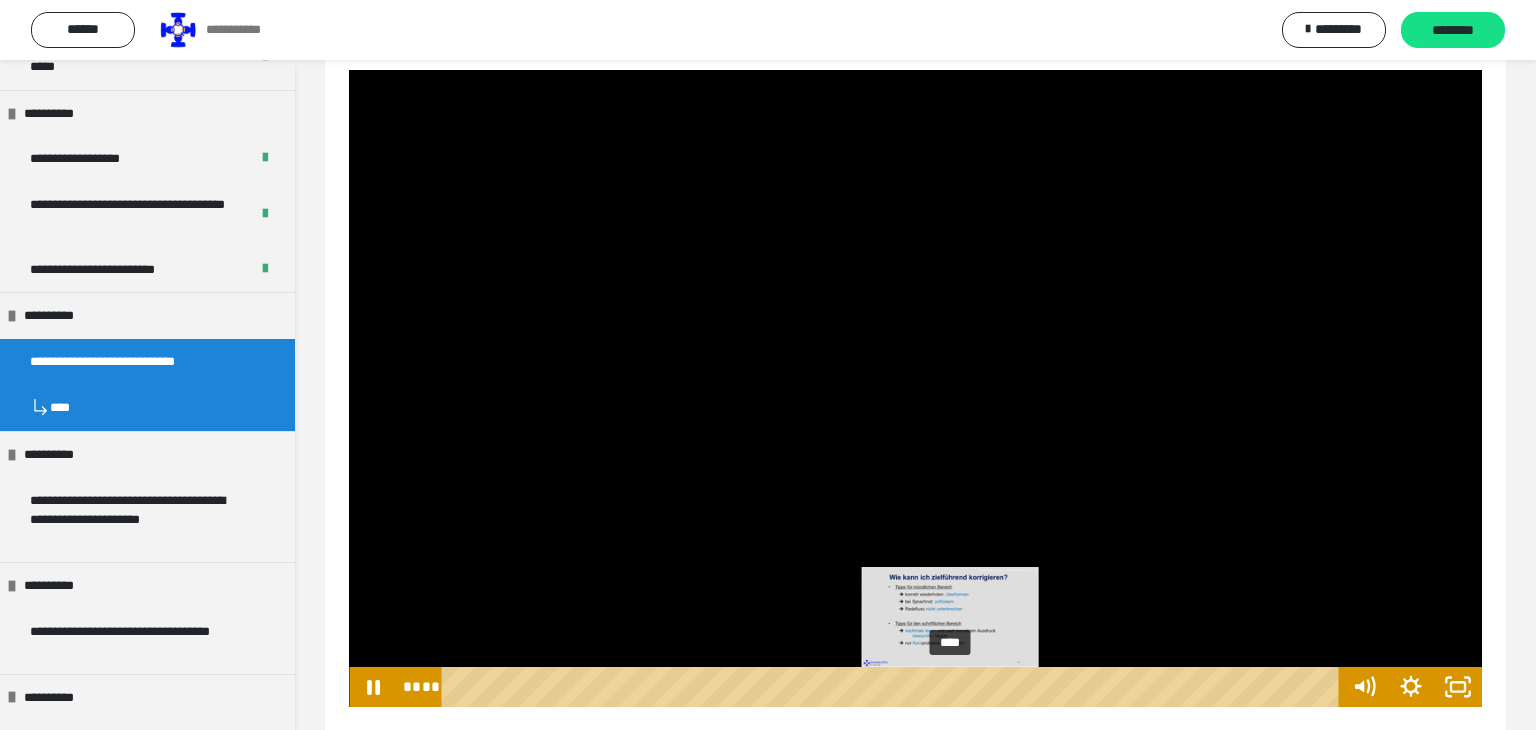 click on "****" at bounding box center [893, 687] 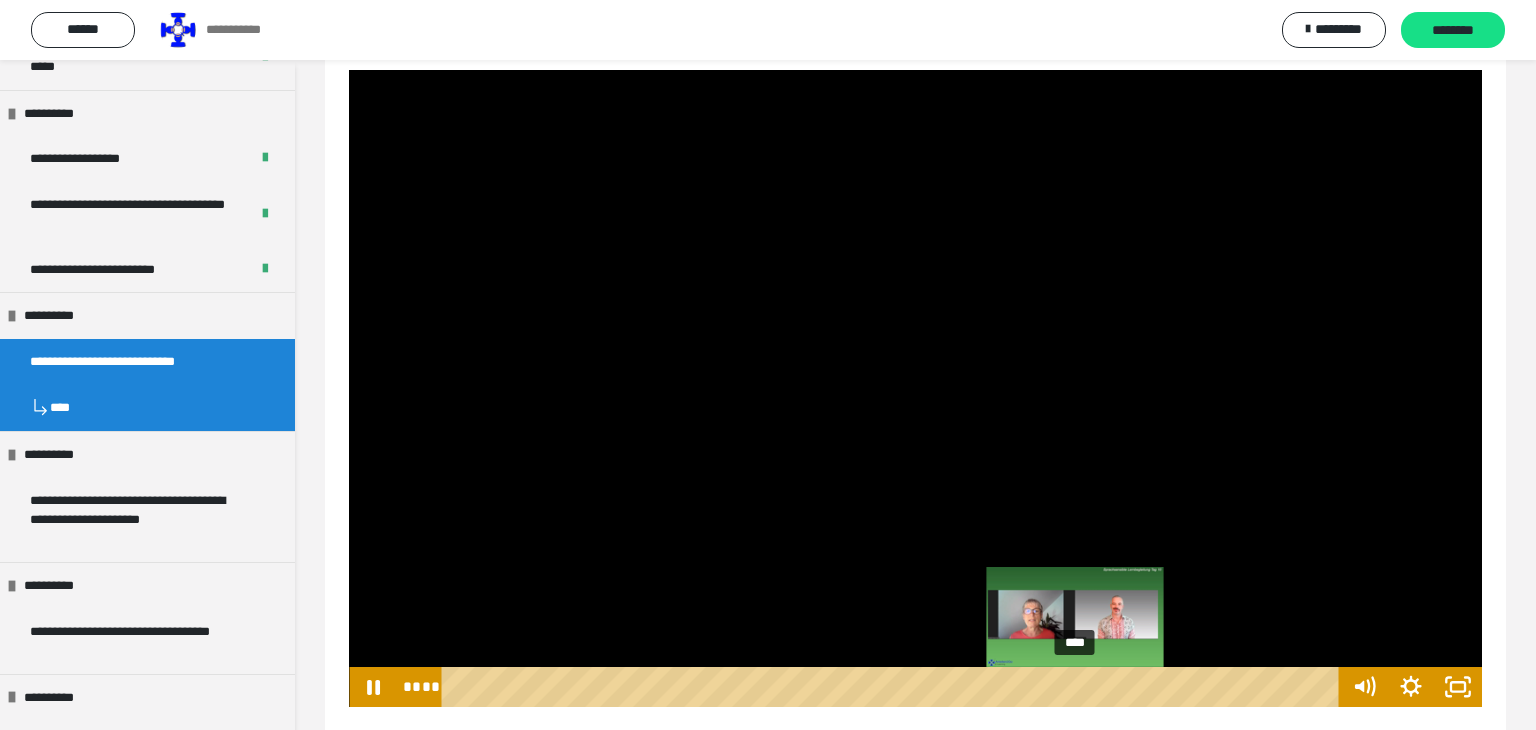 click on "****" at bounding box center (893, 687) 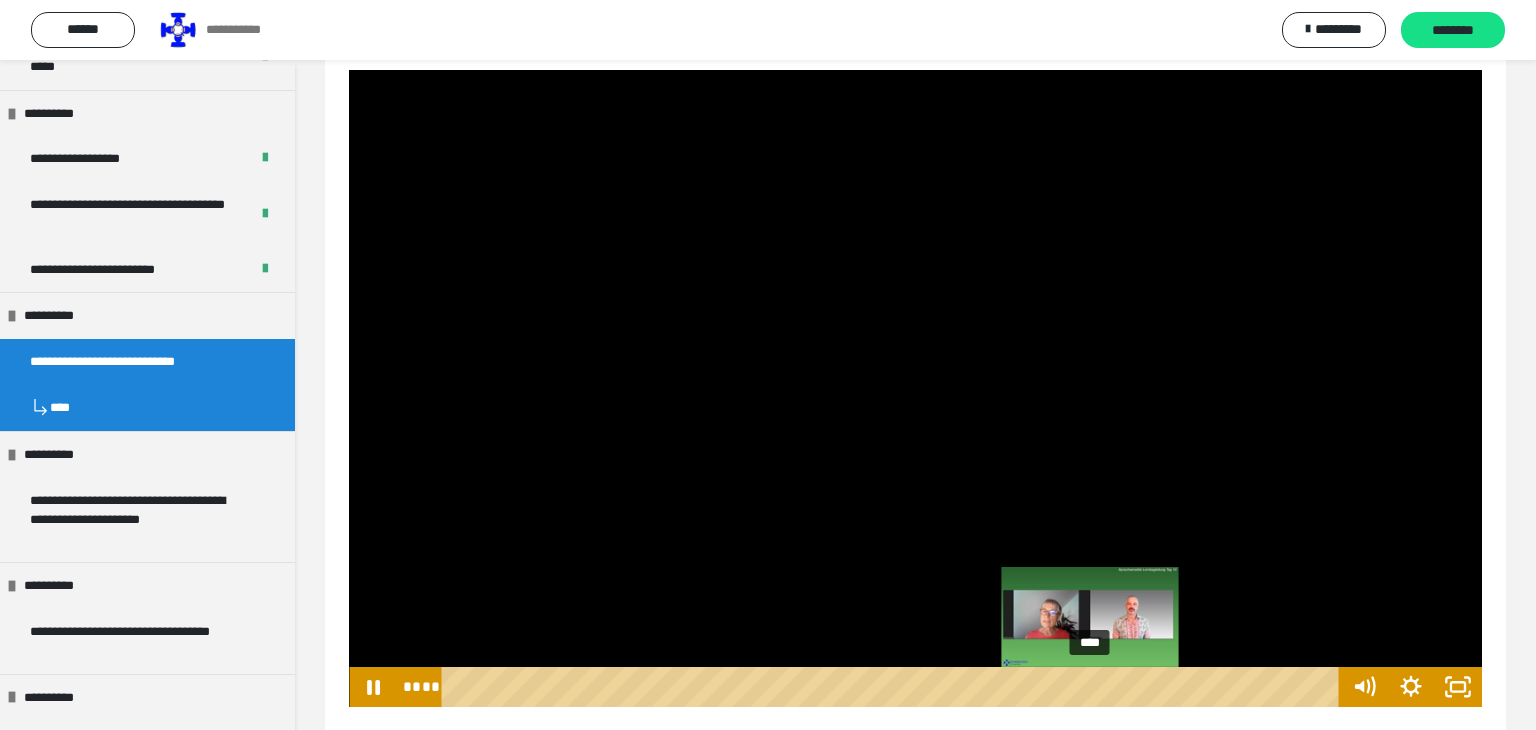 click on "****" at bounding box center [893, 687] 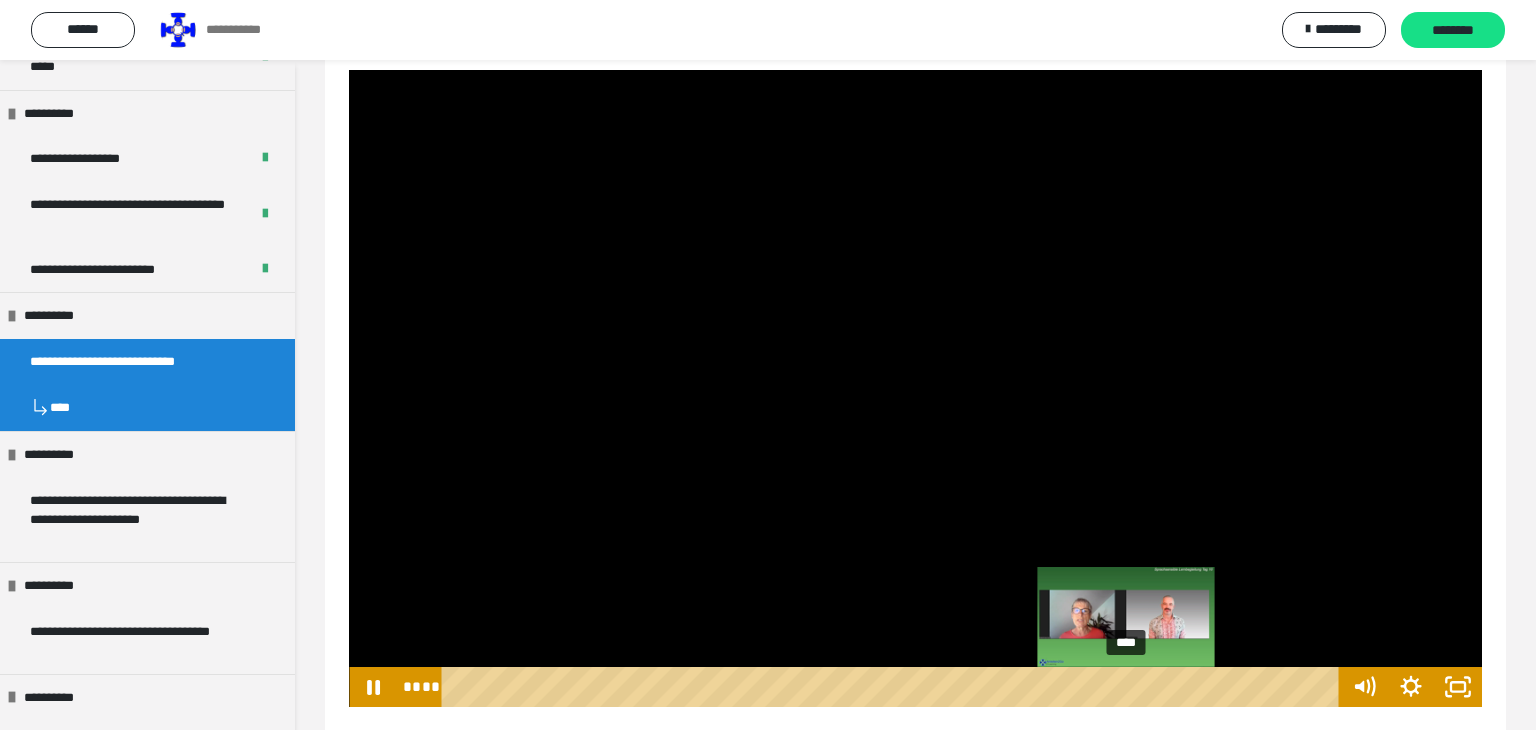 click on "****" at bounding box center [893, 687] 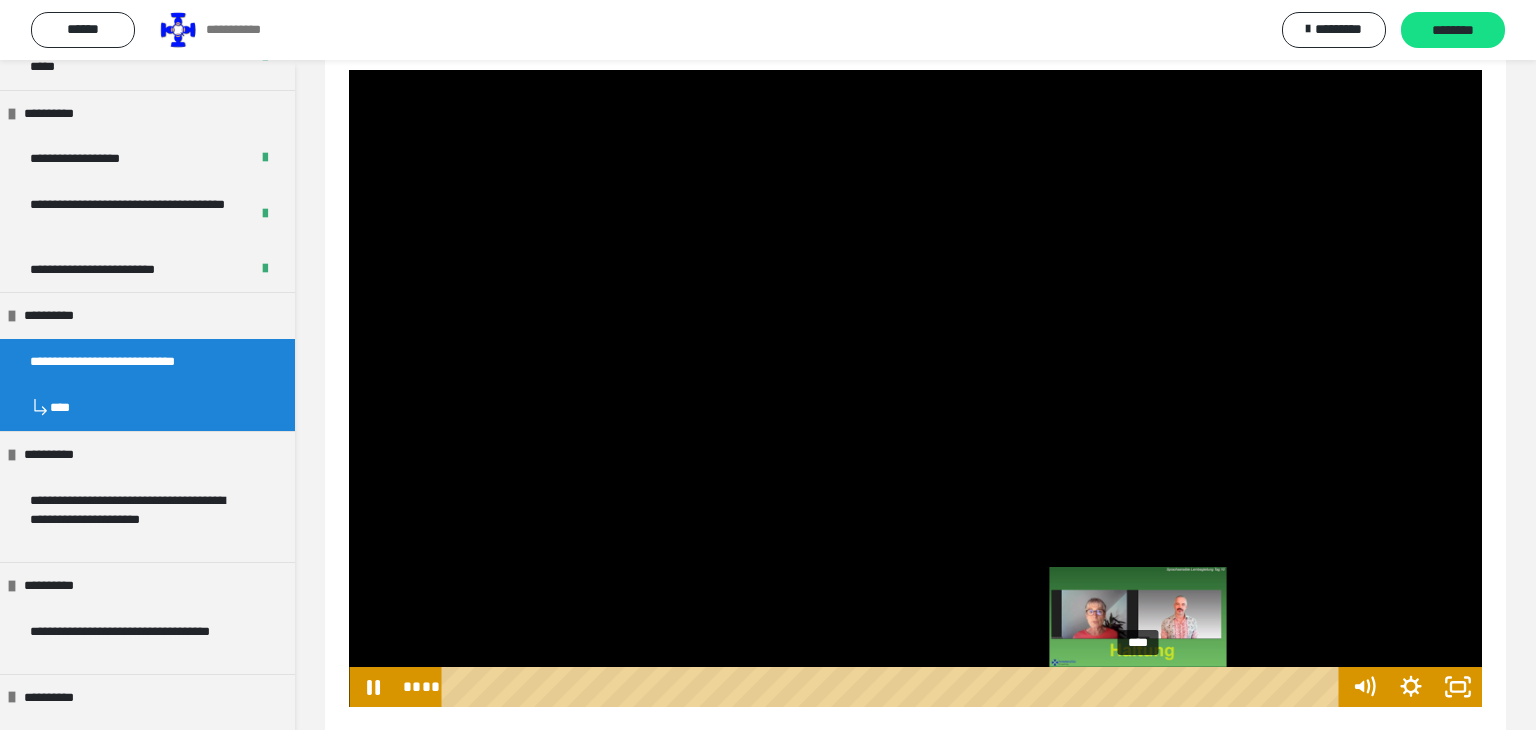 click on "****" at bounding box center (893, 687) 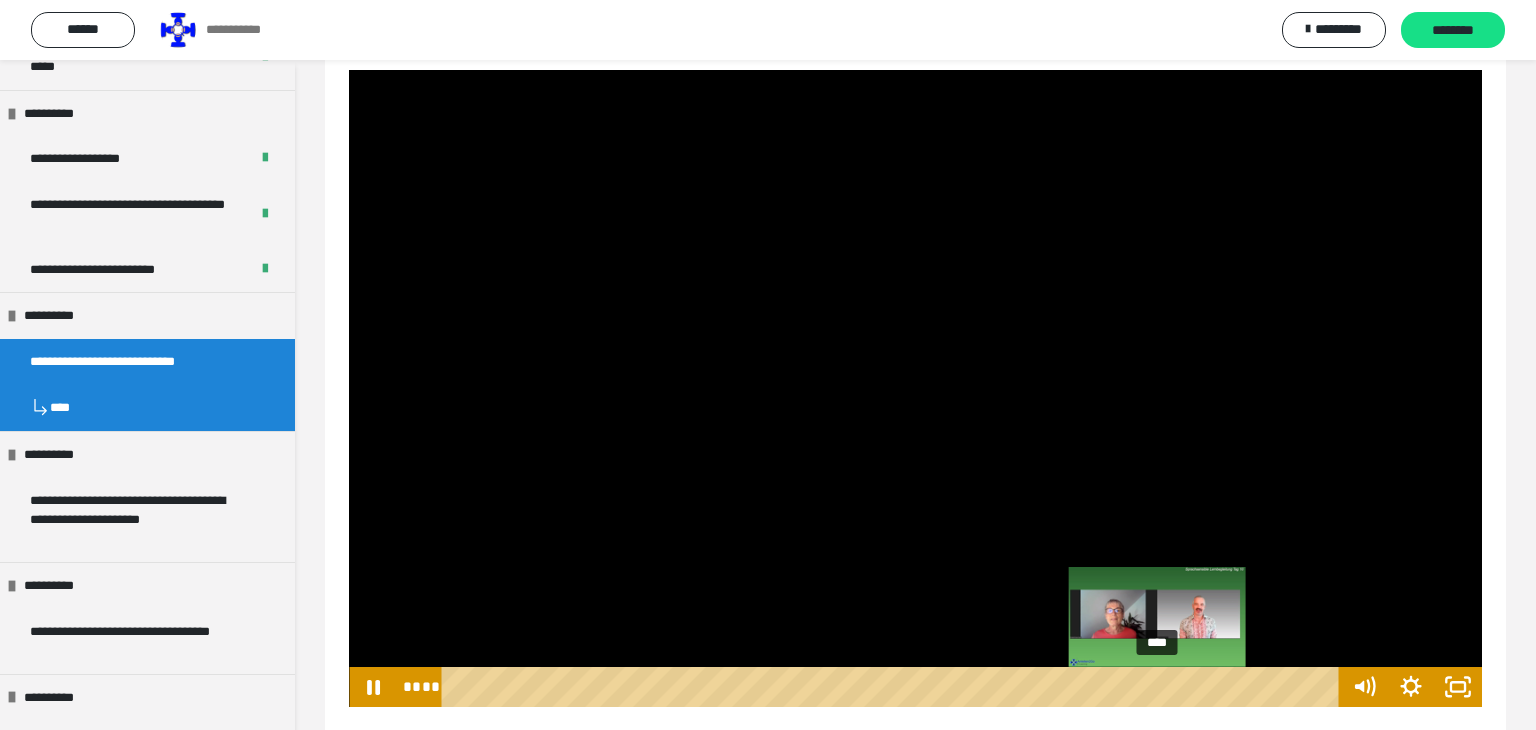 click on "****" at bounding box center [893, 687] 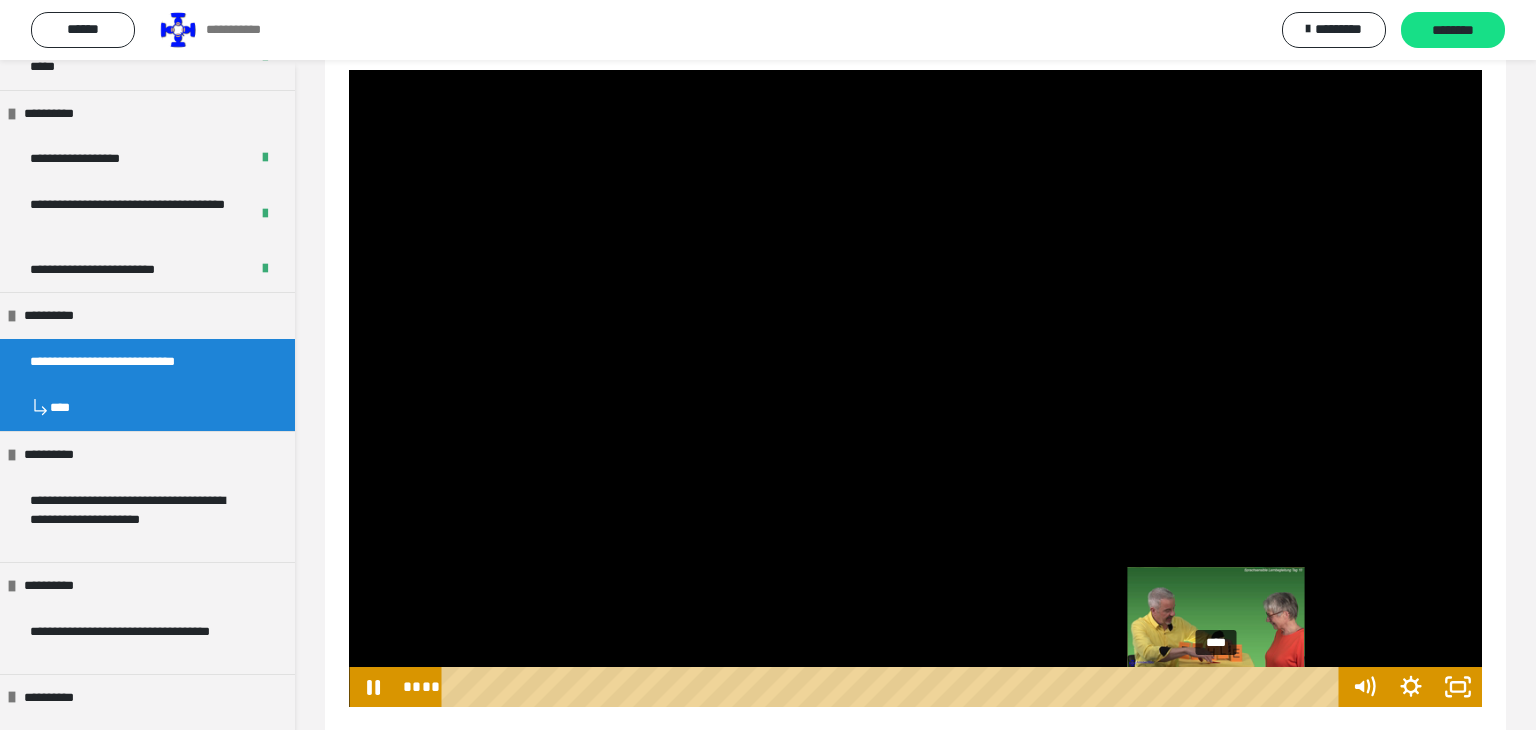 click on "****" at bounding box center (893, 687) 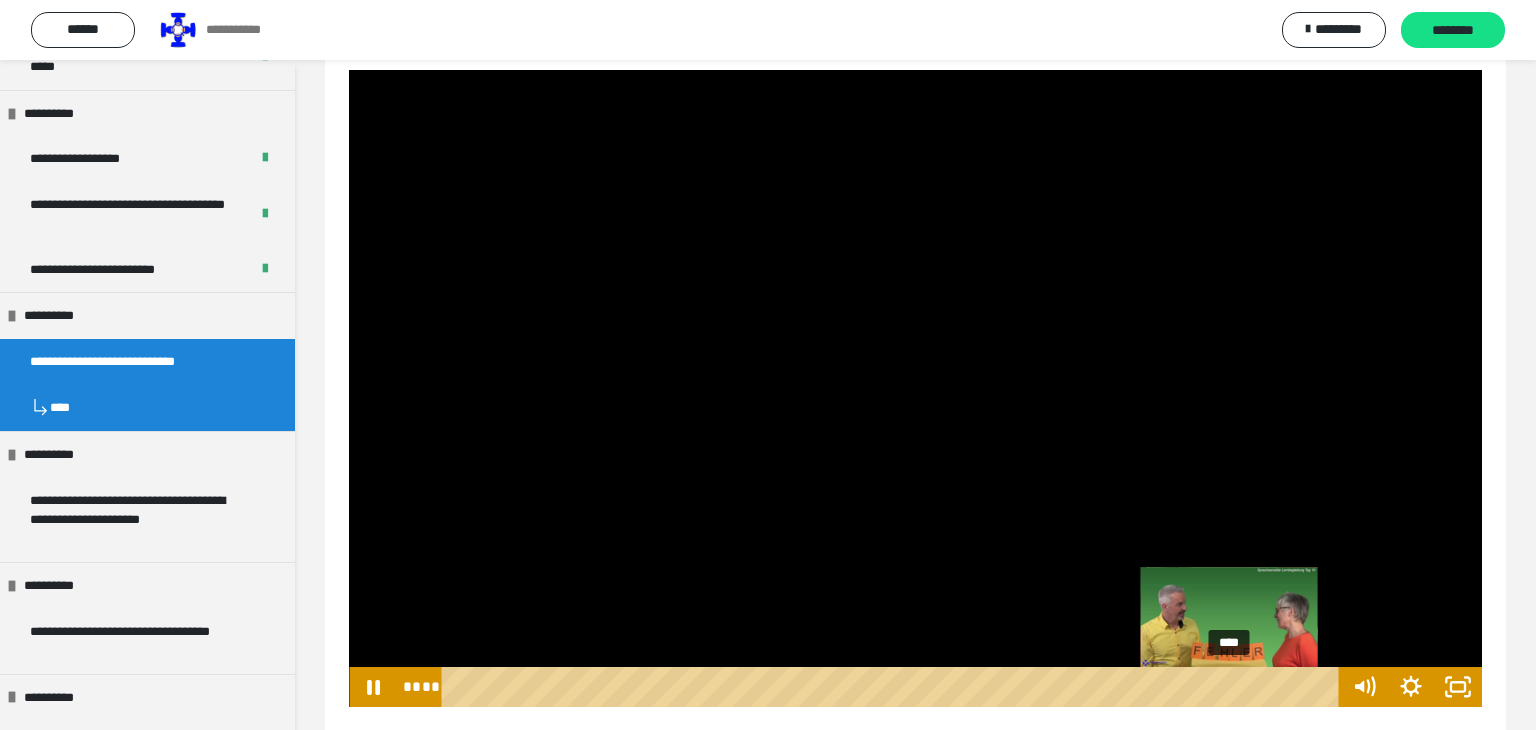 click on "****" at bounding box center [893, 687] 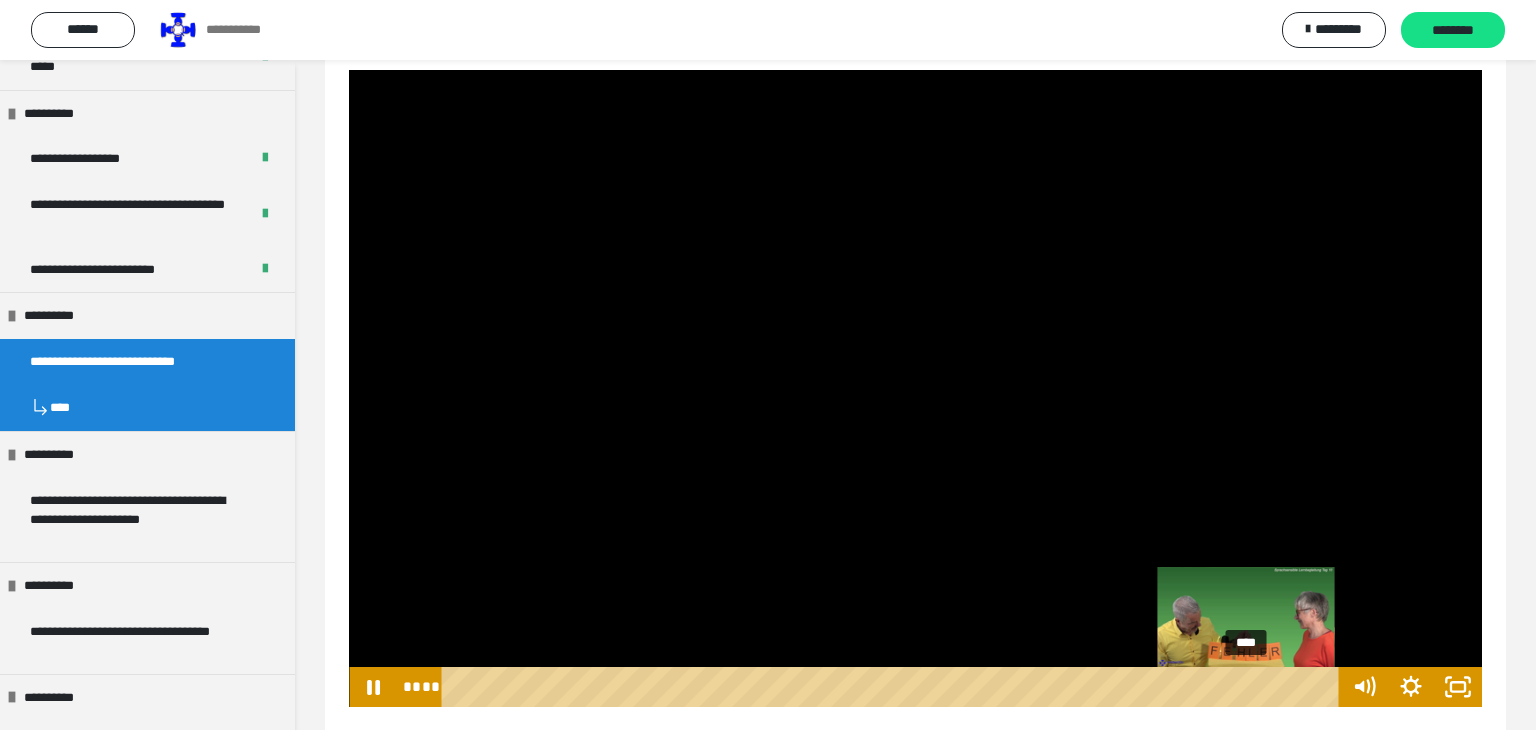 click on "****" at bounding box center [893, 687] 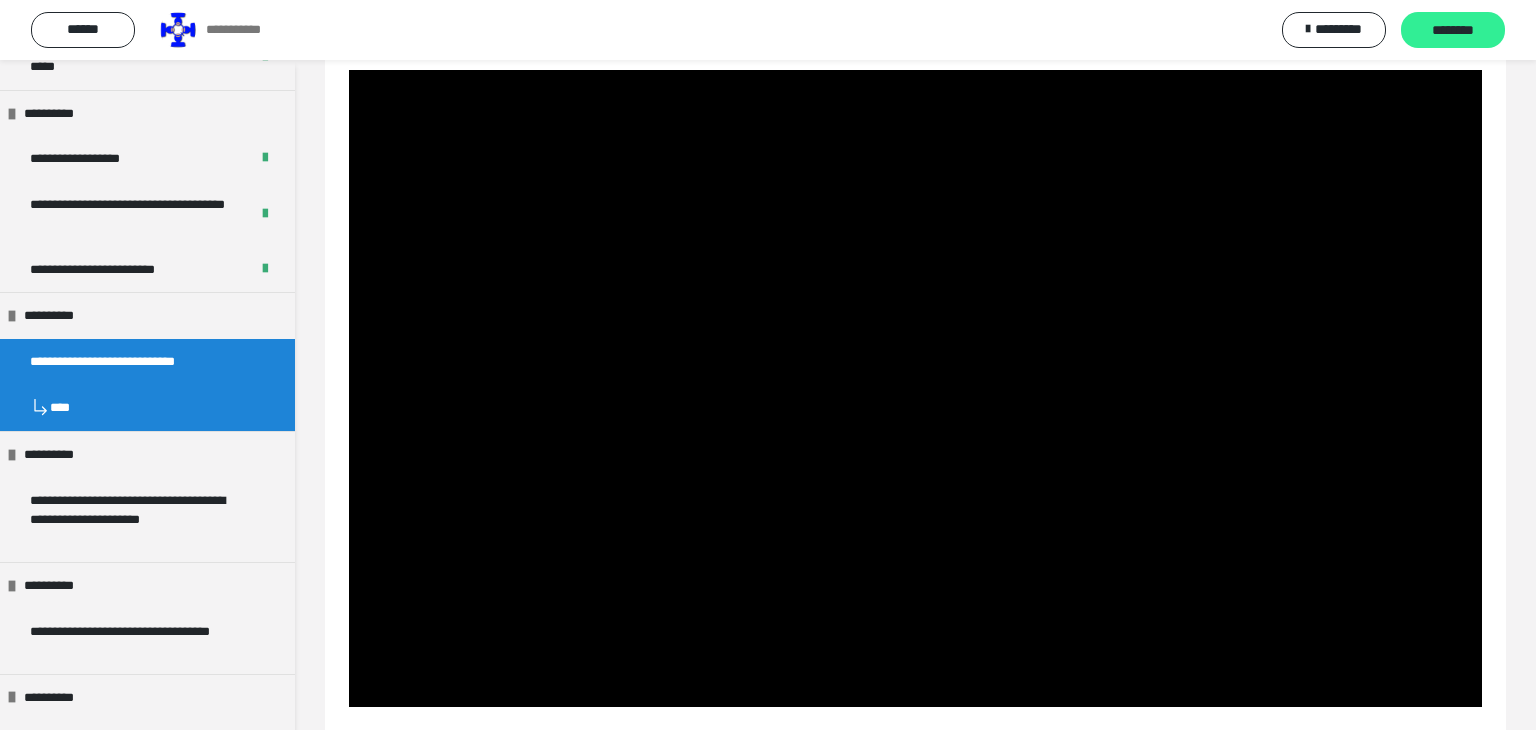 click on "********" at bounding box center [1453, 31] 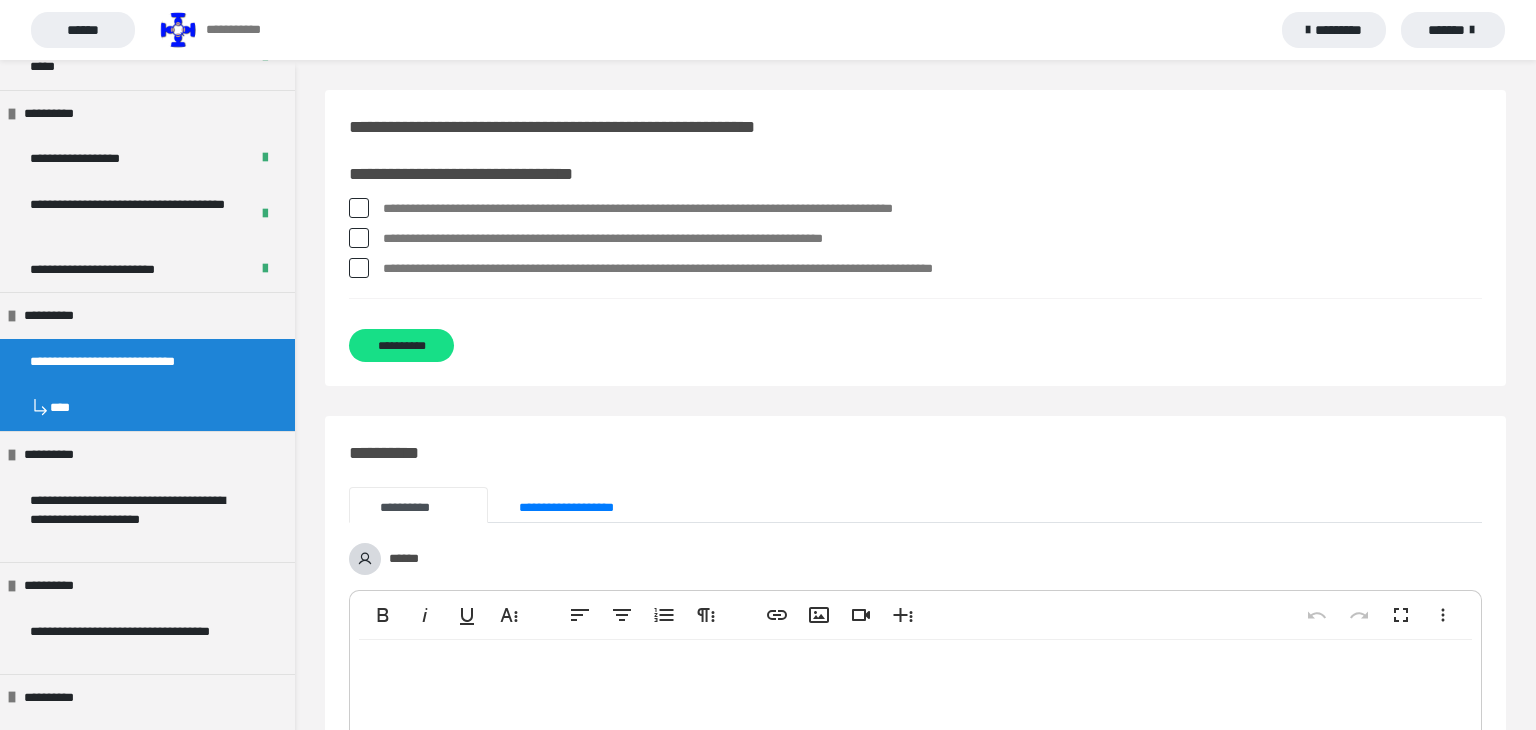 click at bounding box center [359, 238] 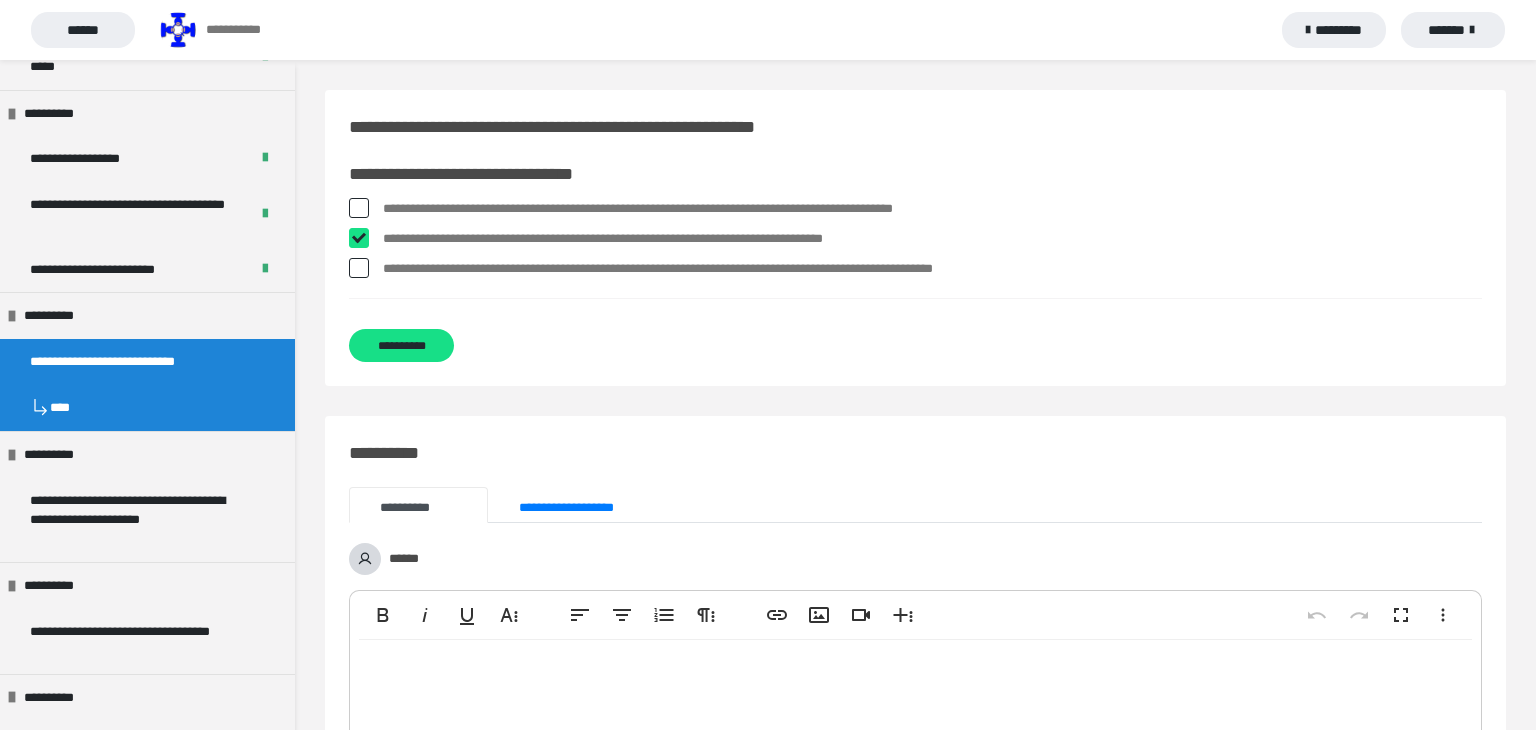 checkbox on "****" 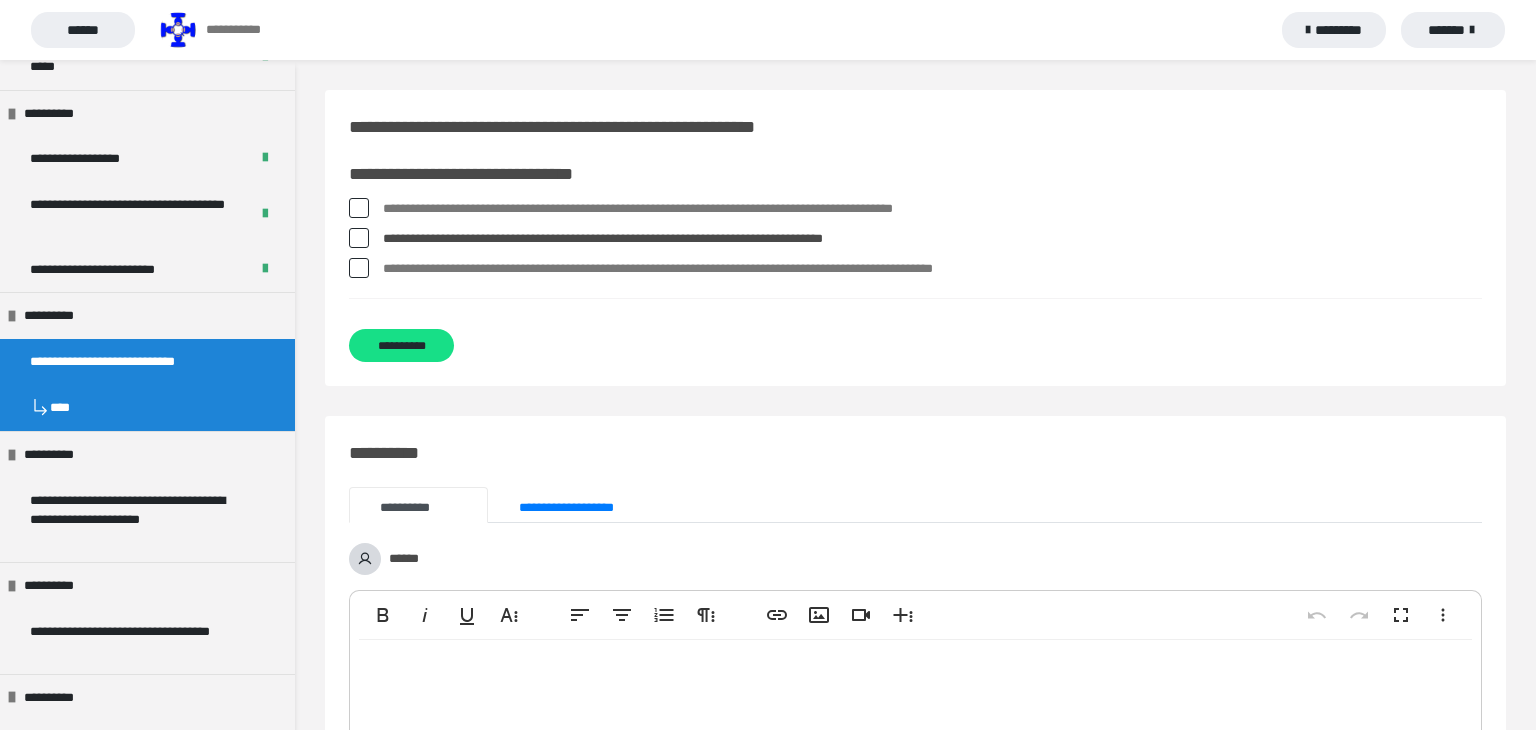 click at bounding box center (359, 268) 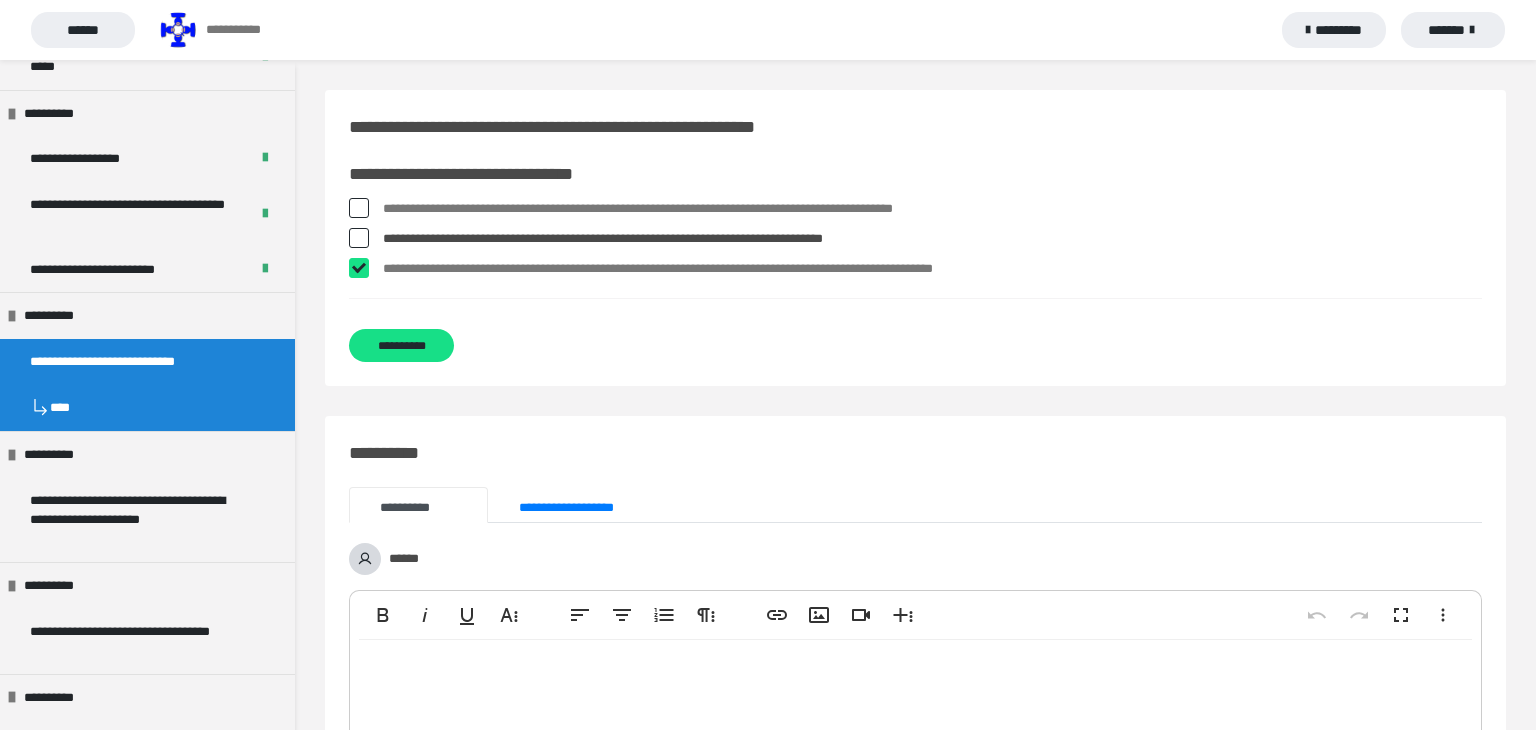 checkbox on "****" 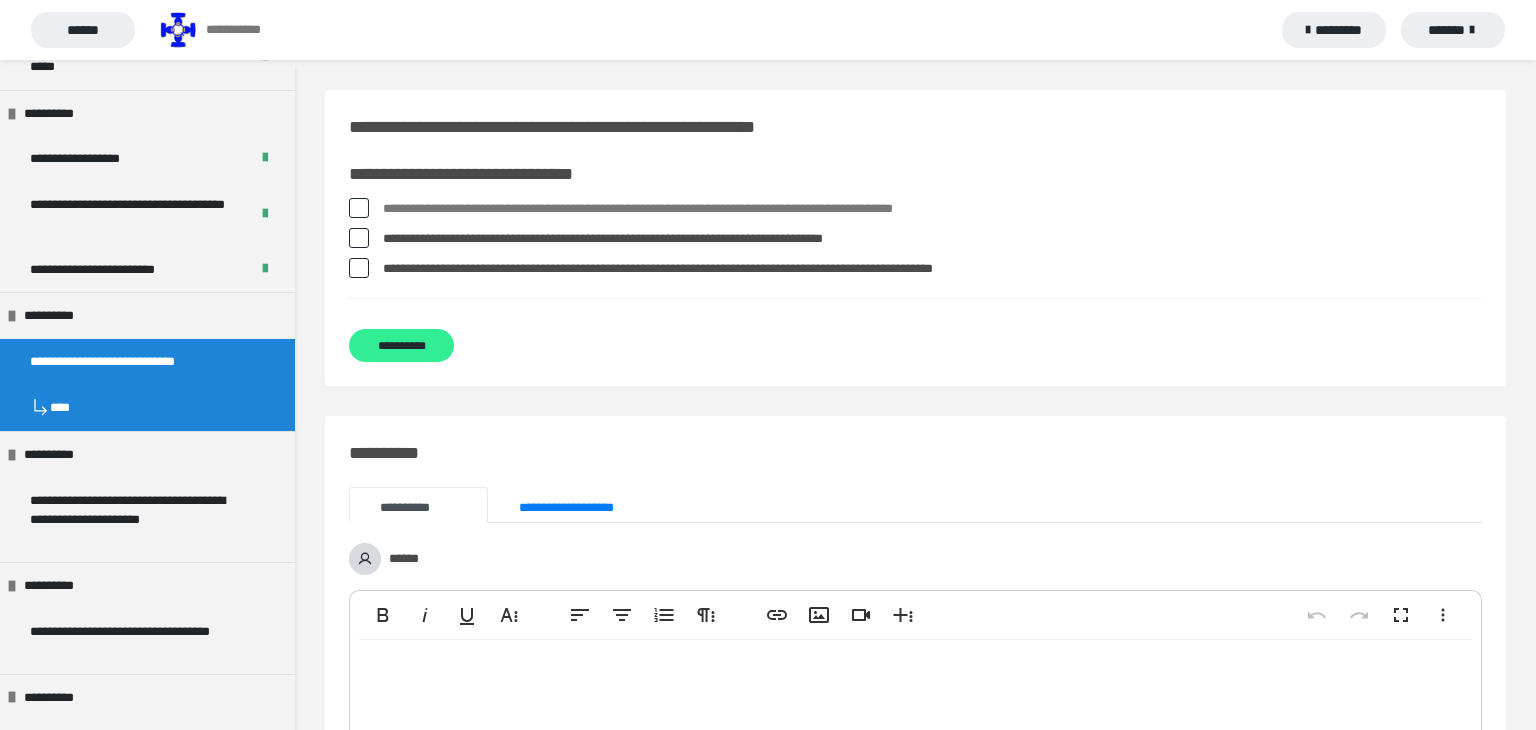 click on "**********" at bounding box center (401, 345) 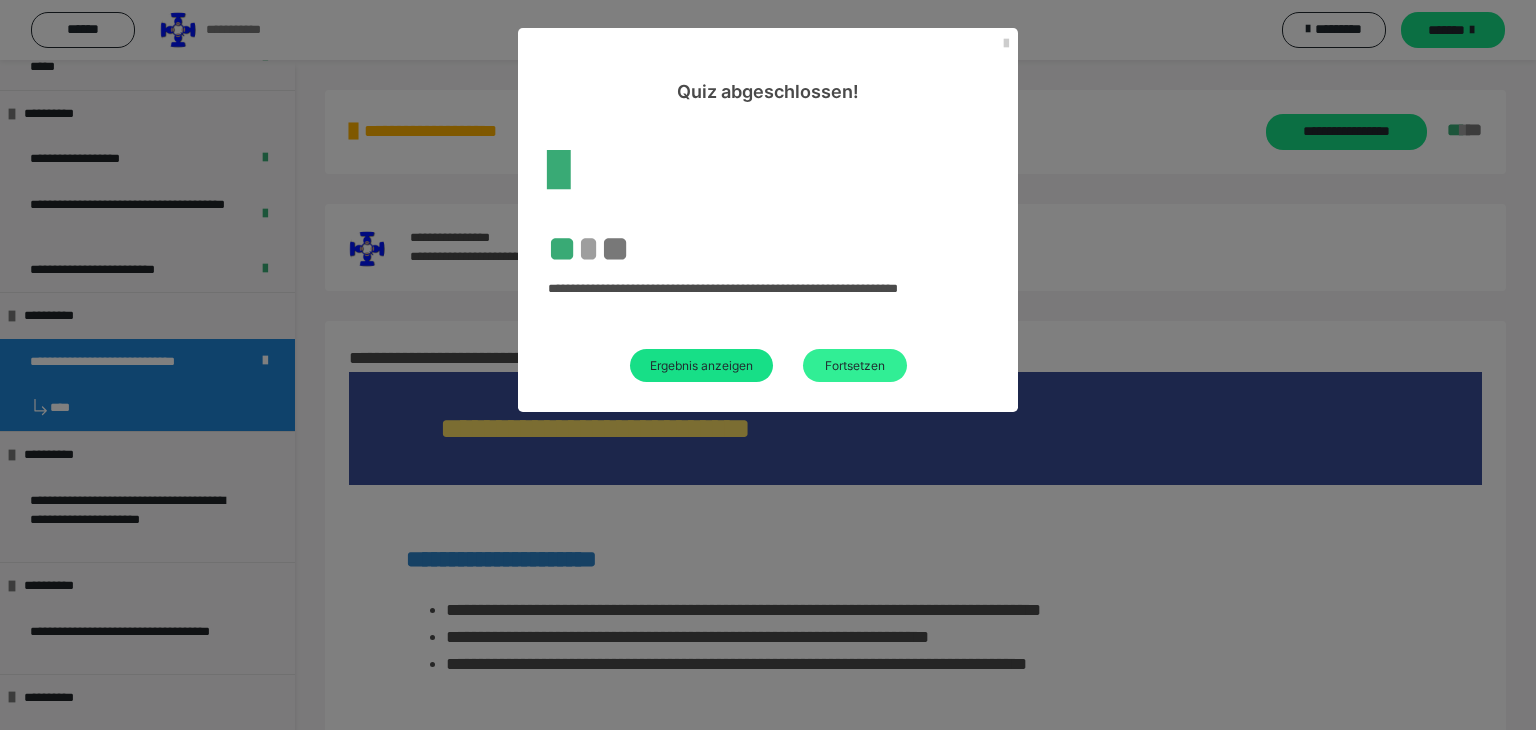 click on "Fortsetzen" at bounding box center (855, 365) 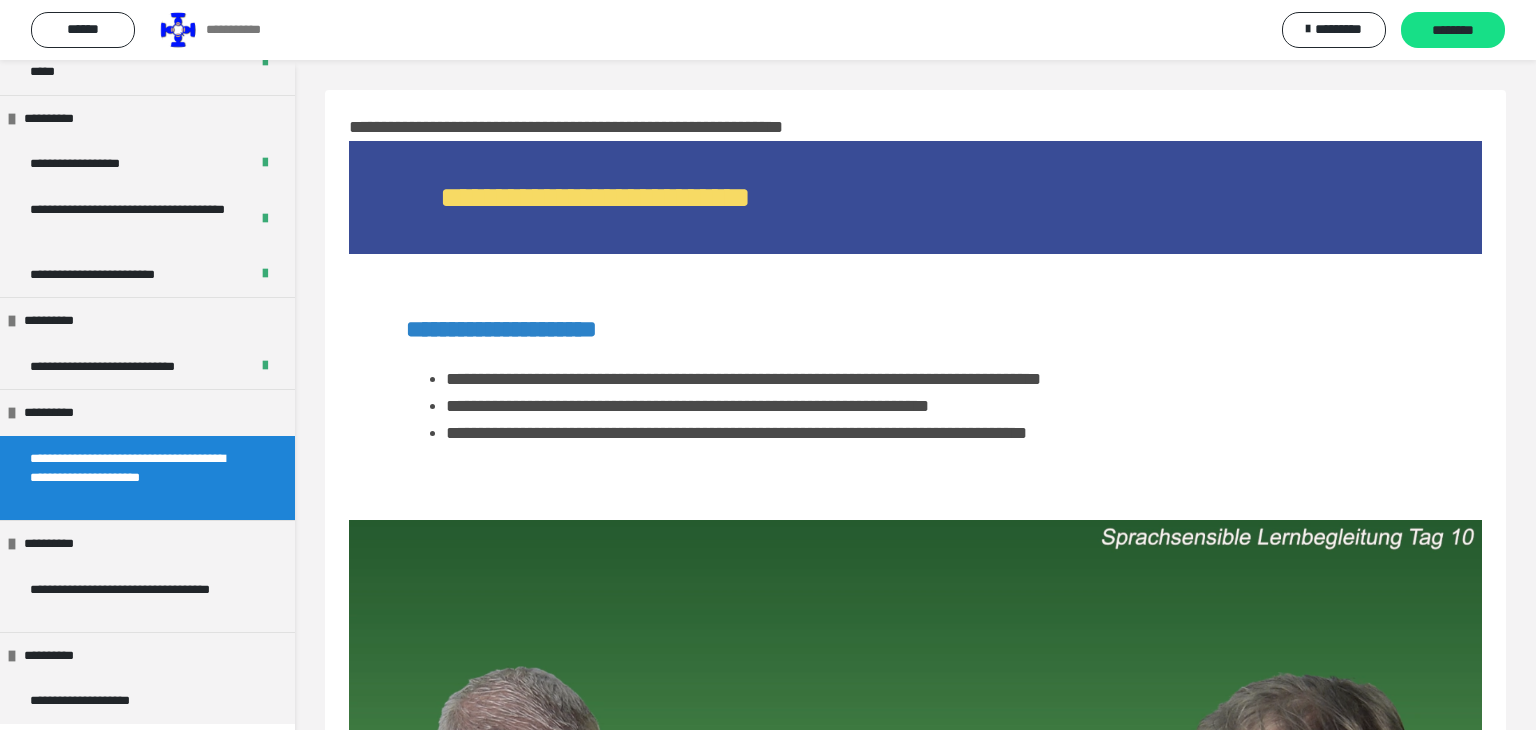 scroll, scrollTop: 2676, scrollLeft: 0, axis: vertical 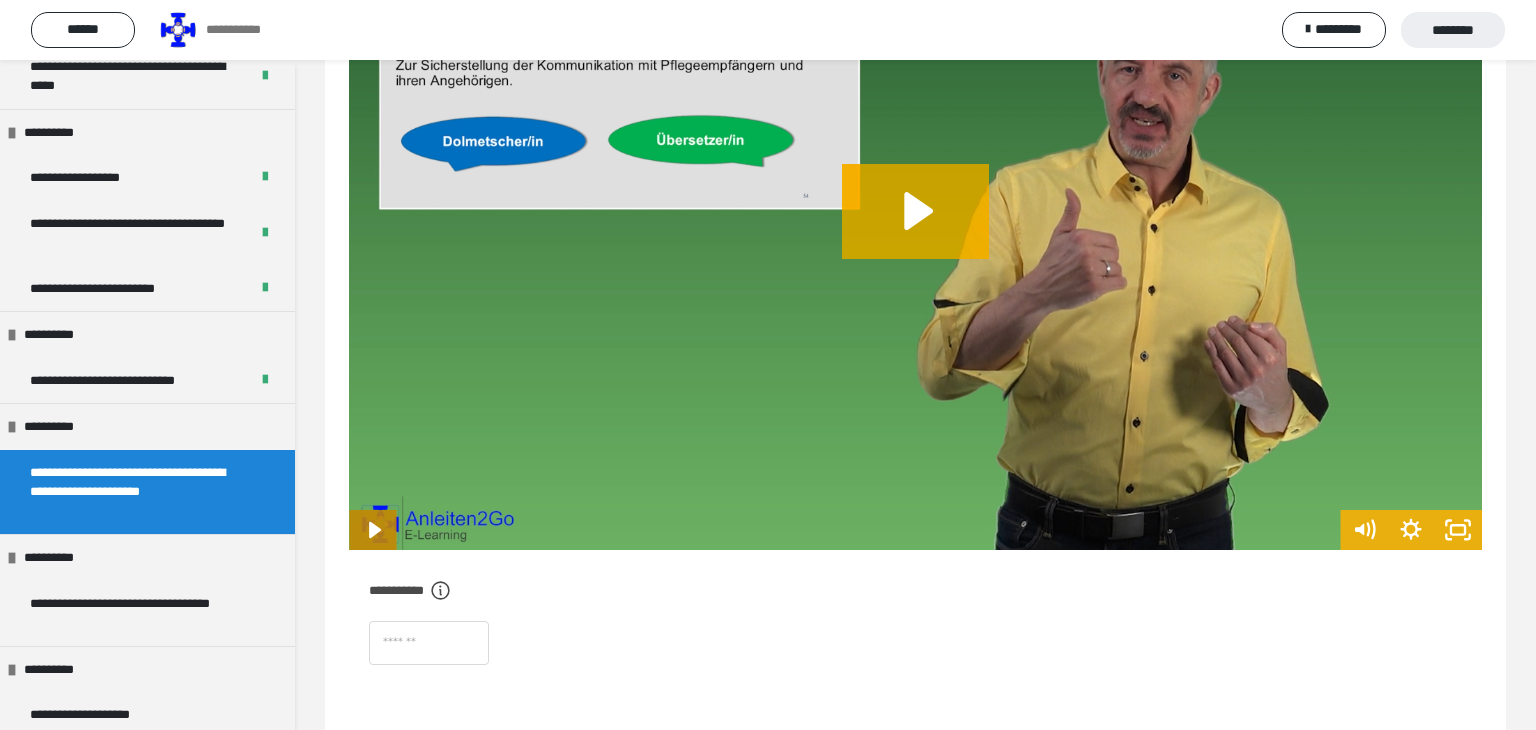 click 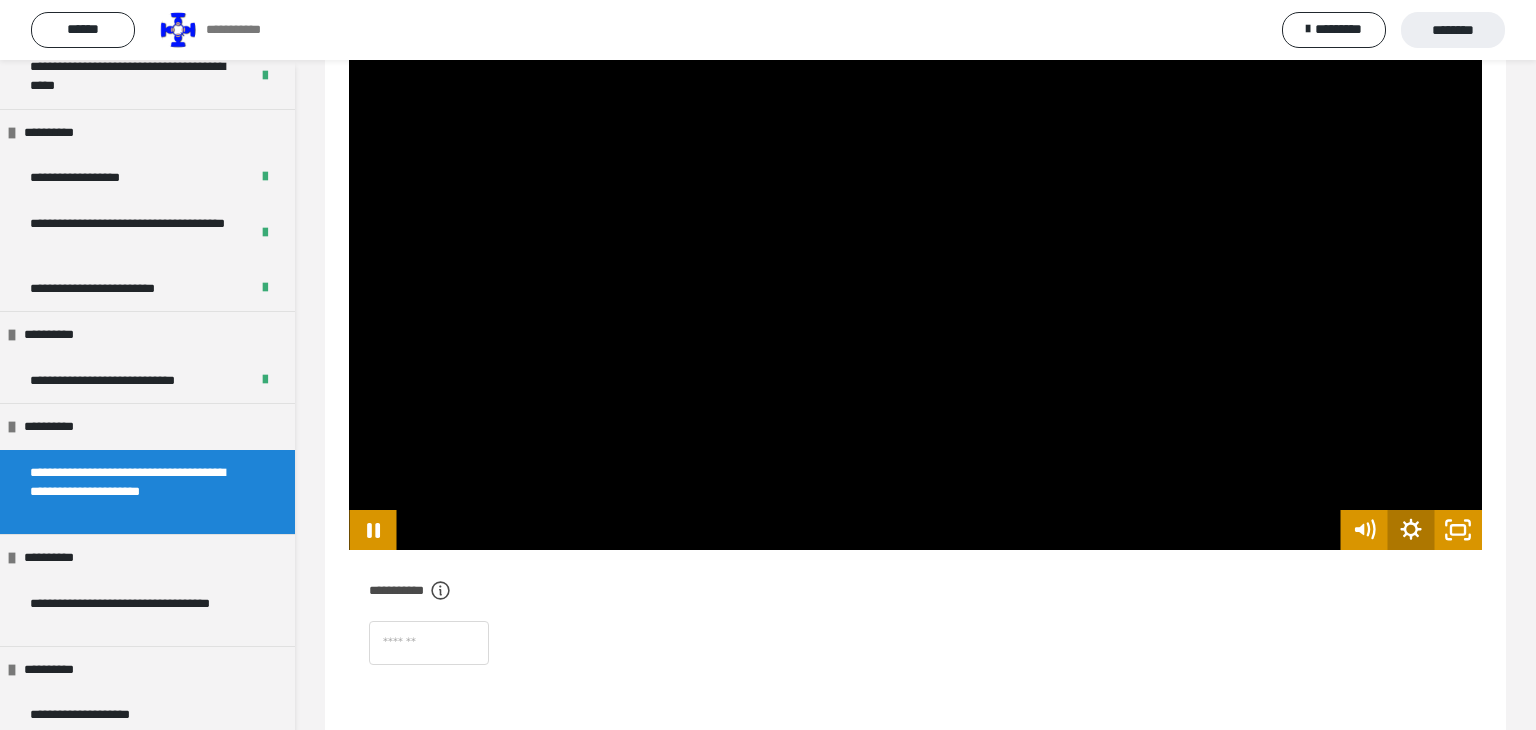 click 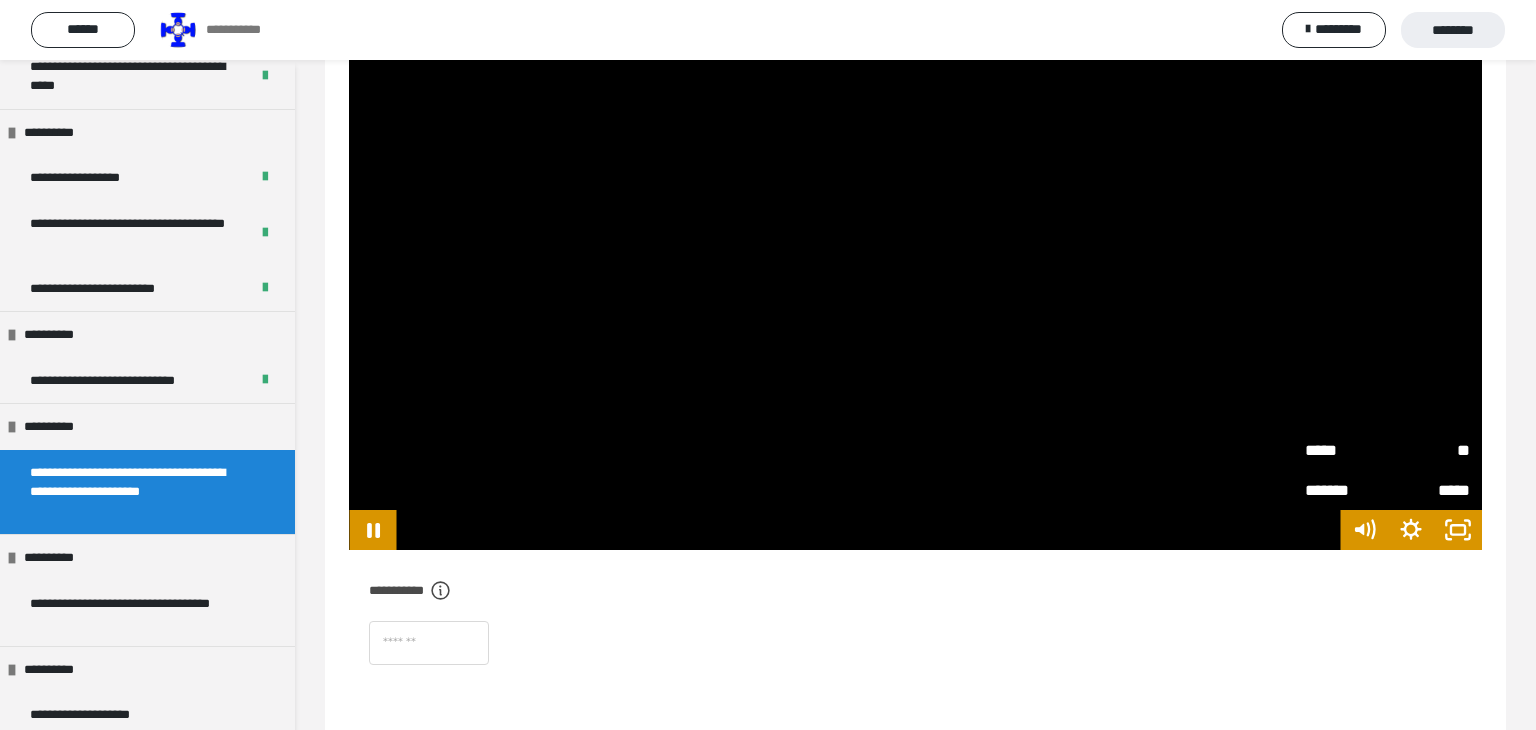 click on "**" at bounding box center (1429, 450) 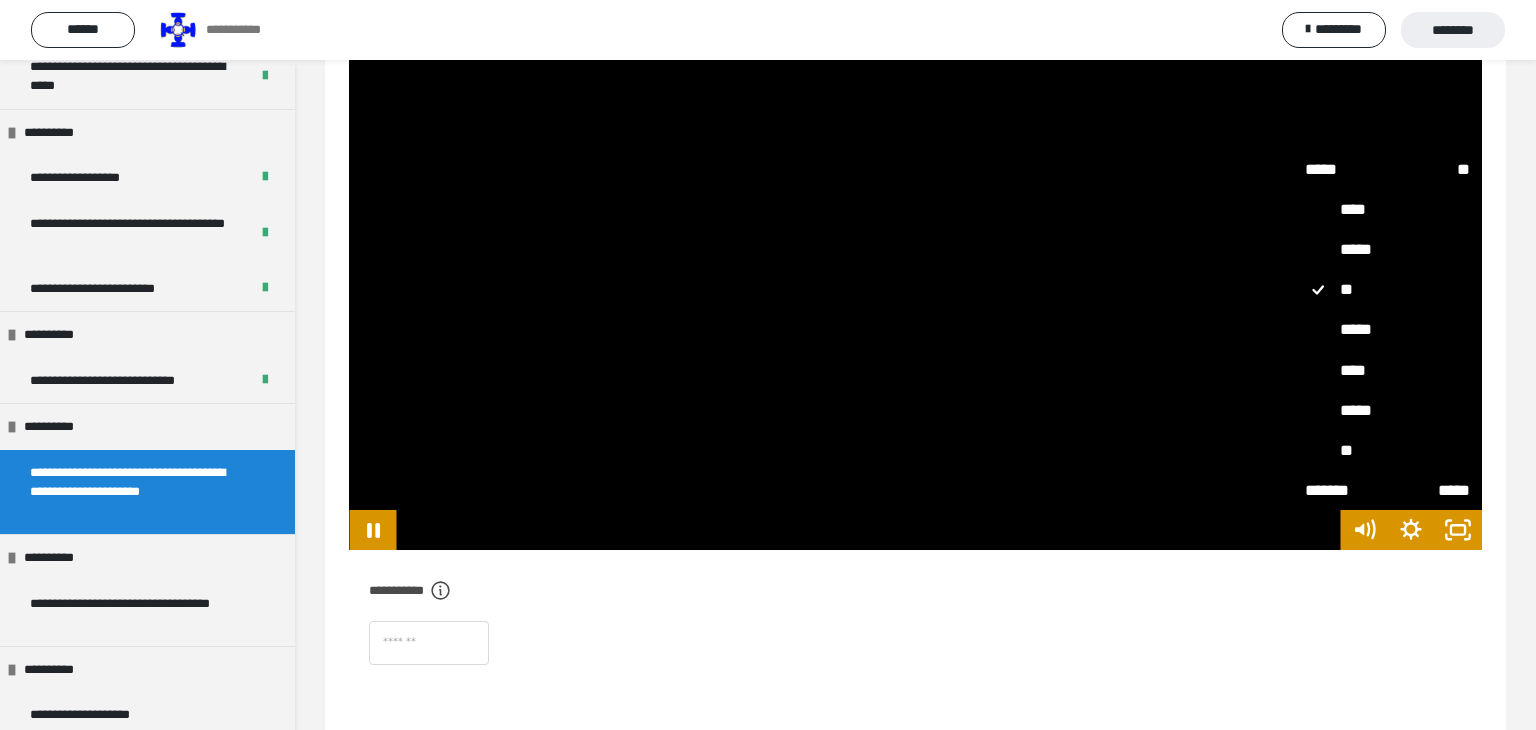 click on "**" at bounding box center (1387, 450) 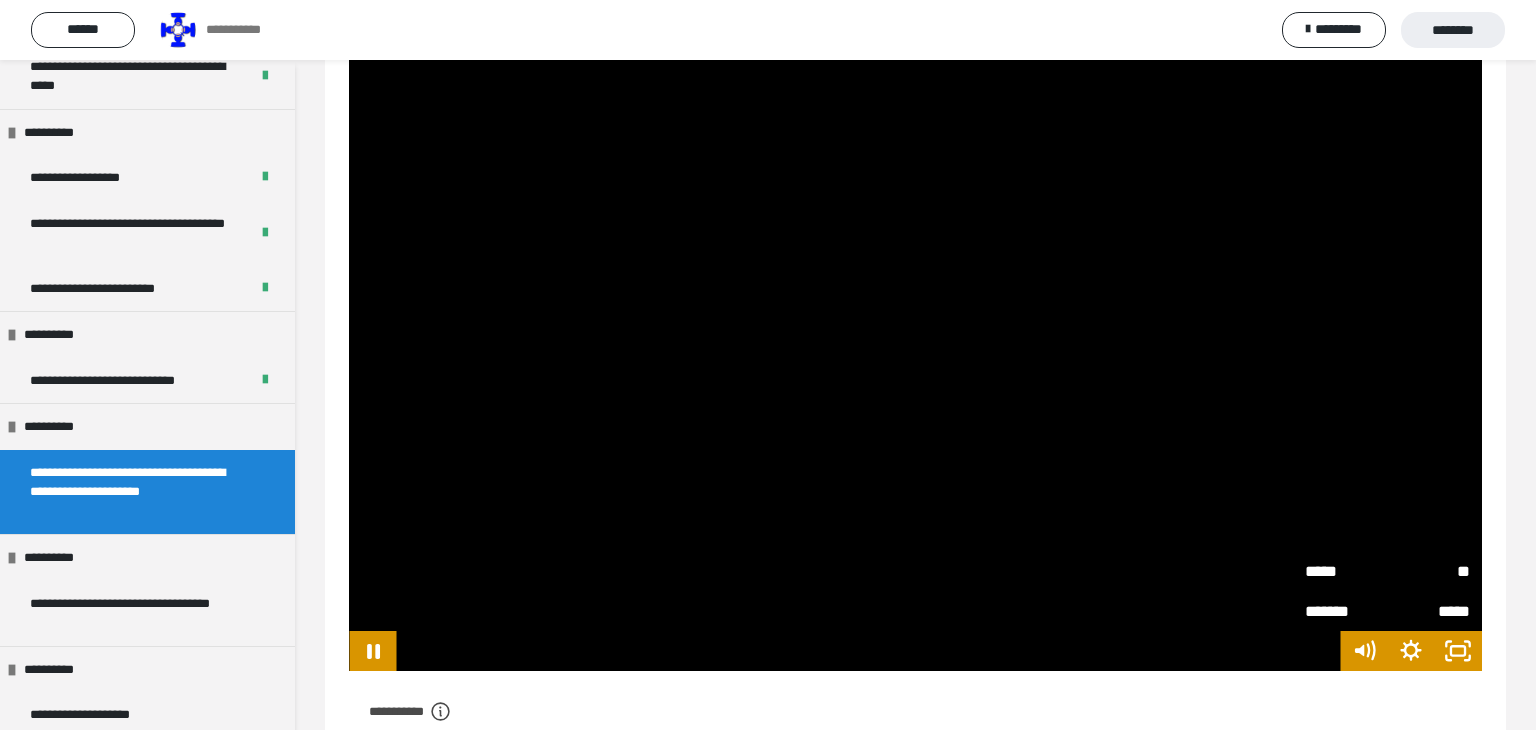 scroll, scrollTop: 439, scrollLeft: 0, axis: vertical 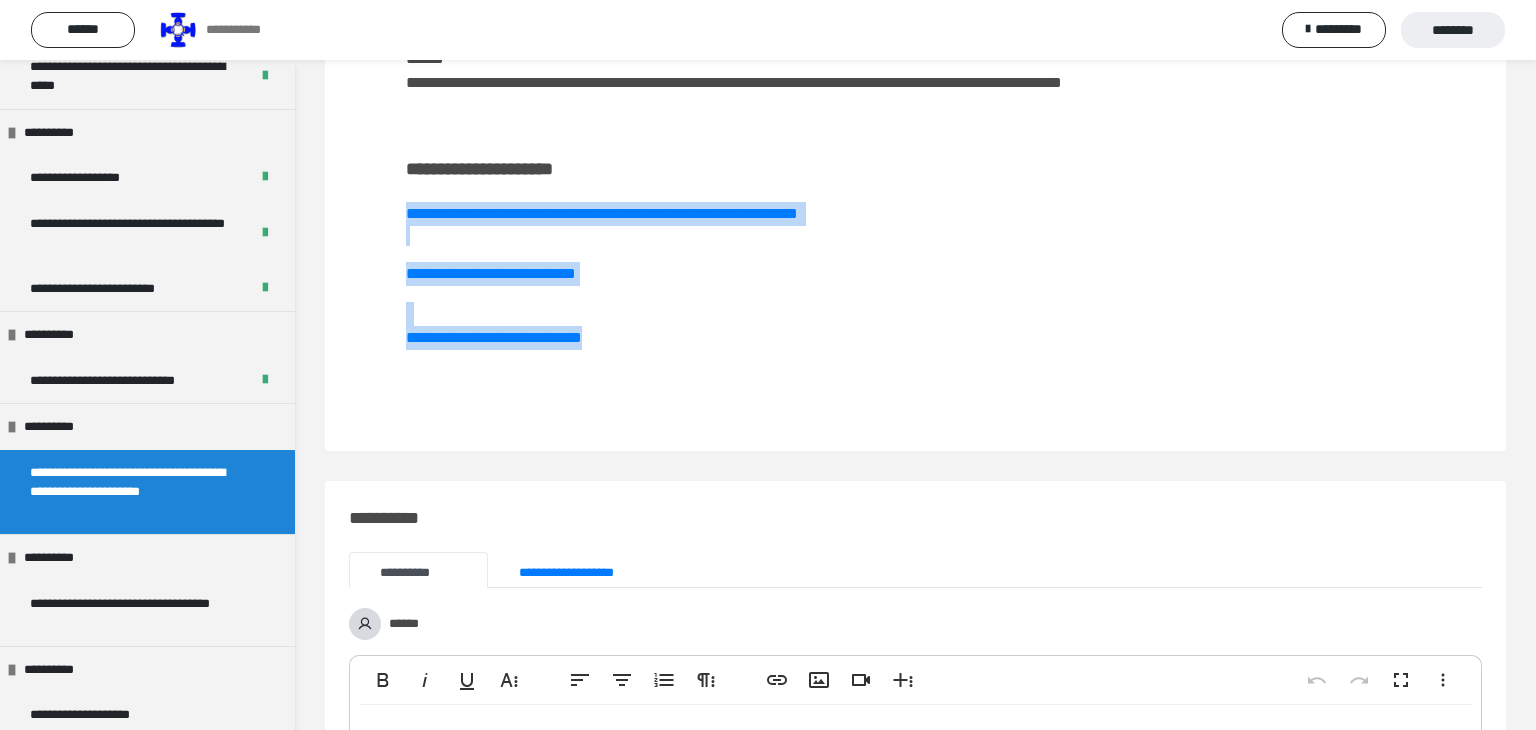 drag, startPoint x: 399, startPoint y: 292, endPoint x: 661, endPoint y: 406, distance: 285.72714 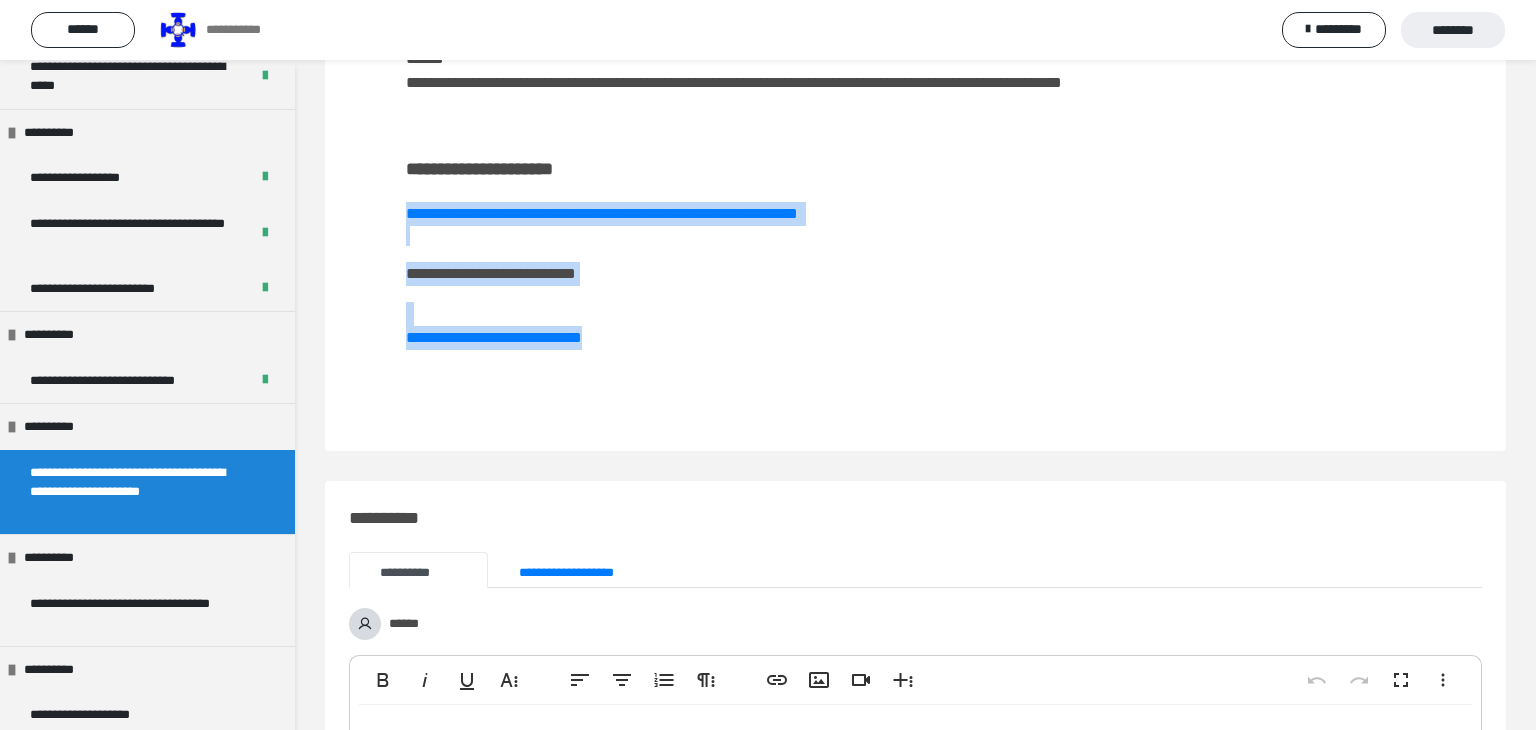 copy on "**********" 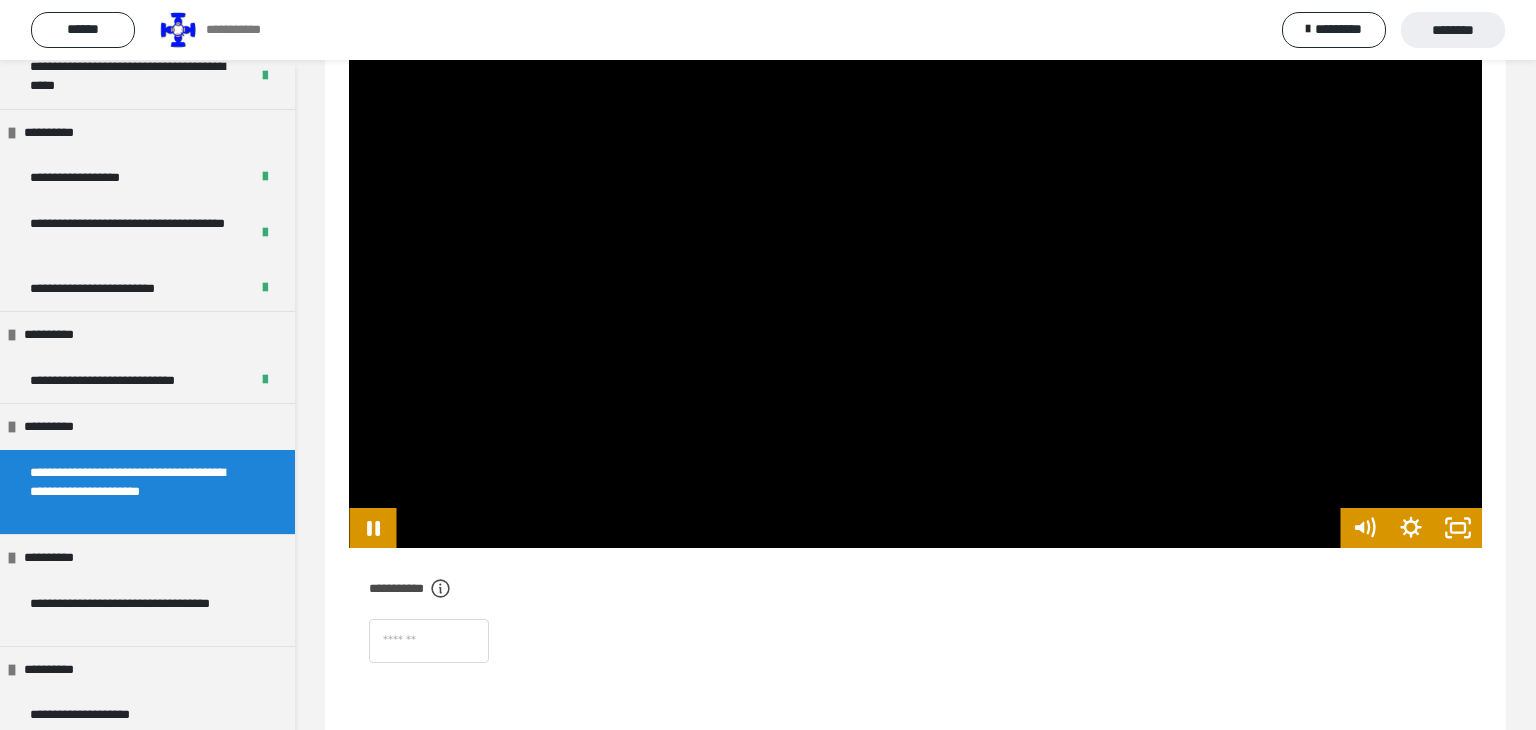 scroll, scrollTop: 570, scrollLeft: 0, axis: vertical 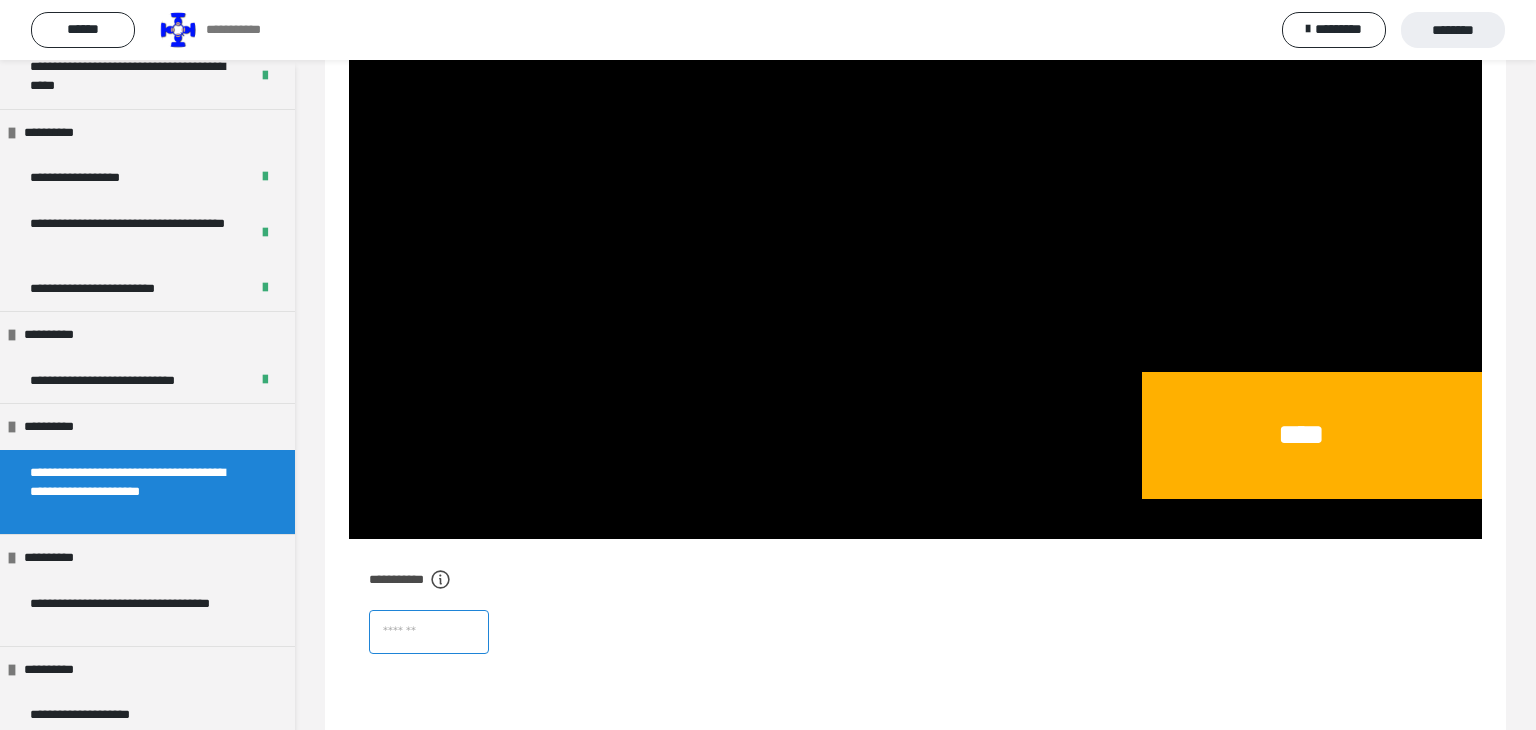 click at bounding box center [429, 632] 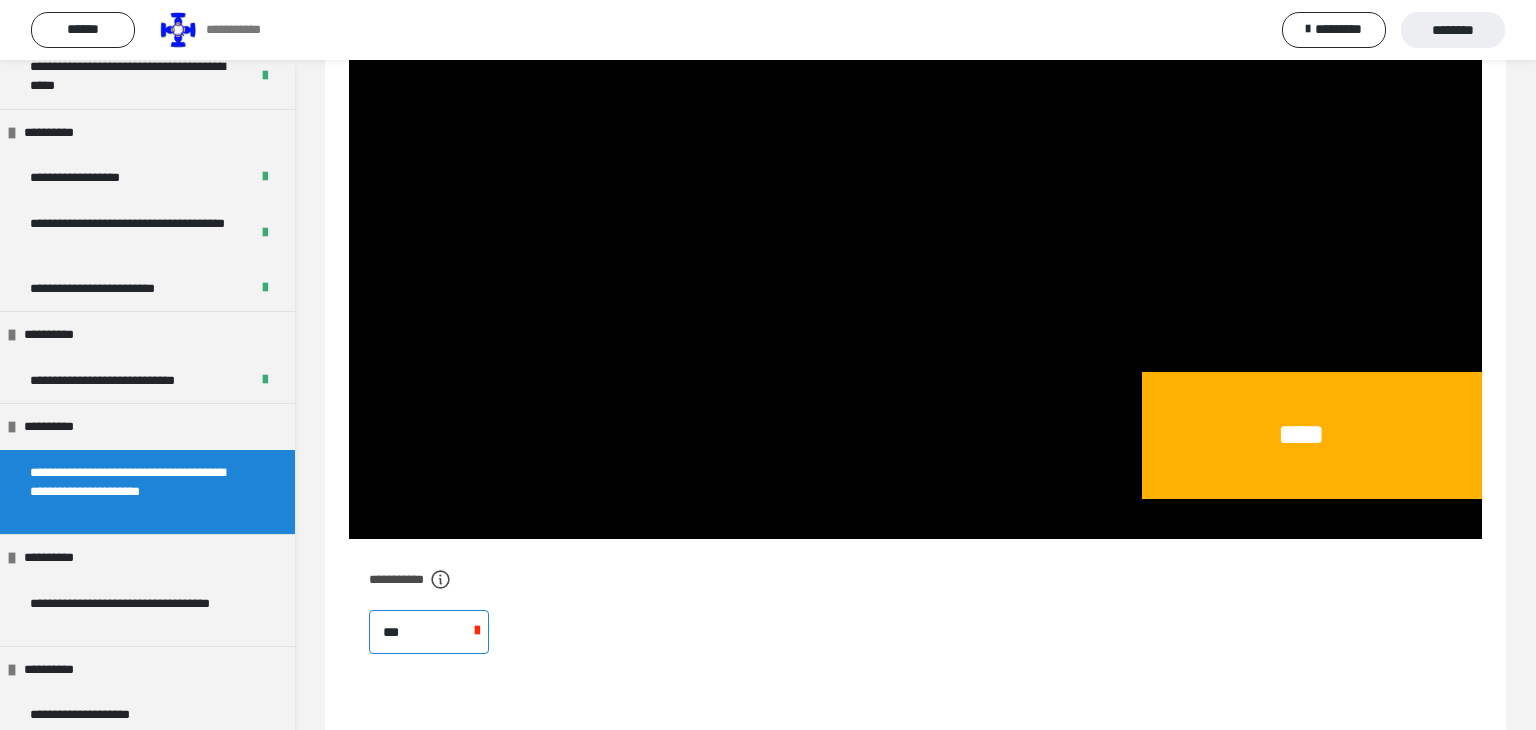 type on "****" 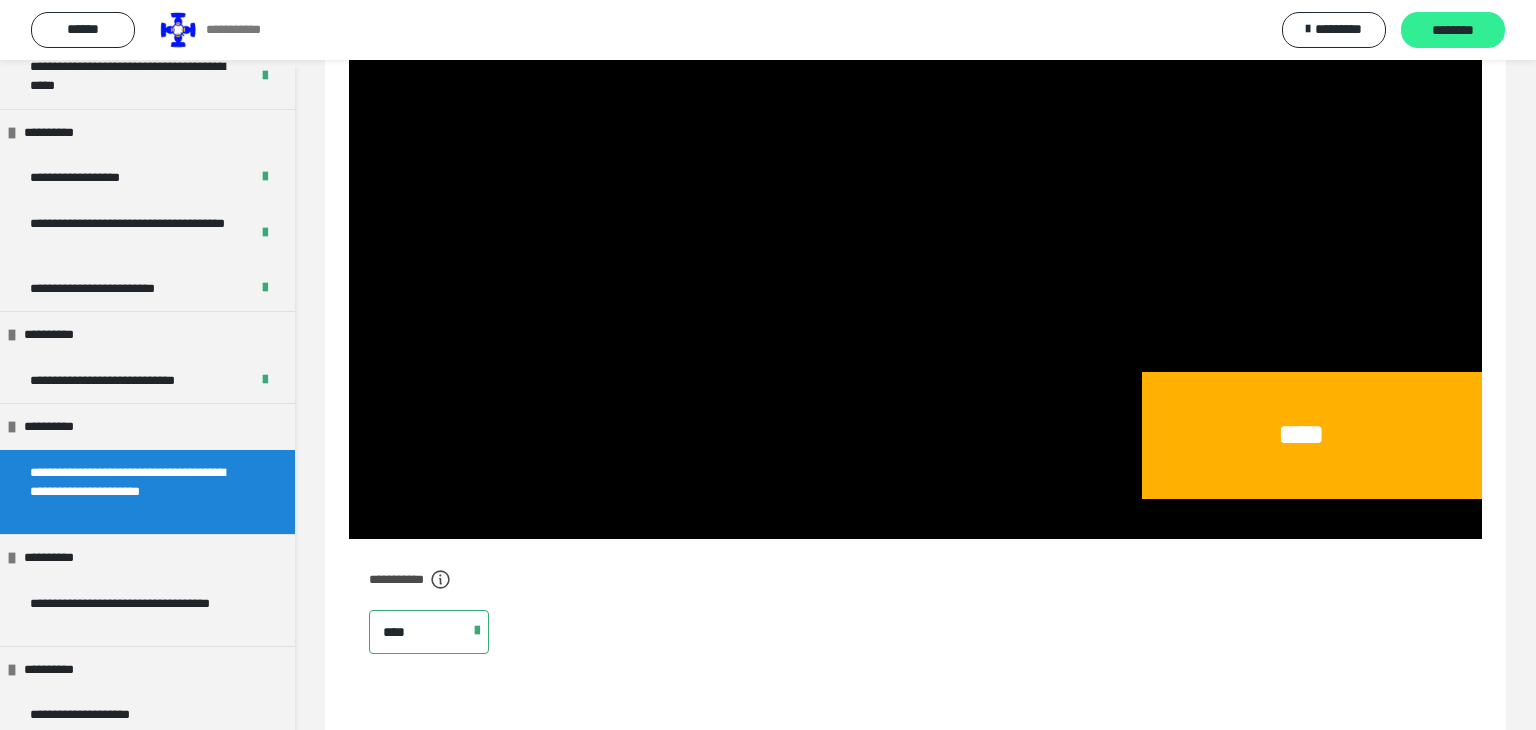 click on "********" at bounding box center [1453, 30] 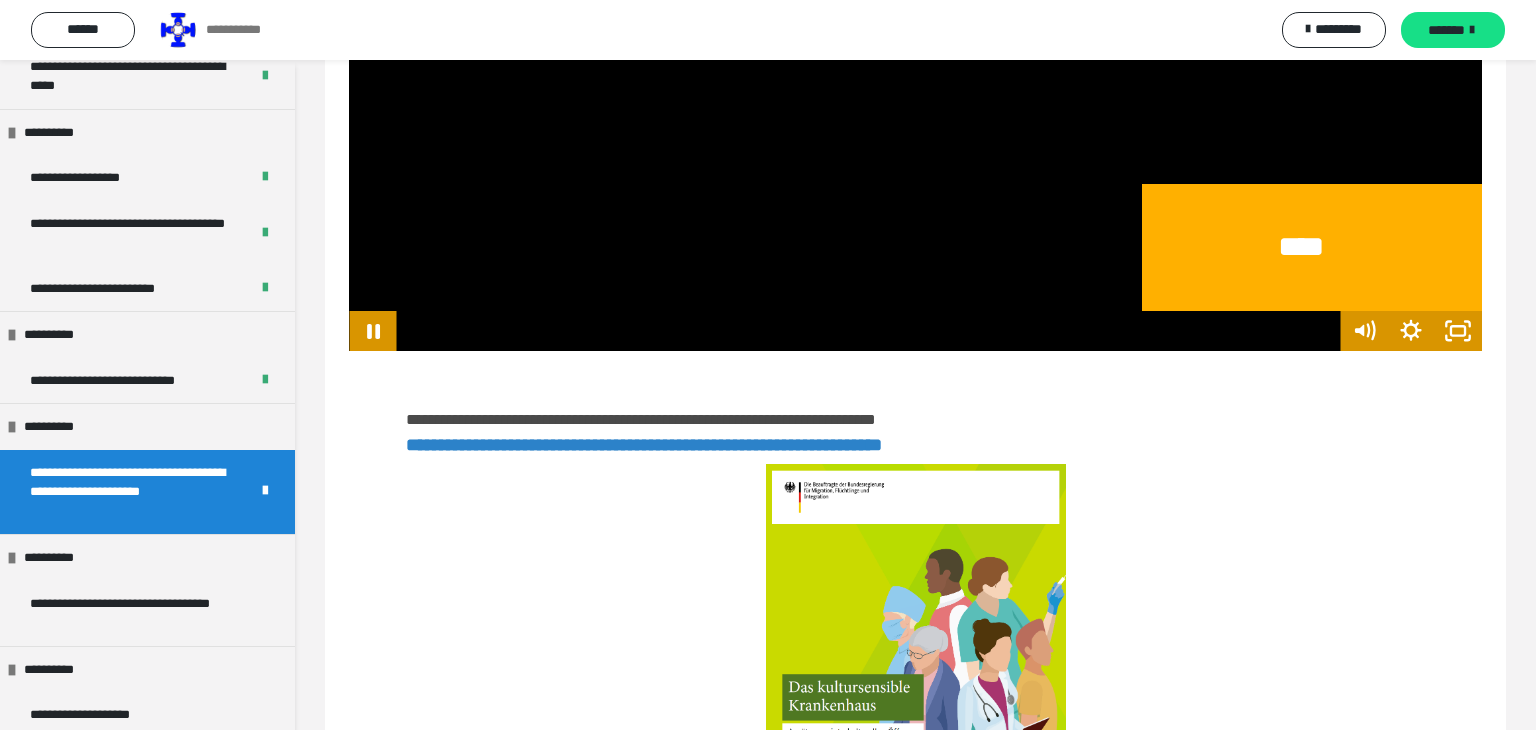 scroll, scrollTop: 793, scrollLeft: 0, axis: vertical 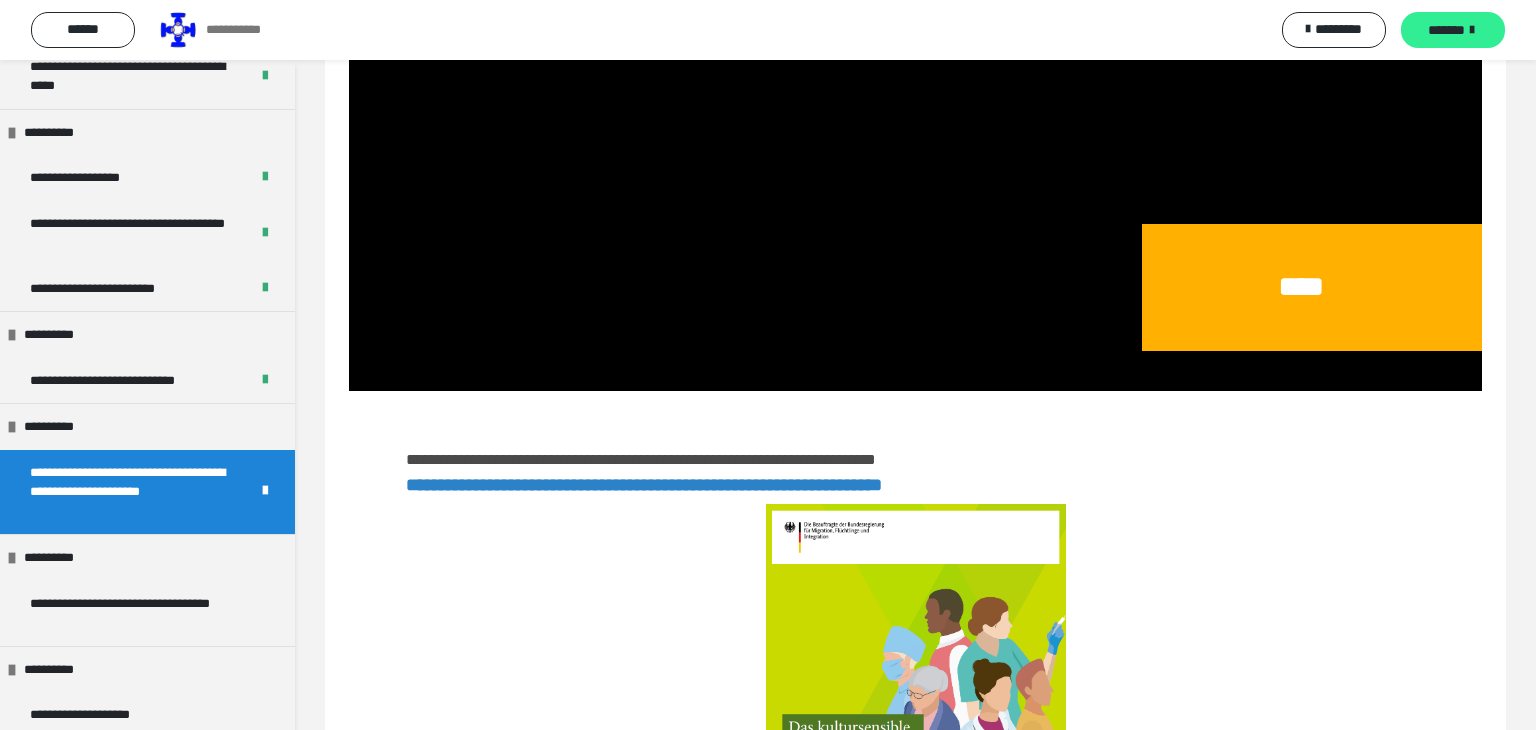 click on "*******" at bounding box center (1446, 30) 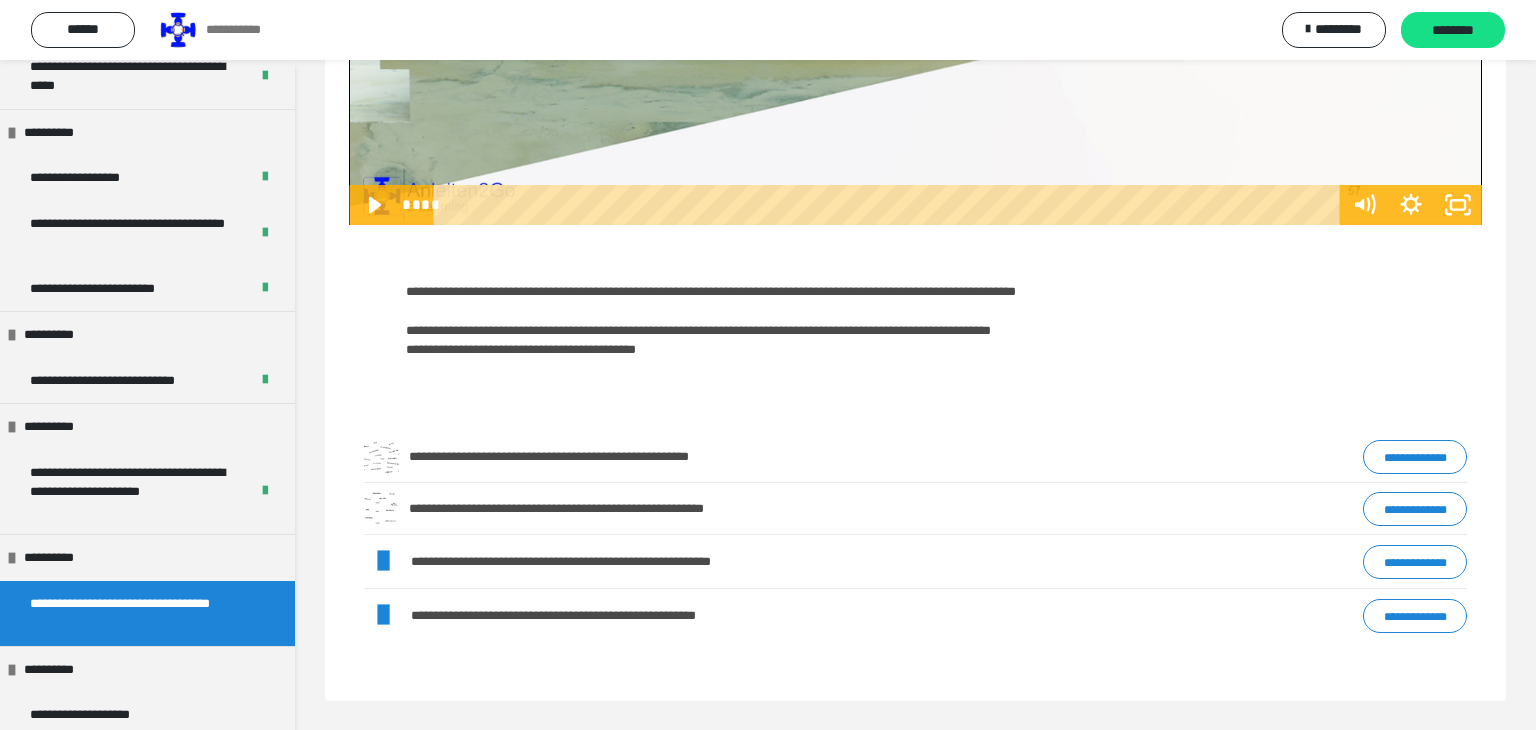 scroll, scrollTop: 906, scrollLeft: 0, axis: vertical 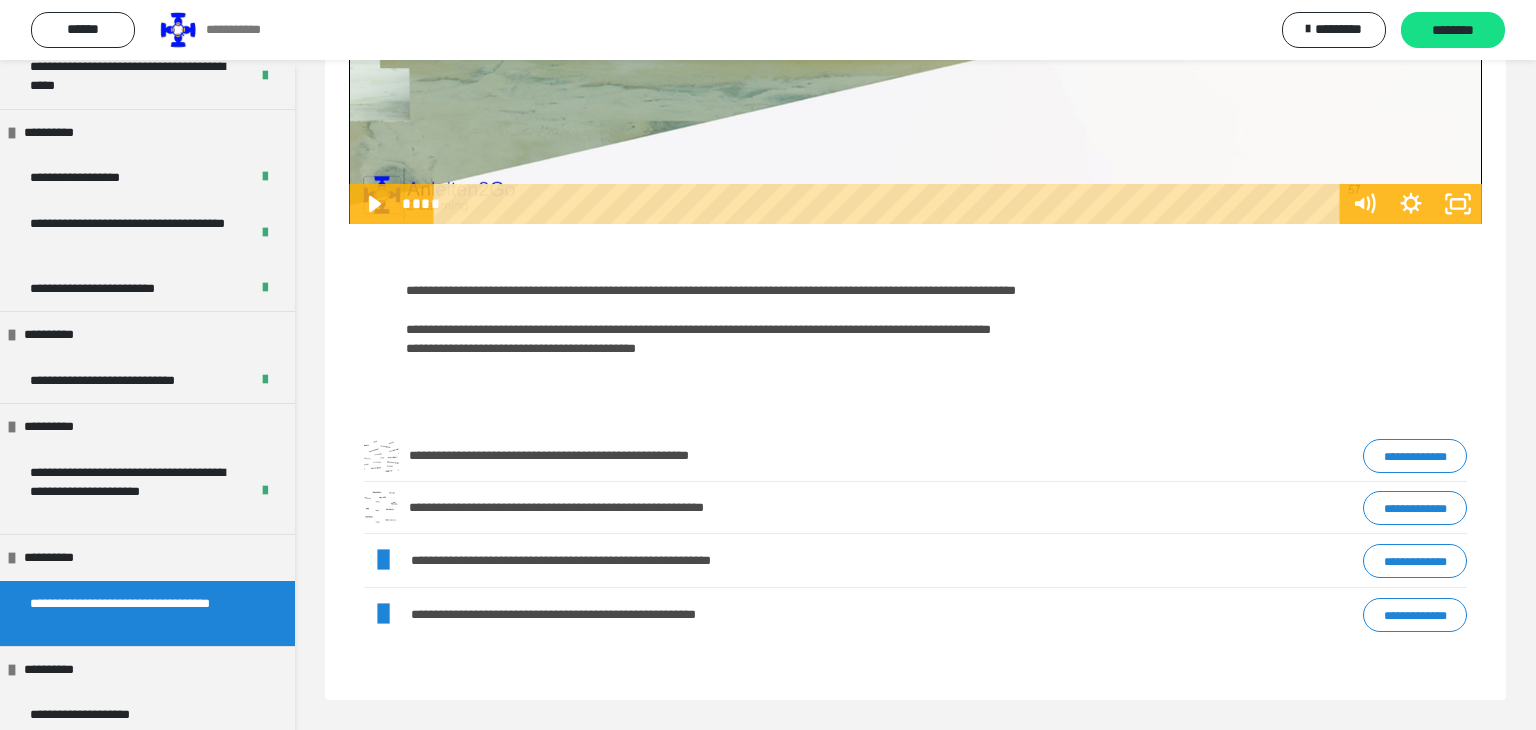 click on "**********" at bounding box center (1415, 456) 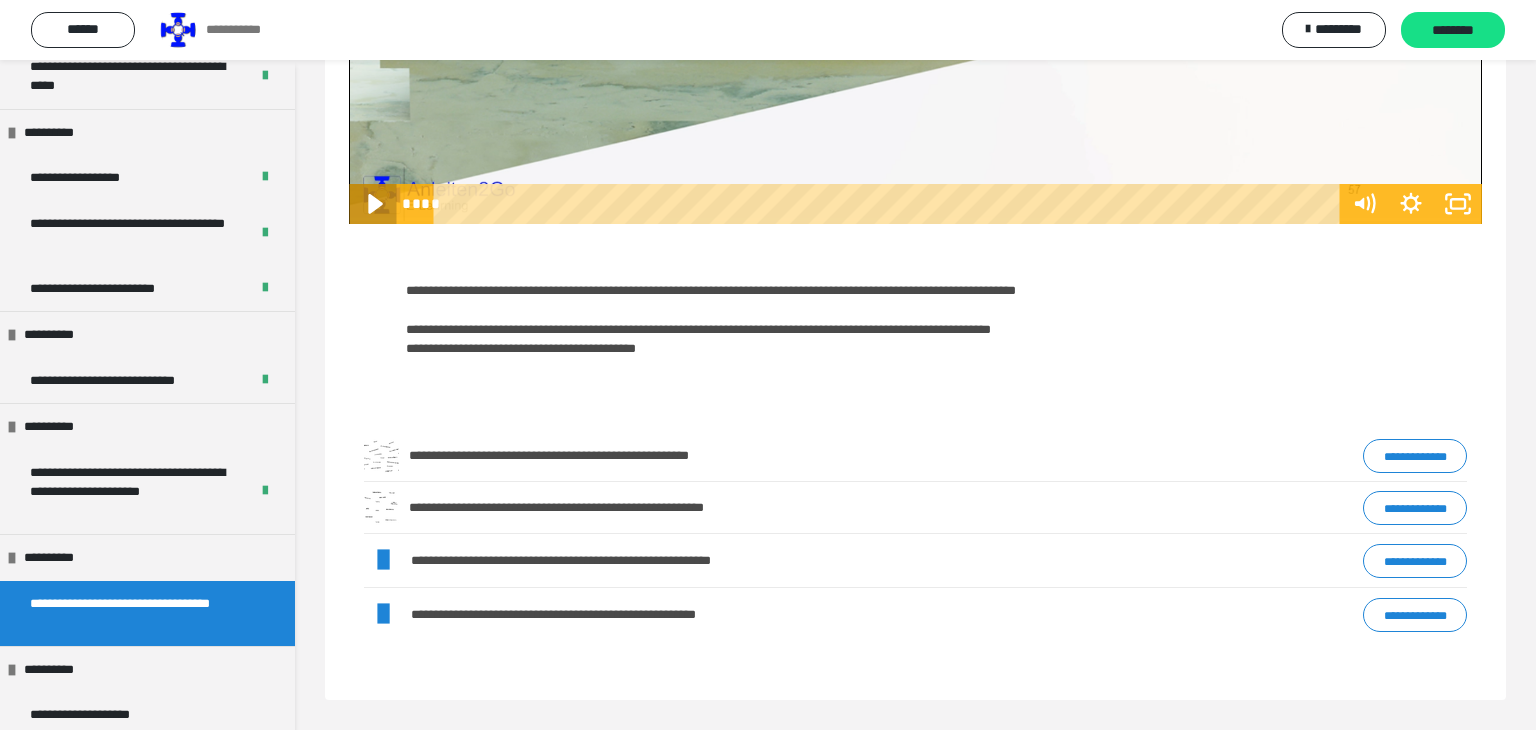 click 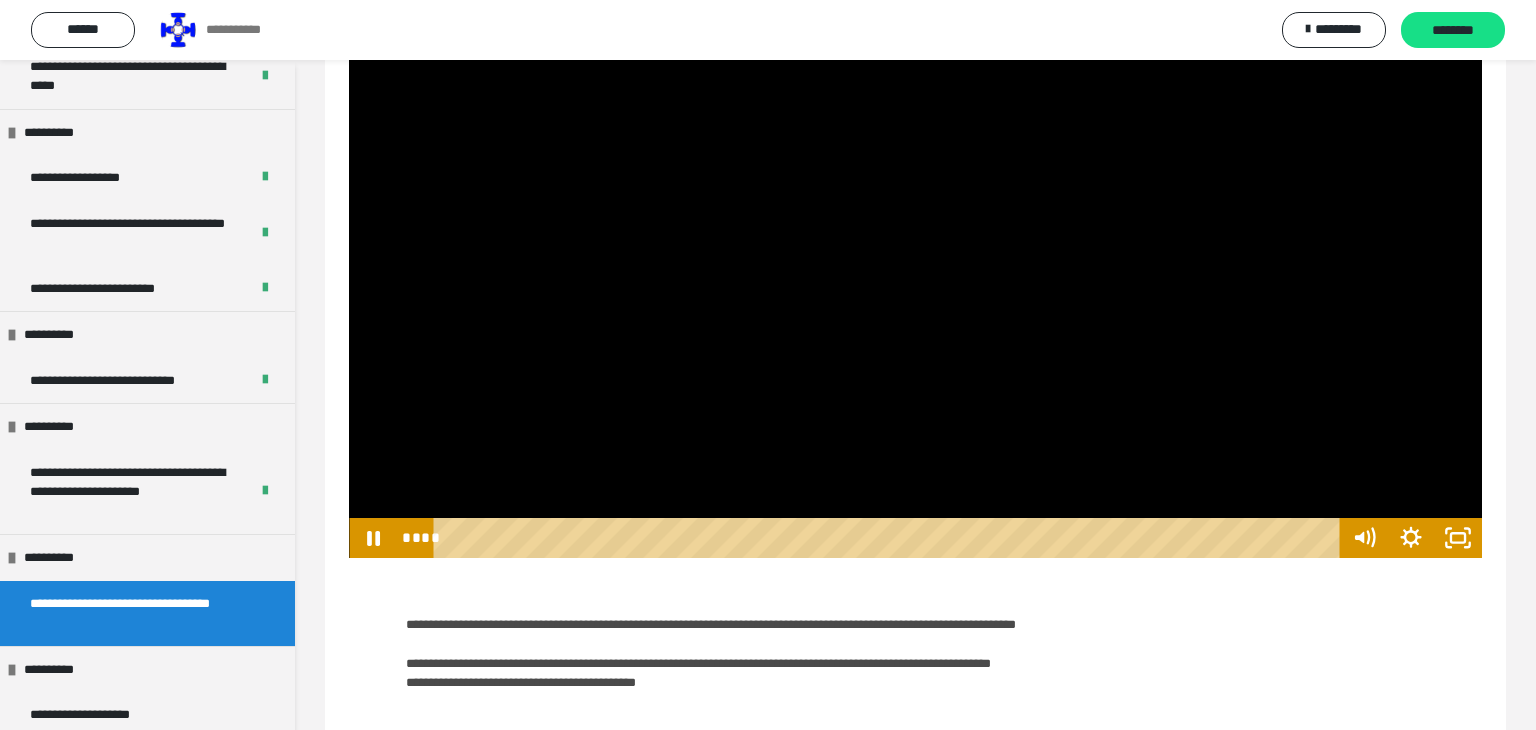 scroll, scrollTop: 424, scrollLeft: 0, axis: vertical 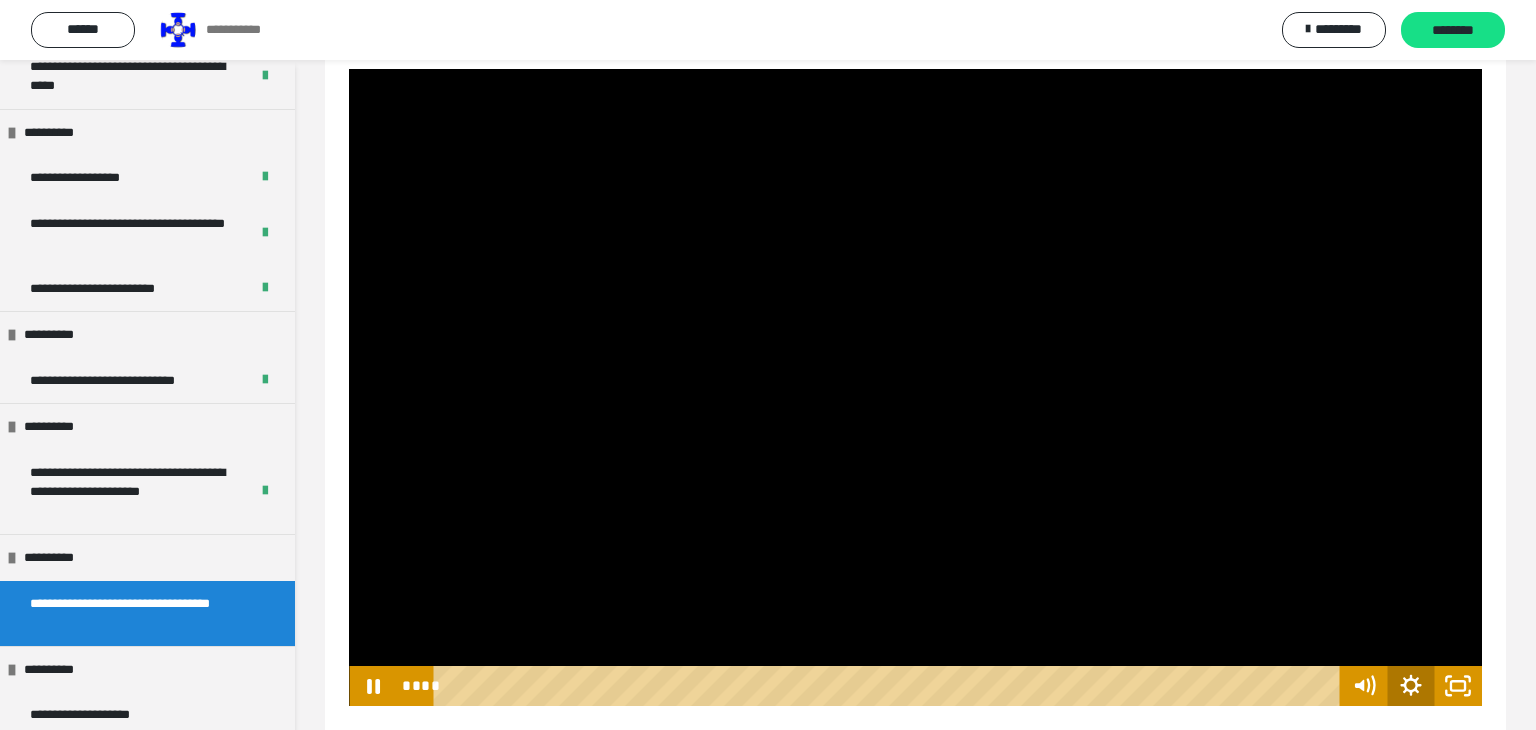 click 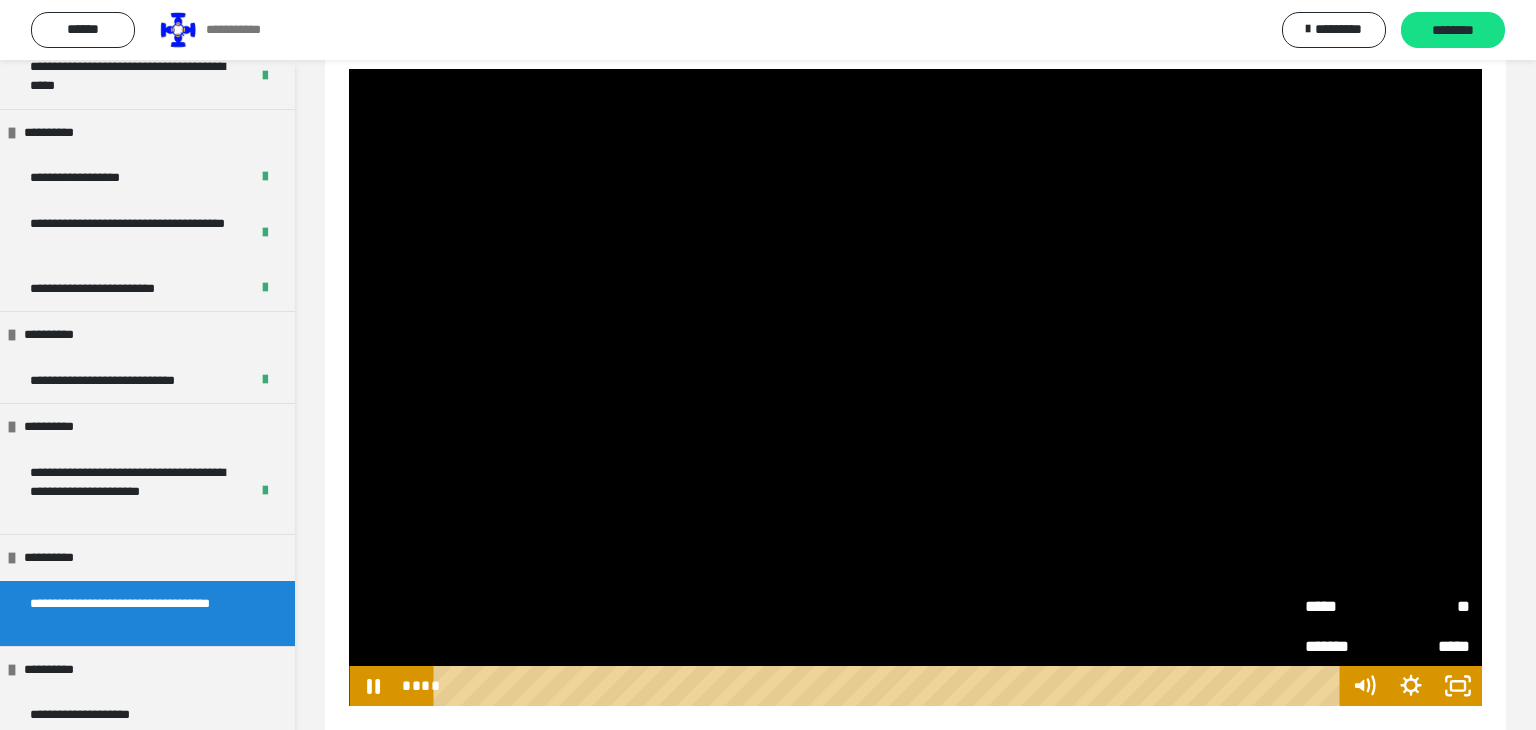 click on "**" at bounding box center (1429, 606) 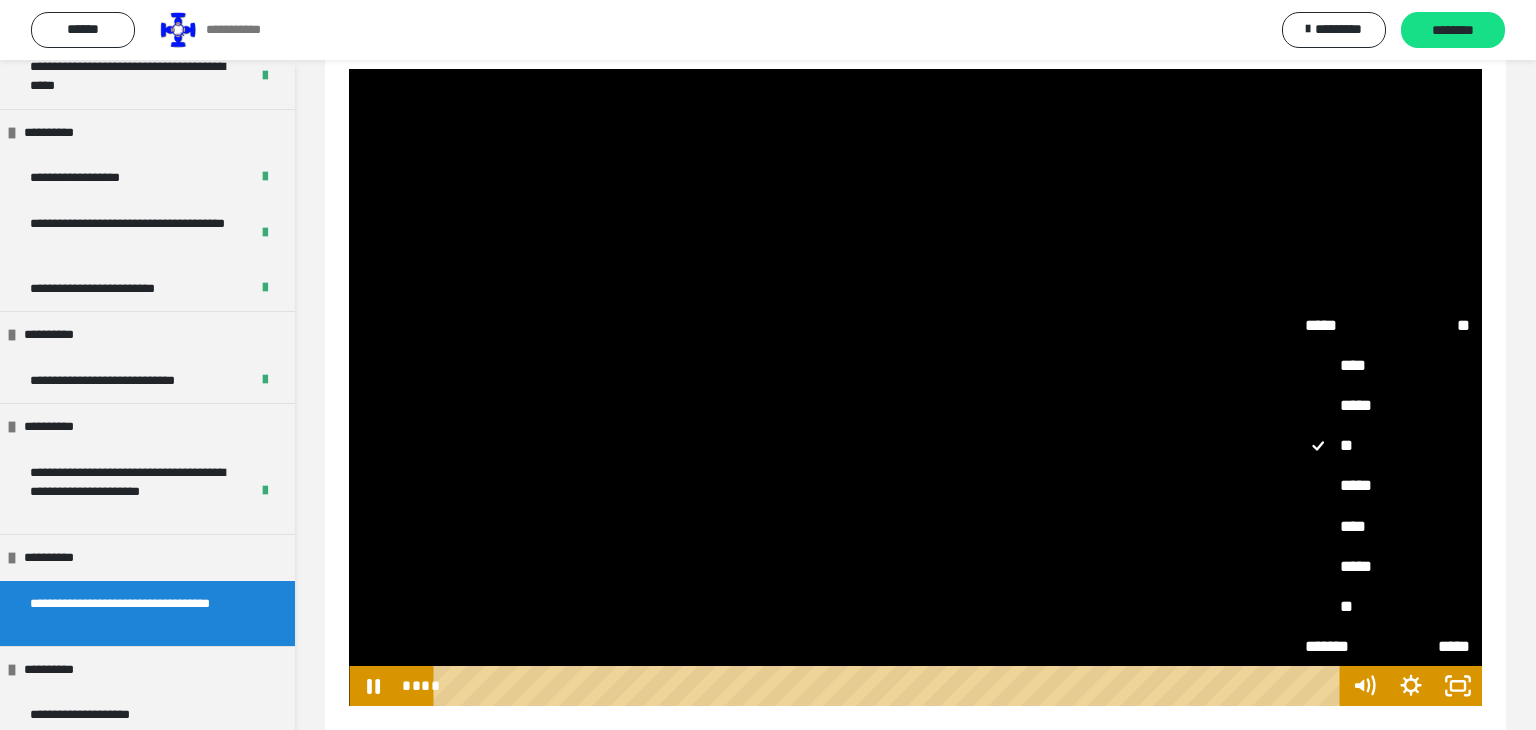 click on "*****" at bounding box center (1387, 566) 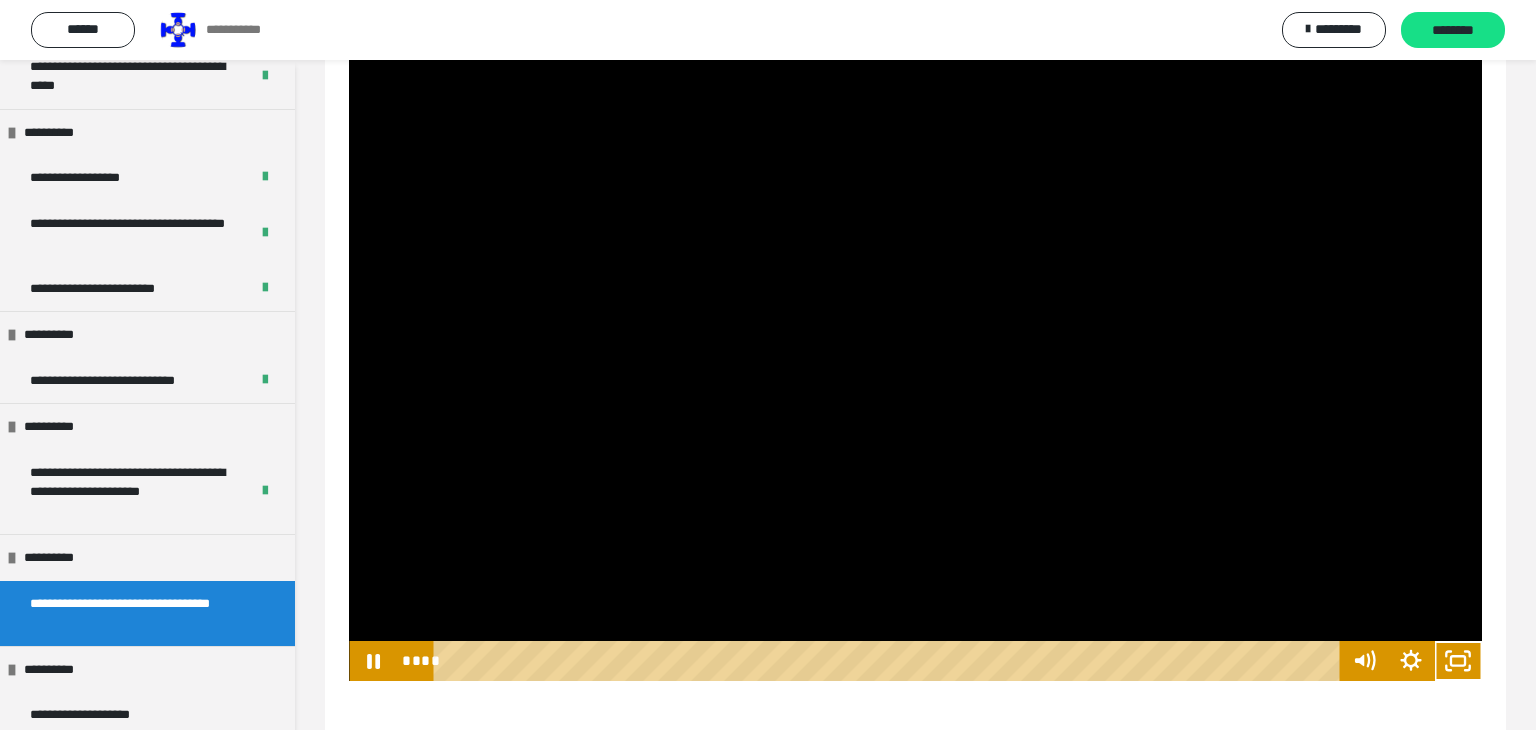 scroll, scrollTop: 454, scrollLeft: 0, axis: vertical 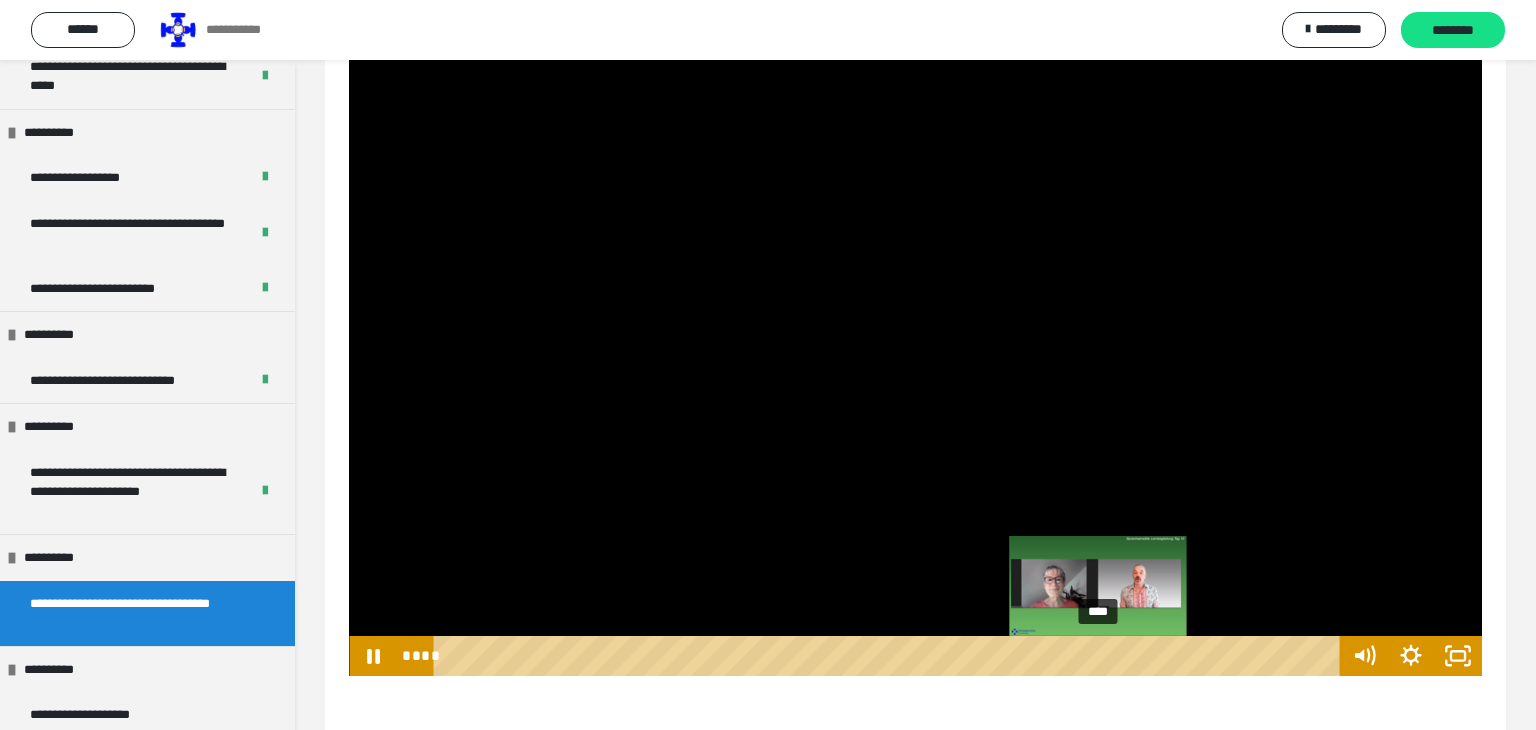 click on "****" at bounding box center (890, 656) 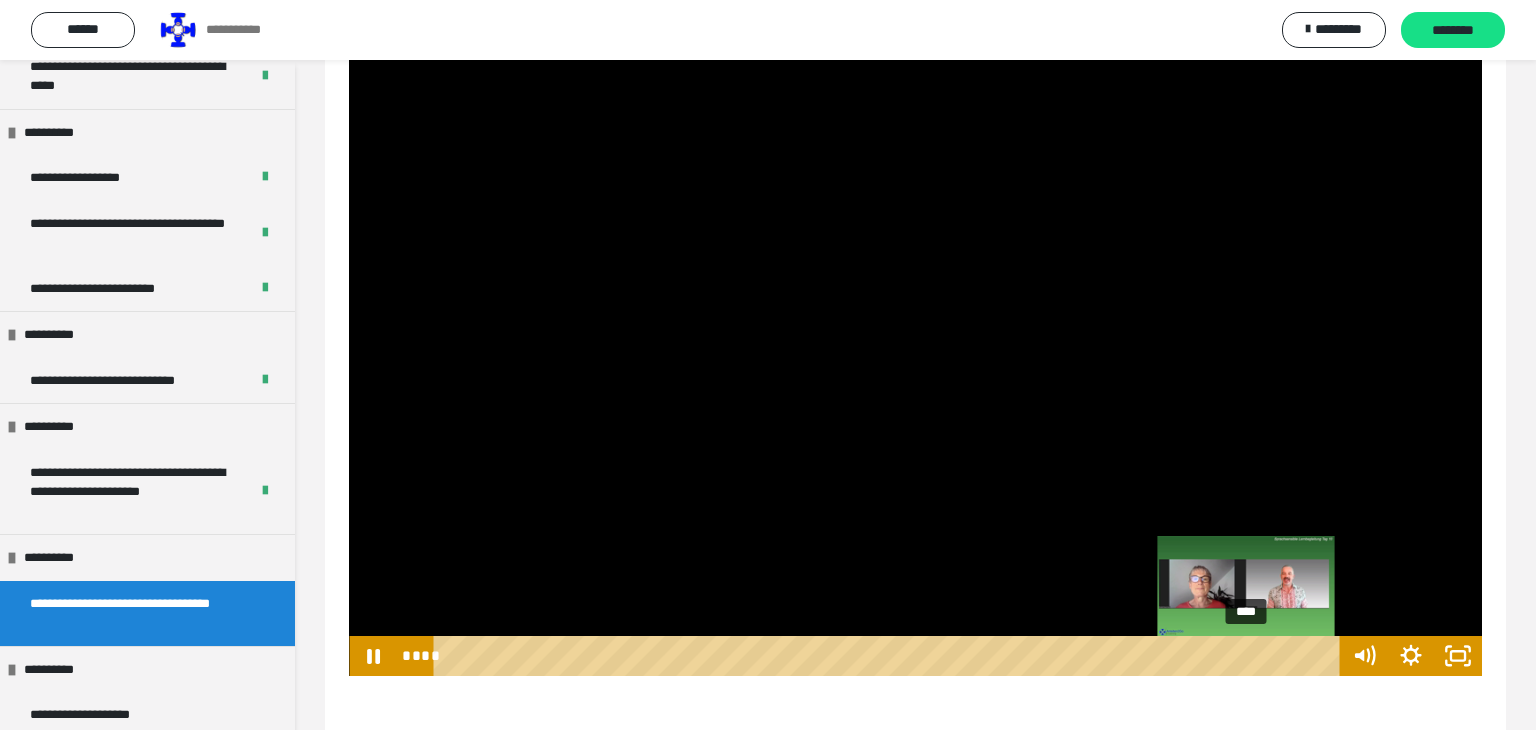 click on "****" at bounding box center (890, 656) 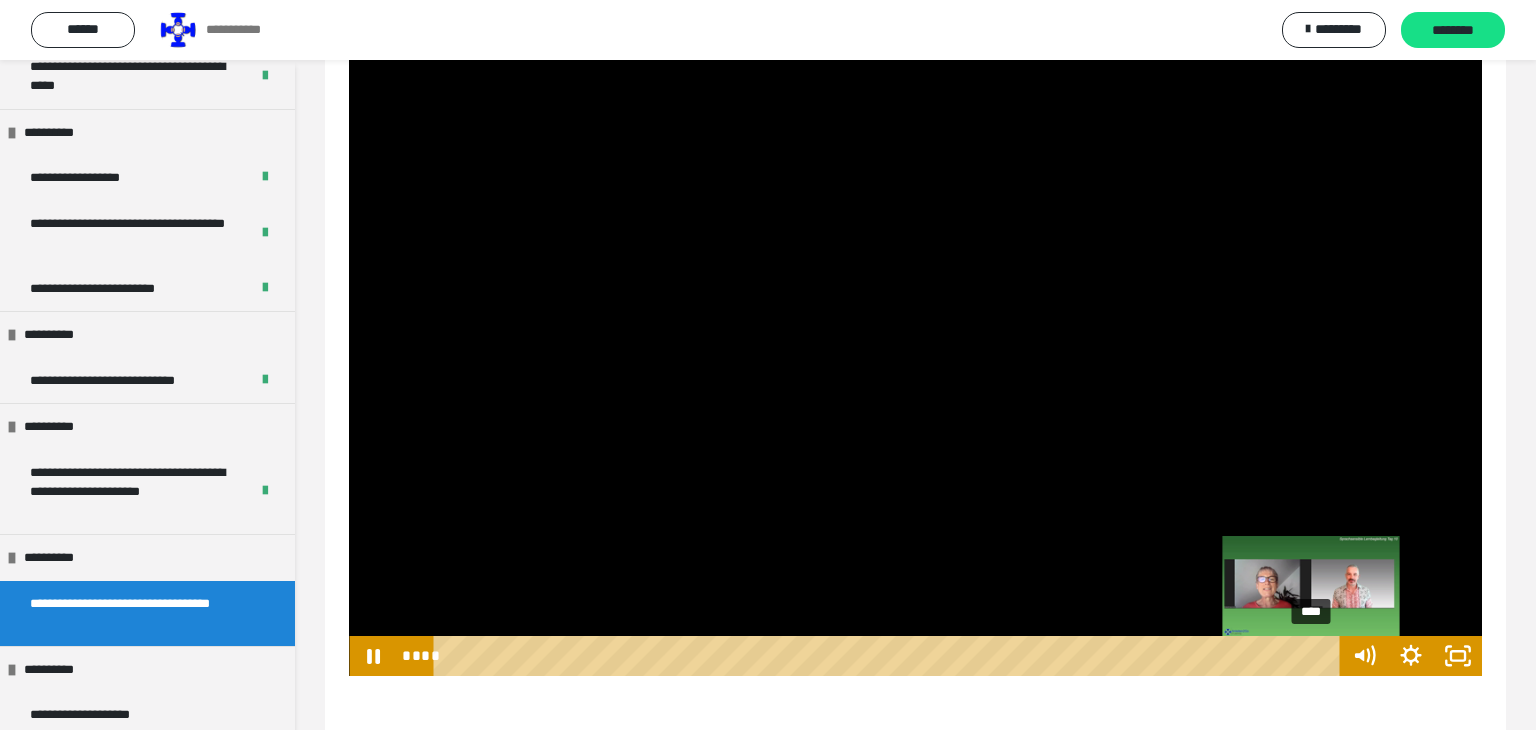 click on "****" at bounding box center (890, 656) 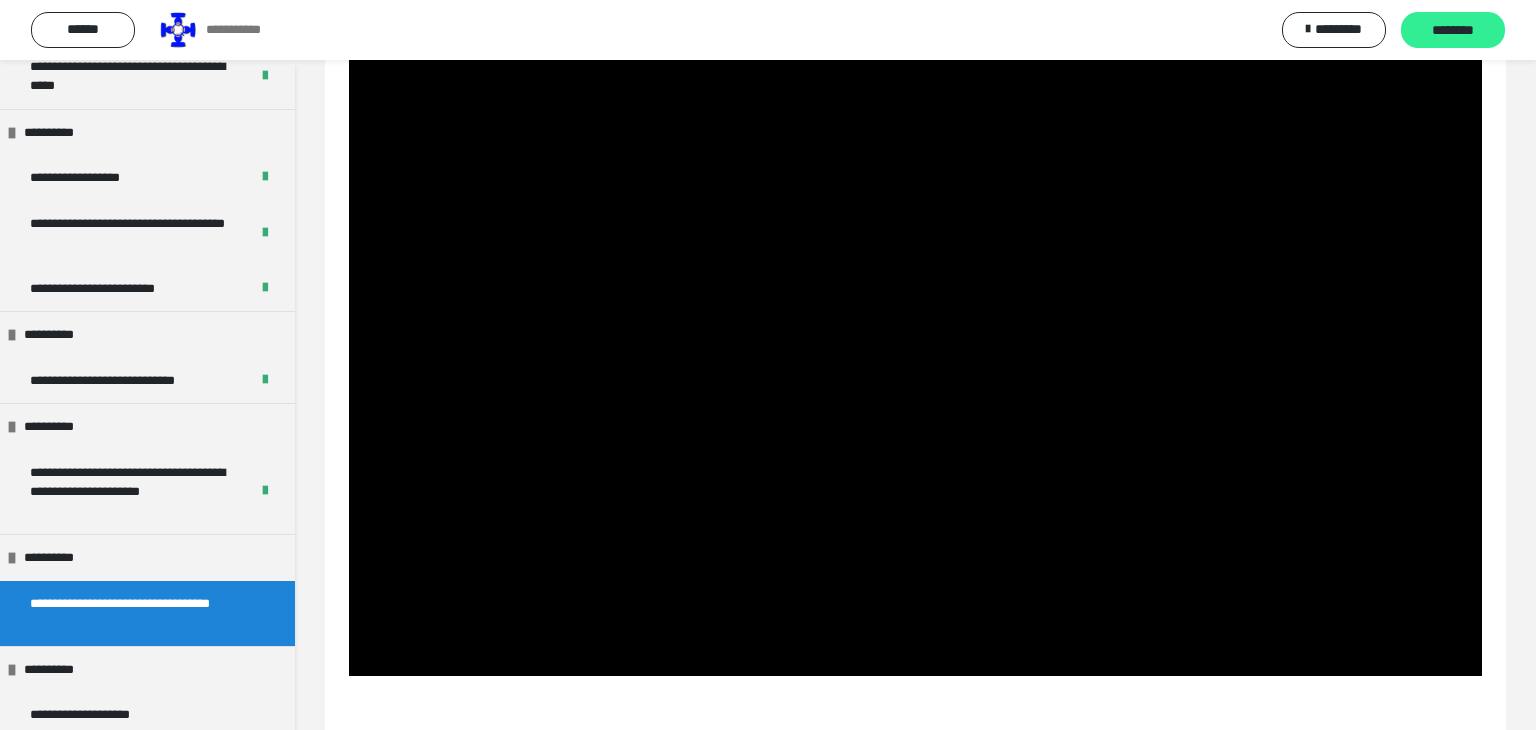 click on "********" at bounding box center [1453, 30] 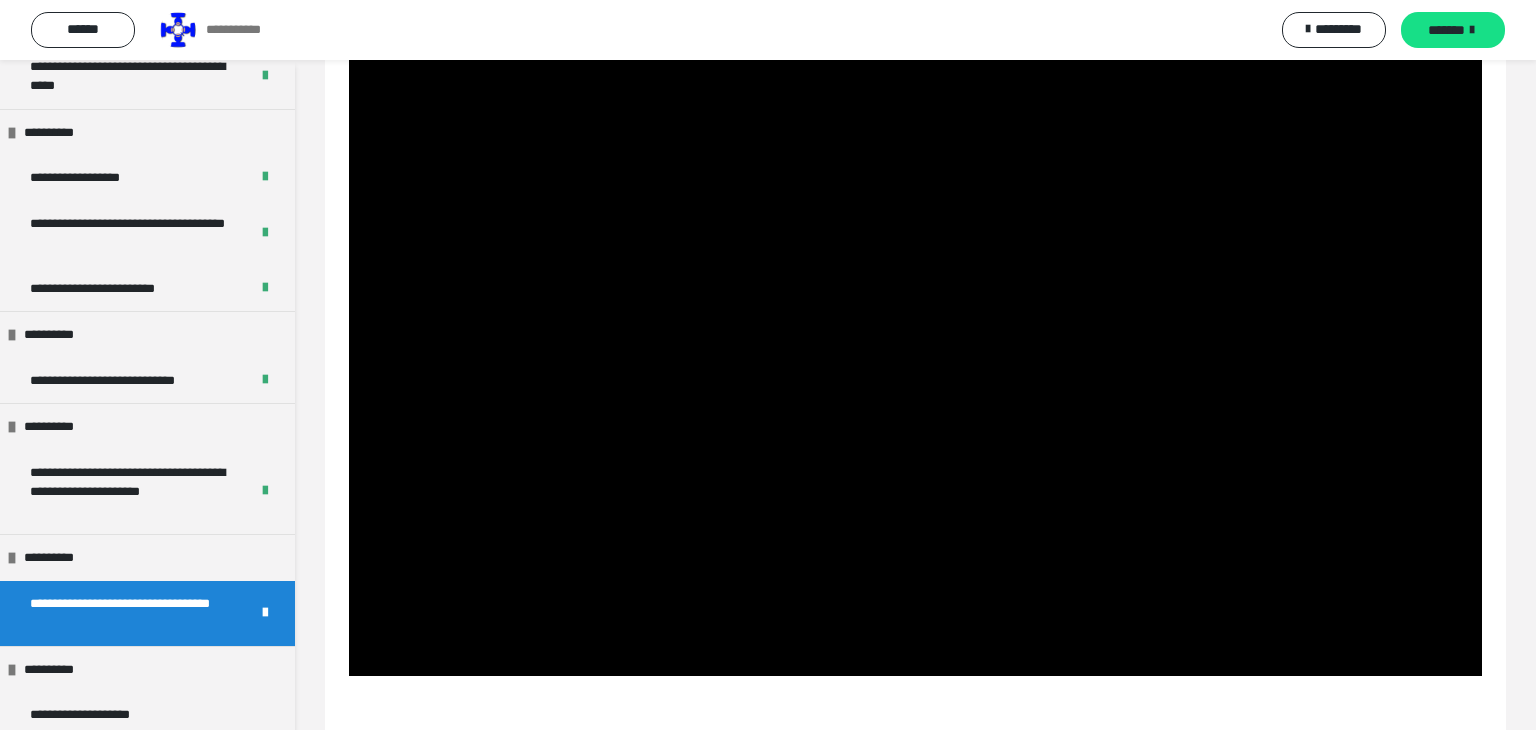 click on "*******" at bounding box center (1453, 30) 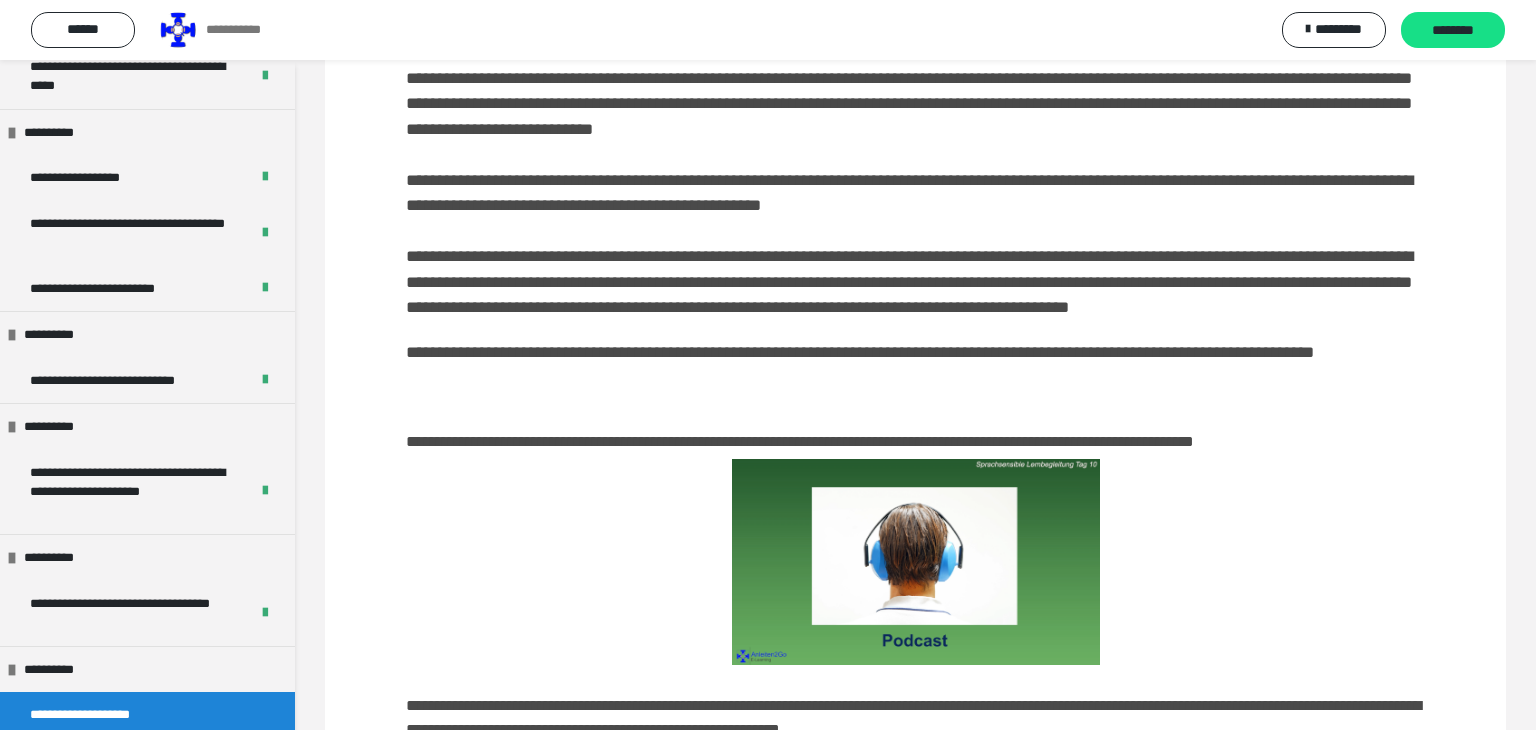 scroll, scrollTop: 1310, scrollLeft: 0, axis: vertical 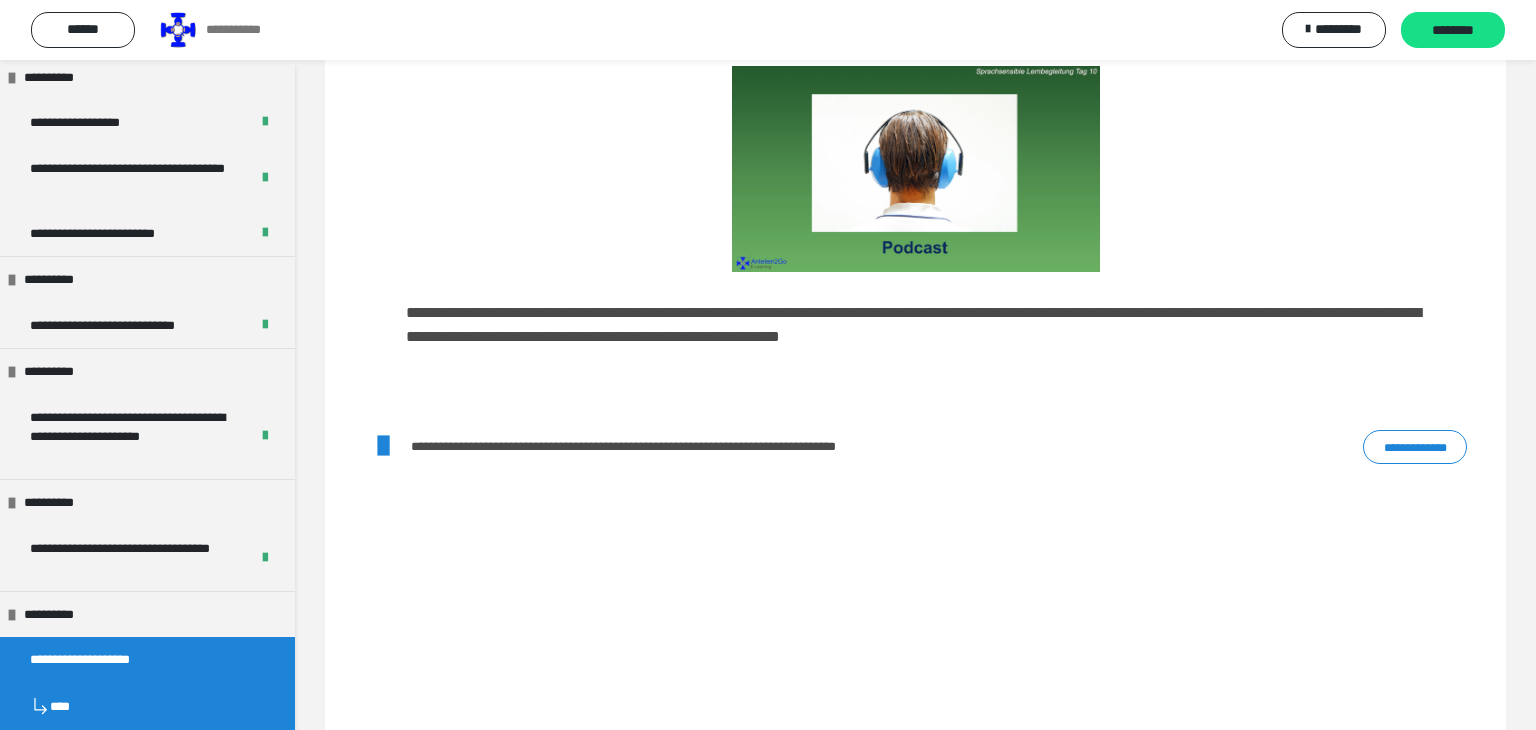 click on "**********" at bounding box center [1415, 447] 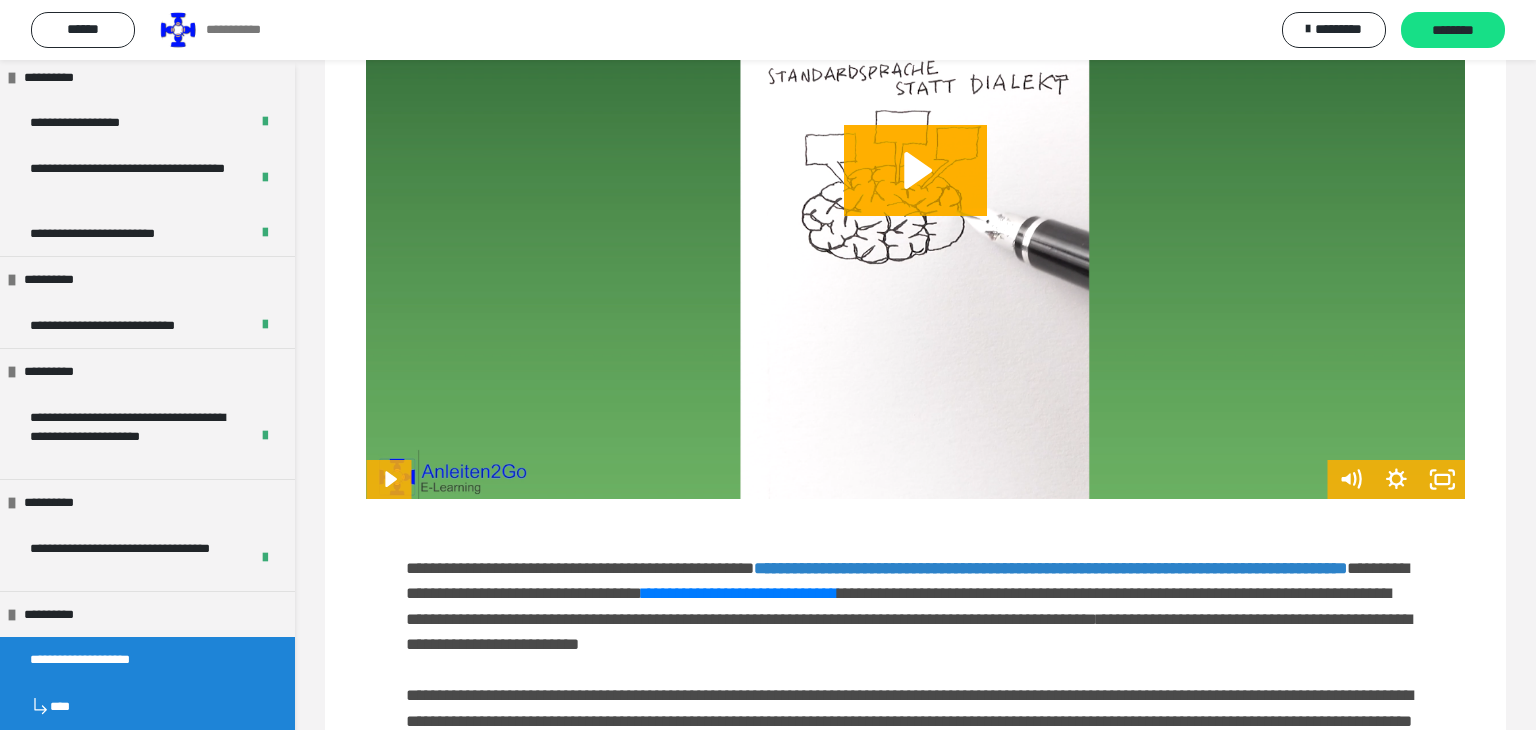 scroll, scrollTop: 626, scrollLeft: 0, axis: vertical 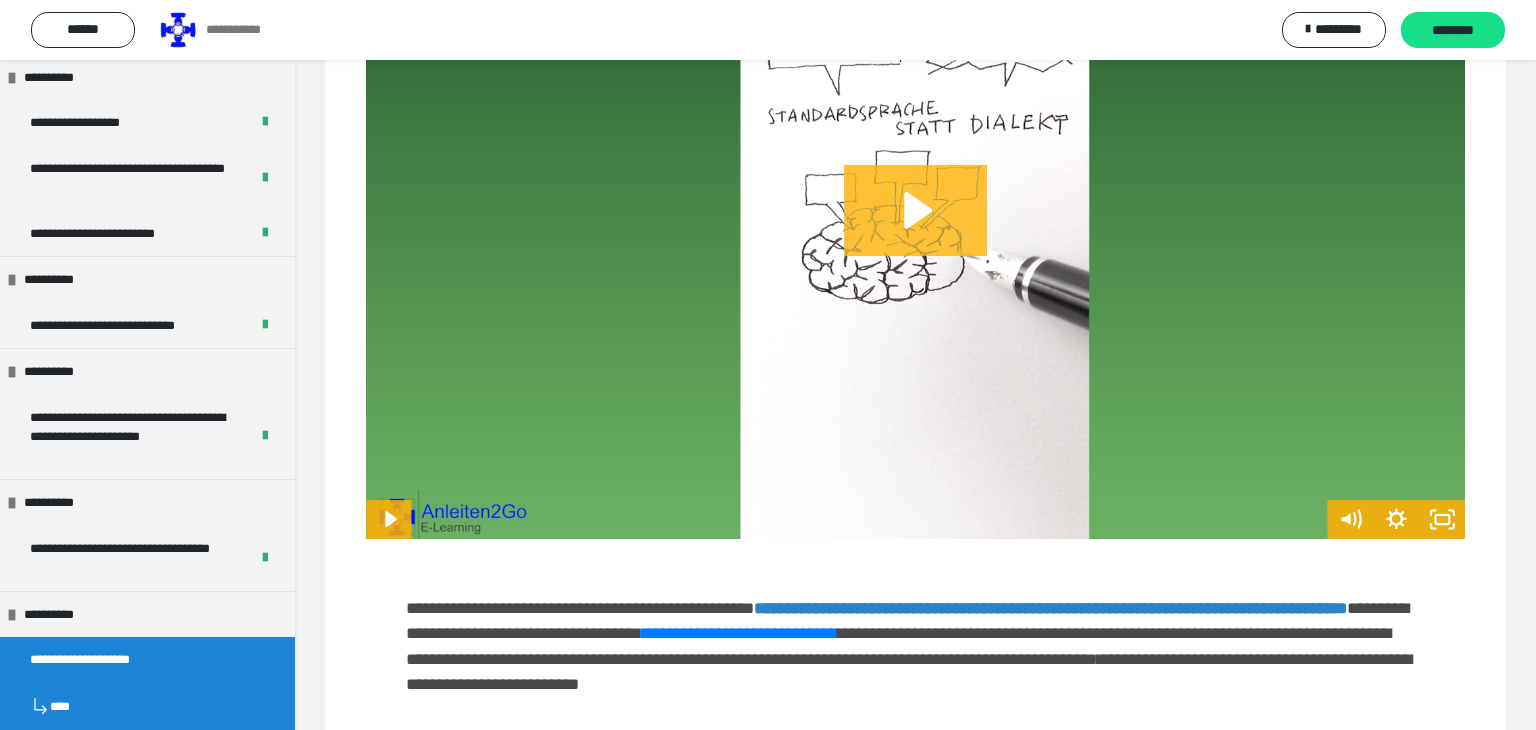 click 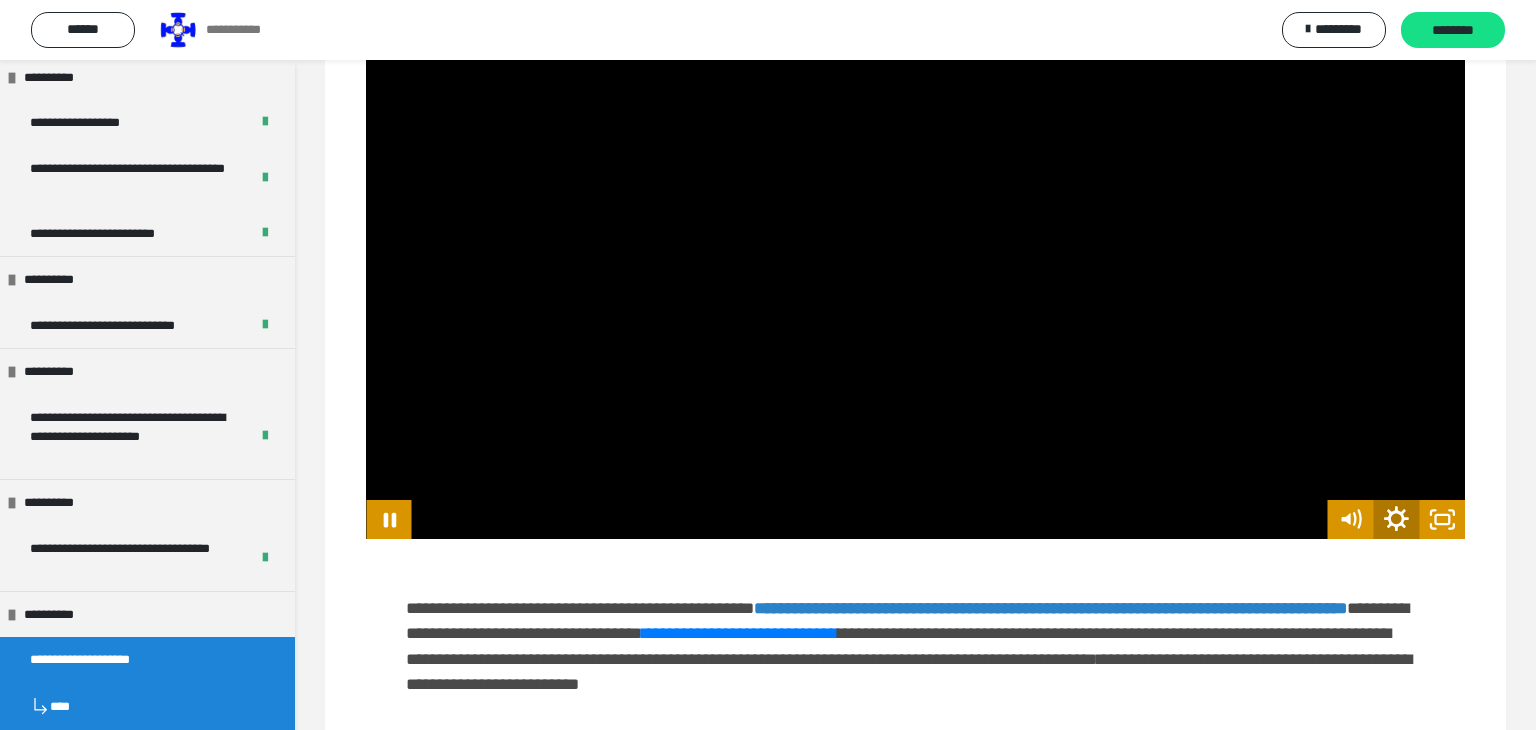 click 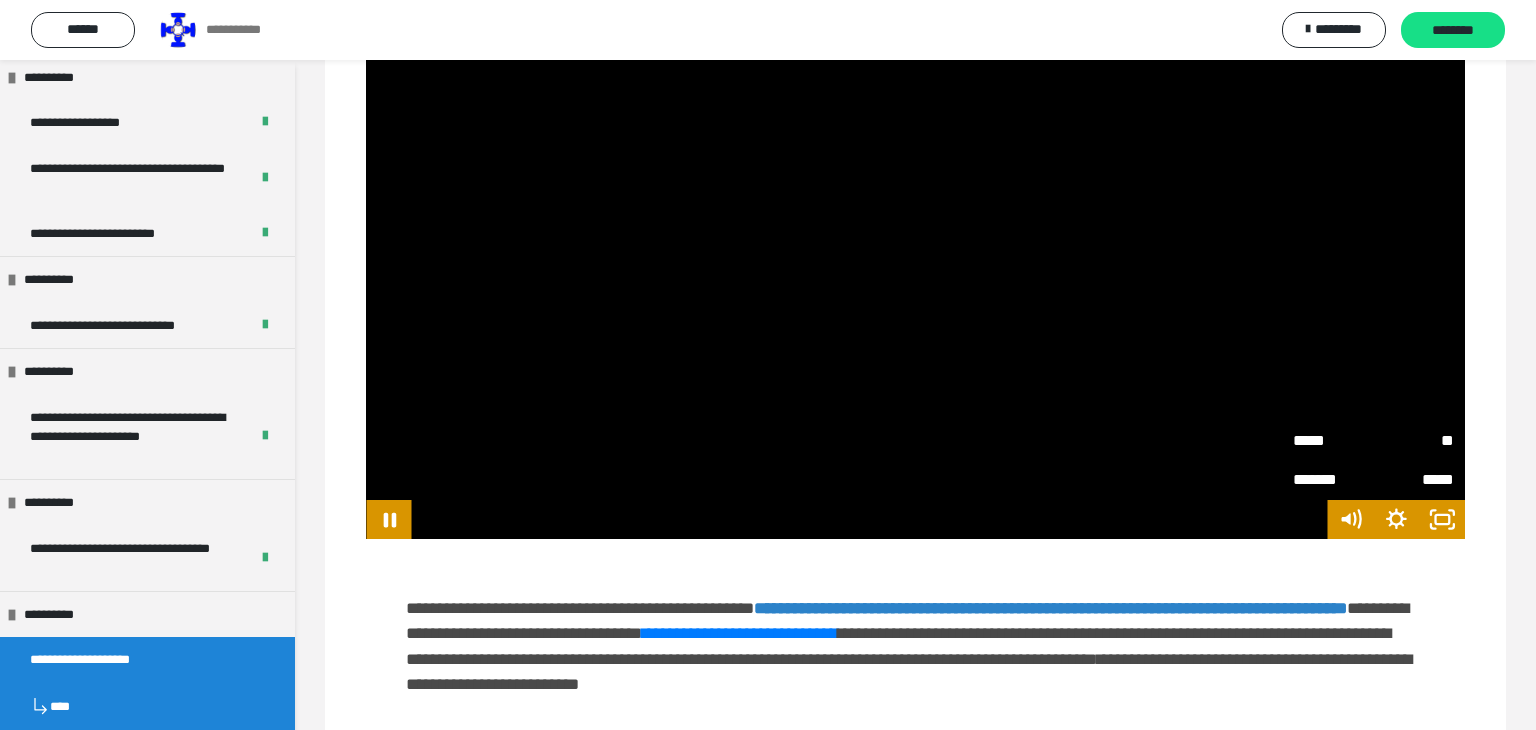 click on "**" at bounding box center [1413, 441] 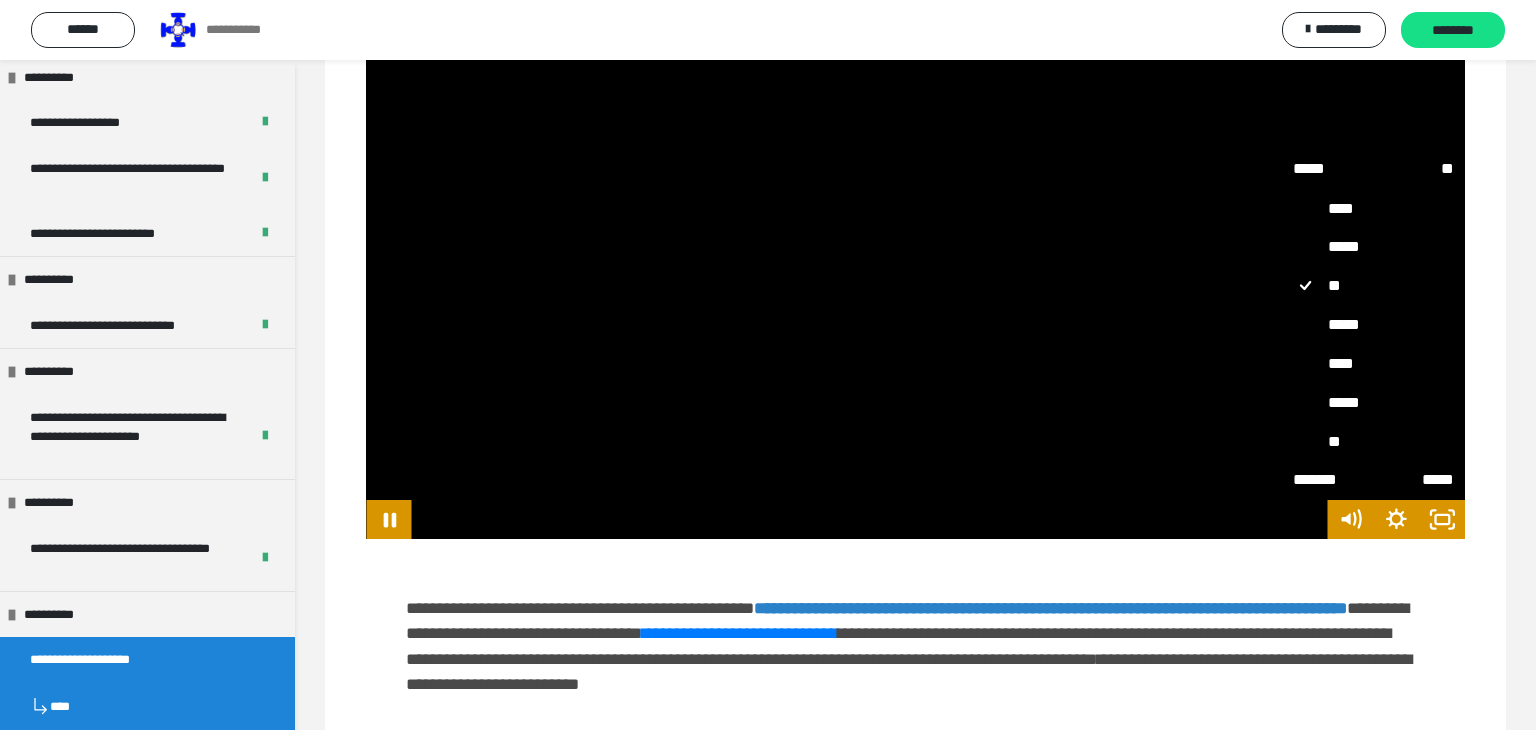 click on "**" at bounding box center [1373, 442] 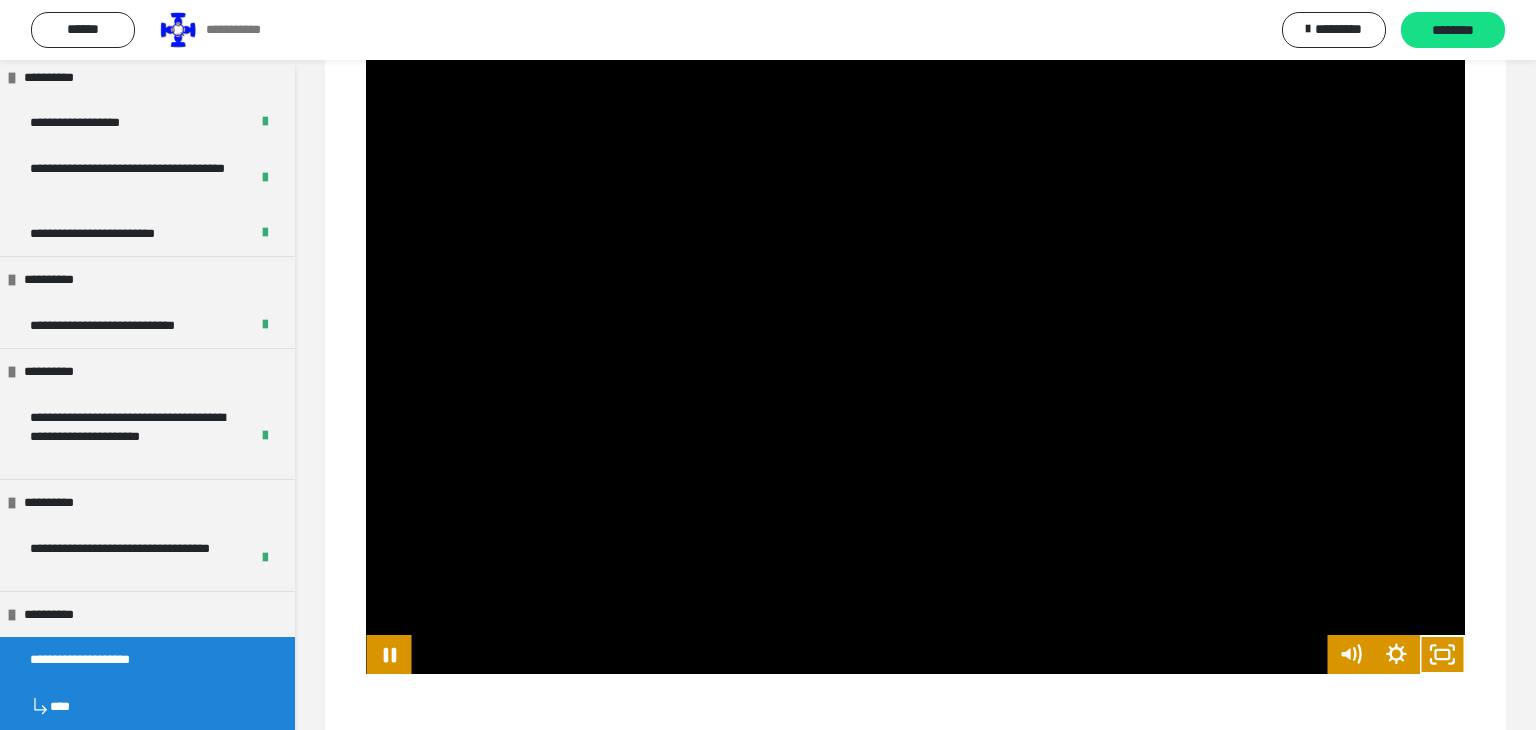 scroll, scrollTop: 485, scrollLeft: 0, axis: vertical 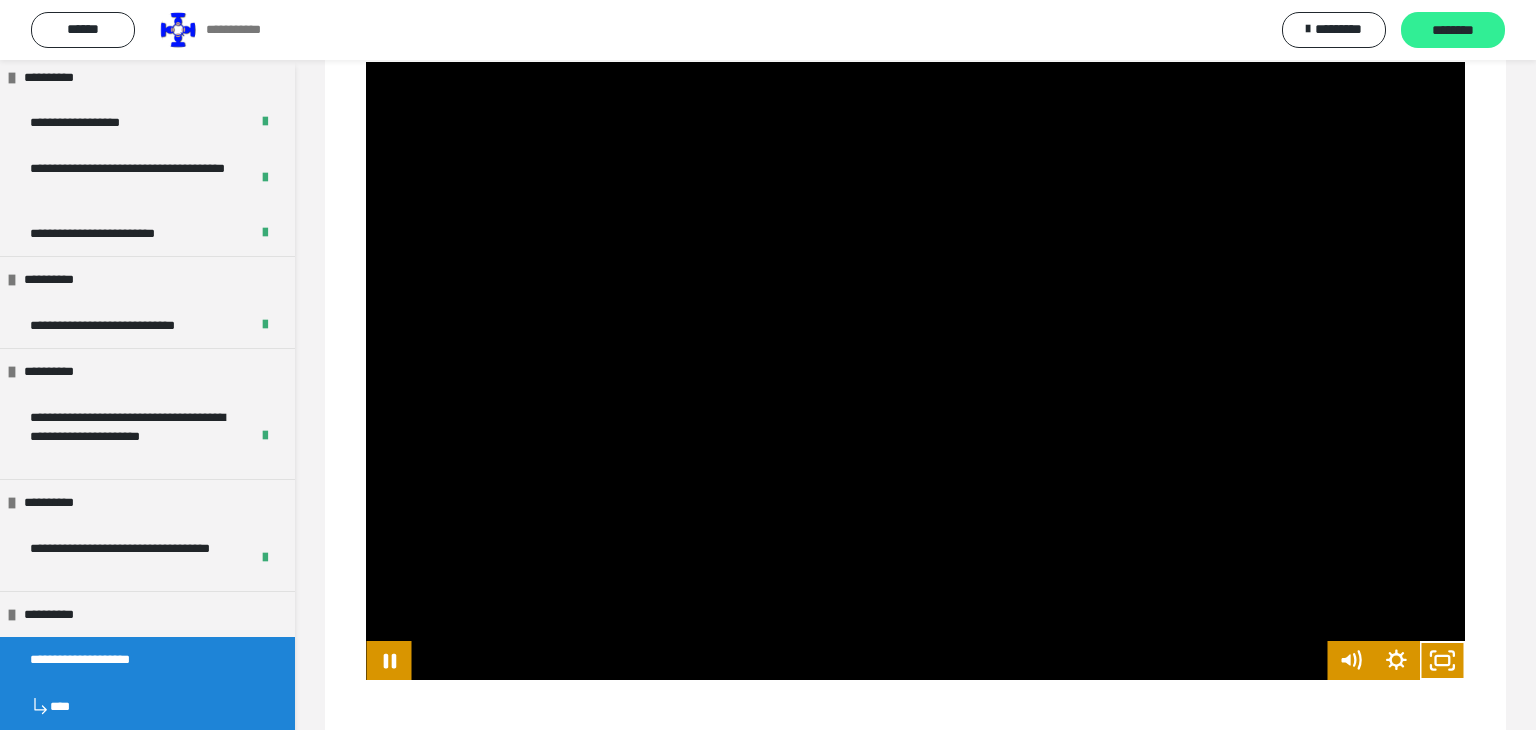 click on "********" at bounding box center (1453, 31) 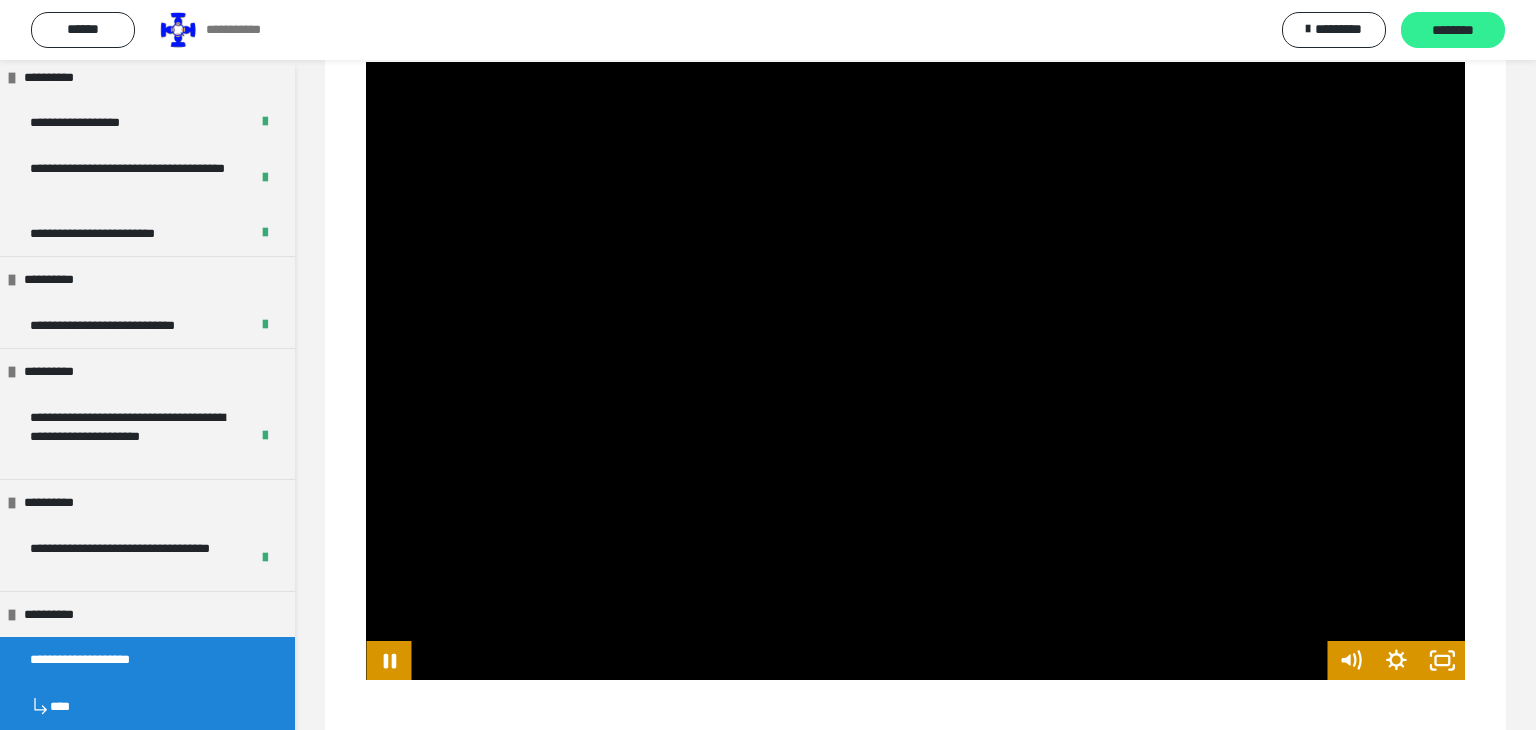 scroll, scrollTop: 0, scrollLeft: 0, axis: both 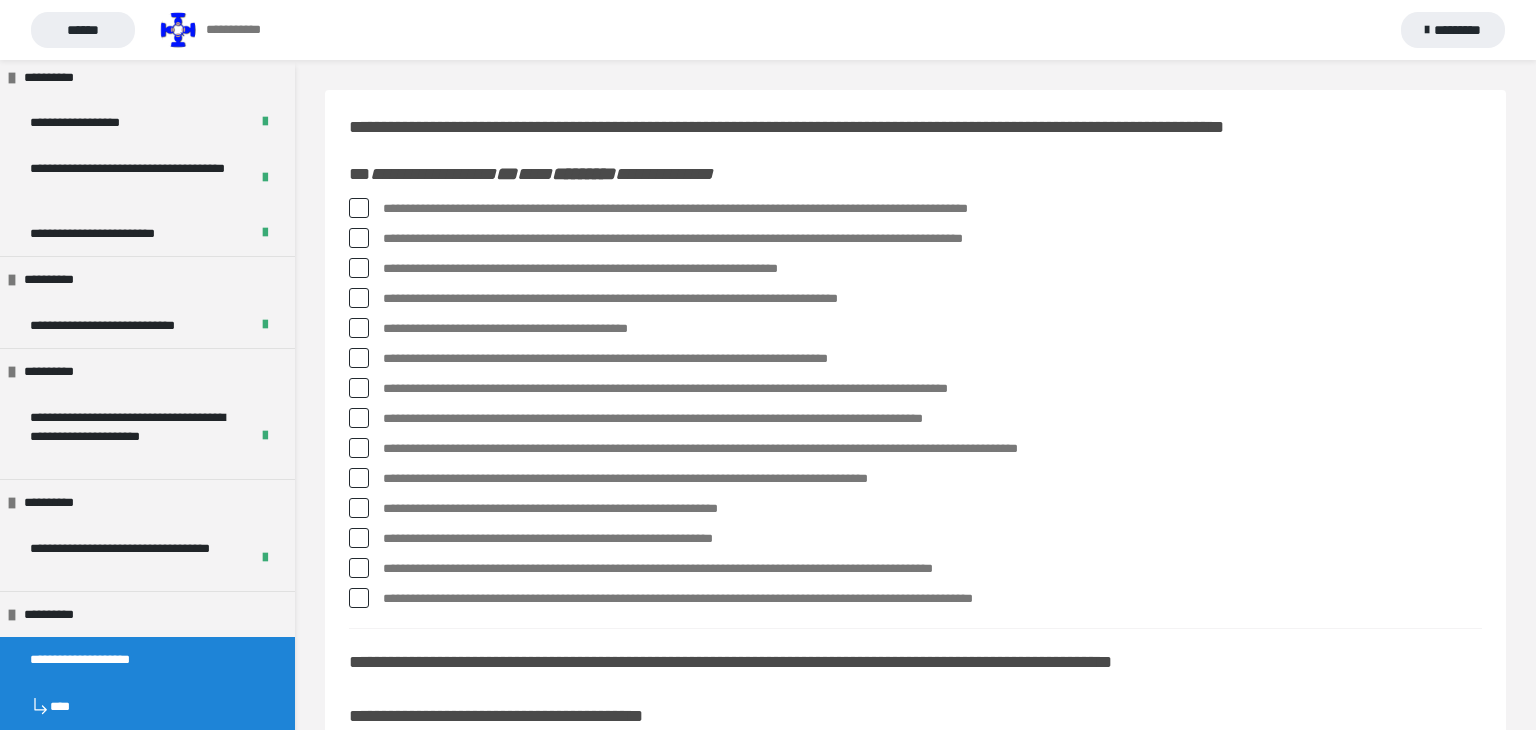 click at bounding box center [359, 208] 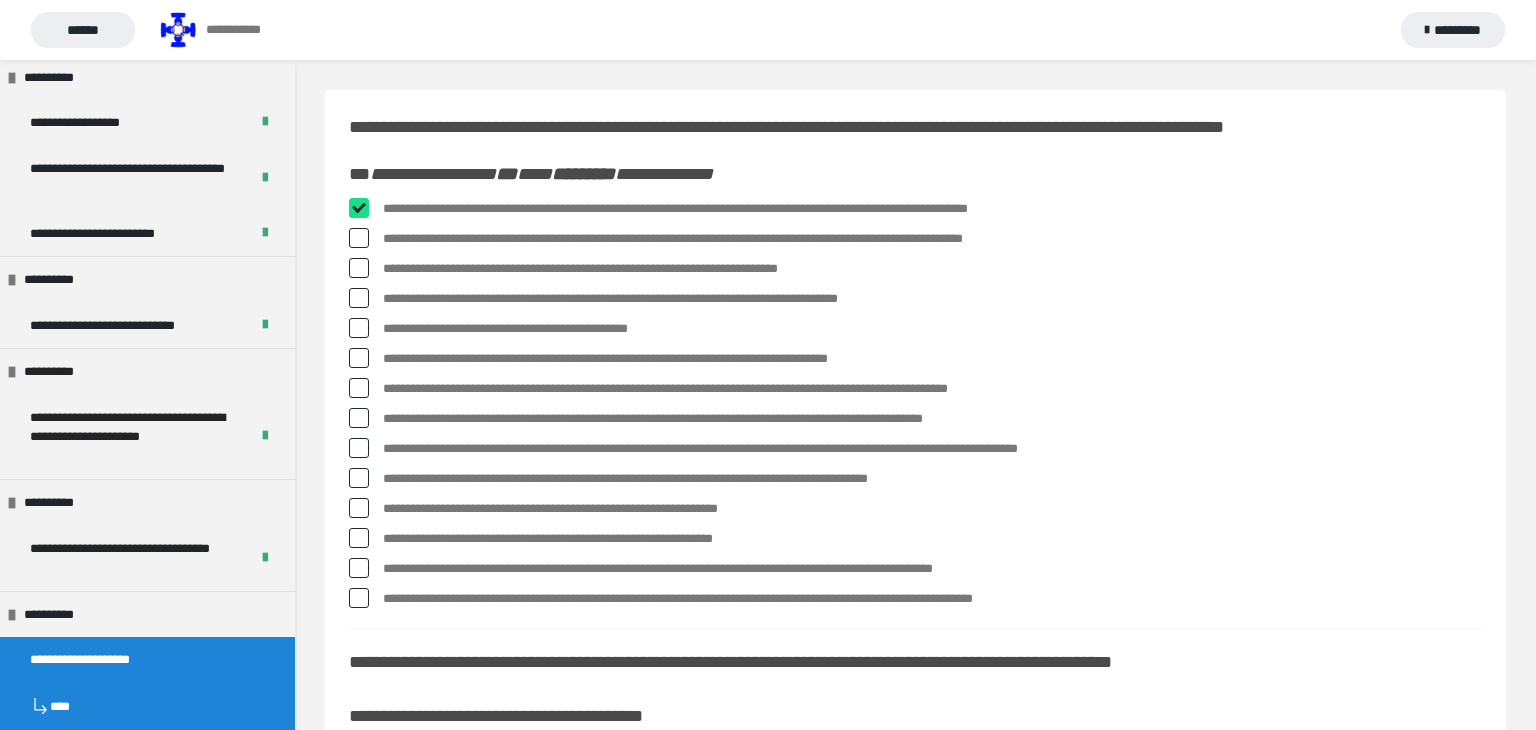 checkbox on "****" 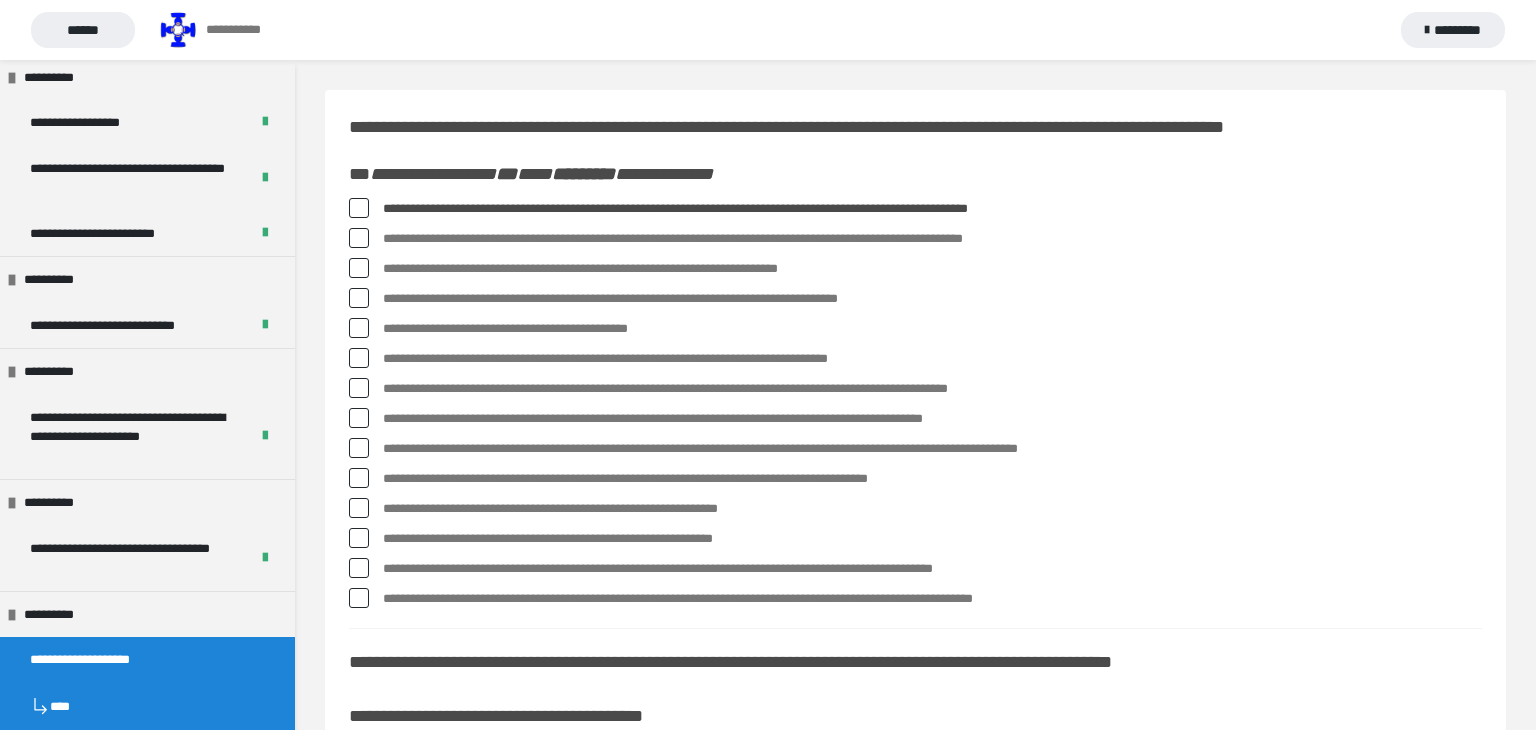 click at bounding box center (359, 298) 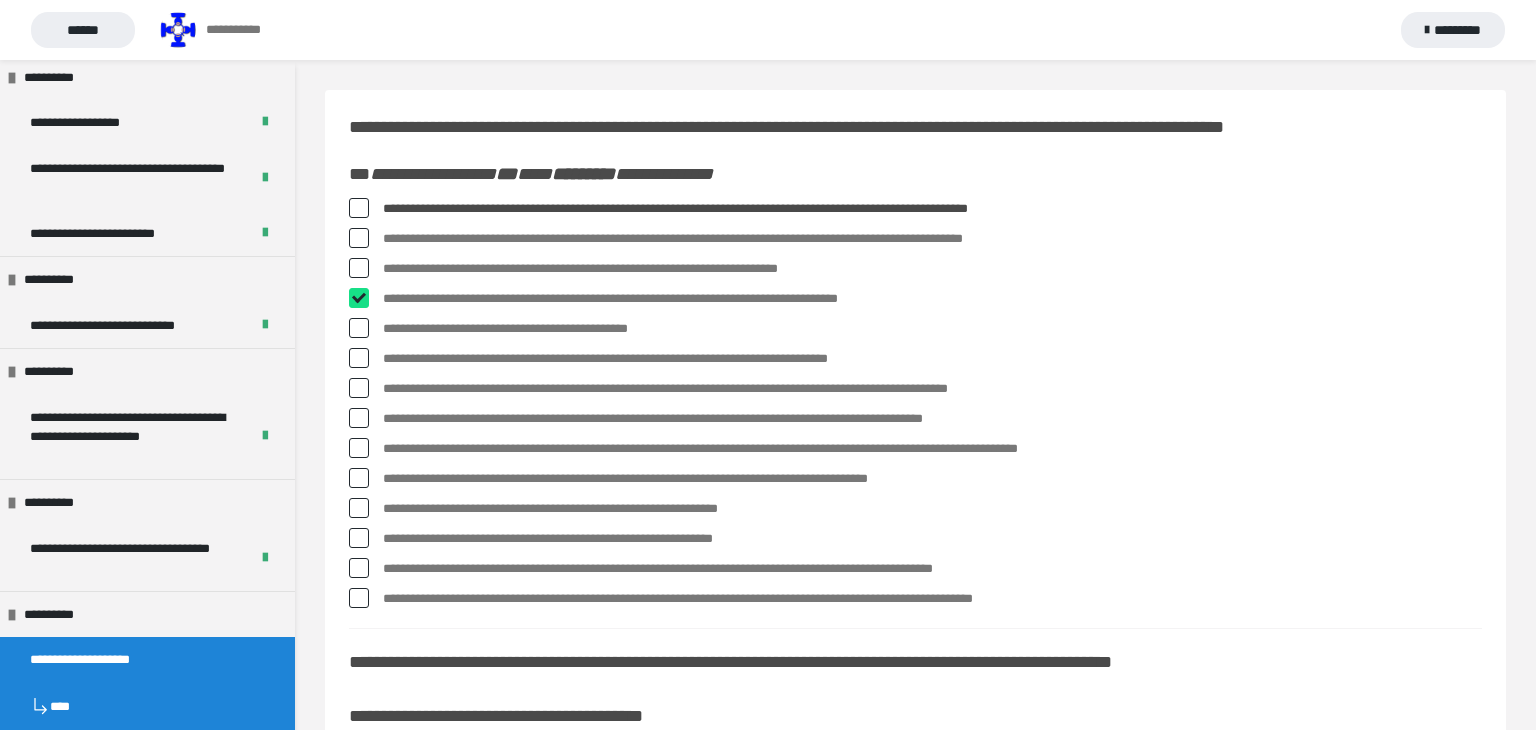 checkbox on "****" 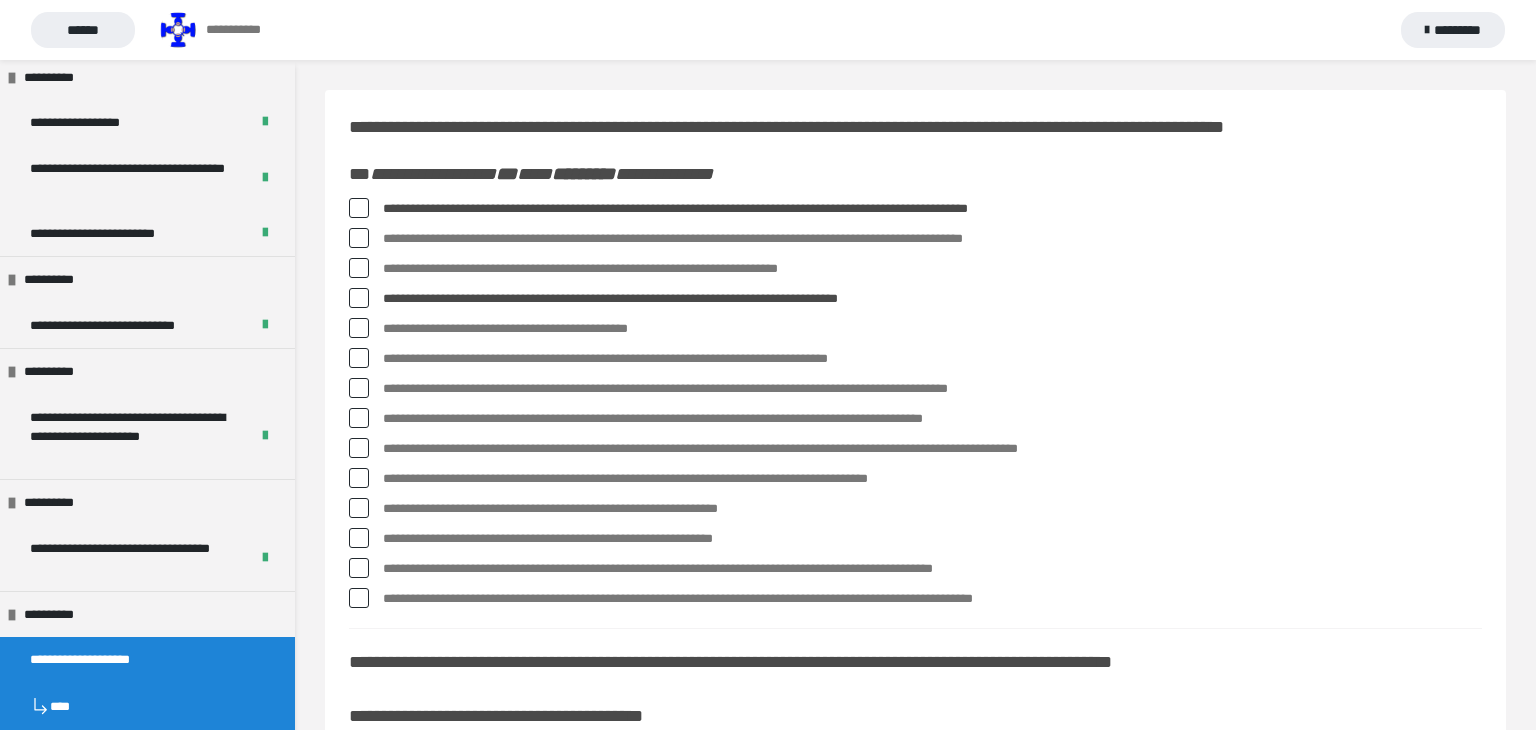 click at bounding box center [359, 358] 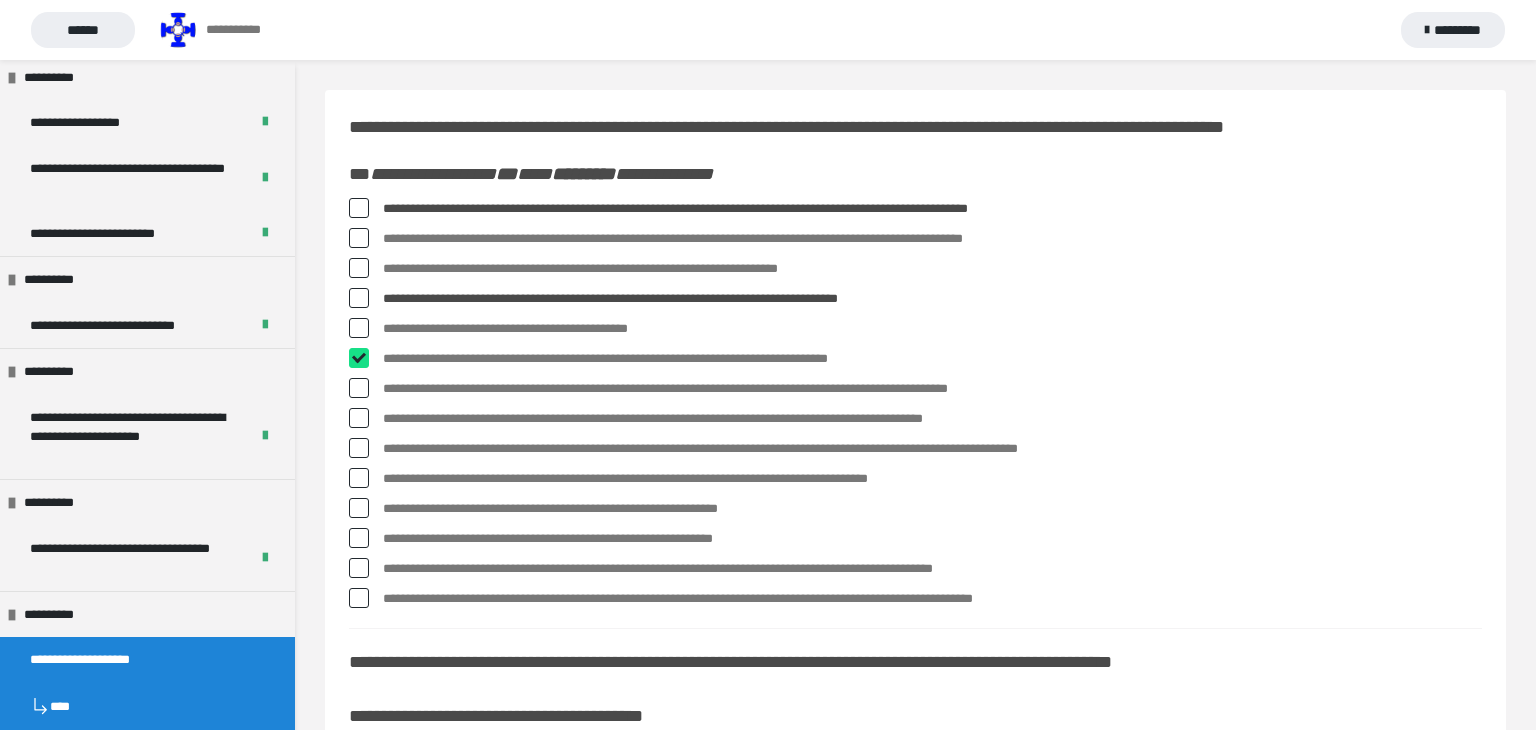 checkbox on "****" 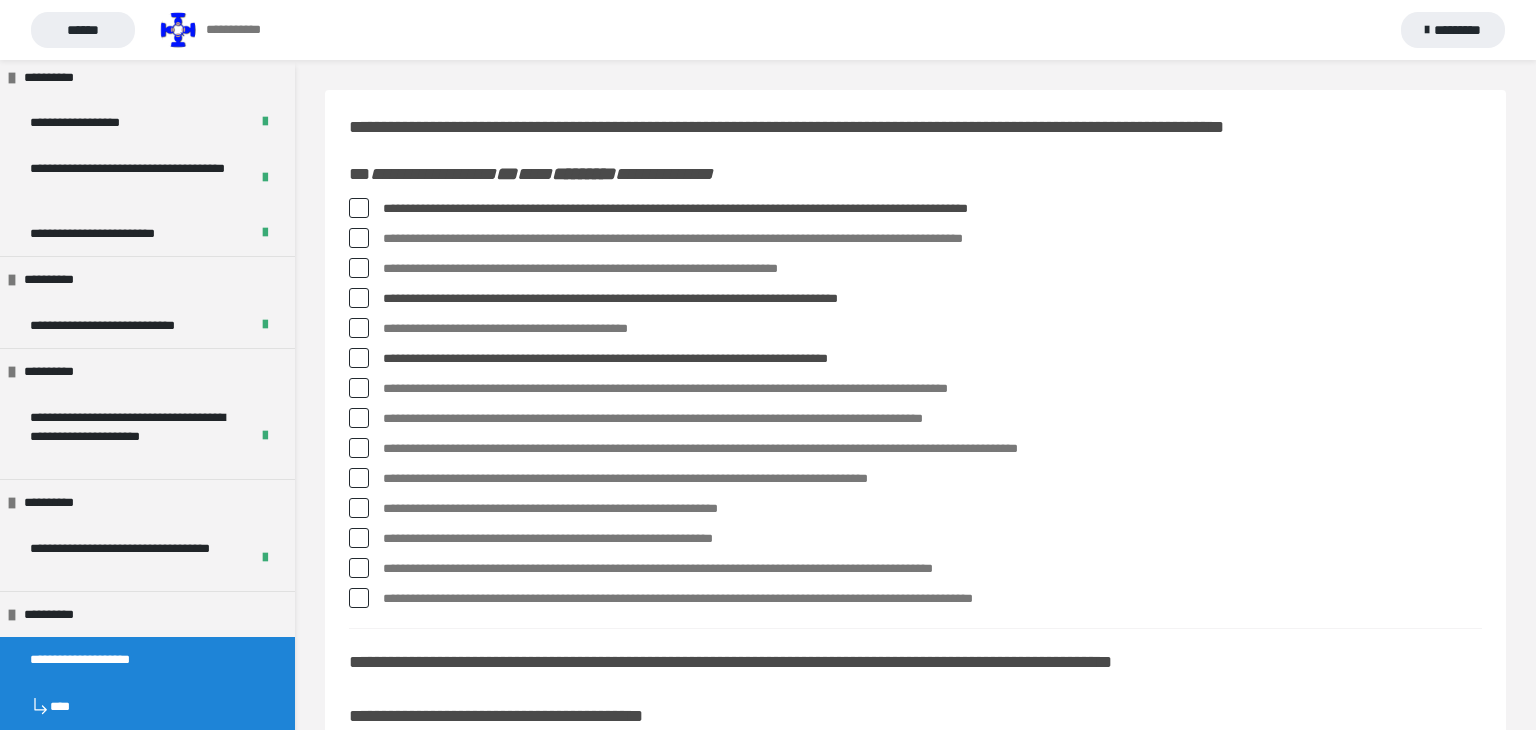 click at bounding box center [359, 418] 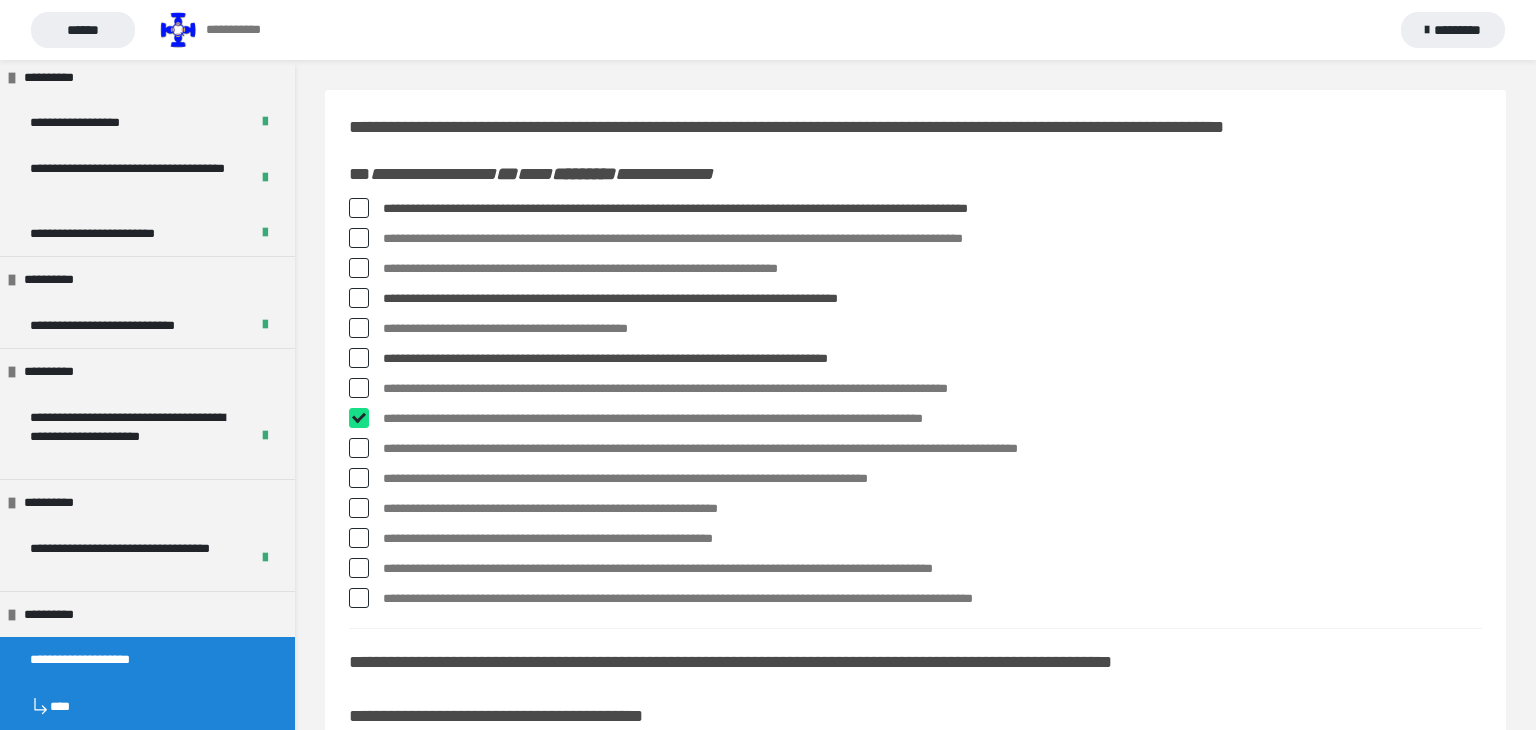checkbox on "****" 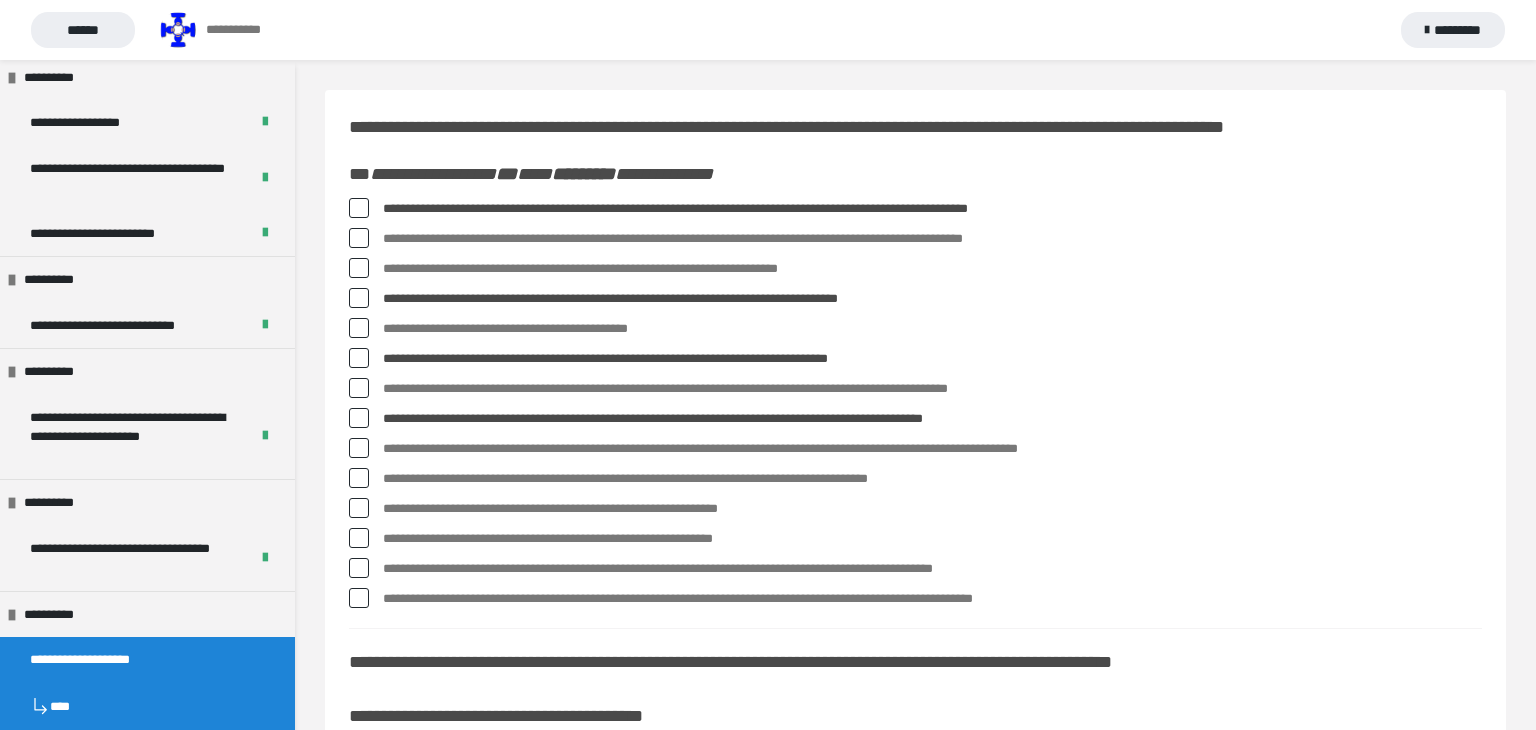click at bounding box center (359, 448) 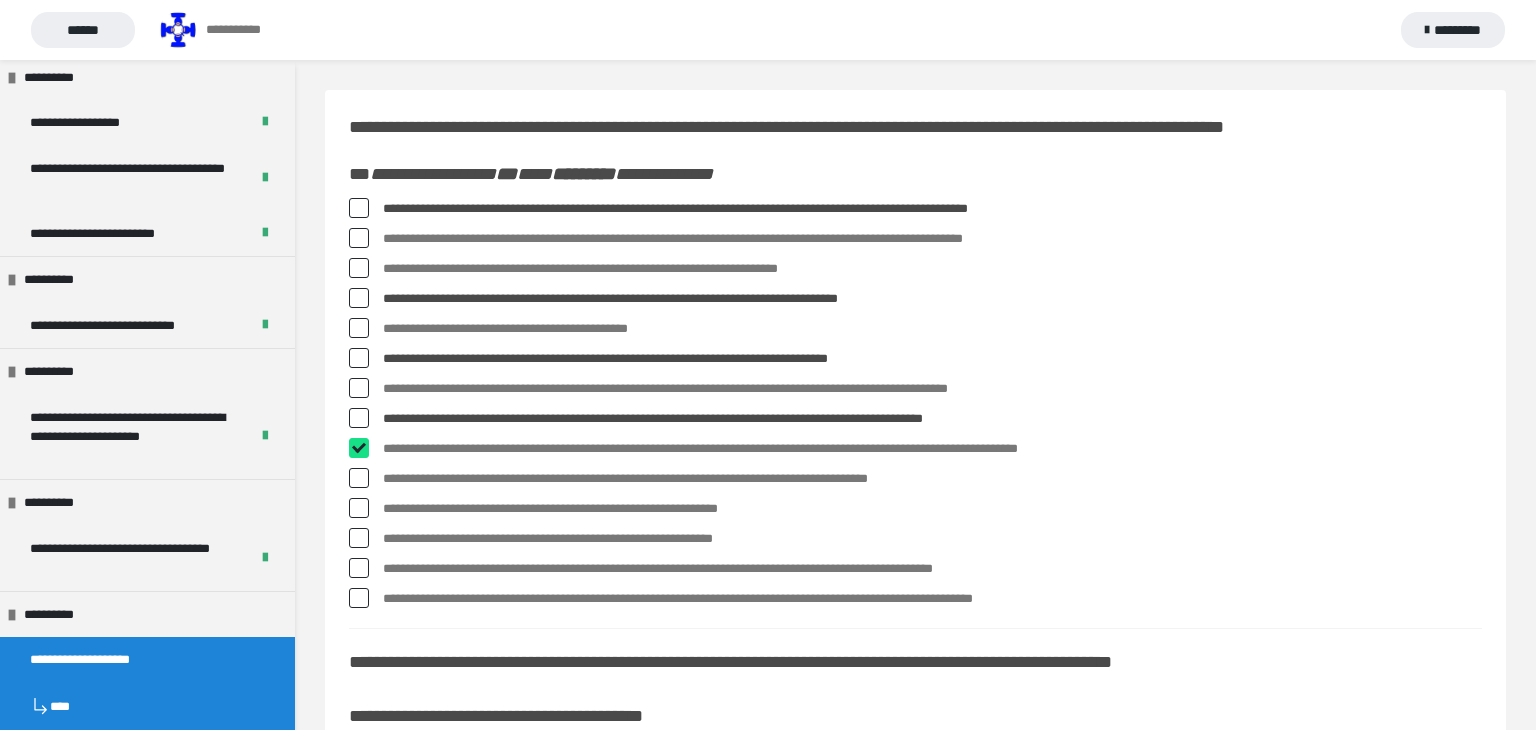 checkbox on "****" 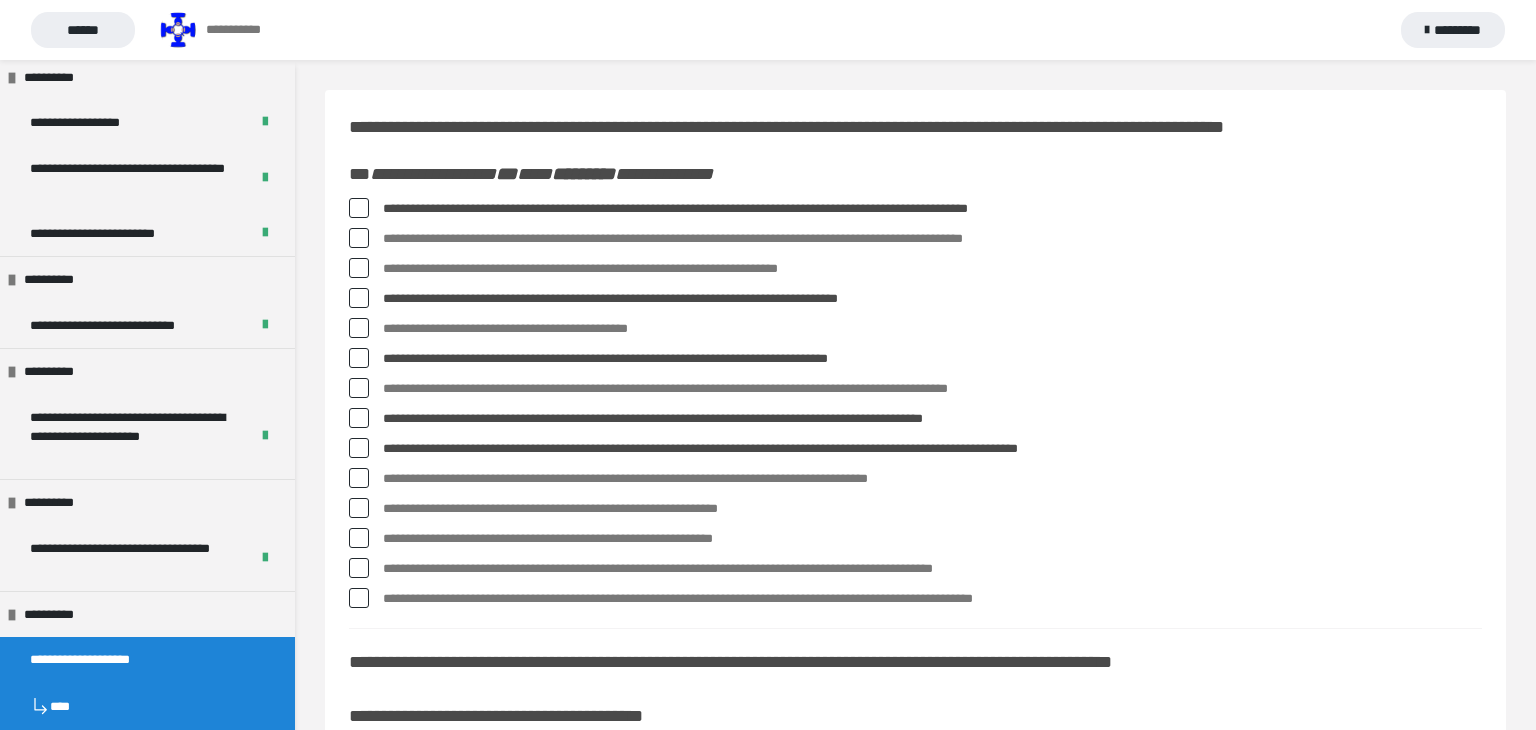 click at bounding box center [359, 538] 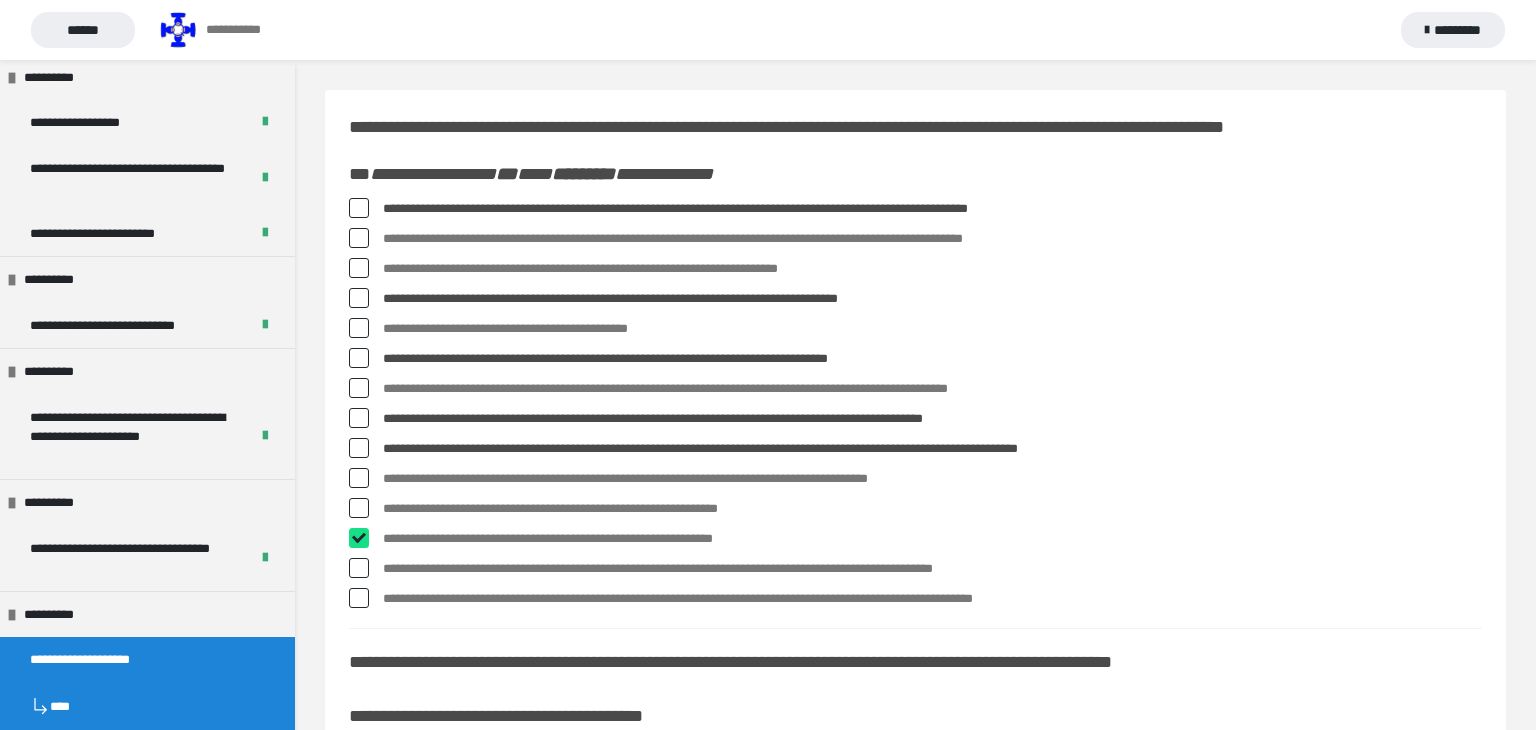 checkbox on "****" 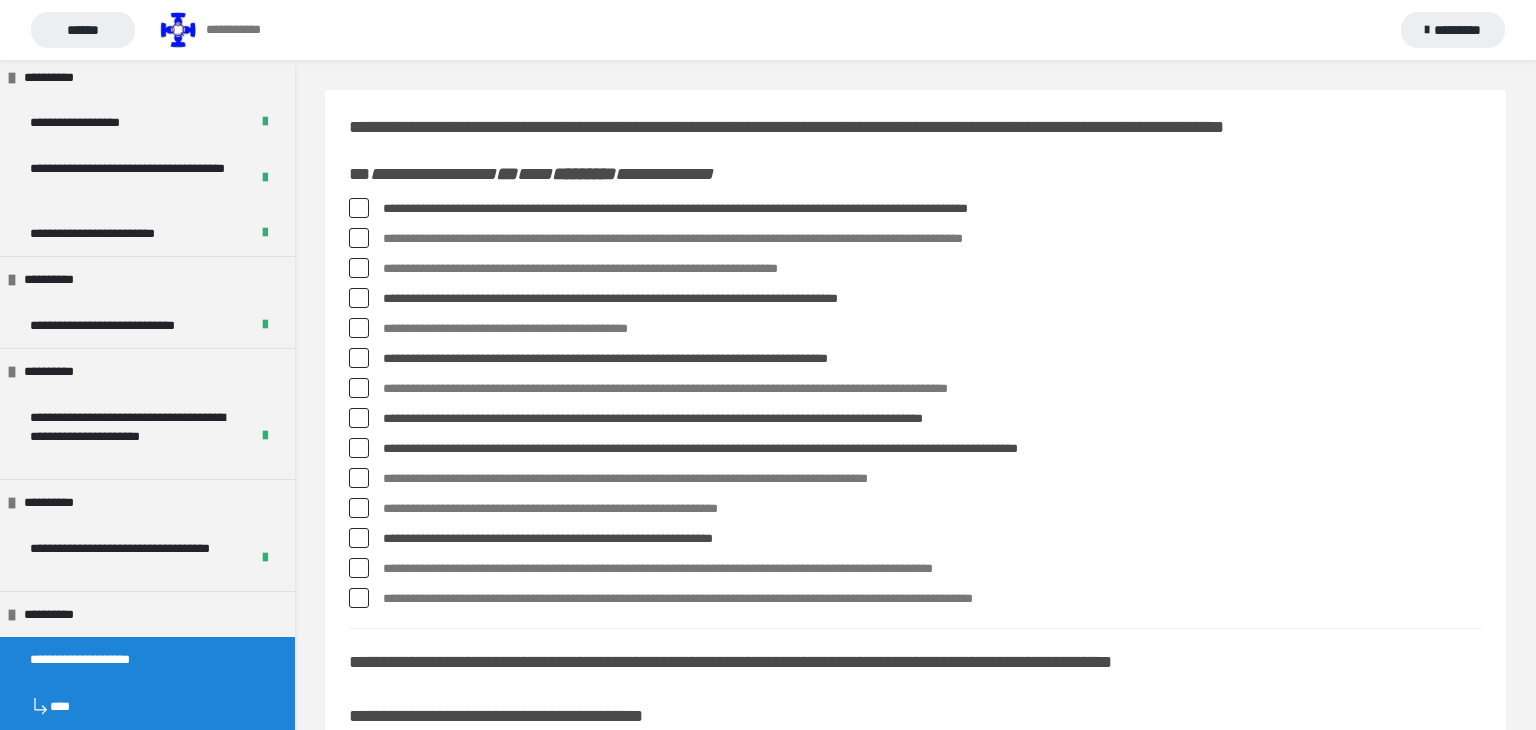 click at bounding box center (359, 598) 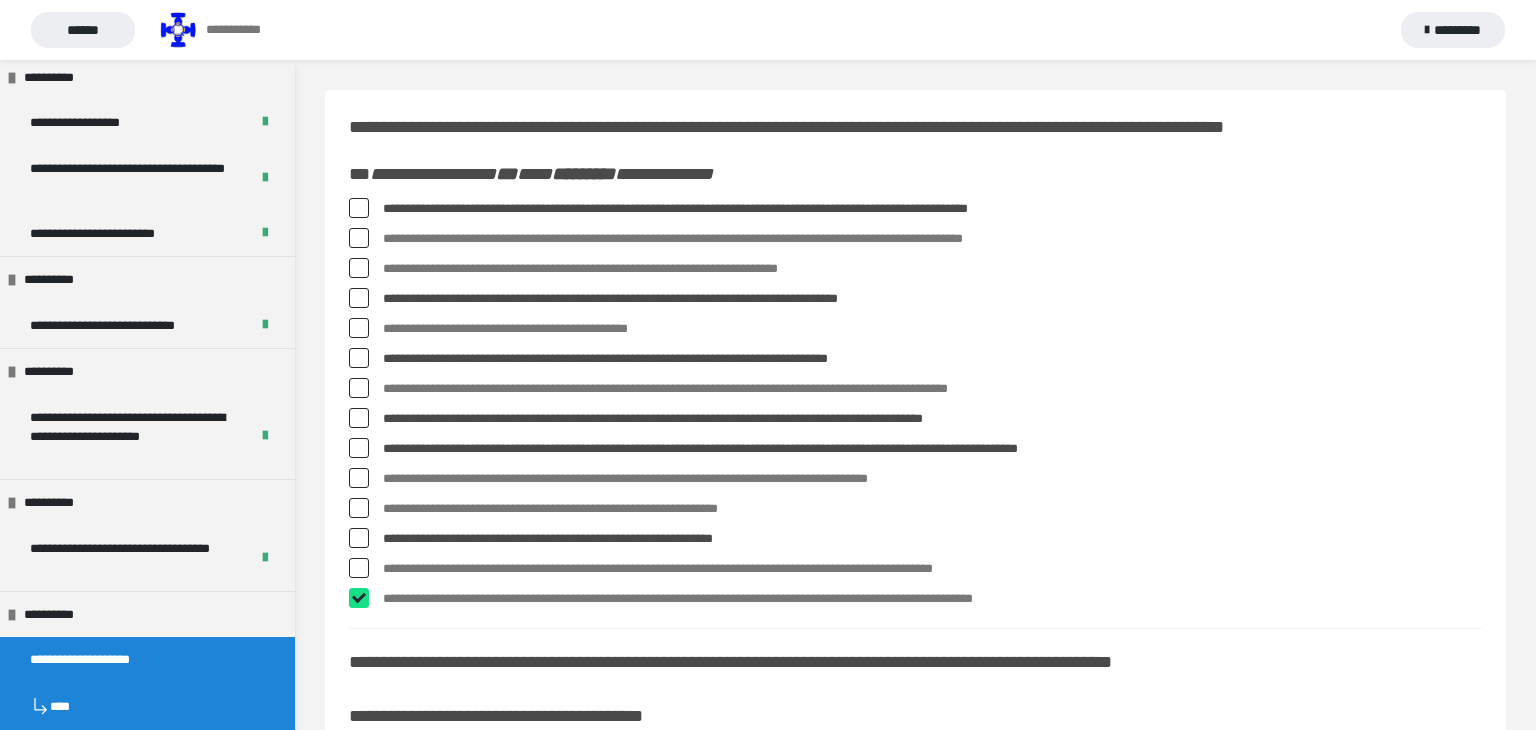checkbox on "****" 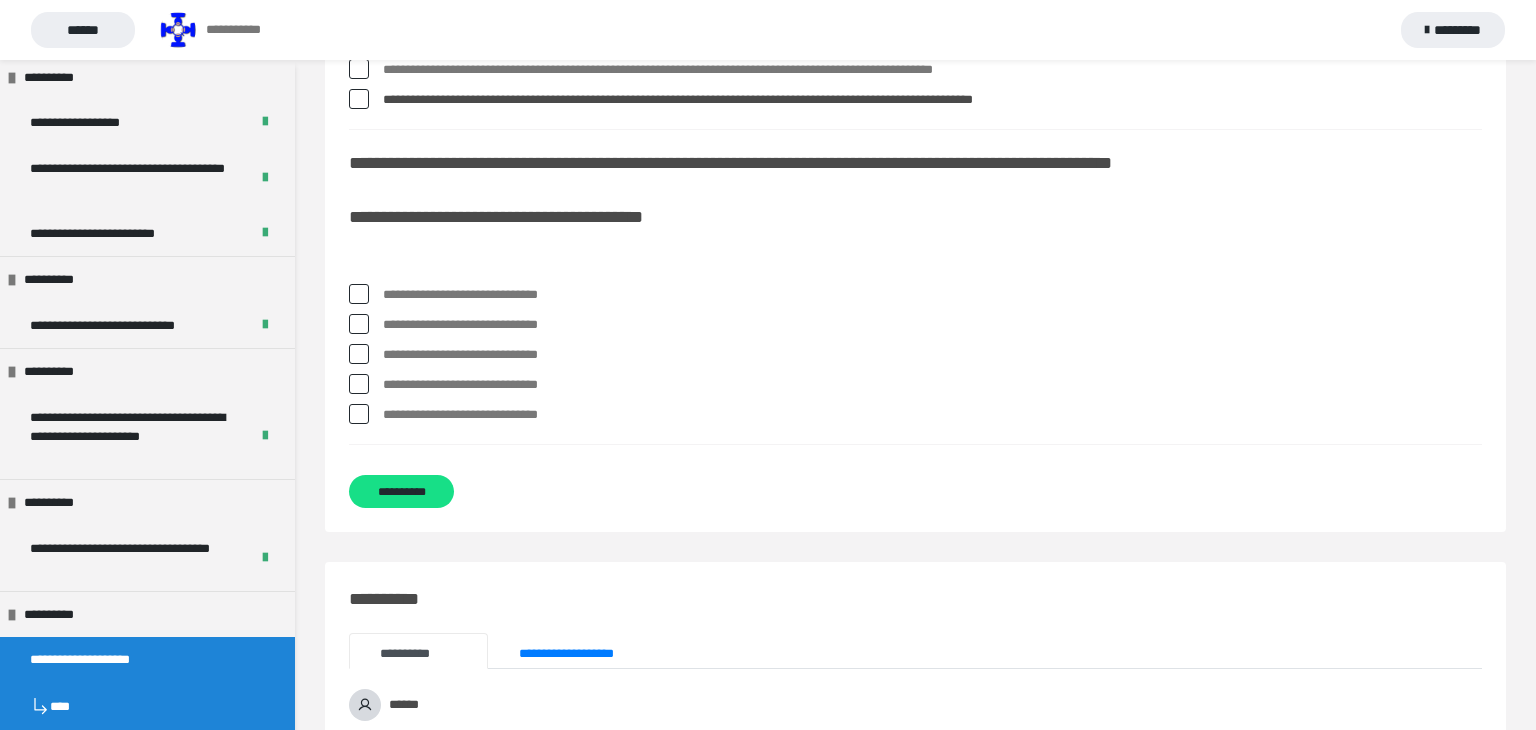 scroll, scrollTop: 508, scrollLeft: 0, axis: vertical 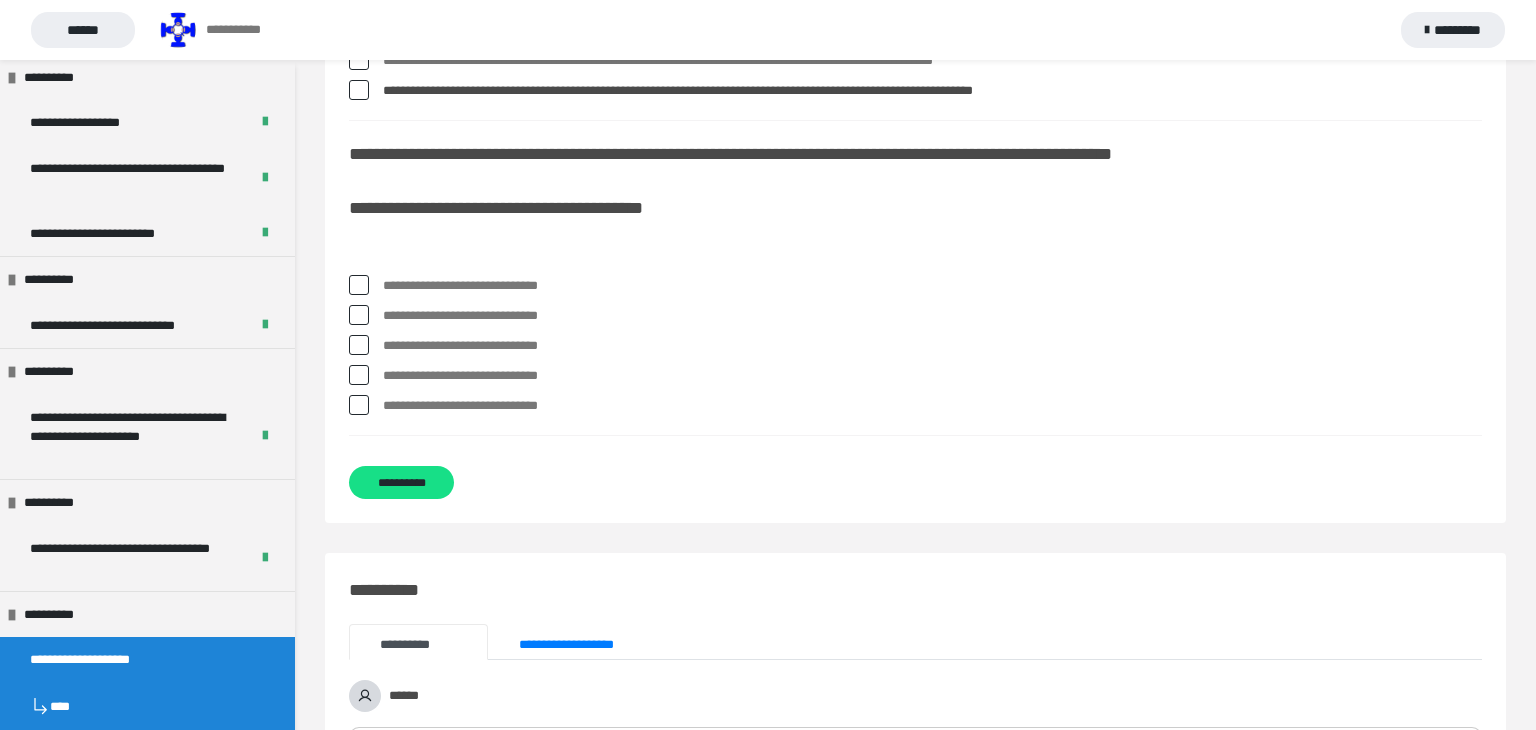 click at bounding box center [359, 285] 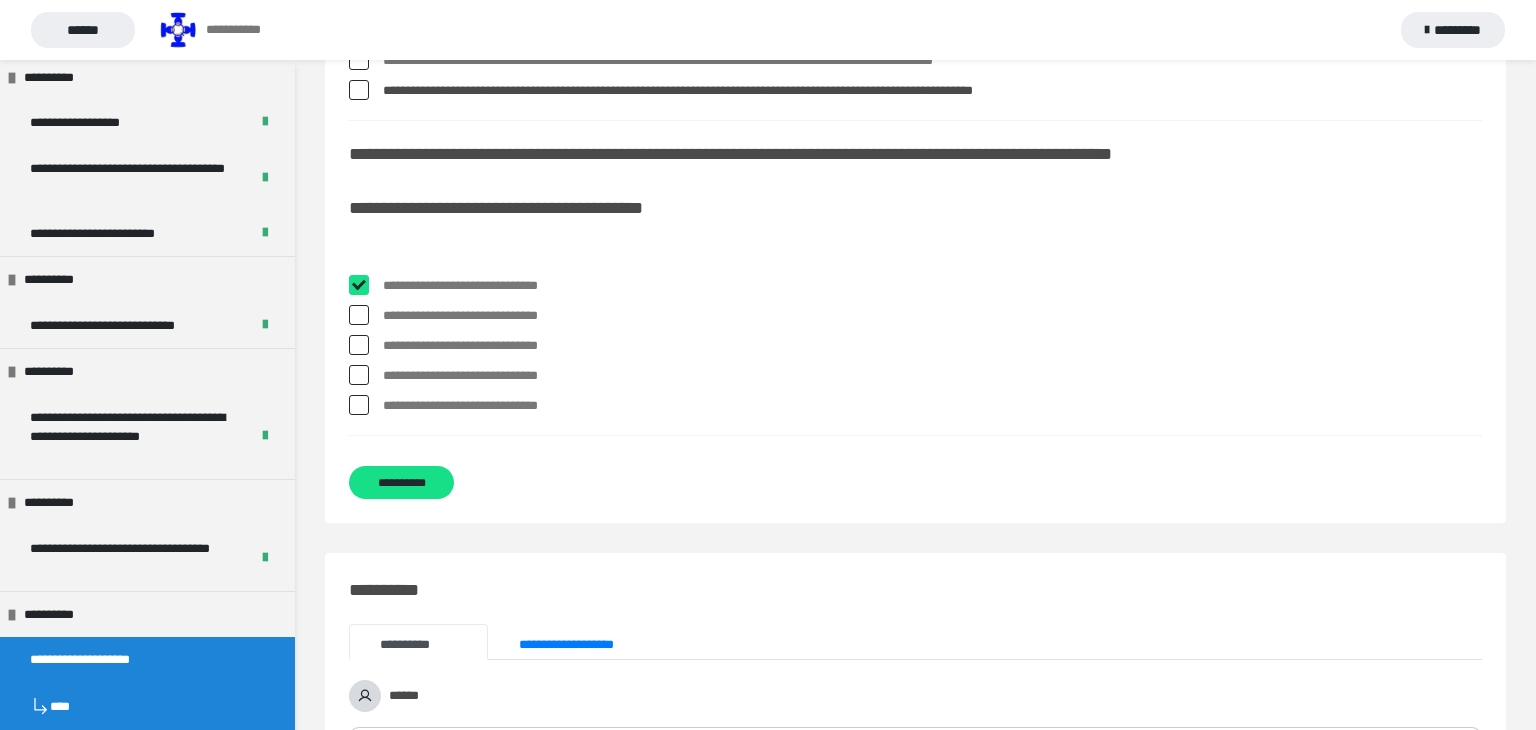 checkbox on "****" 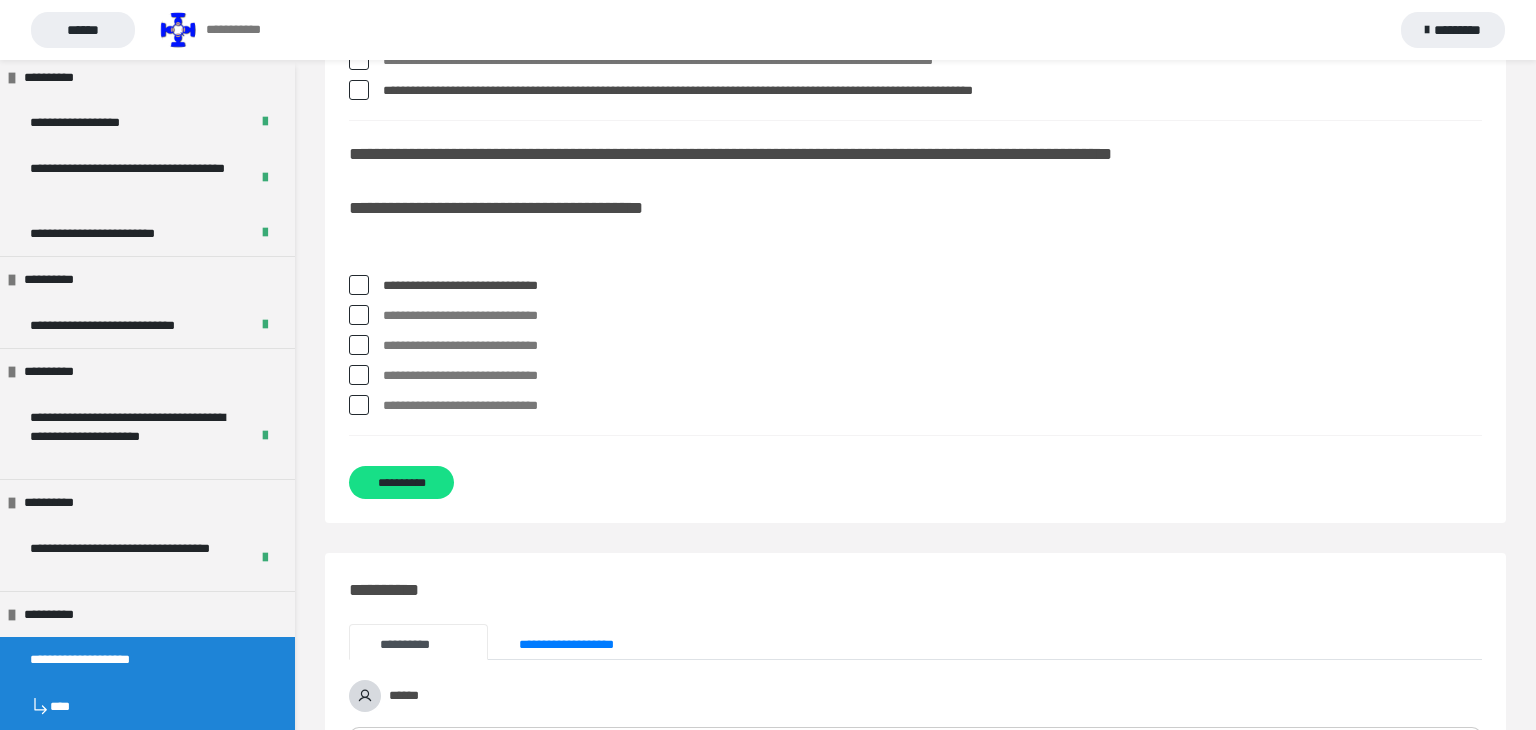 click at bounding box center [359, 405] 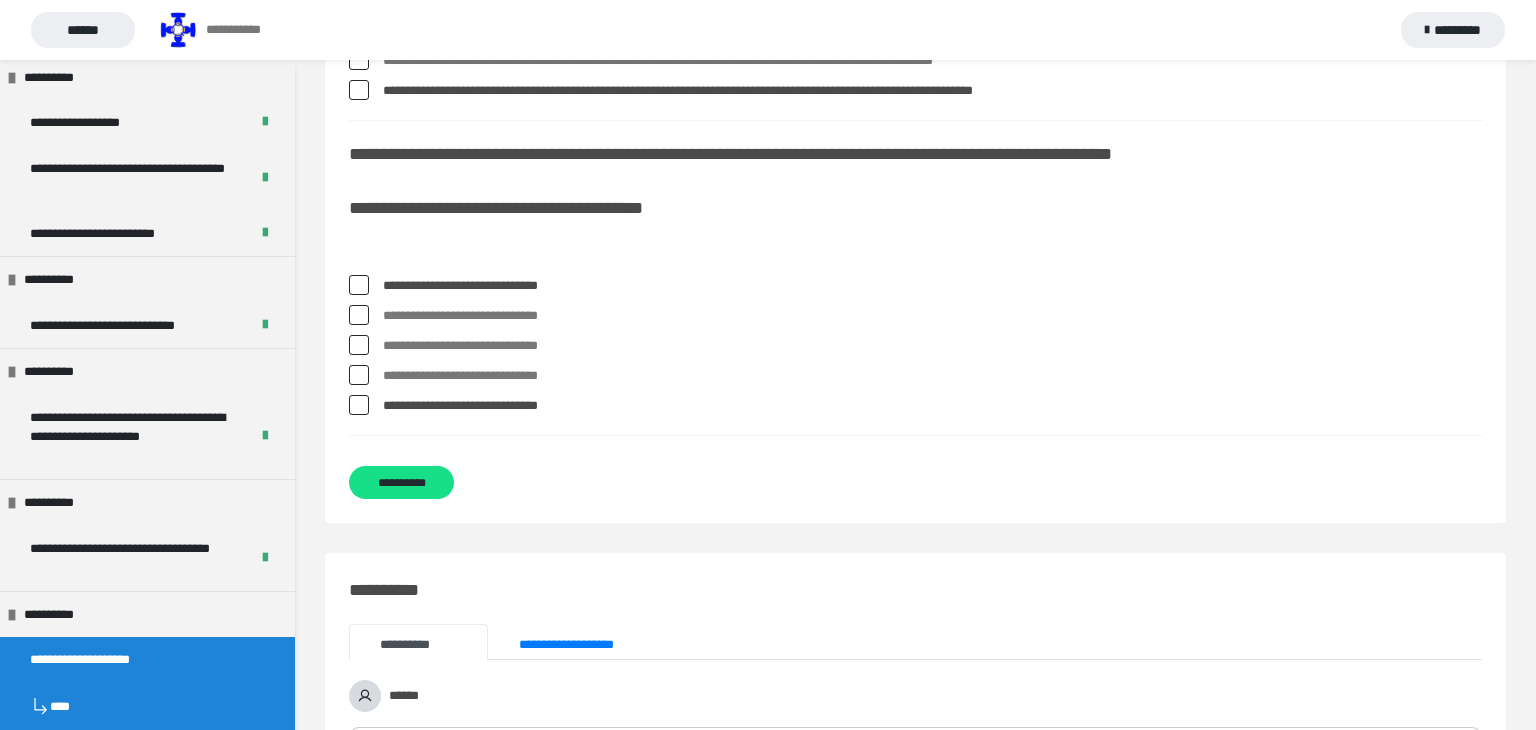 click at bounding box center [359, 405] 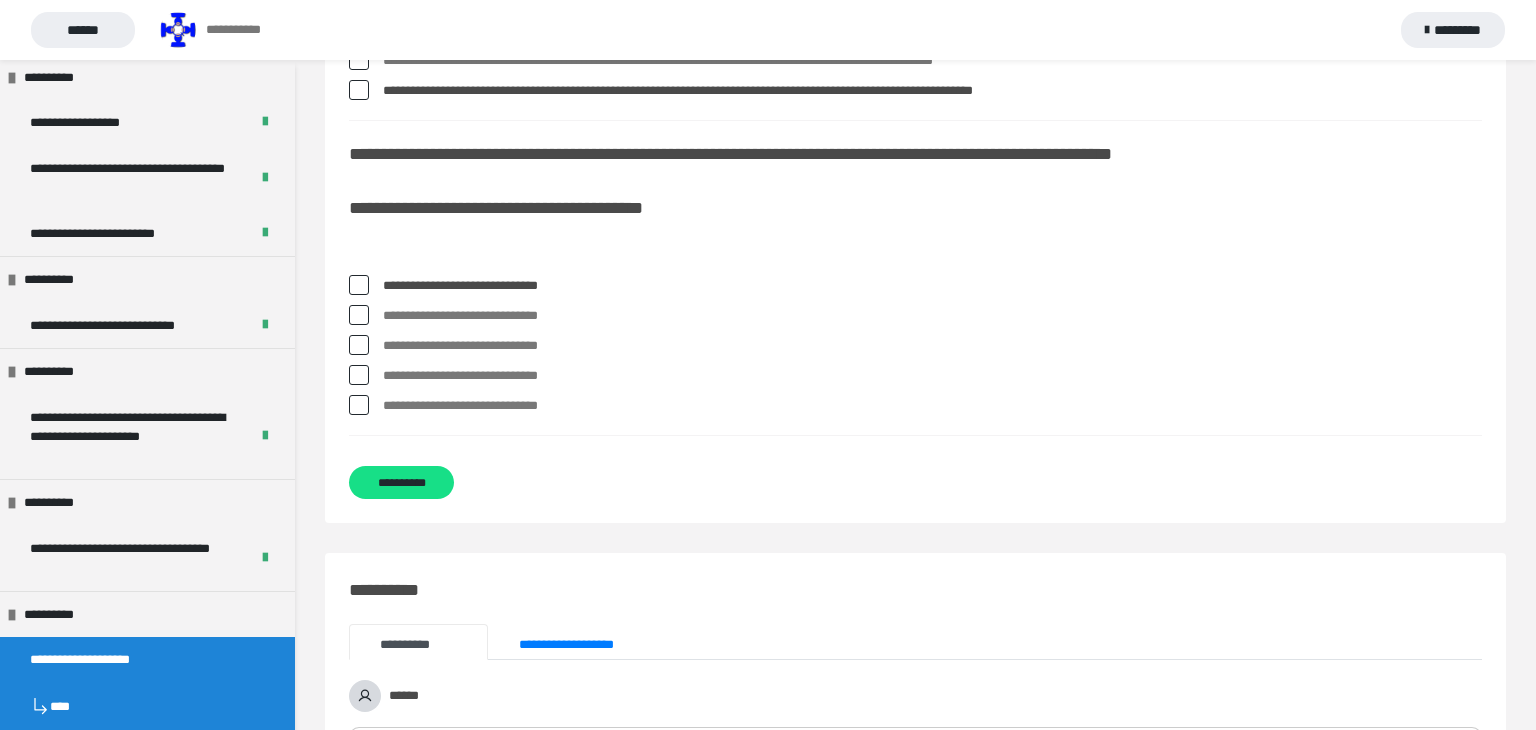 click at bounding box center [359, 405] 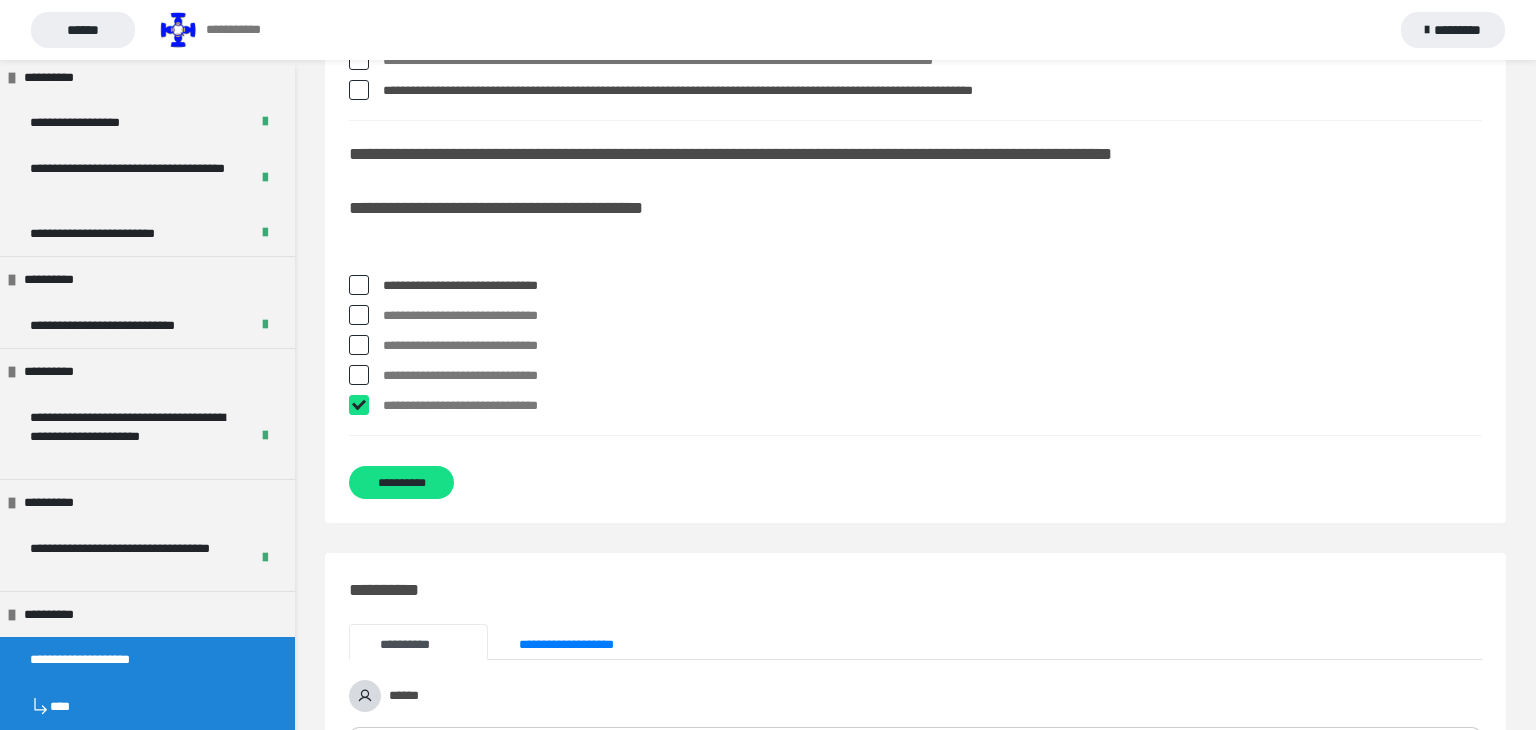 checkbox on "****" 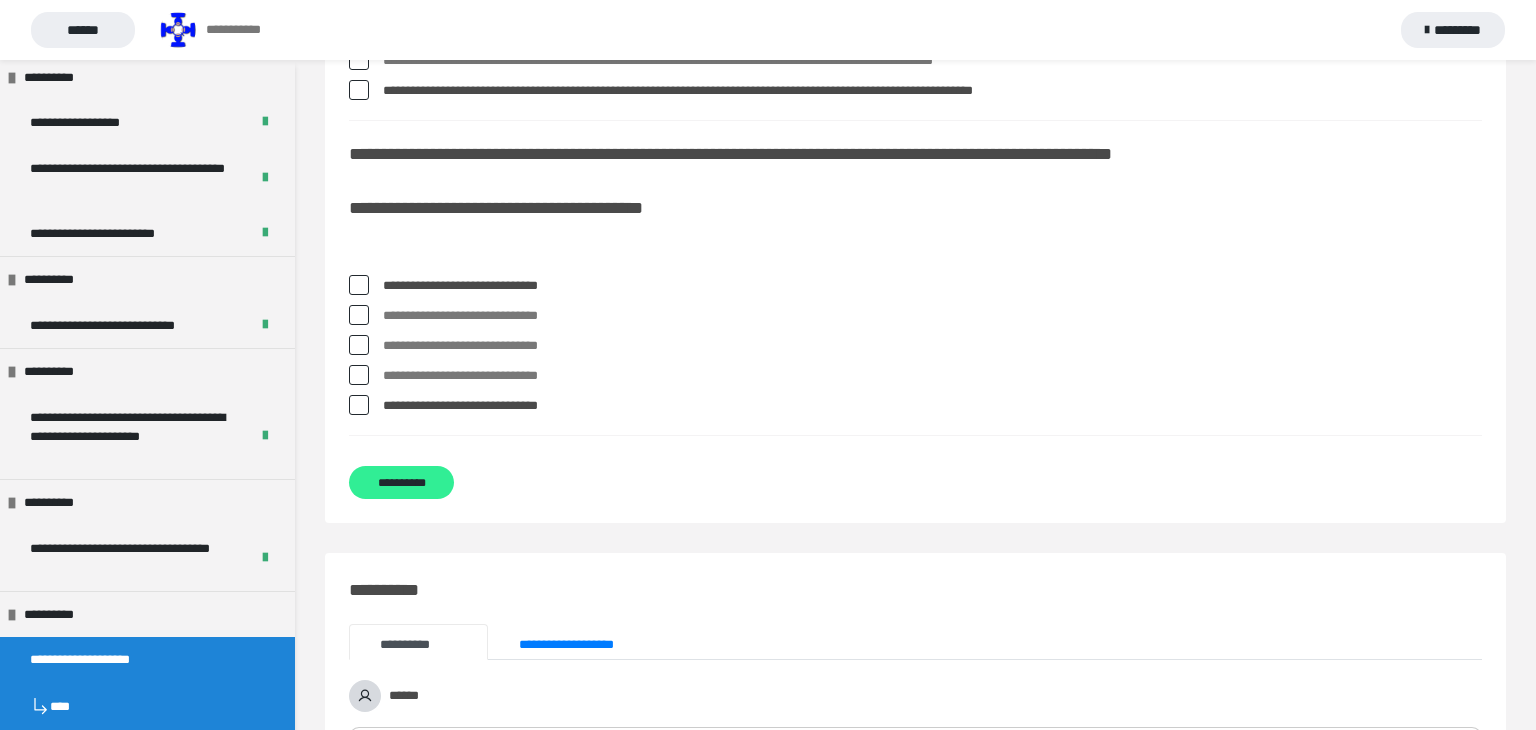 click on "**********" at bounding box center (401, 482) 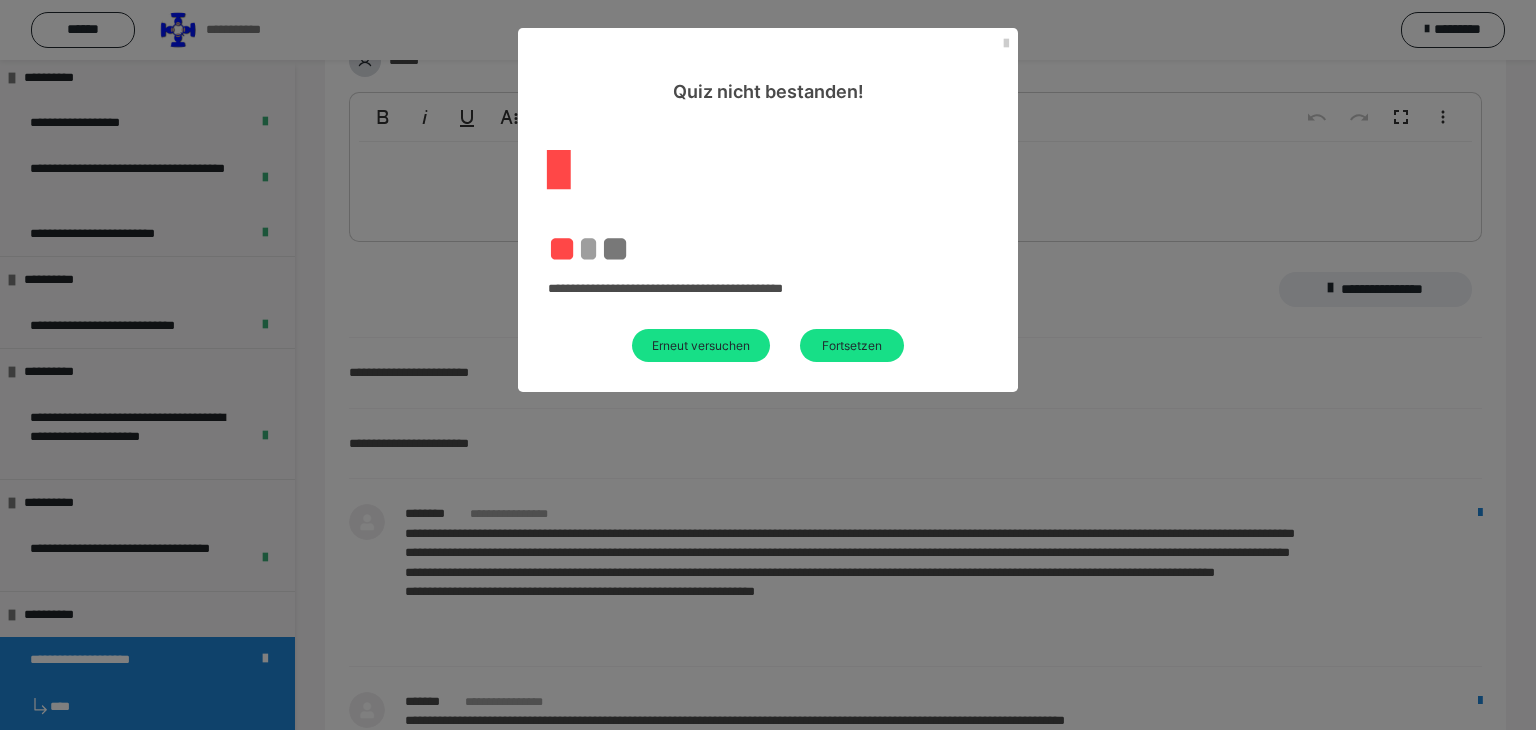 scroll, scrollTop: 0, scrollLeft: 0, axis: both 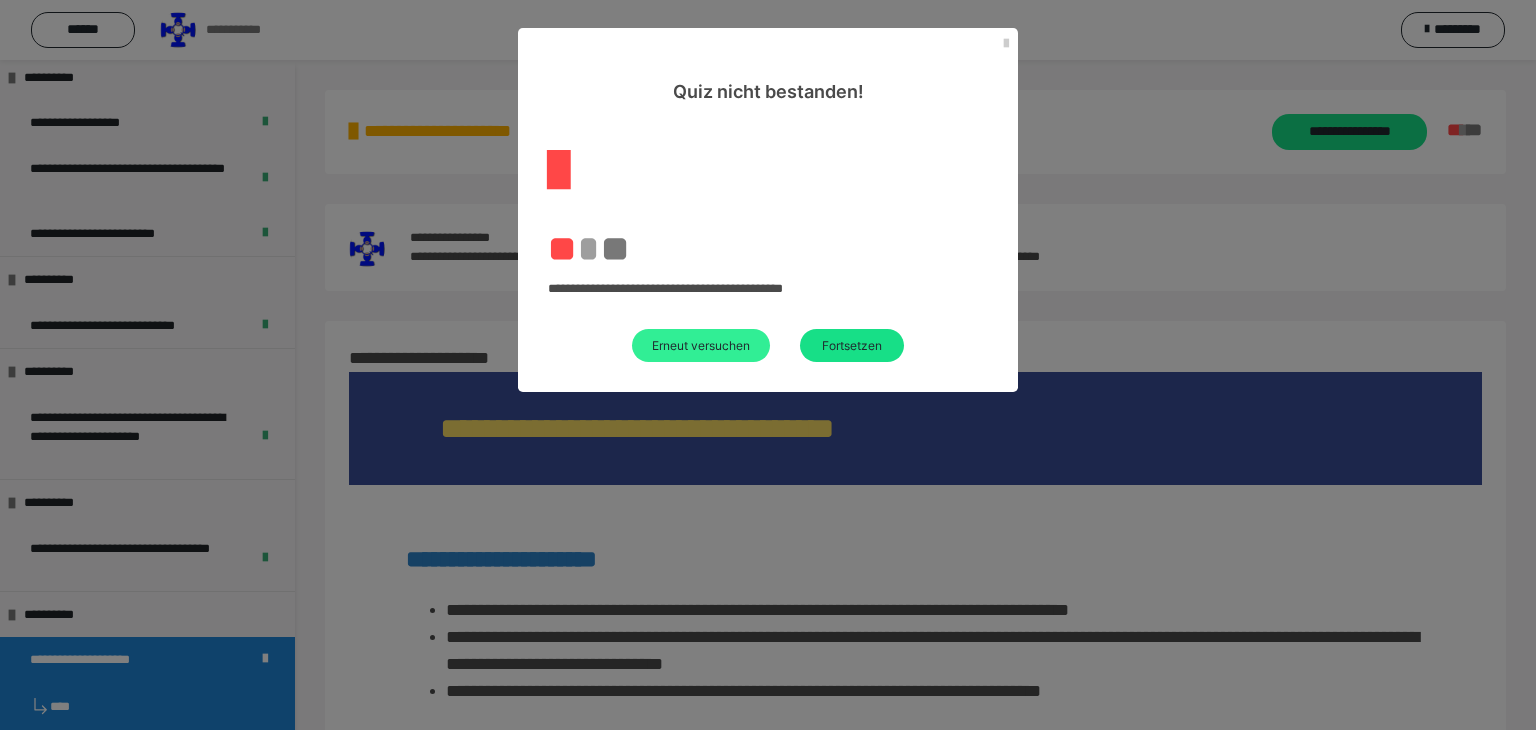 click on "Erneut versuchen" at bounding box center (701, 345) 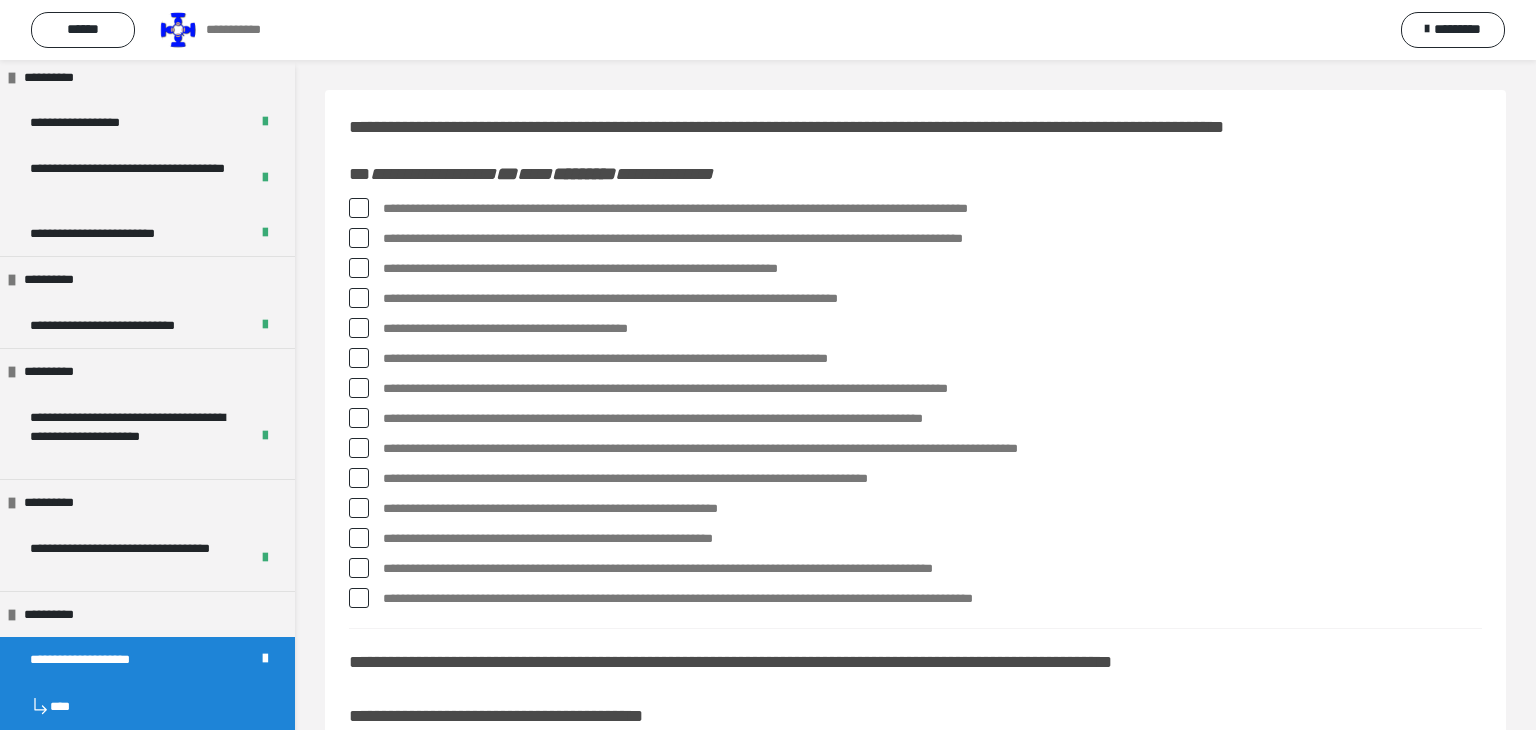 click at bounding box center (359, 568) 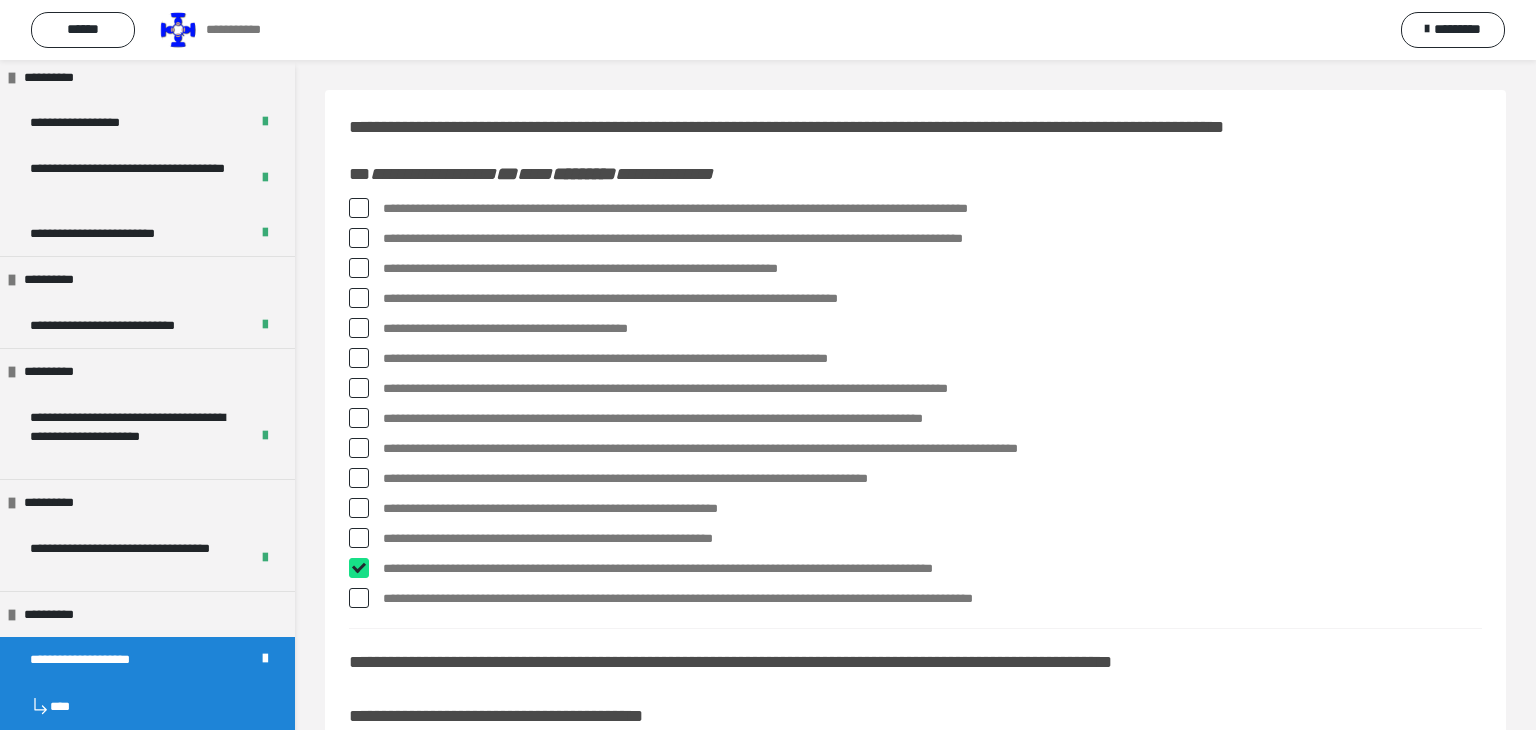 checkbox on "****" 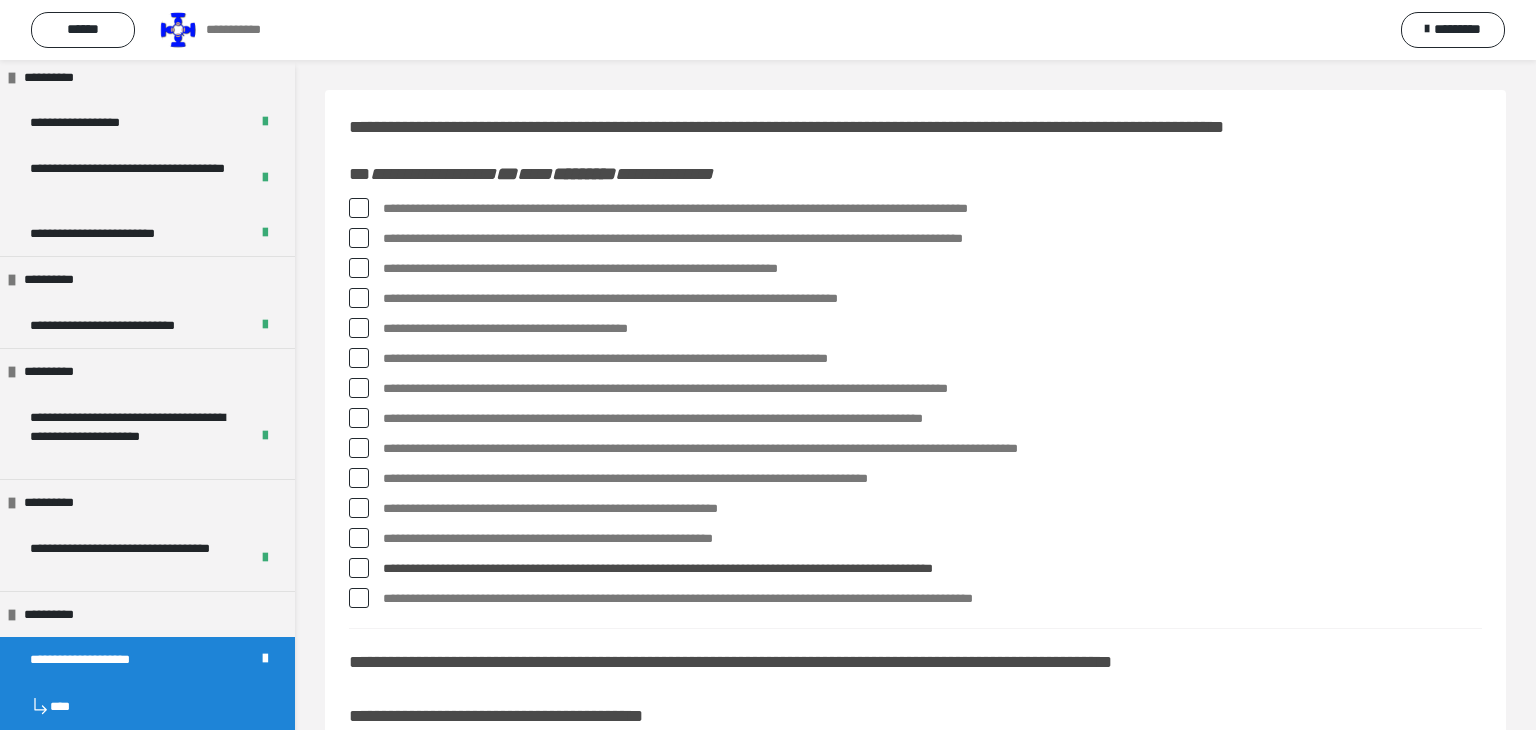click at bounding box center [359, 538] 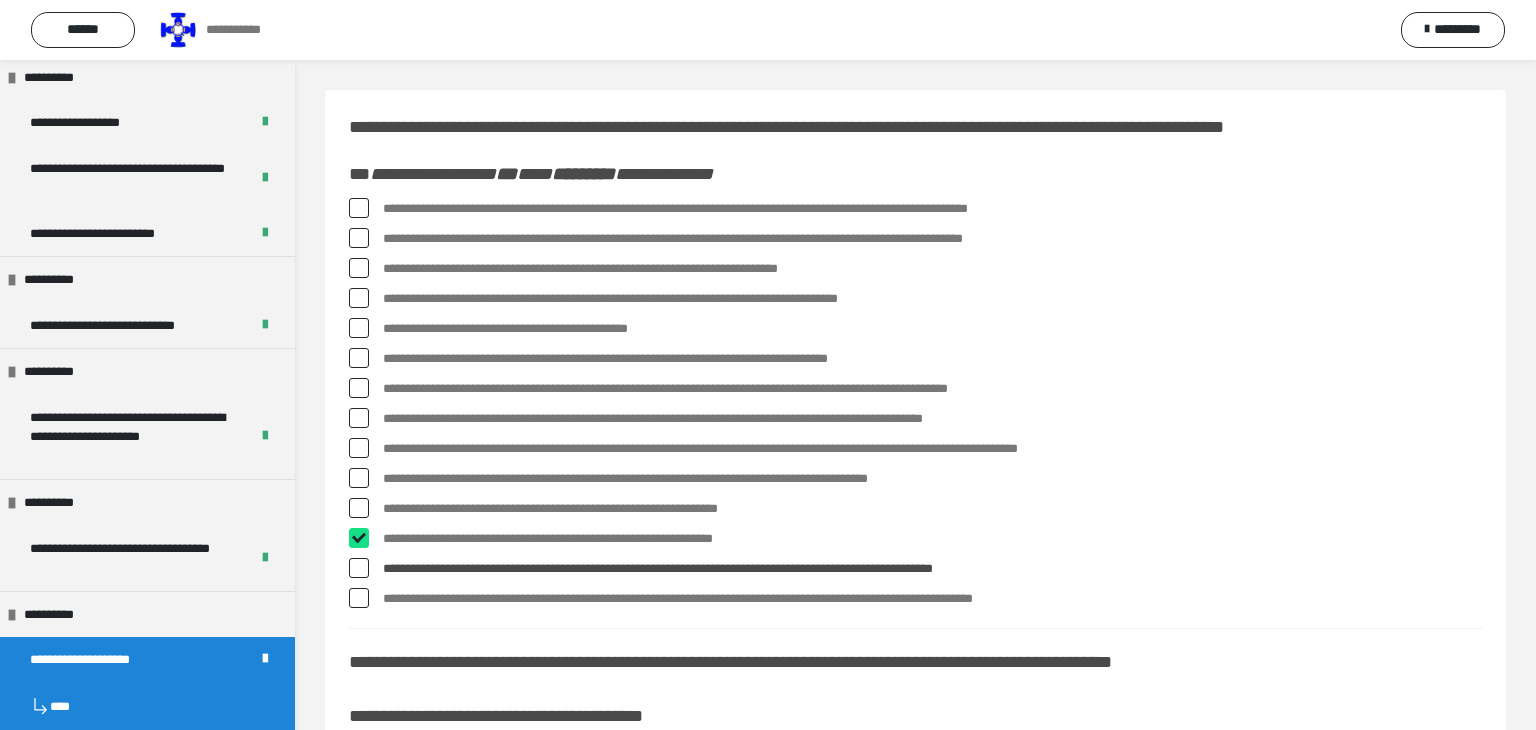 checkbox on "****" 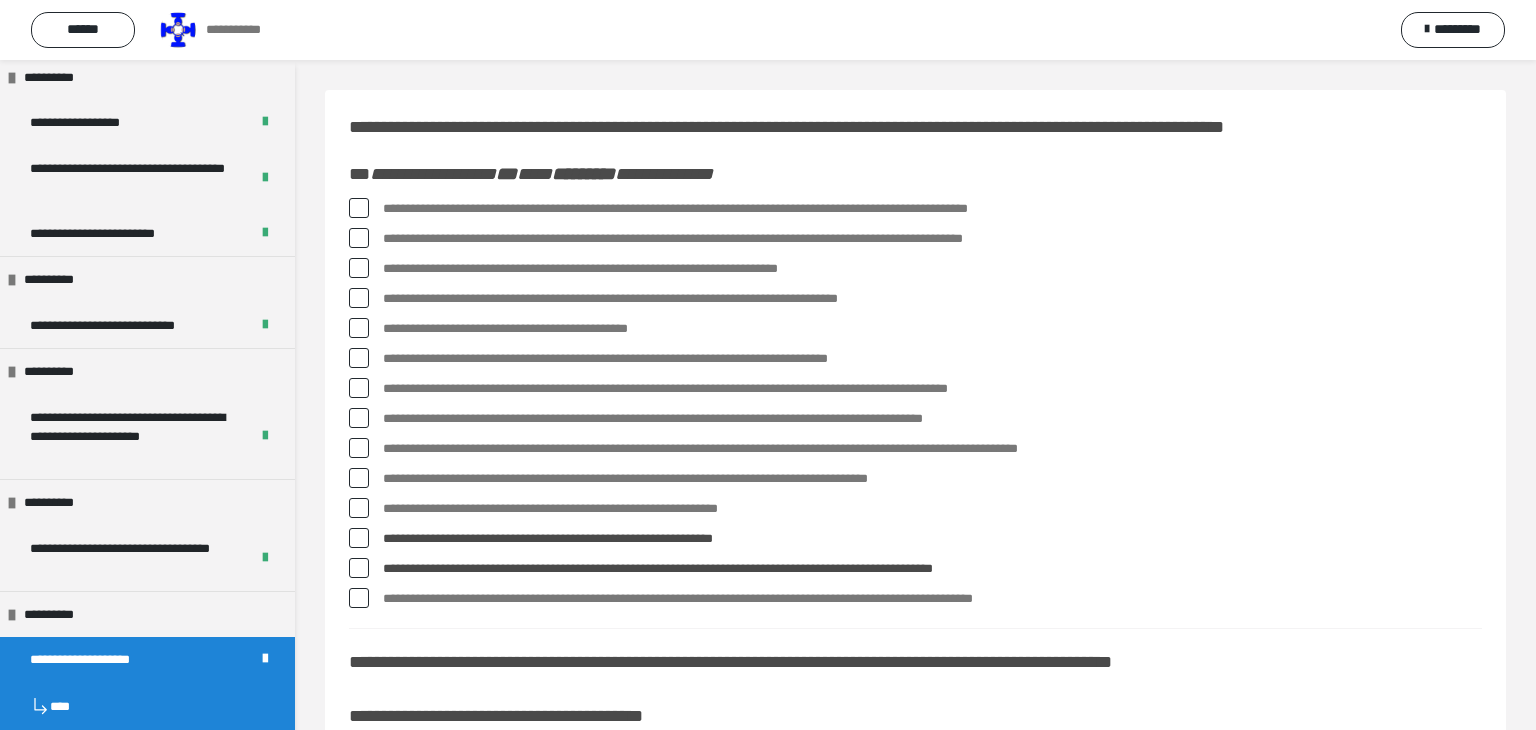 click at bounding box center [359, 448] 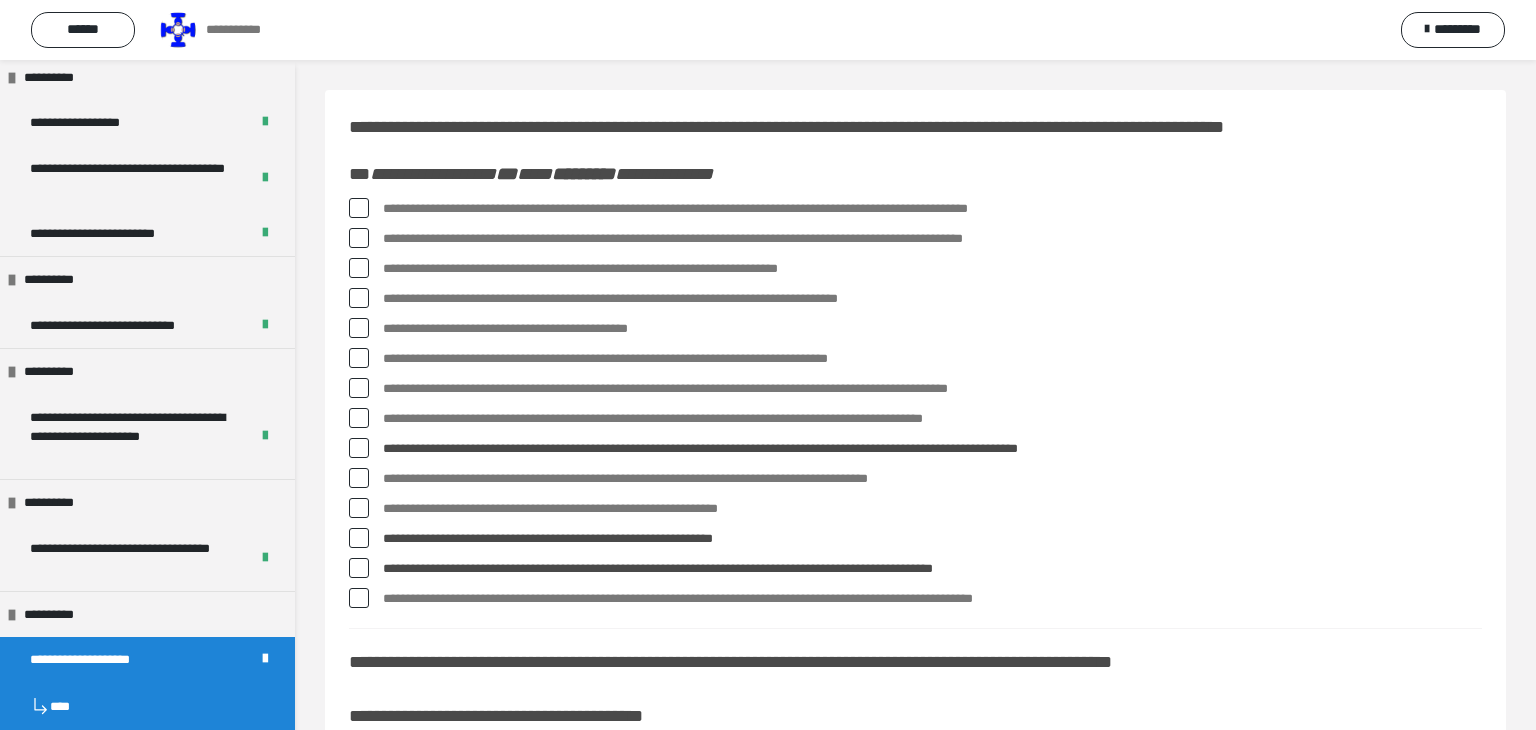 click at bounding box center (359, 448) 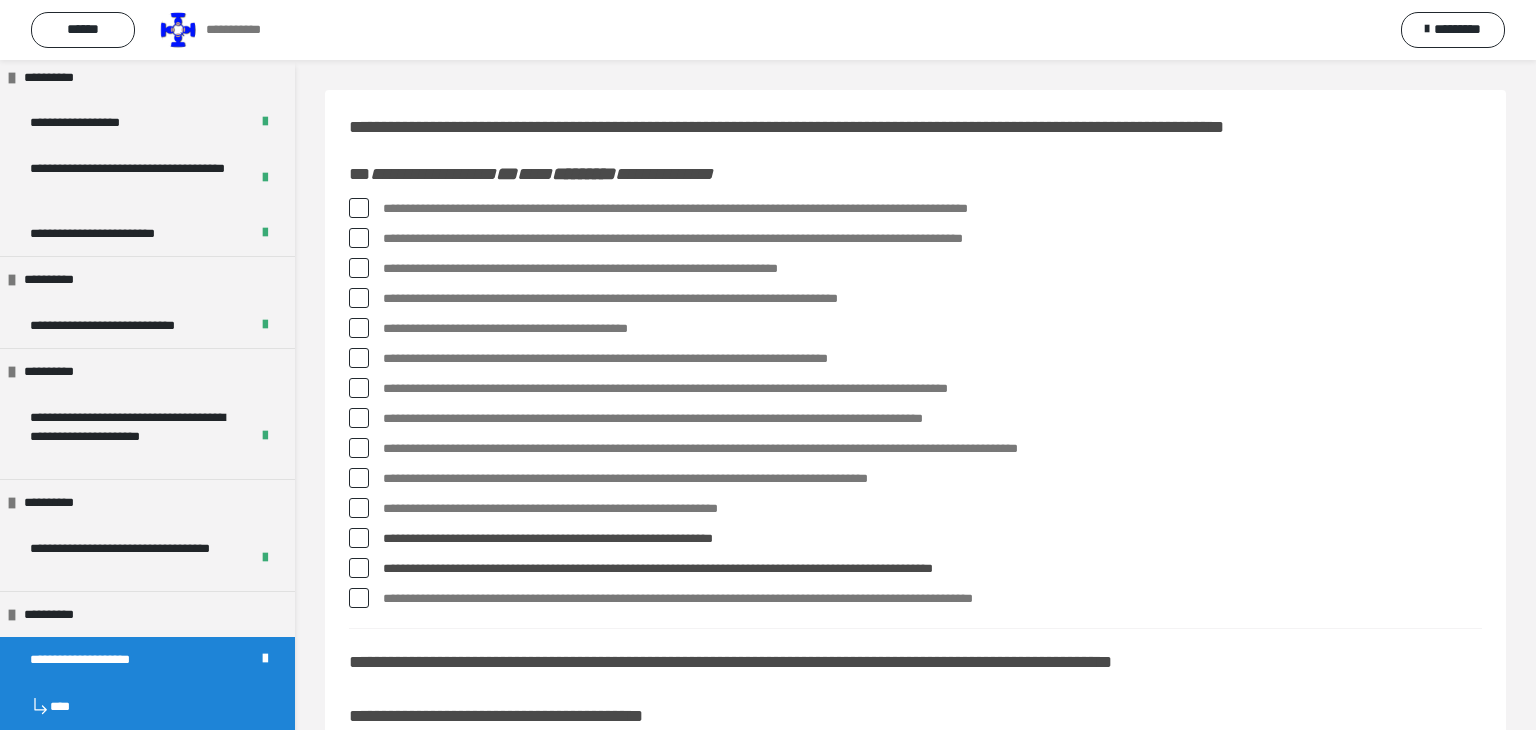 click at bounding box center (359, 478) 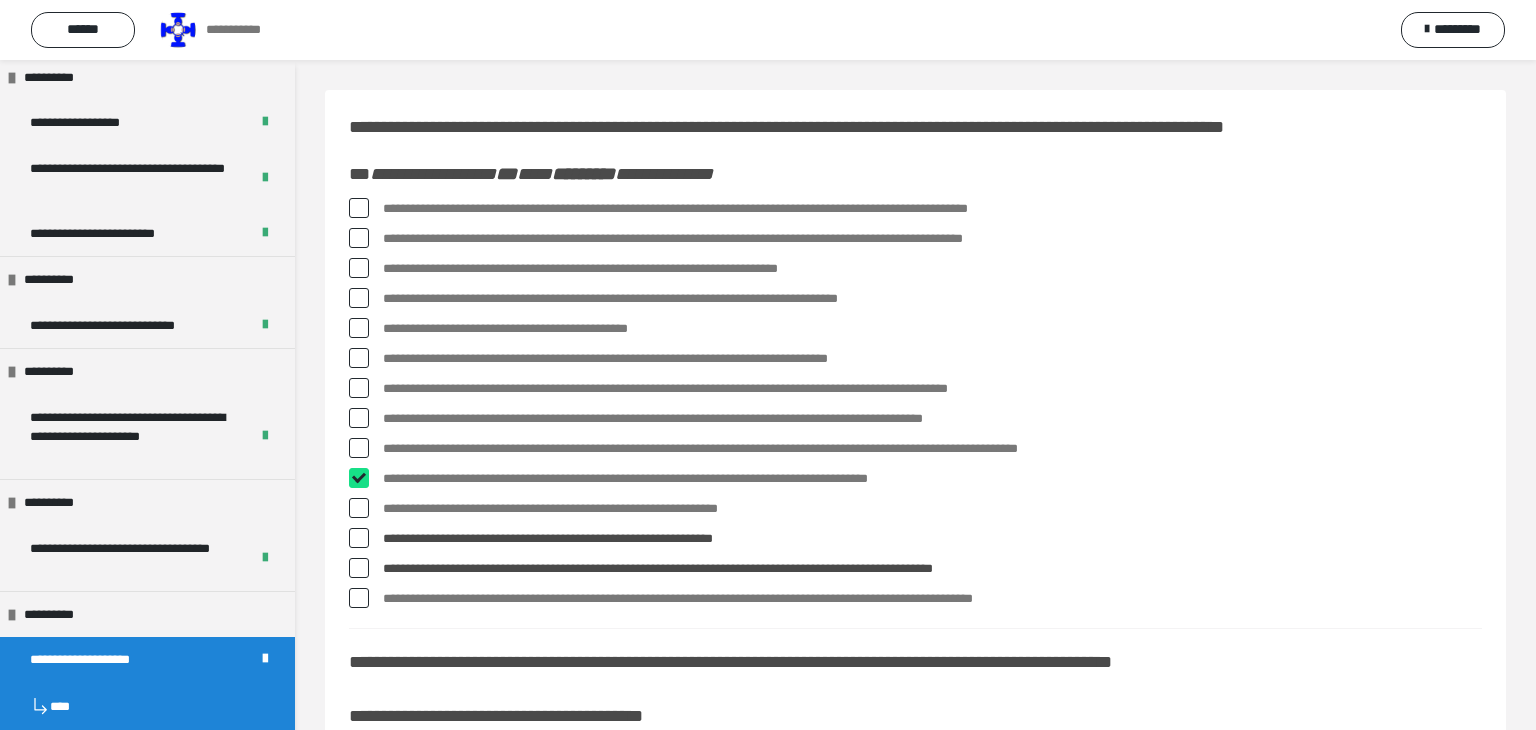 checkbox on "****" 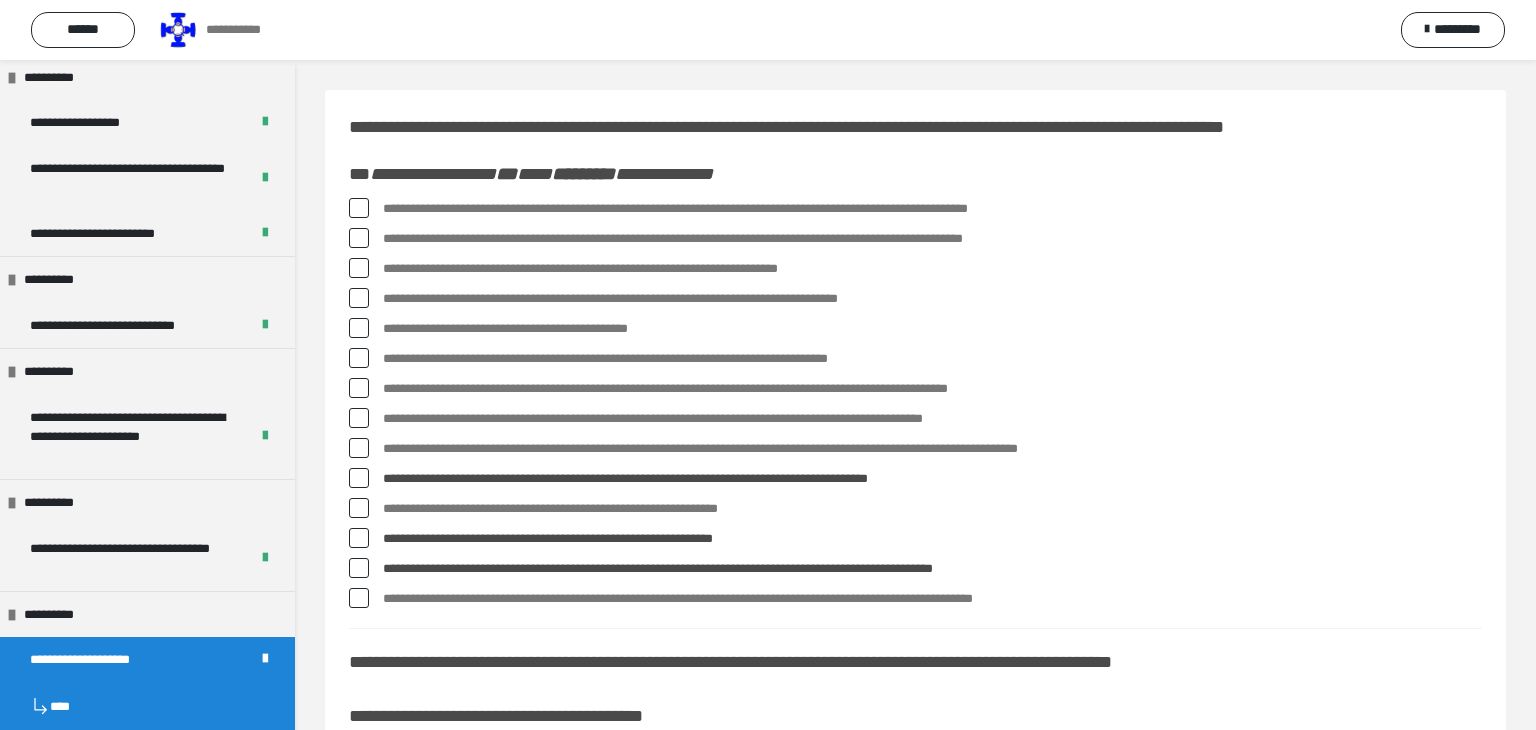 click at bounding box center (359, 418) 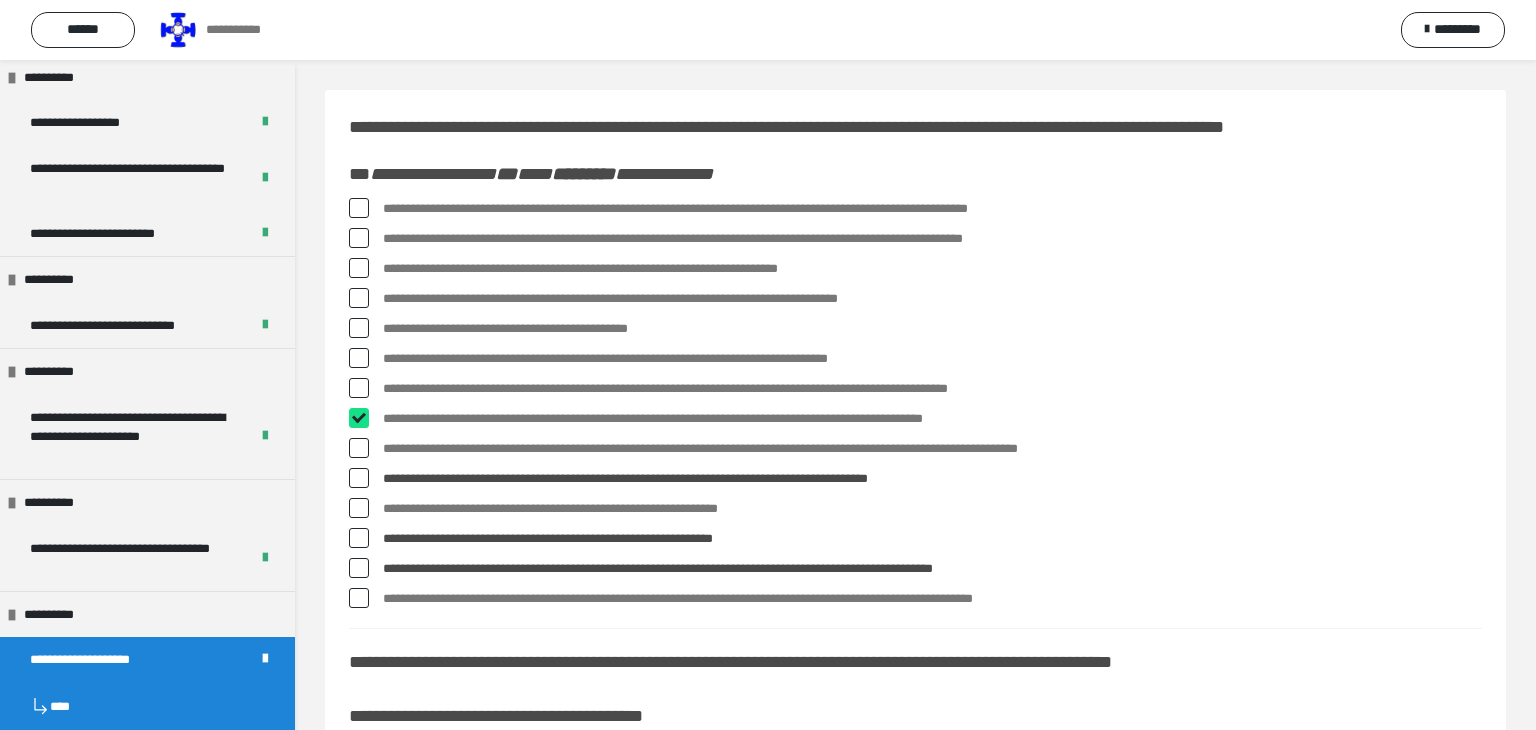 checkbox on "****" 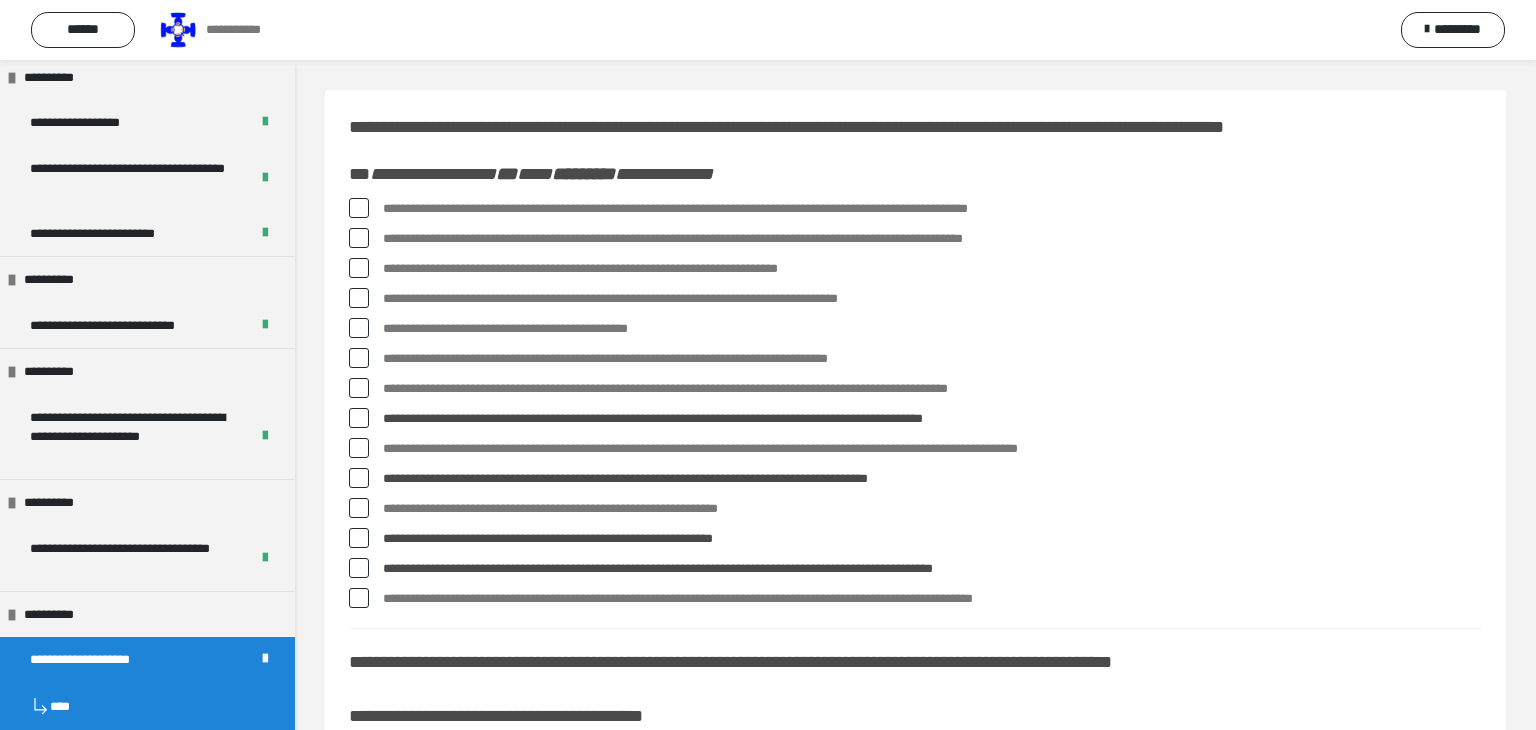 click at bounding box center [359, 328] 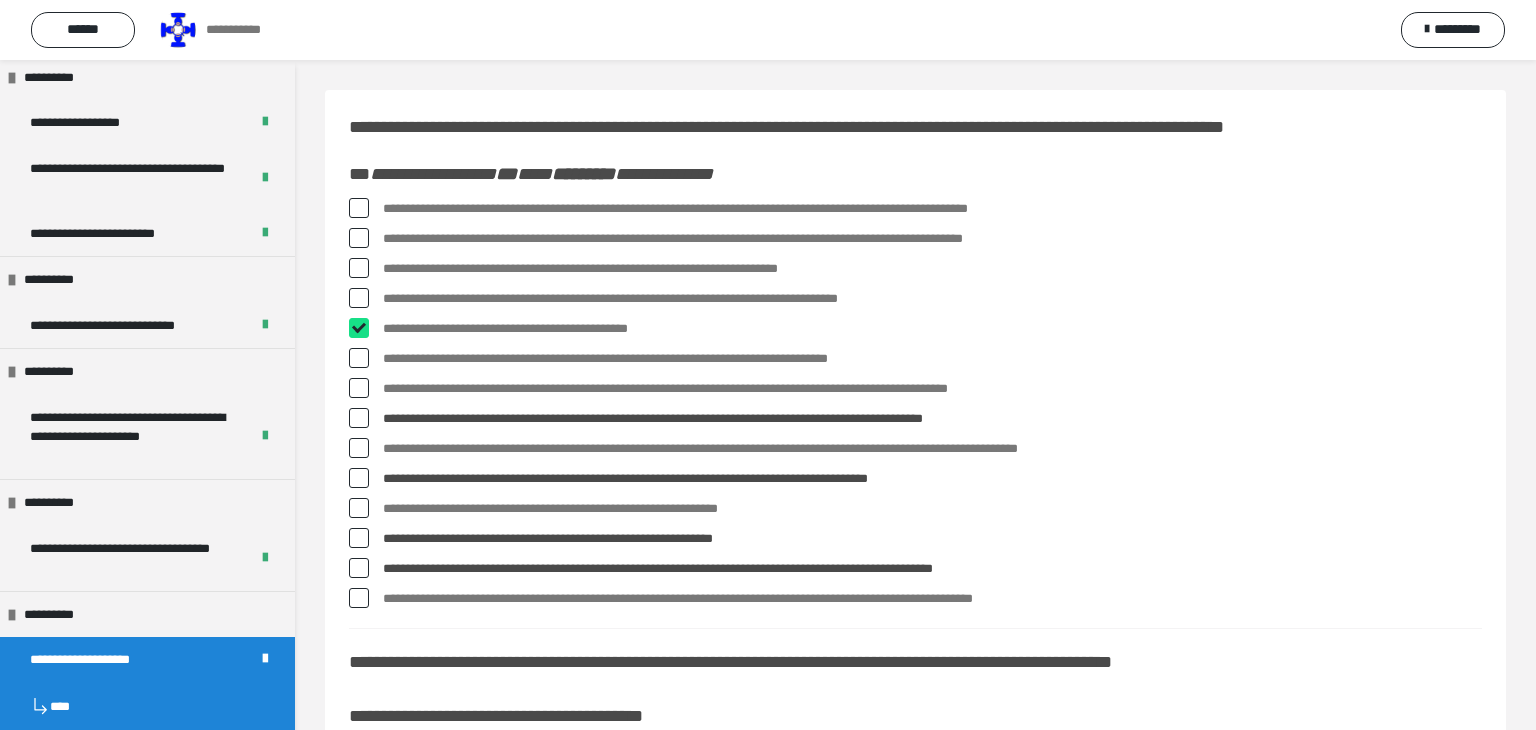 checkbox on "****" 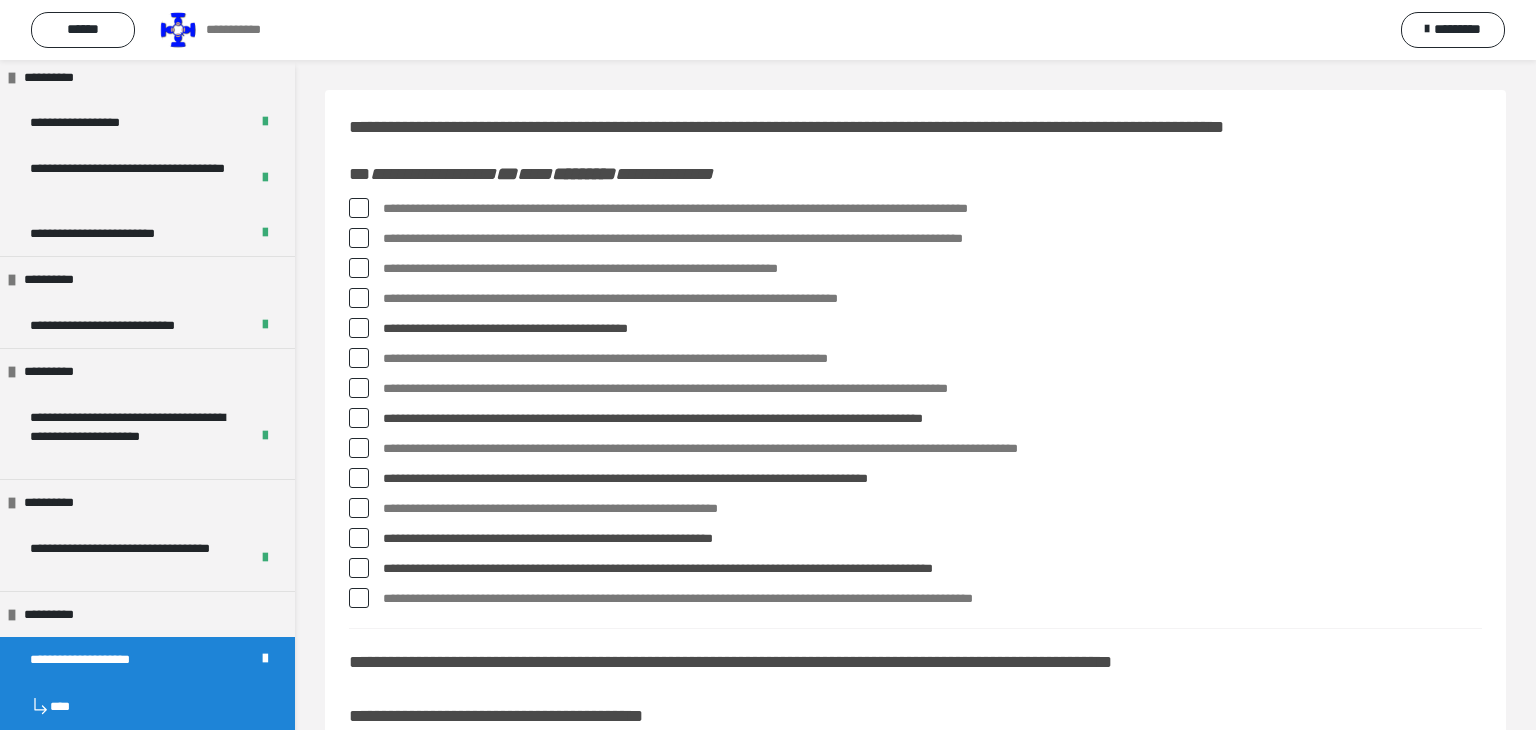click at bounding box center [359, 298] 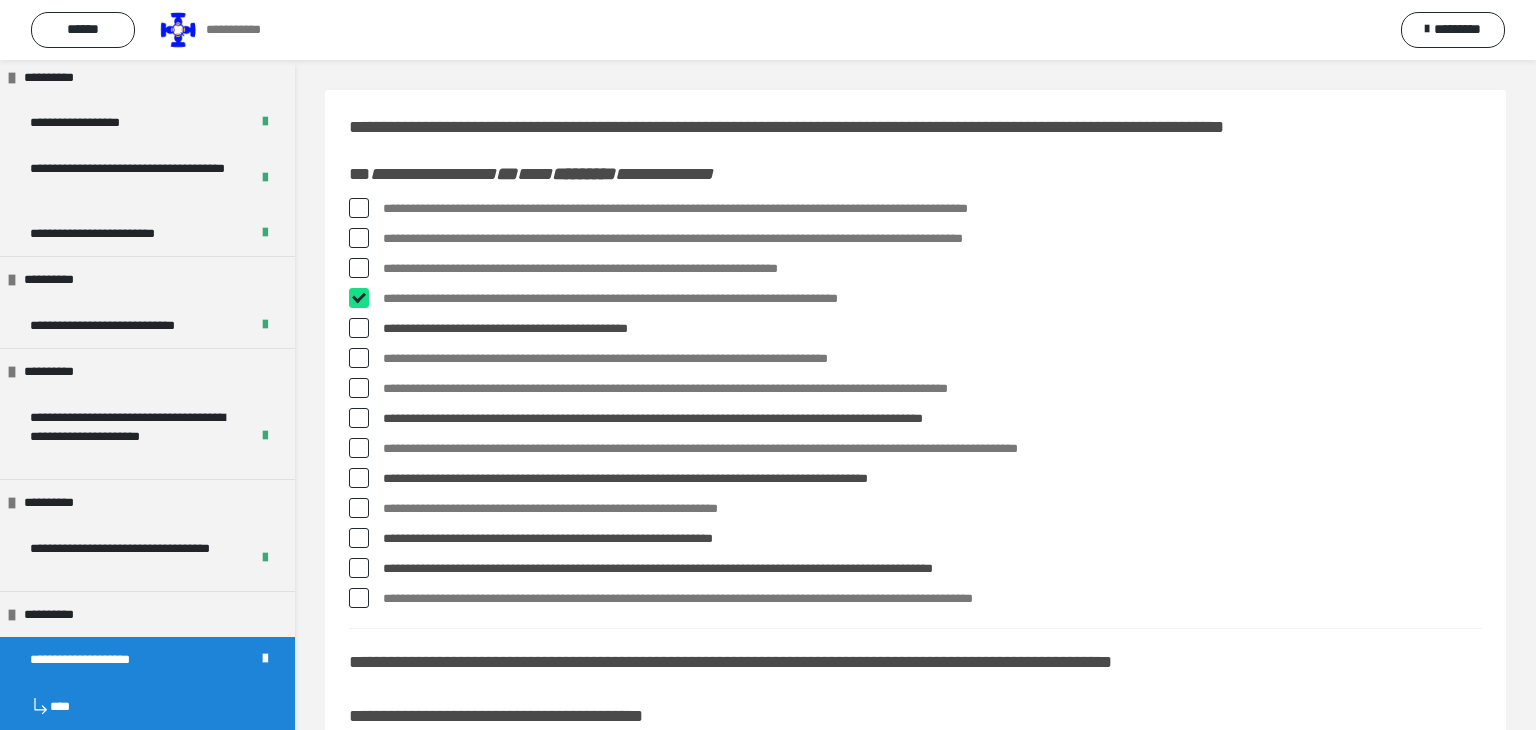 checkbox on "****" 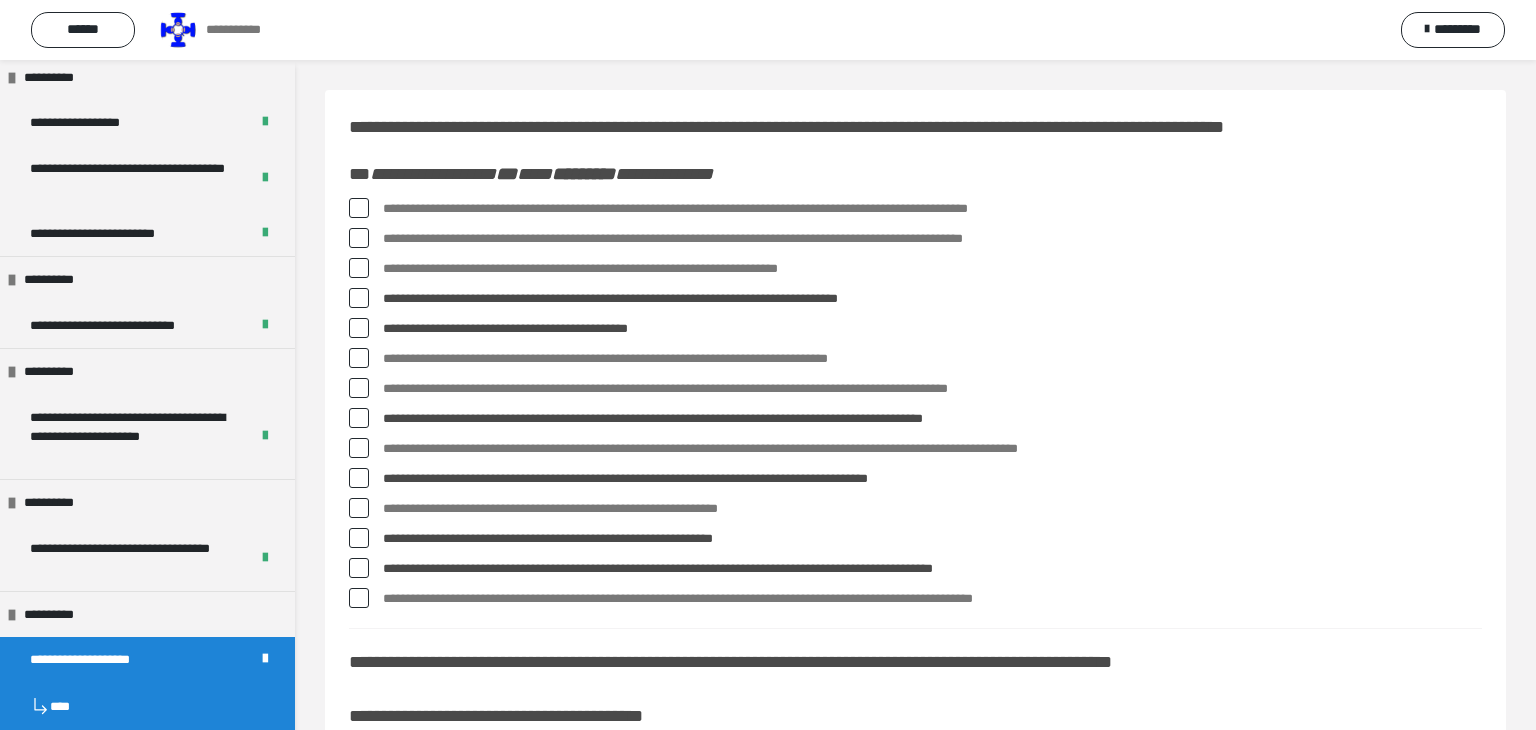 click at bounding box center (359, 208) 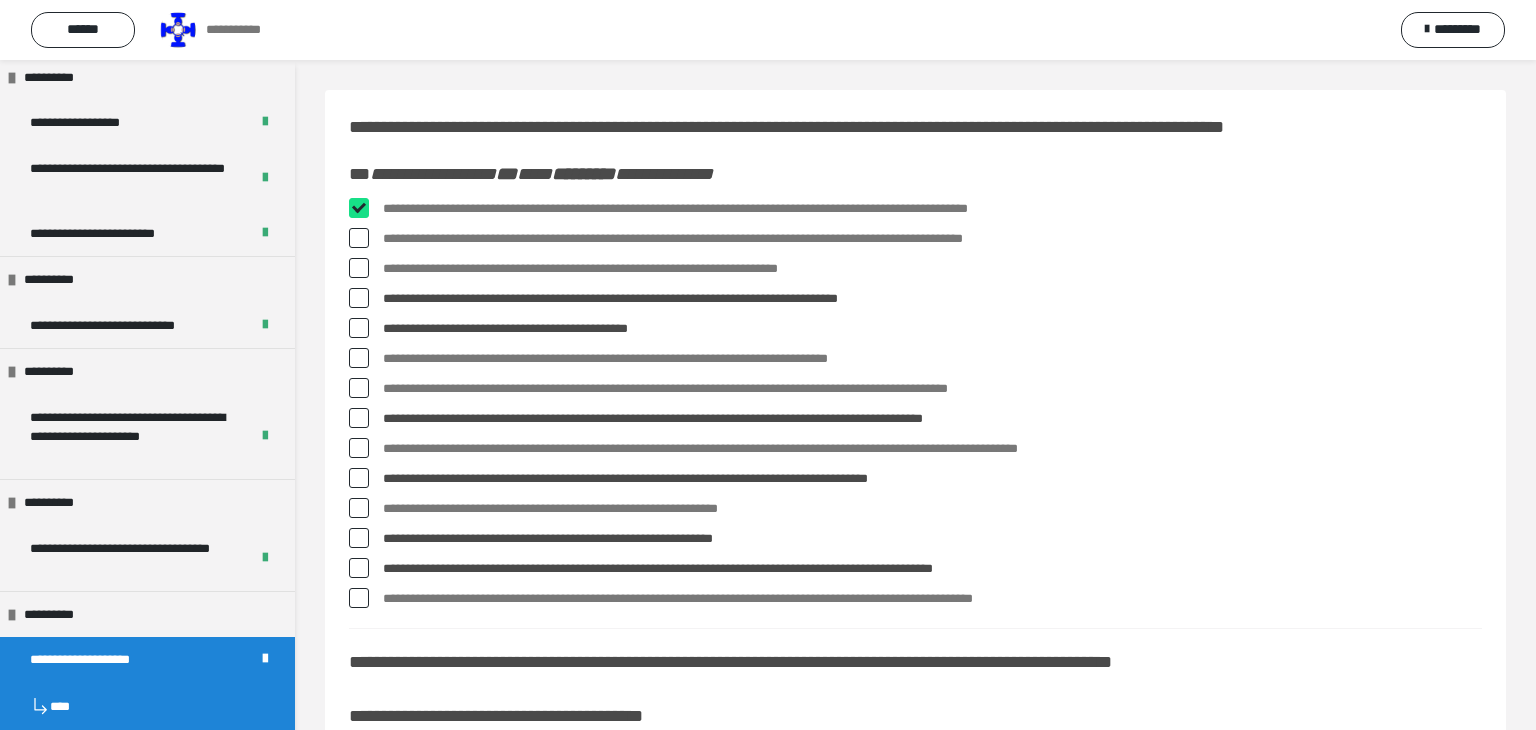checkbox on "****" 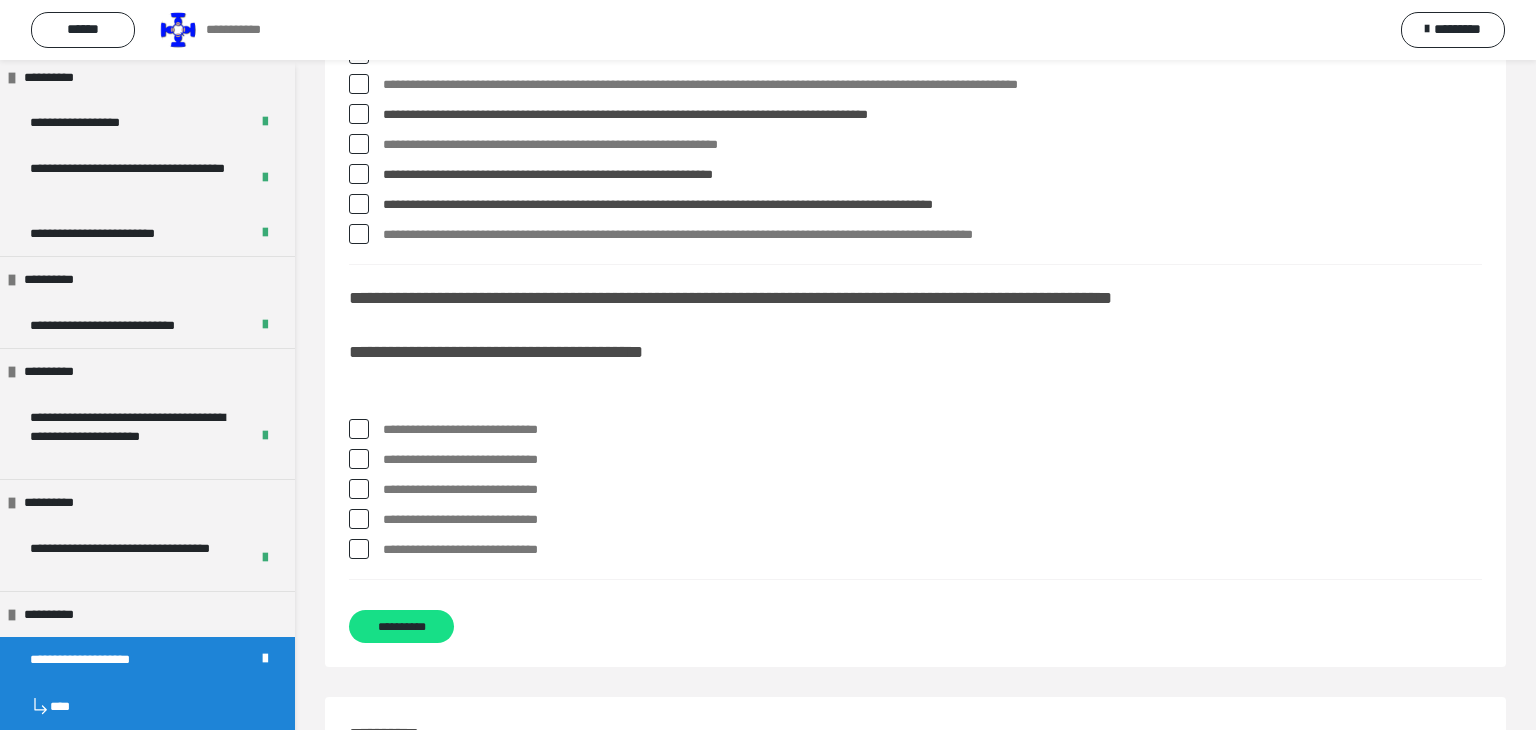 scroll, scrollTop: 365, scrollLeft: 0, axis: vertical 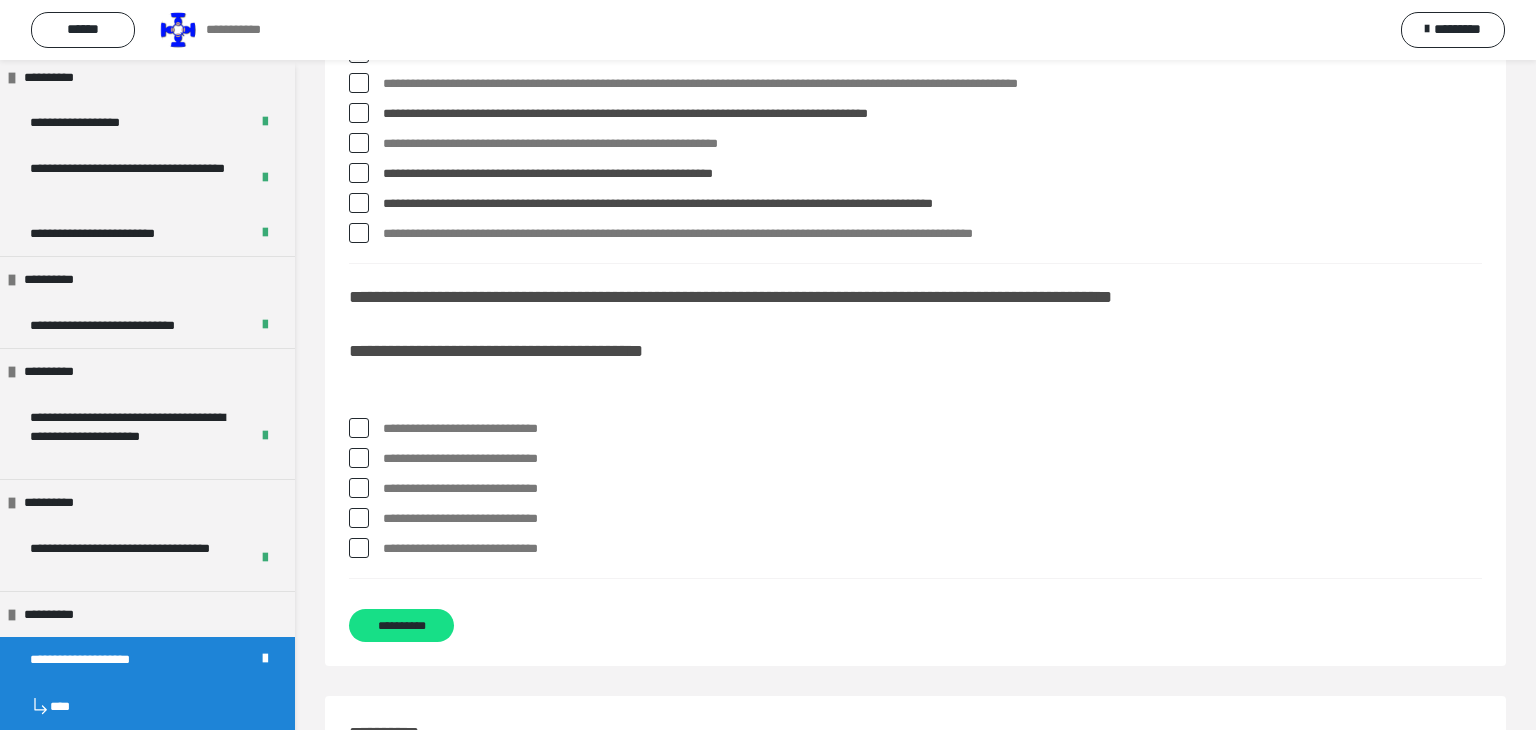 click at bounding box center (359, 428) 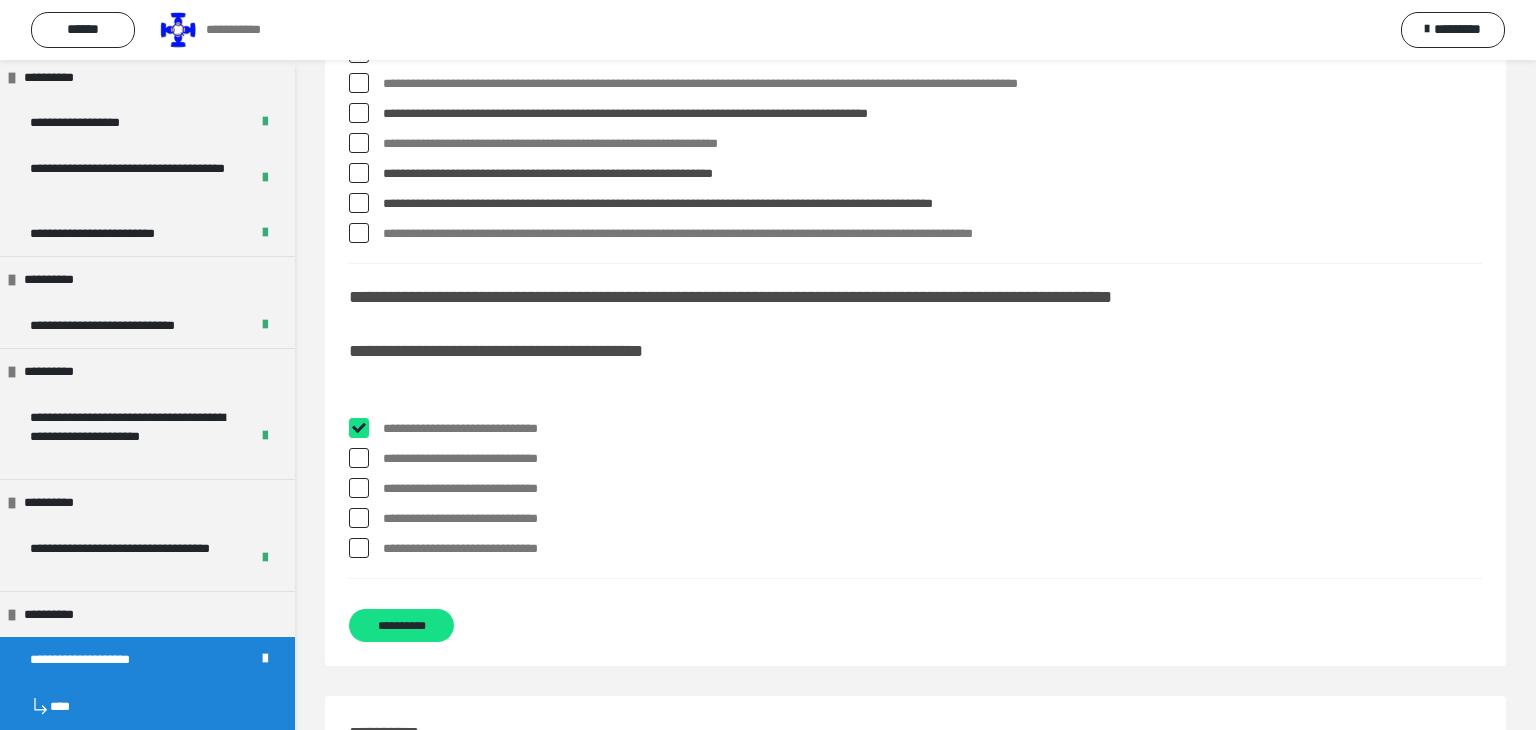 checkbox on "****" 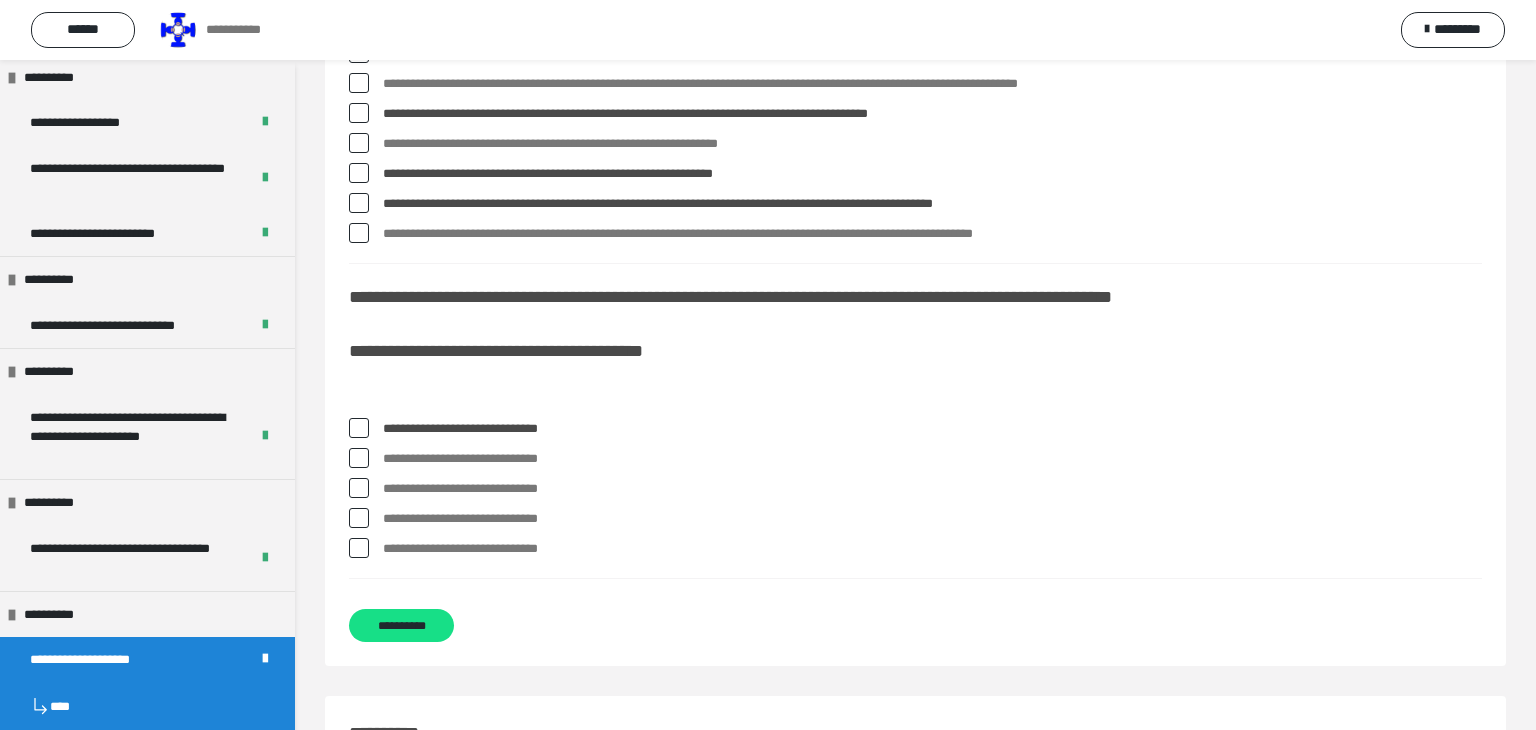 click on "**********" at bounding box center [915, 549] 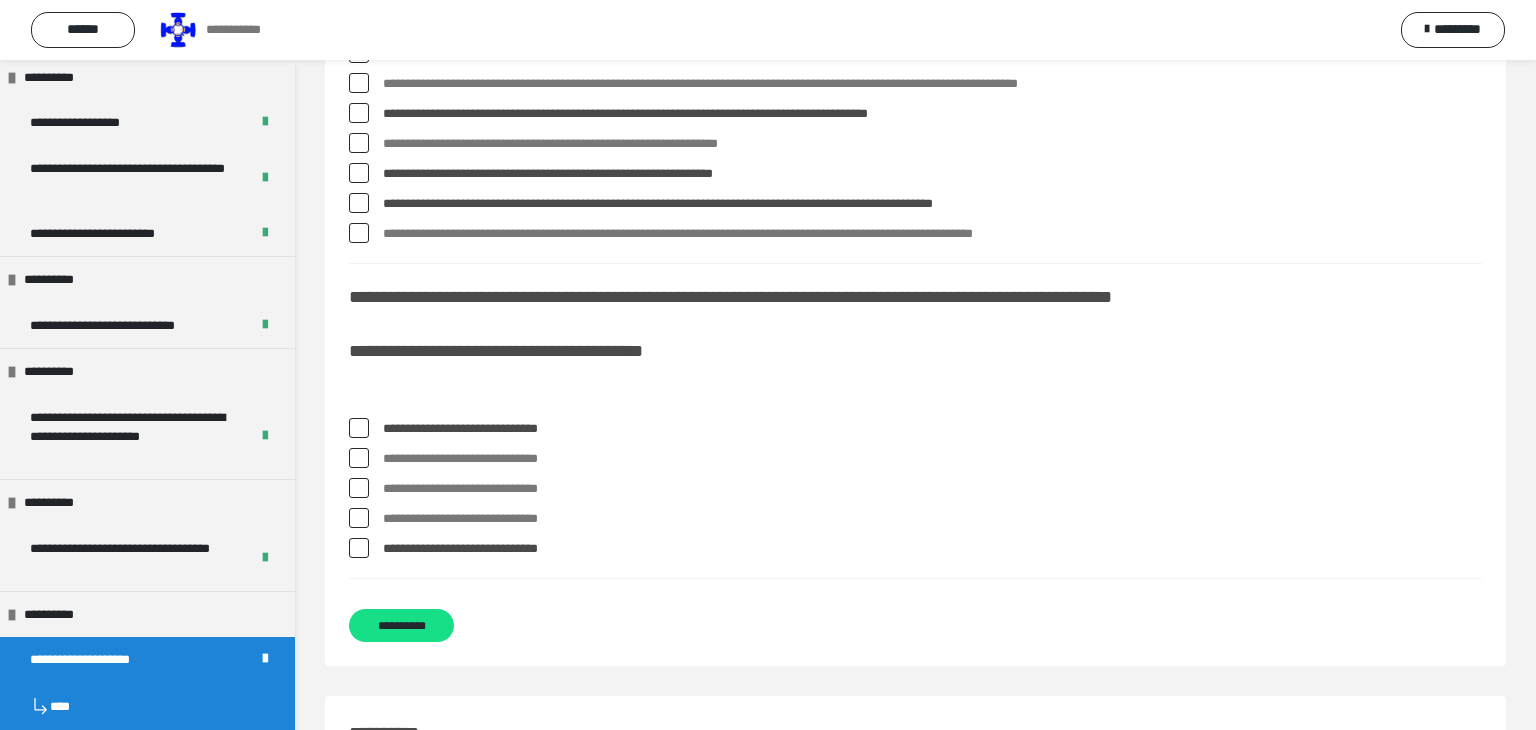 click at bounding box center [359, 548] 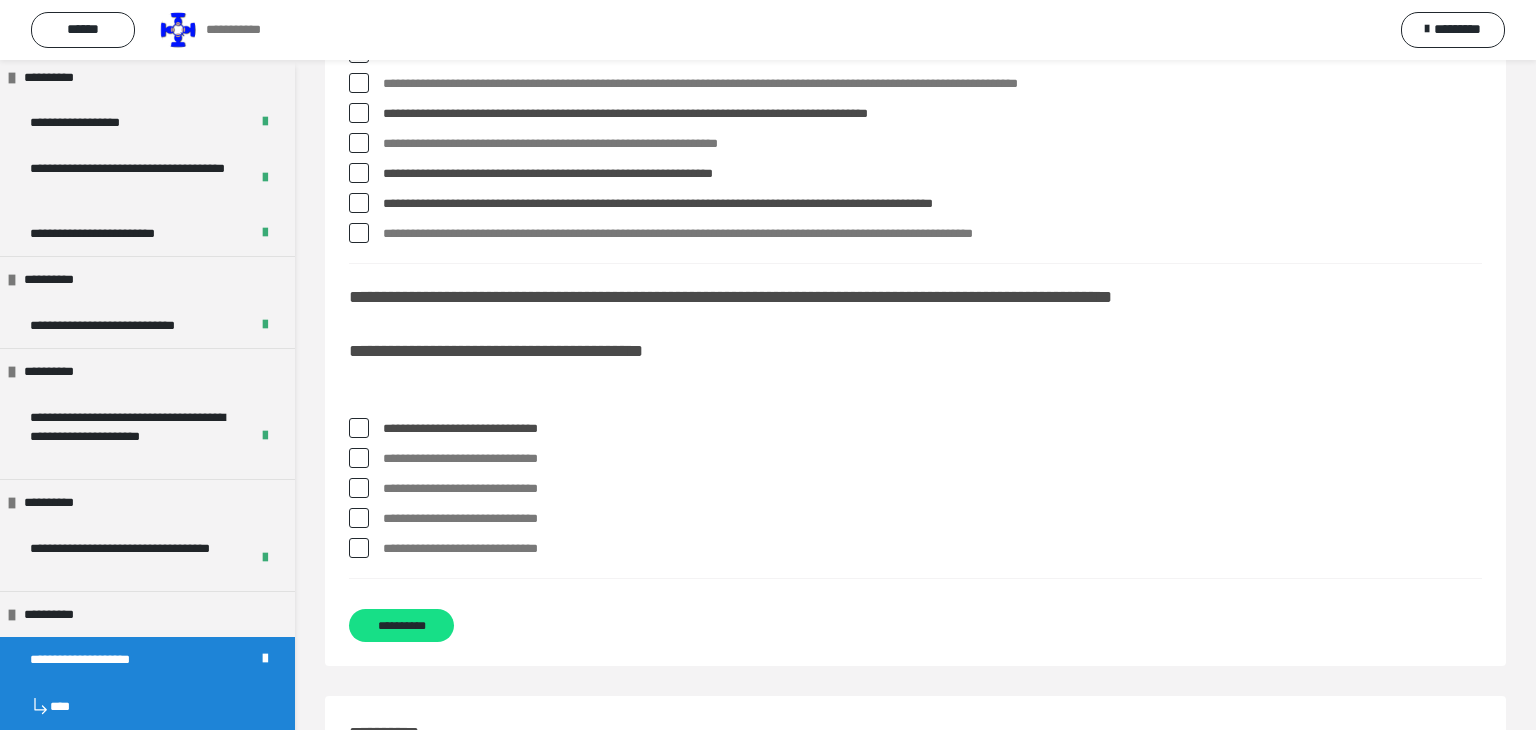 click on "**********" at bounding box center (915, 549) 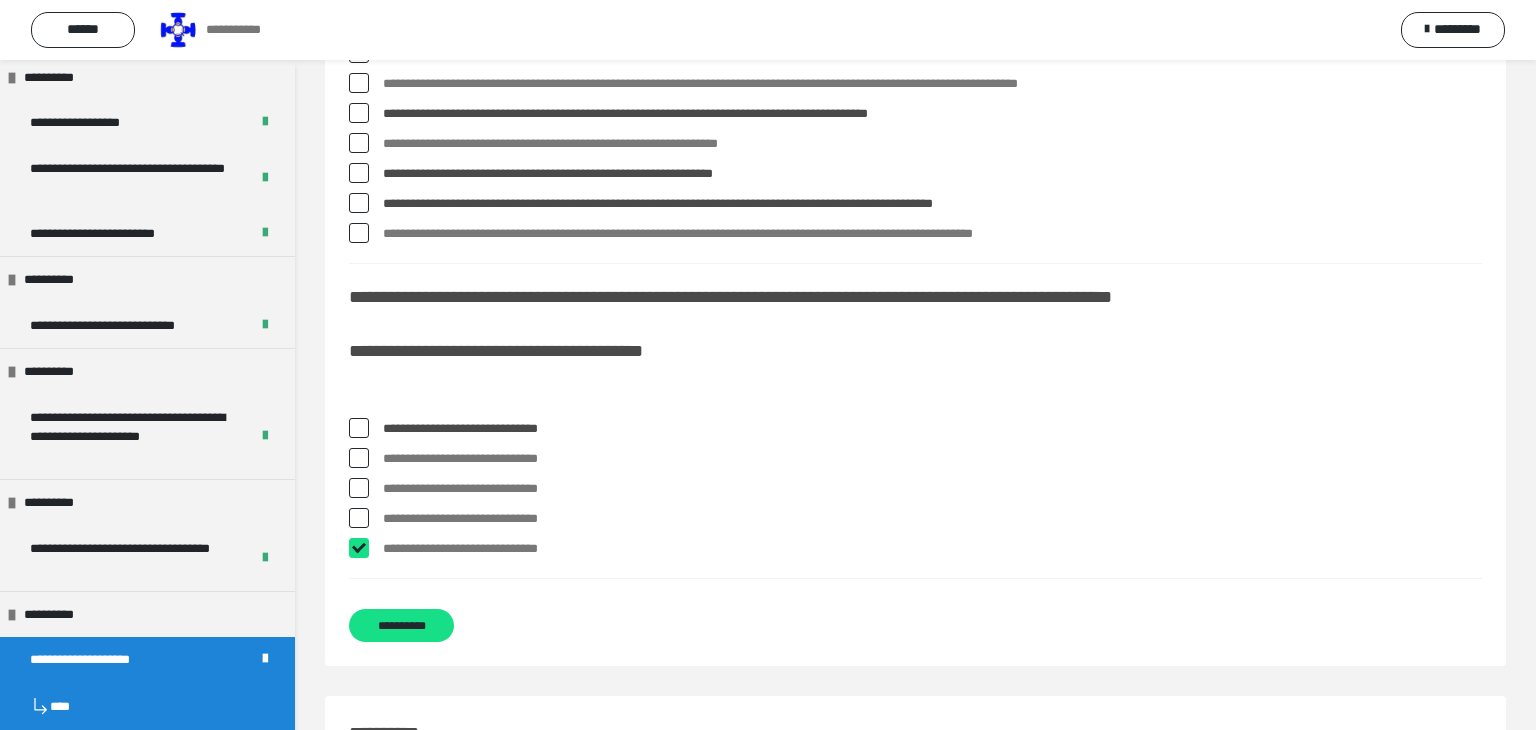 checkbox on "****" 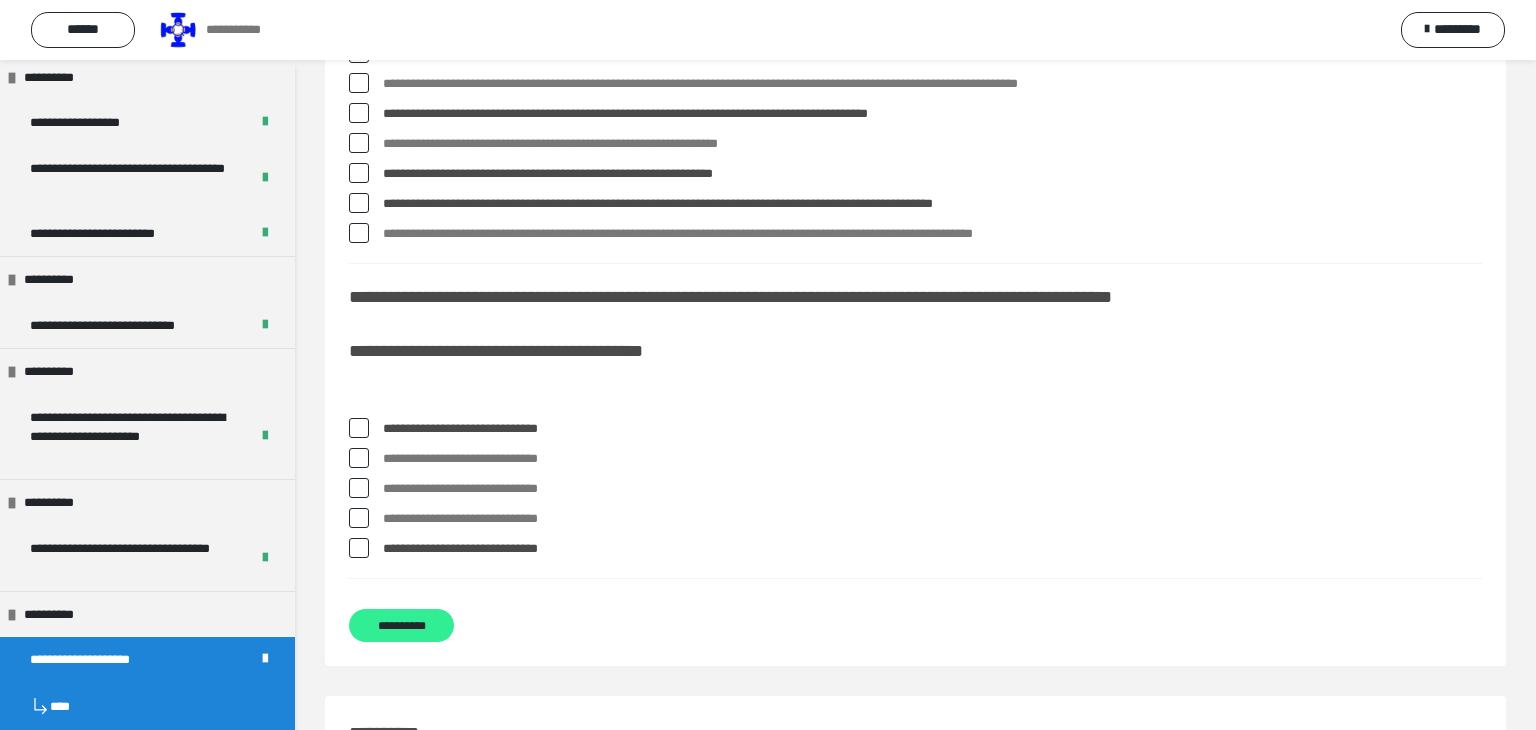 click on "**********" at bounding box center (401, 625) 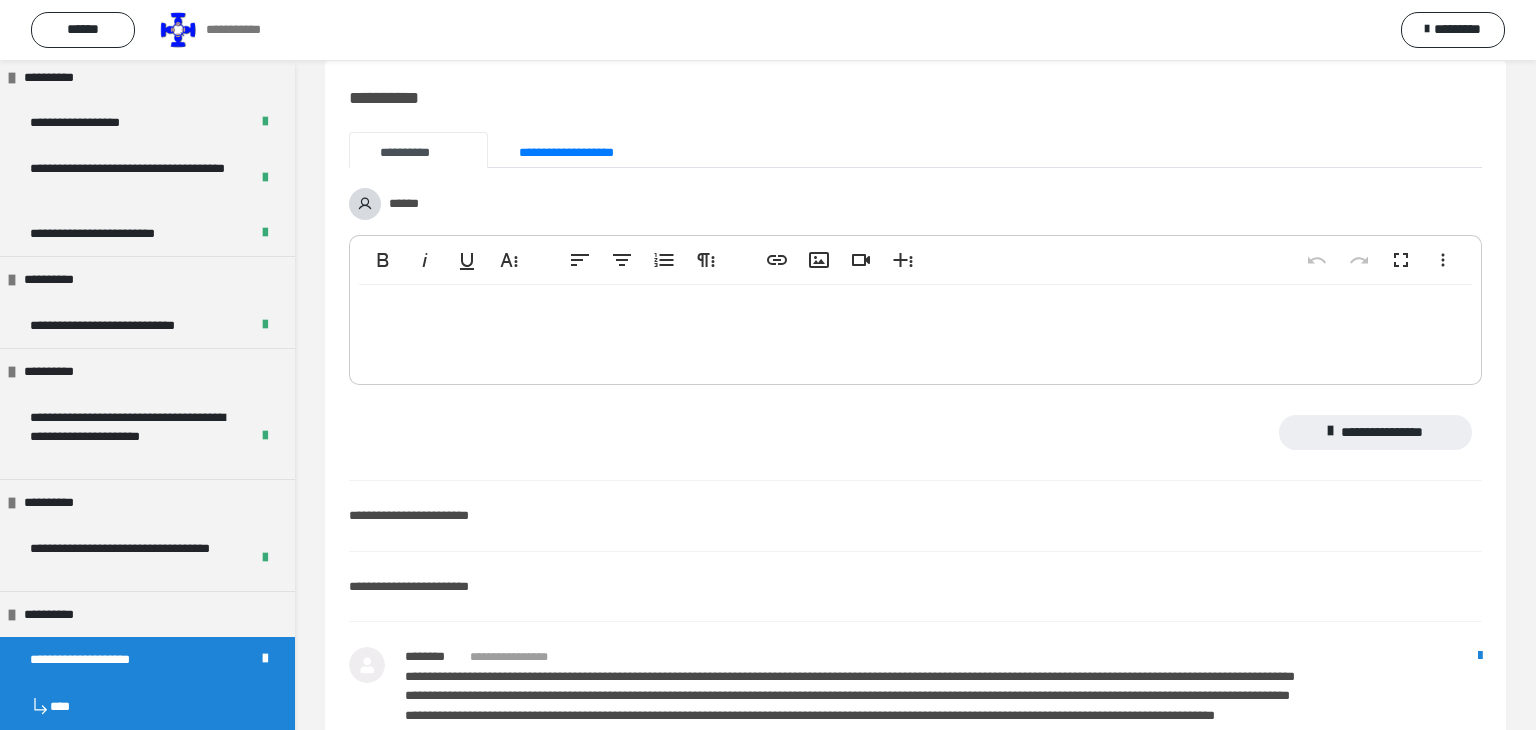 scroll, scrollTop: 0, scrollLeft: 0, axis: both 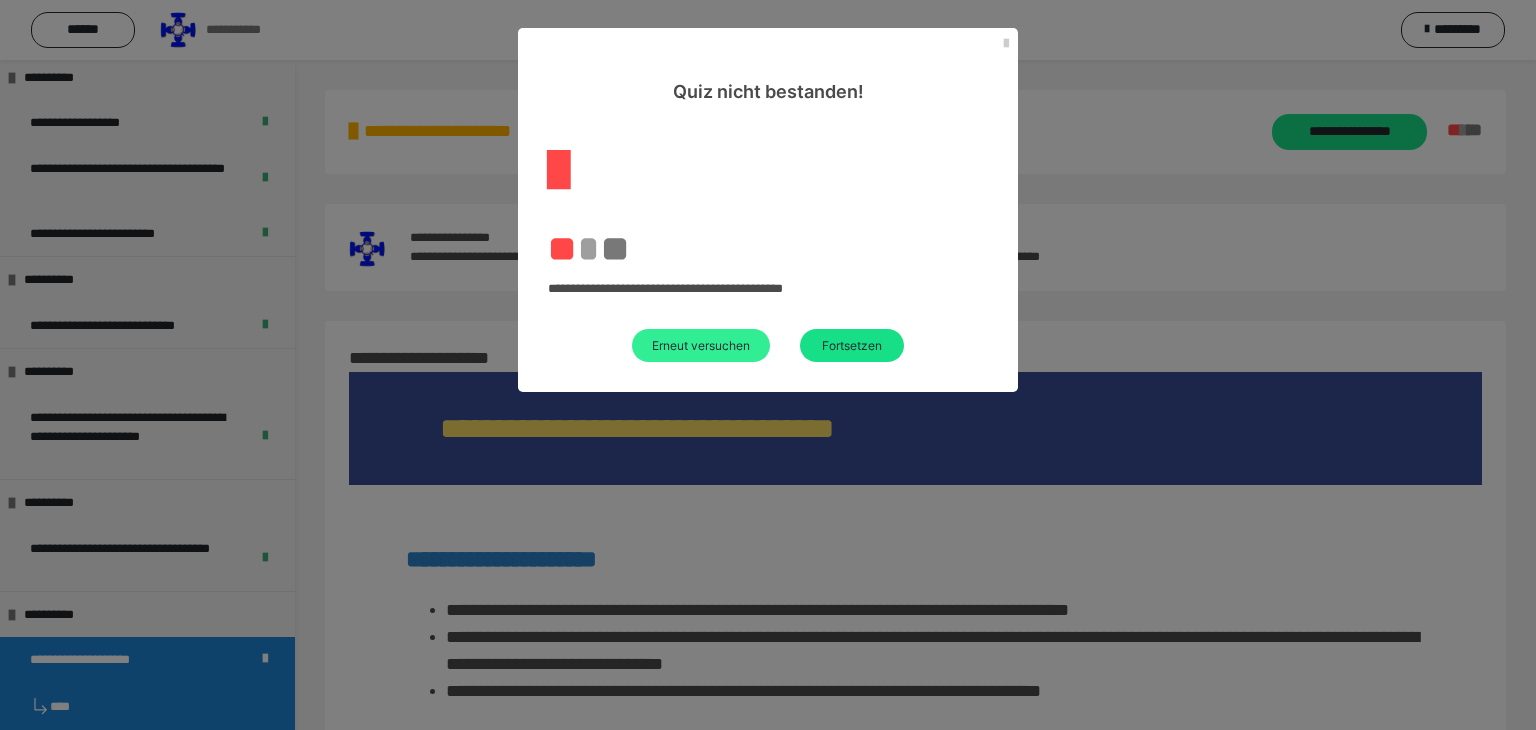 click on "Erneut versuchen" at bounding box center [701, 345] 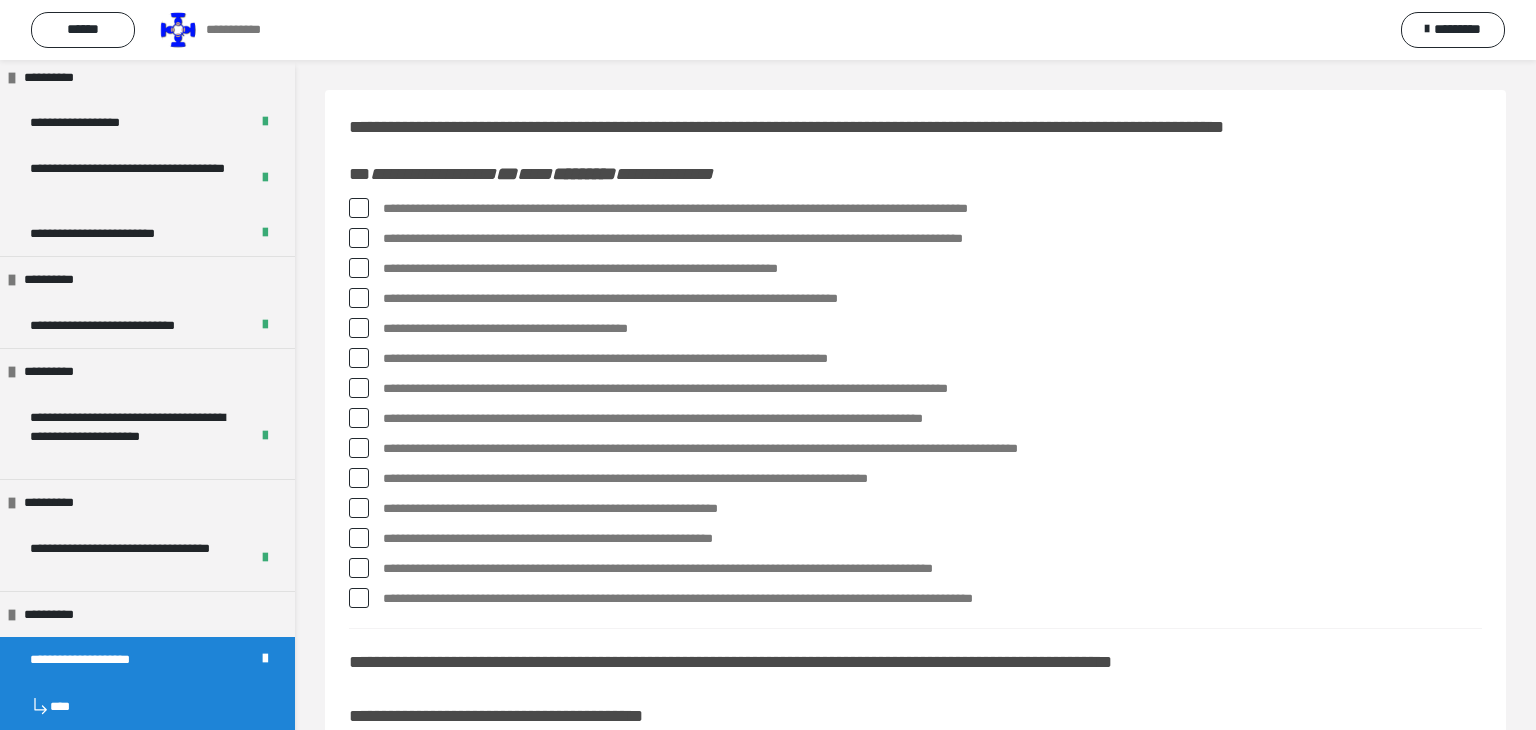 click at bounding box center [359, 598] 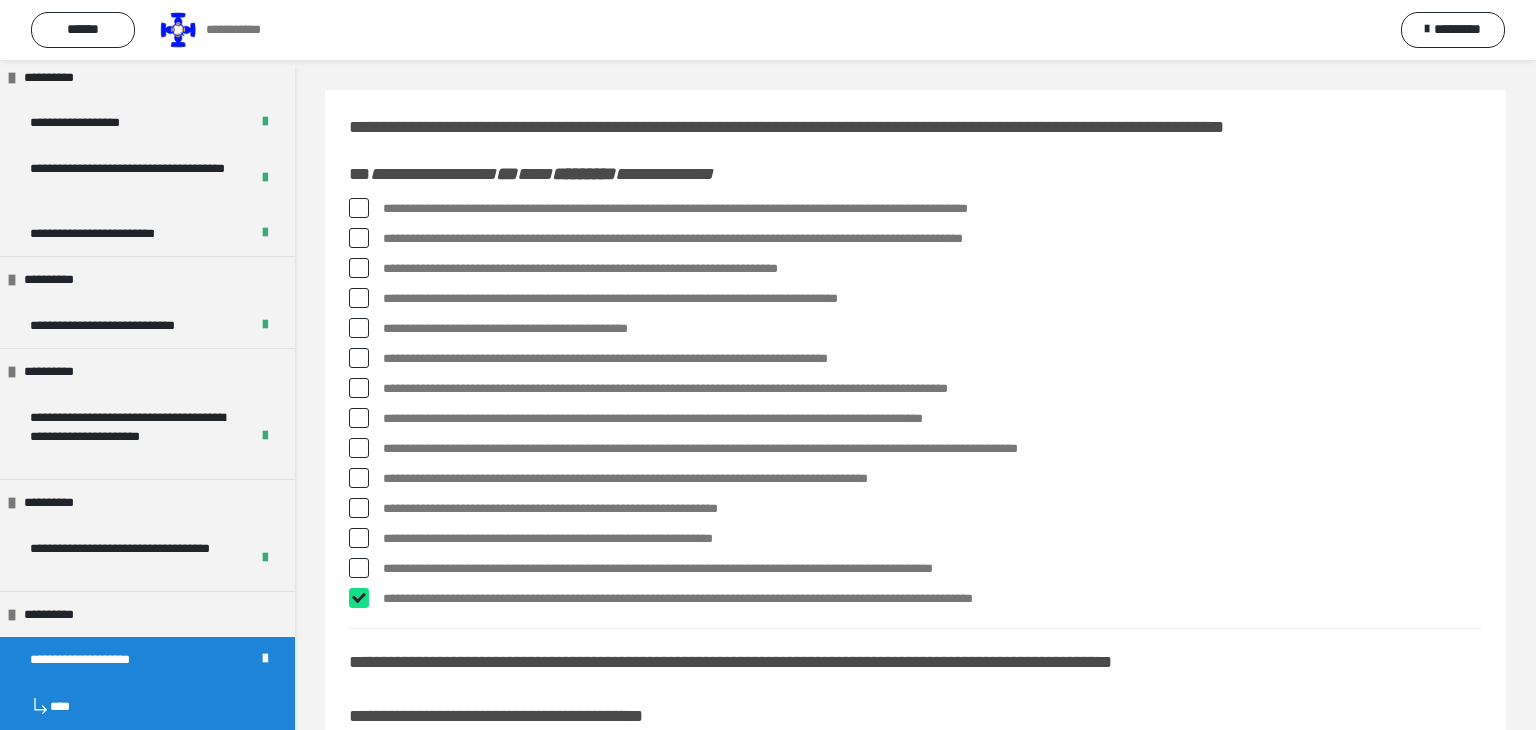 checkbox on "****" 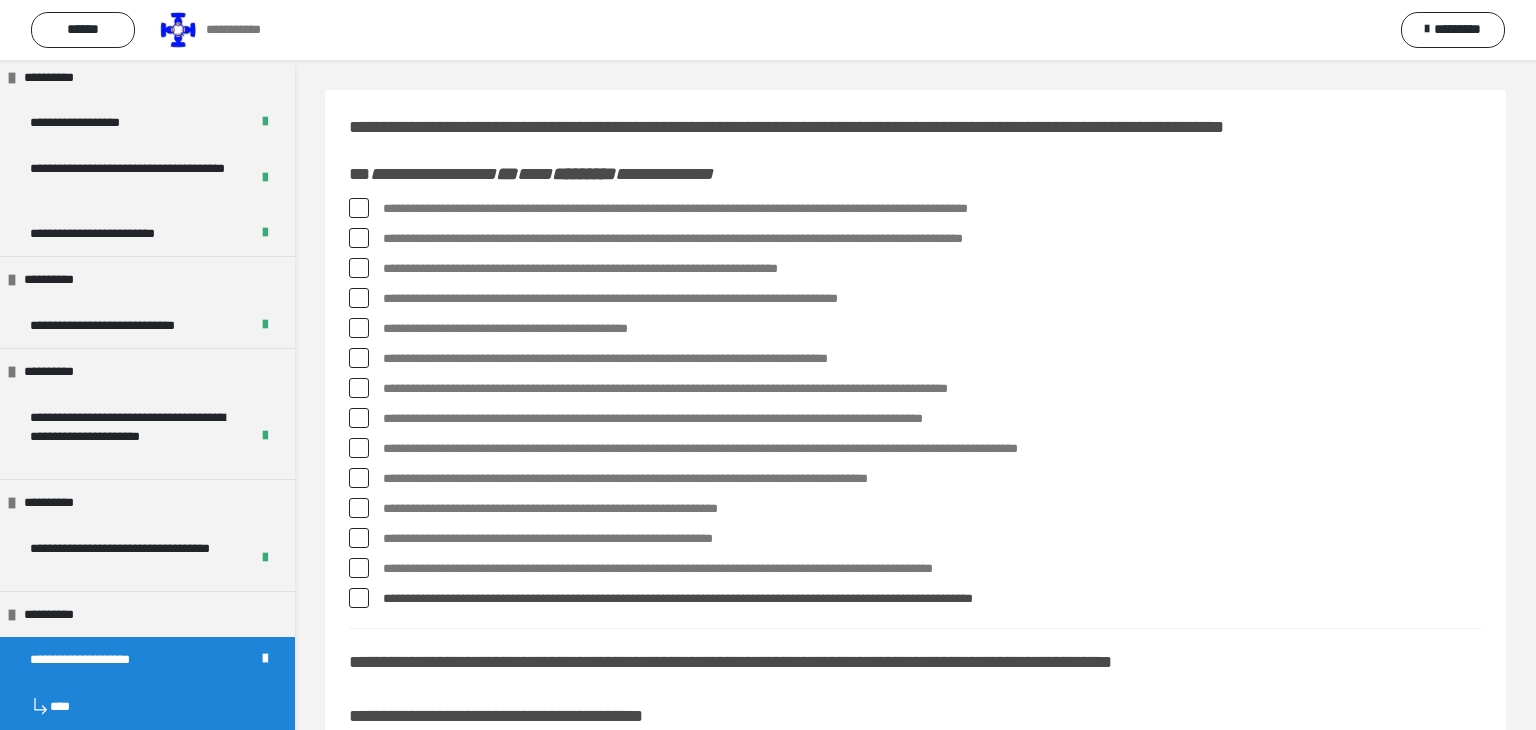 click at bounding box center [359, 508] 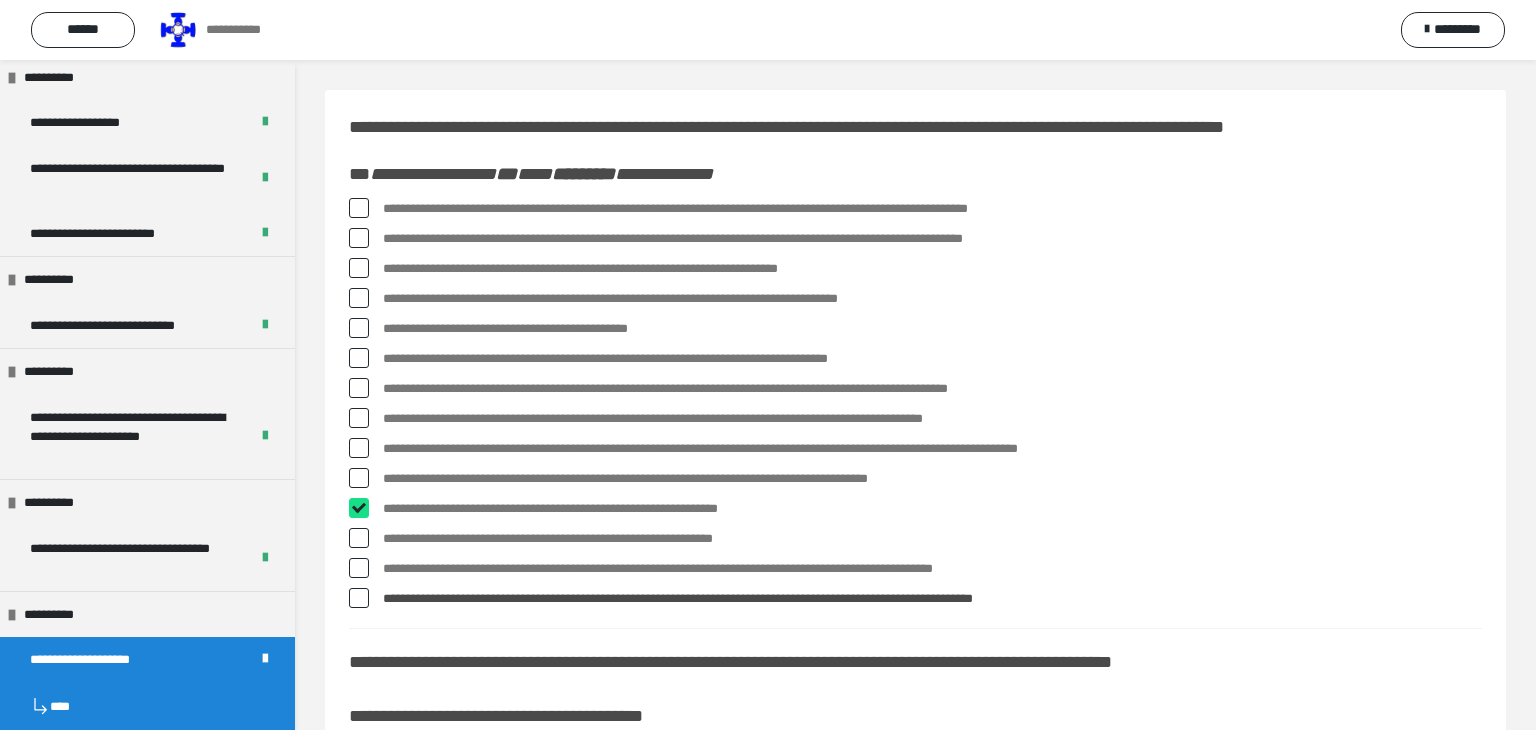 checkbox on "****" 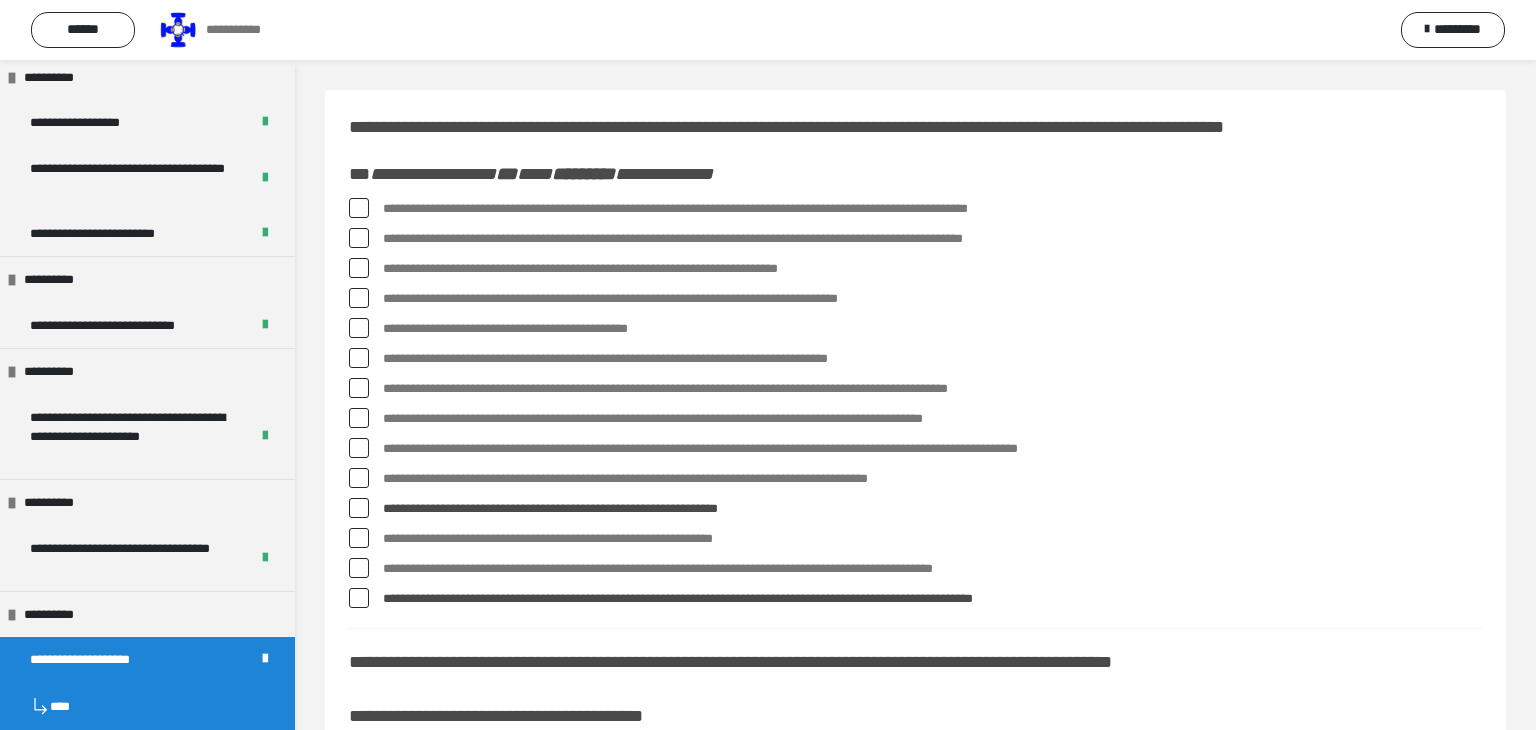 click at bounding box center (359, 478) 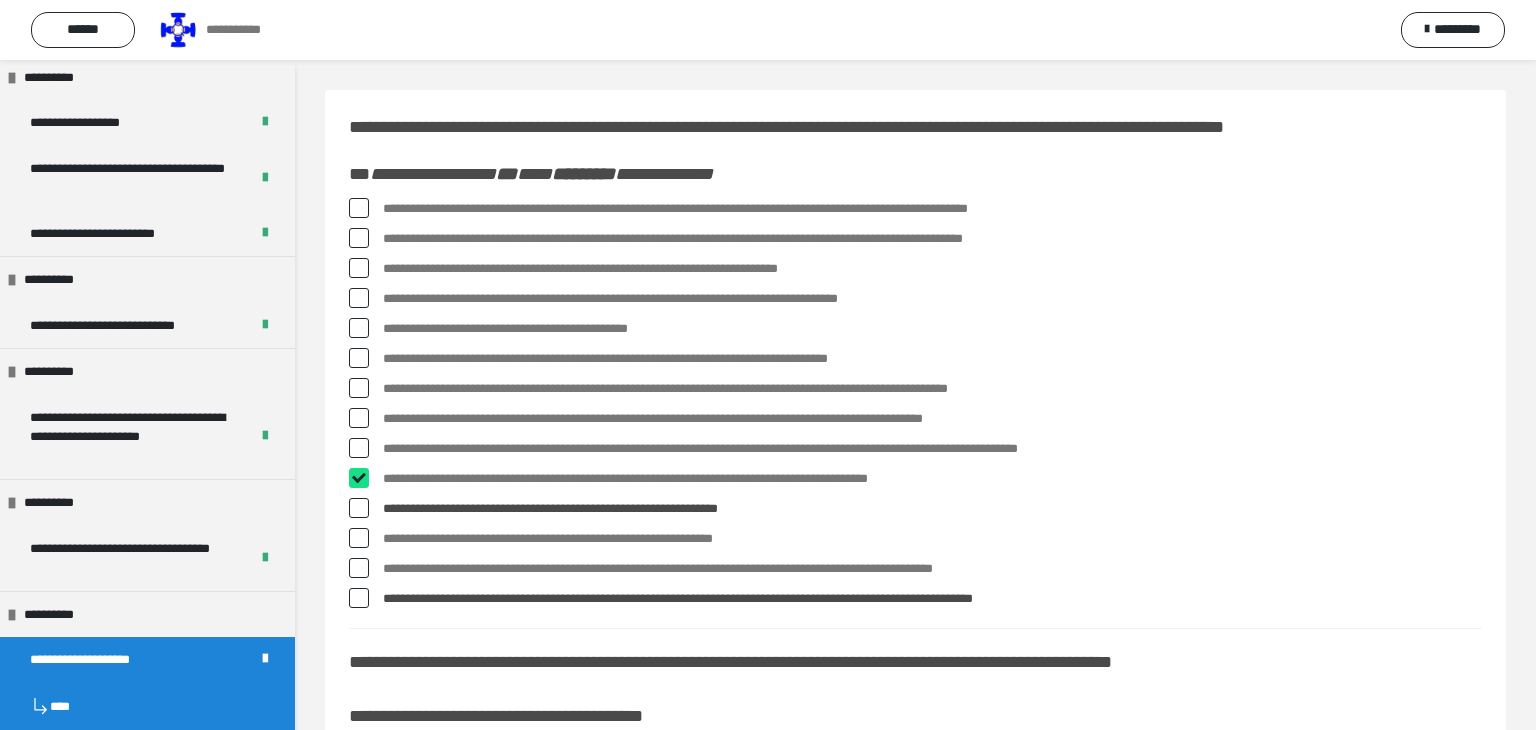 checkbox on "****" 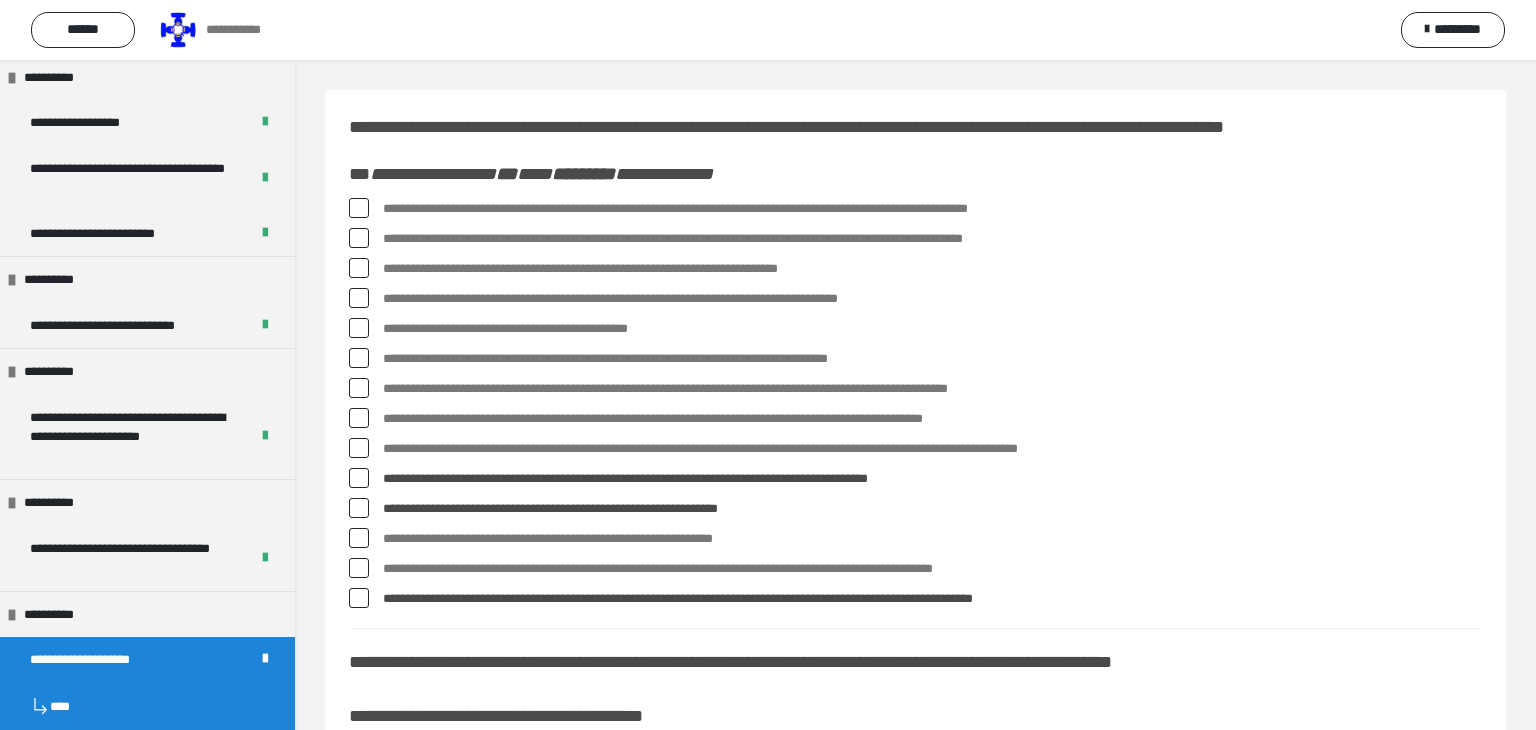 click at bounding box center [359, 418] 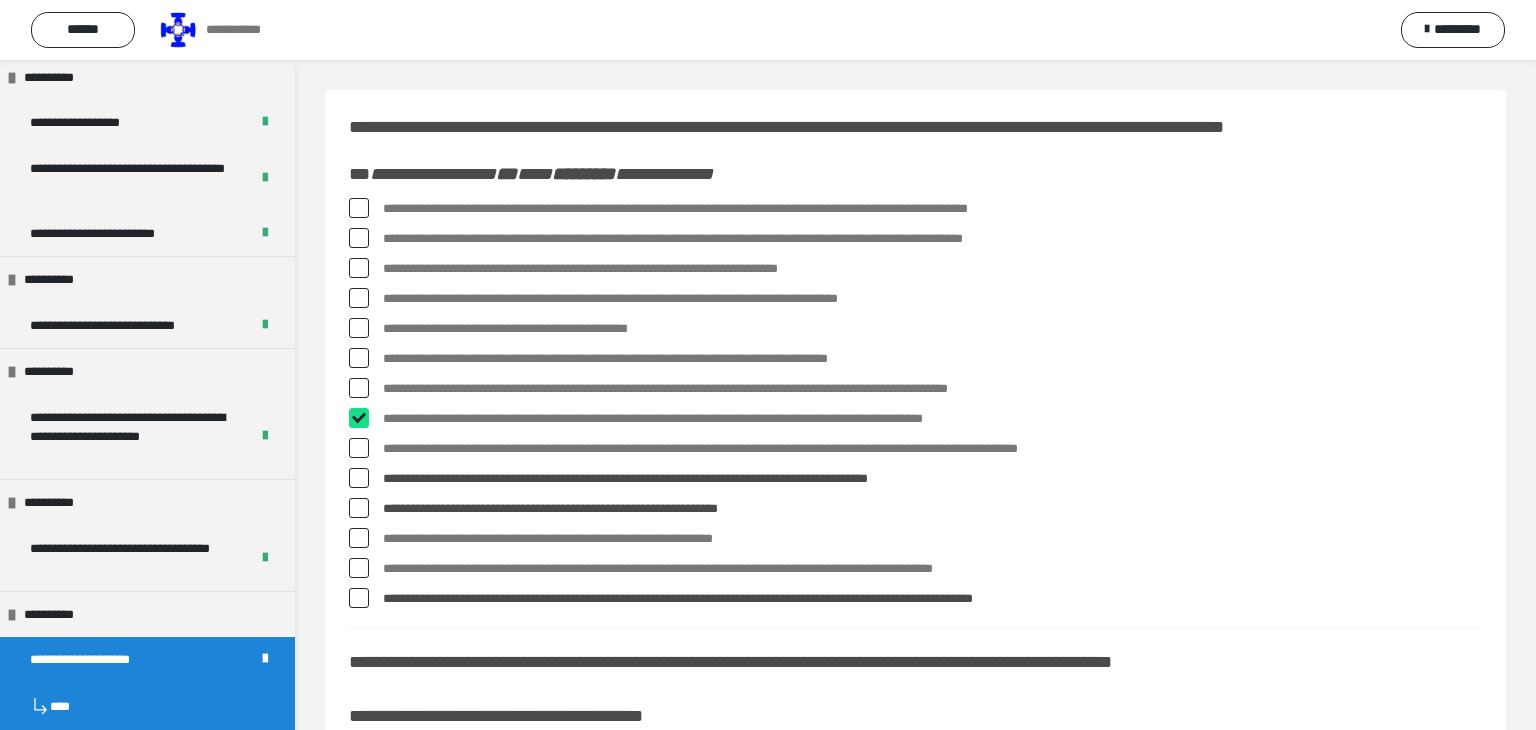 checkbox on "****" 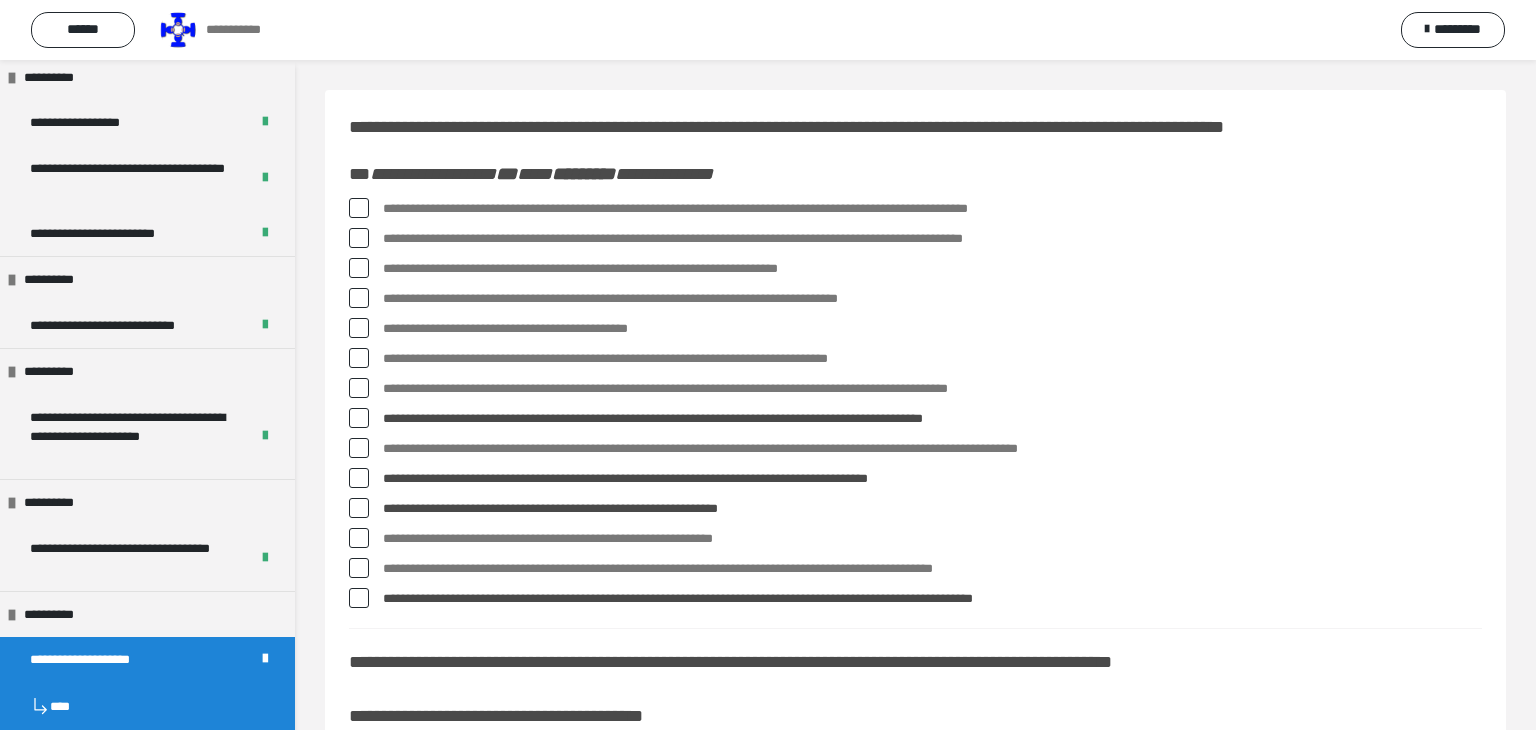 click at bounding box center [359, 328] 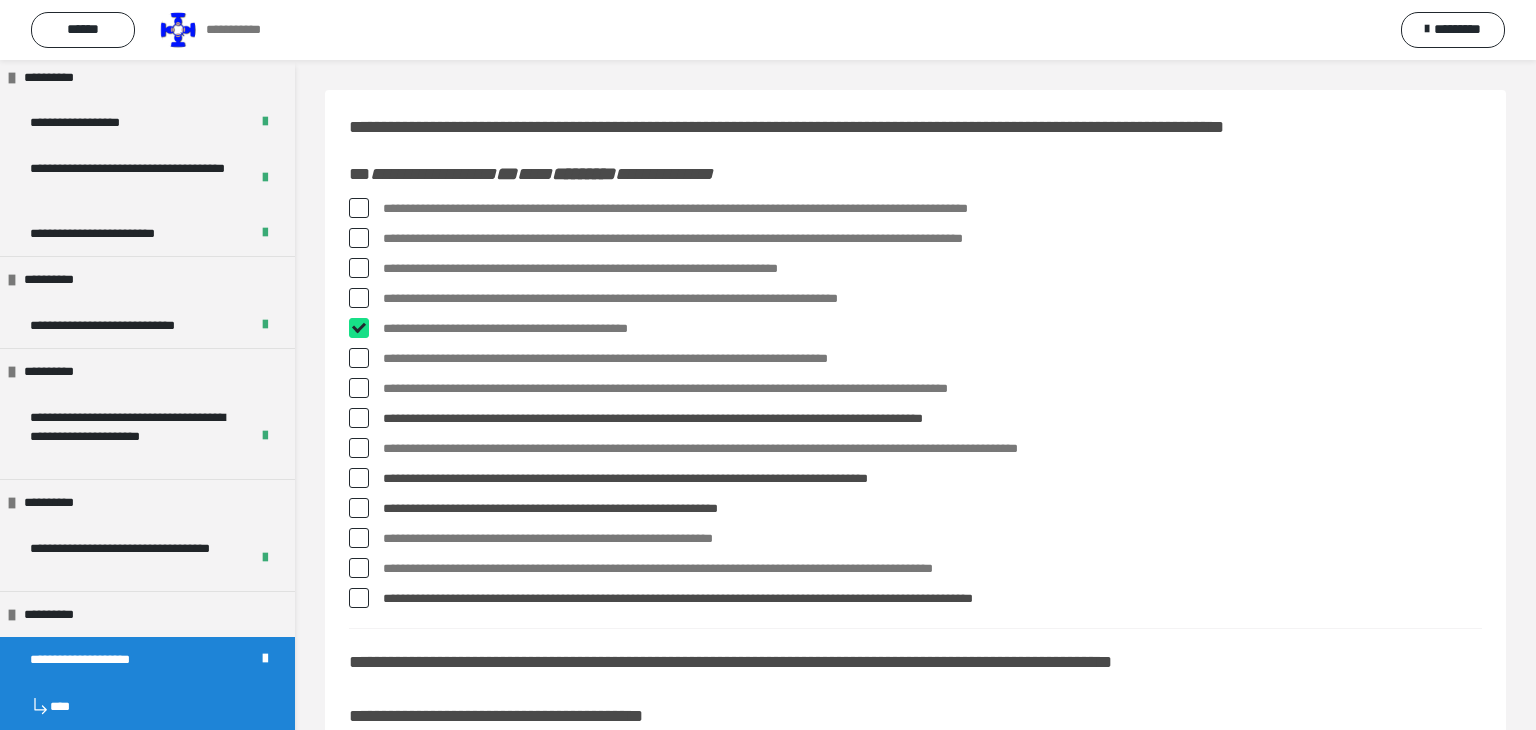 checkbox on "****" 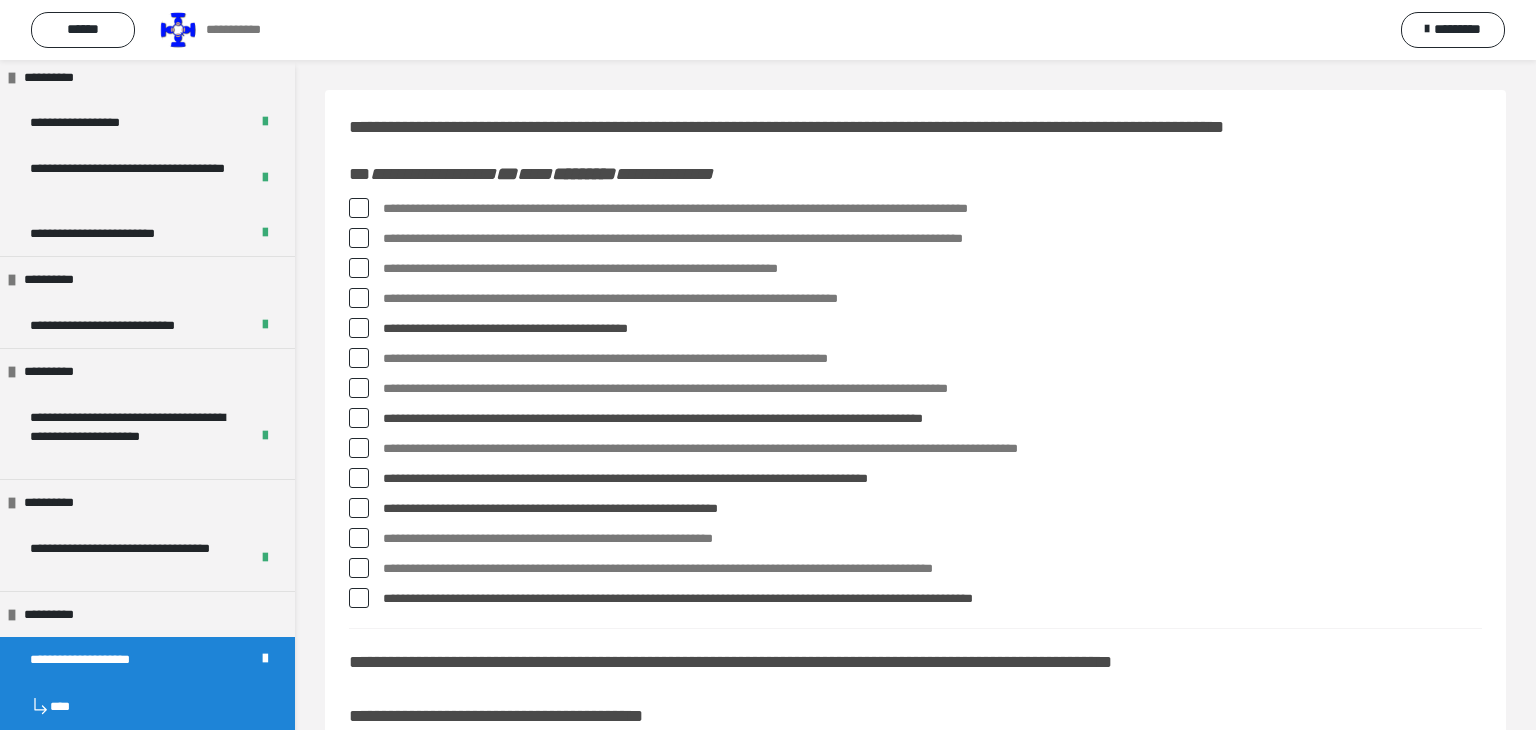 click at bounding box center (359, 298) 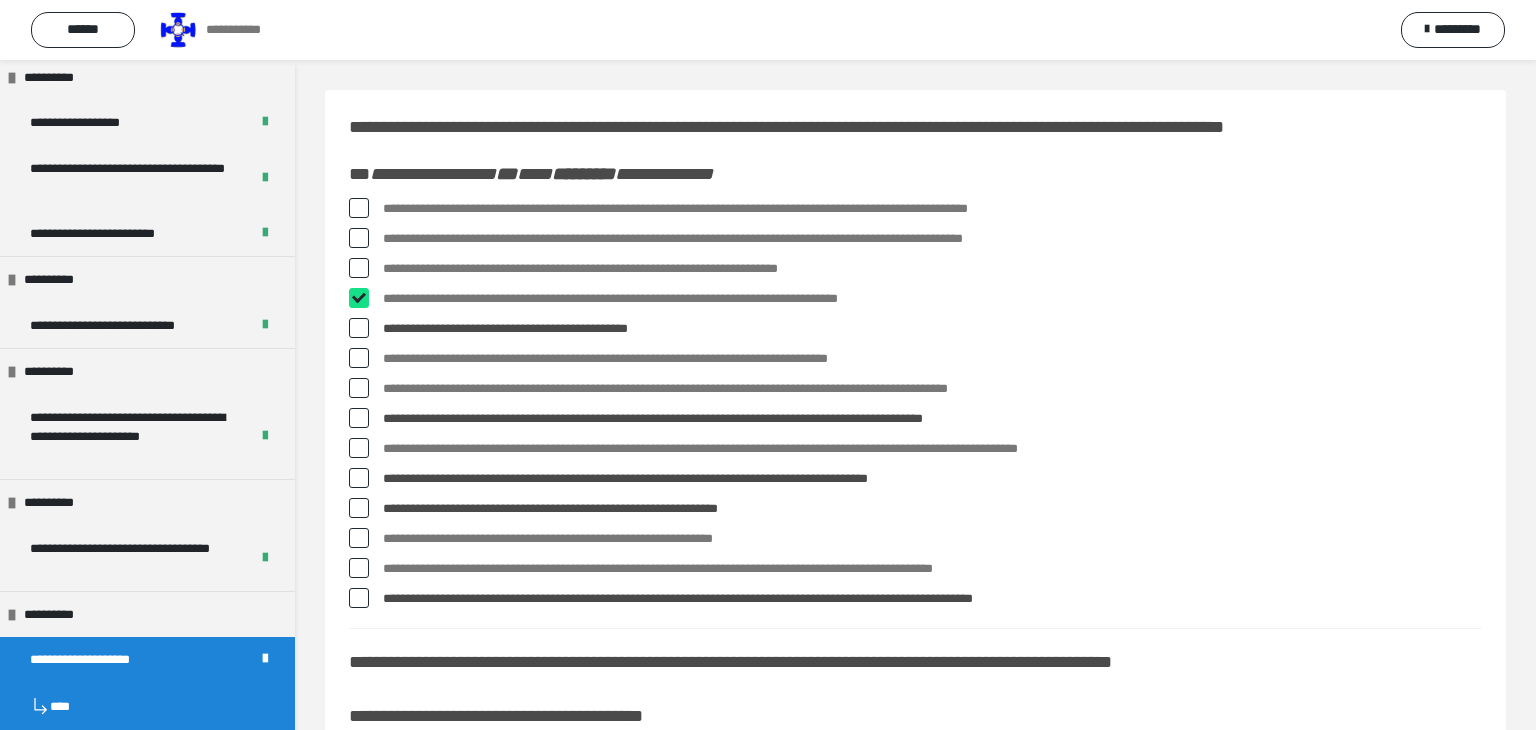 checkbox on "****" 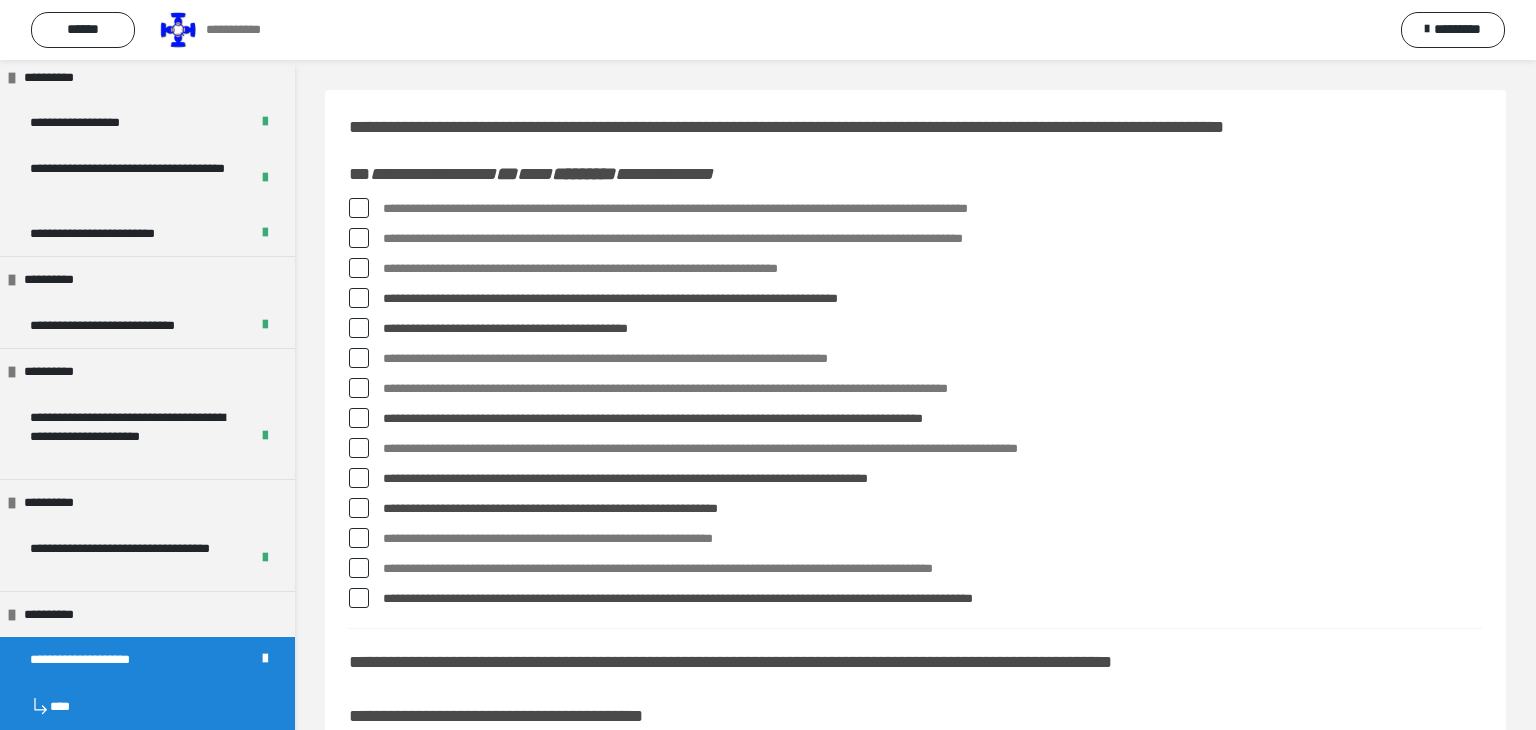 click on "**********" at bounding box center [915, 209] 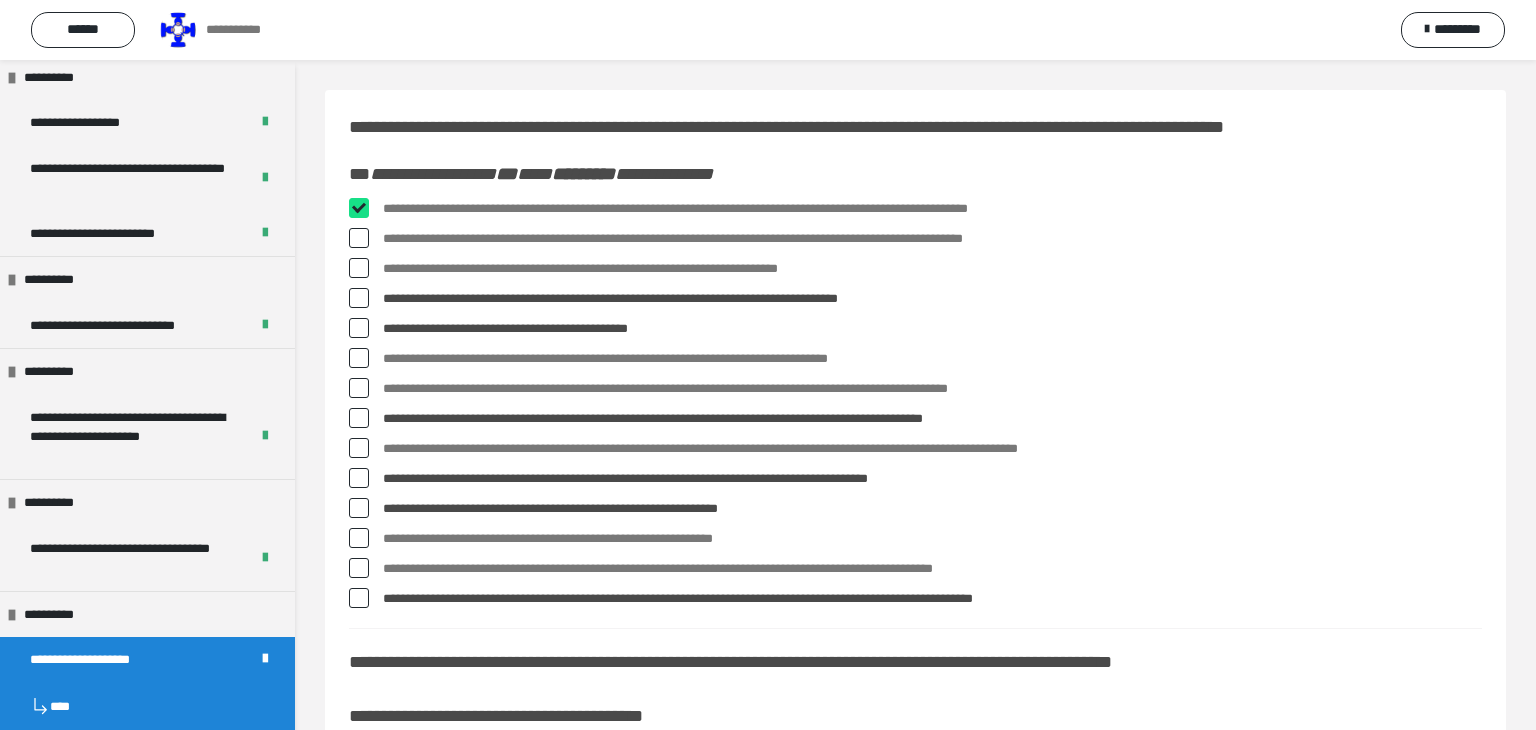 checkbox on "****" 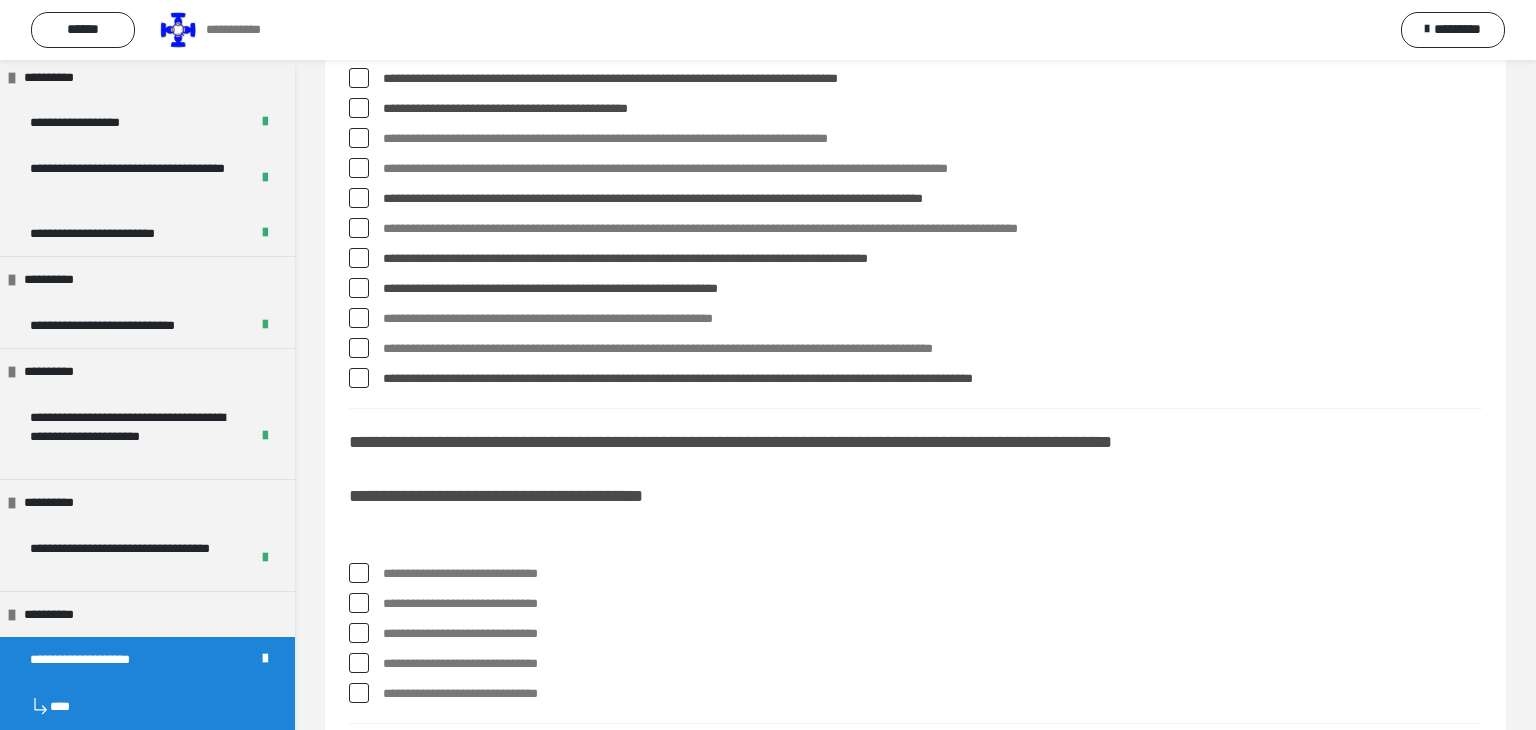 scroll, scrollTop: 268, scrollLeft: 0, axis: vertical 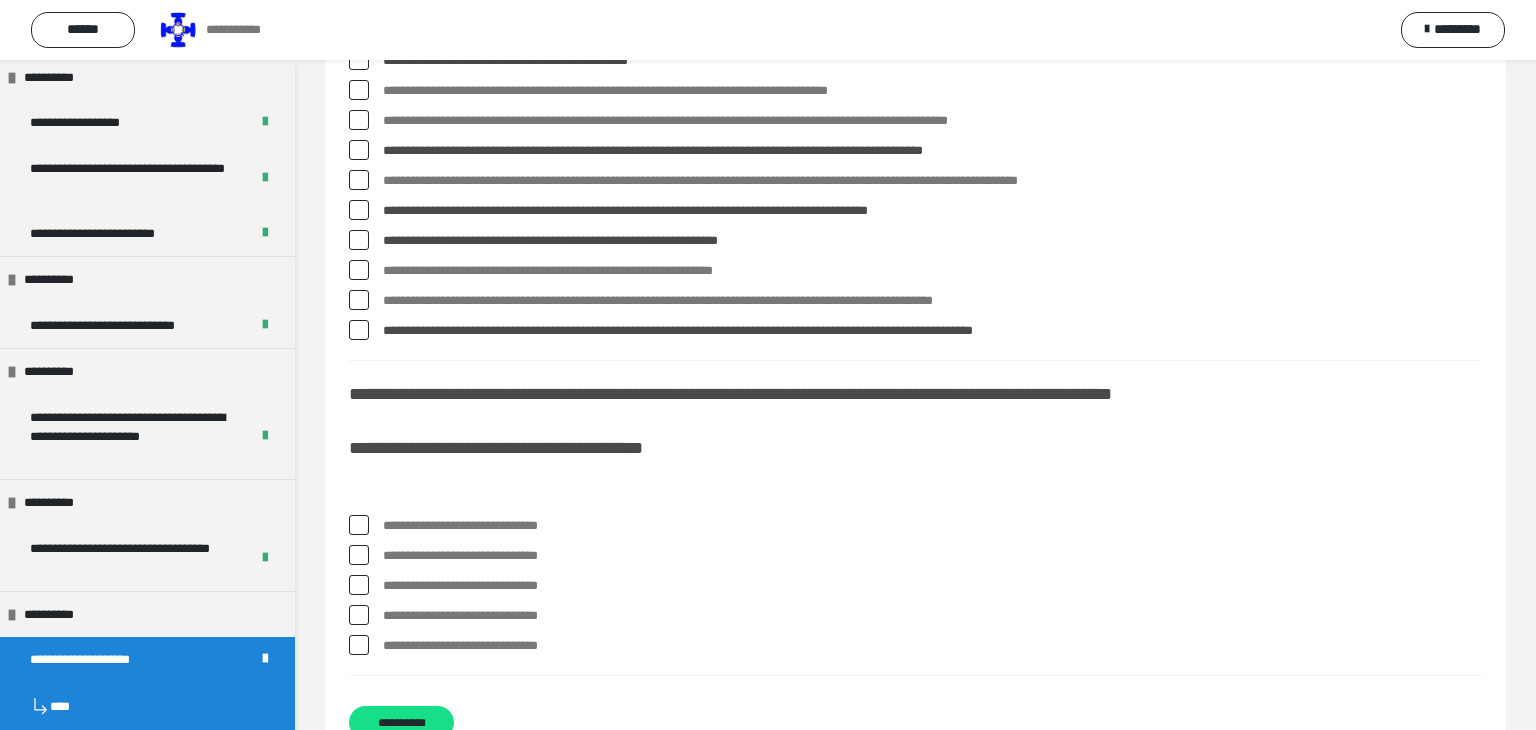 click at bounding box center [359, 525] 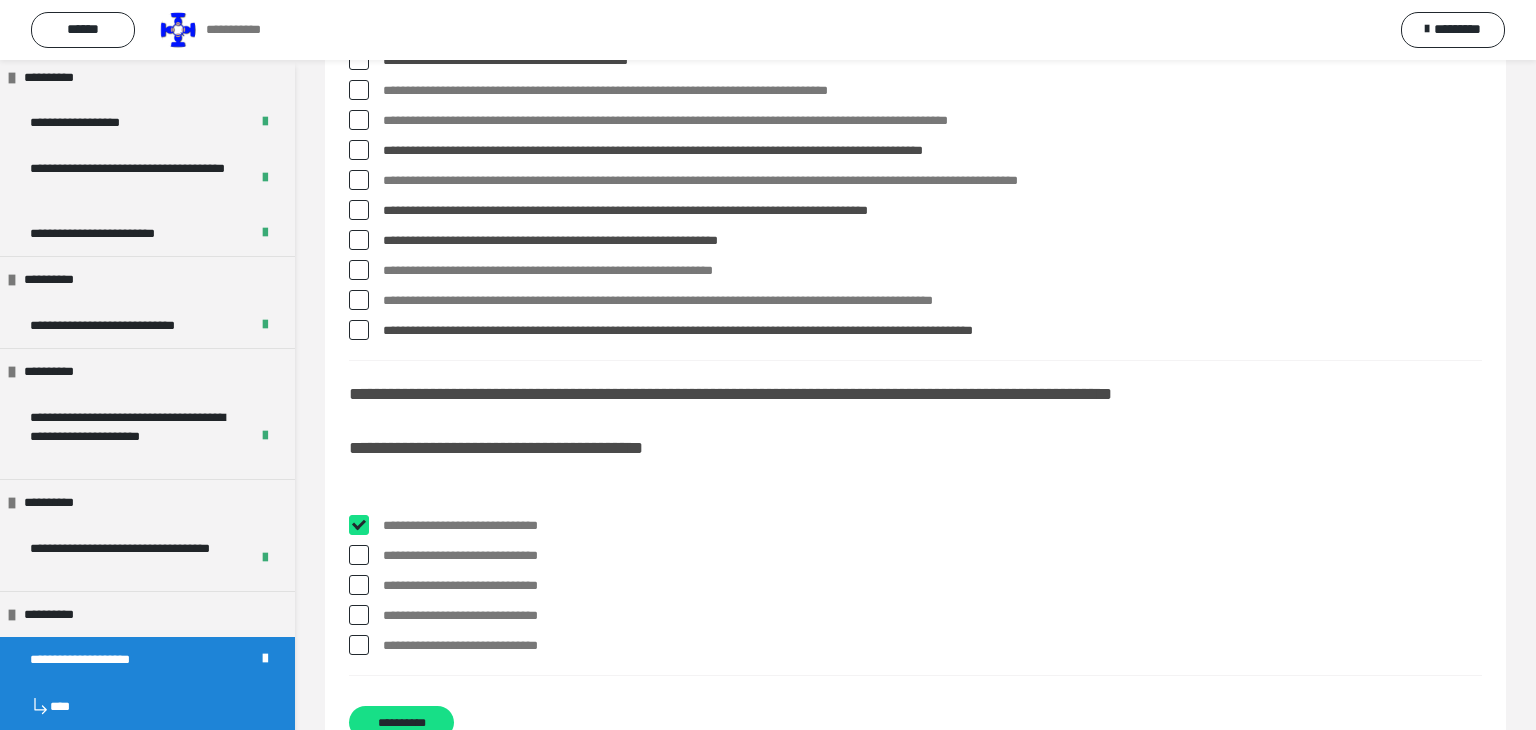 checkbox on "****" 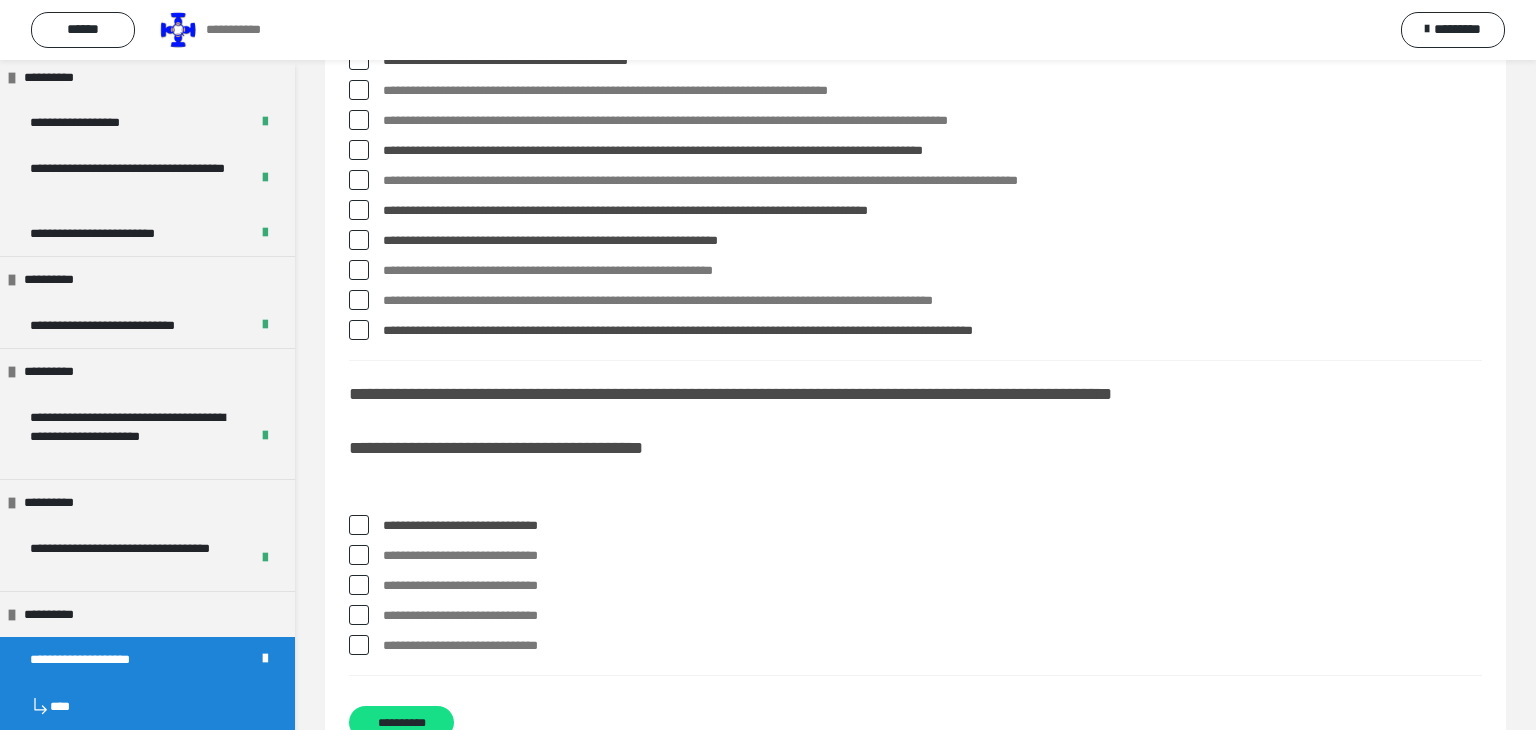 click at bounding box center [359, 645] 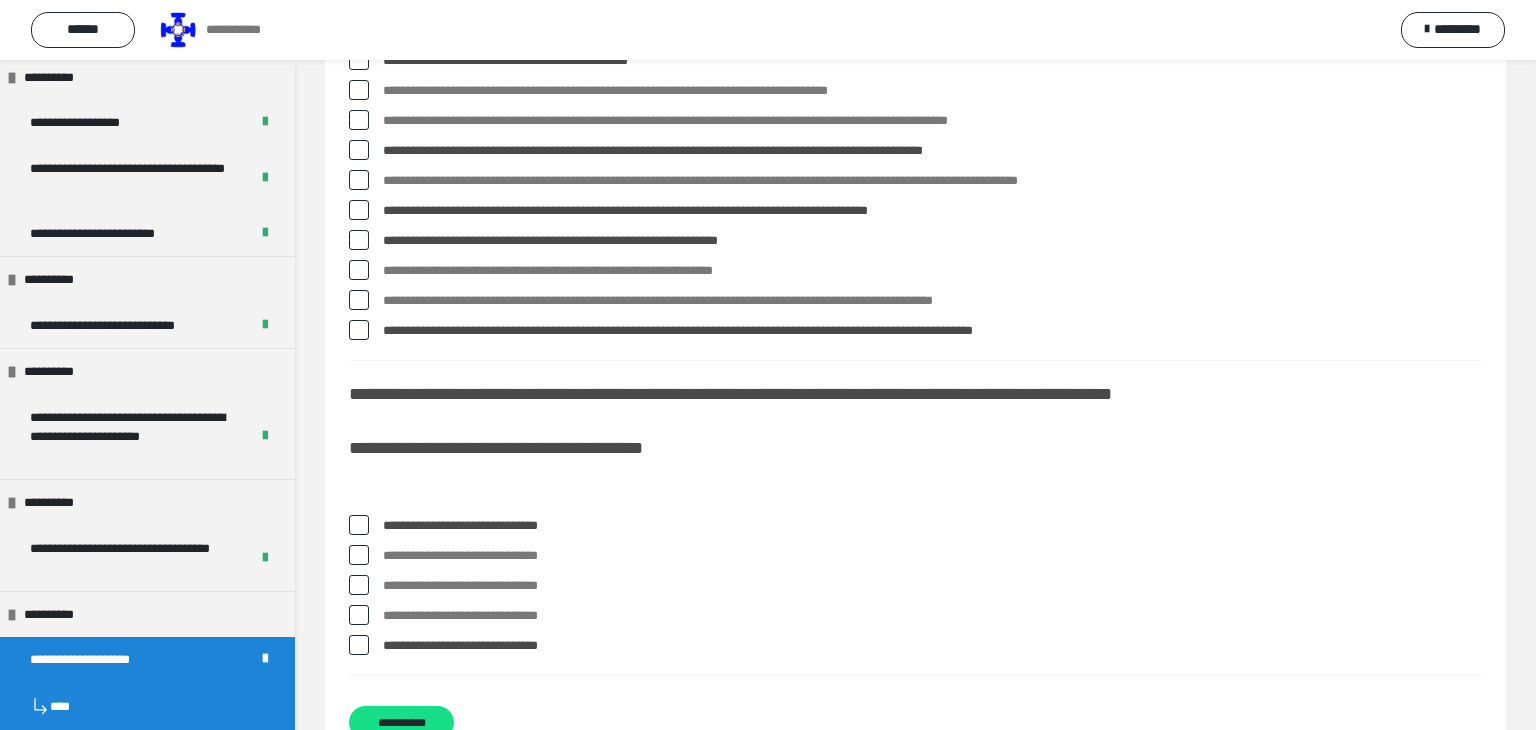 click at bounding box center [359, 645] 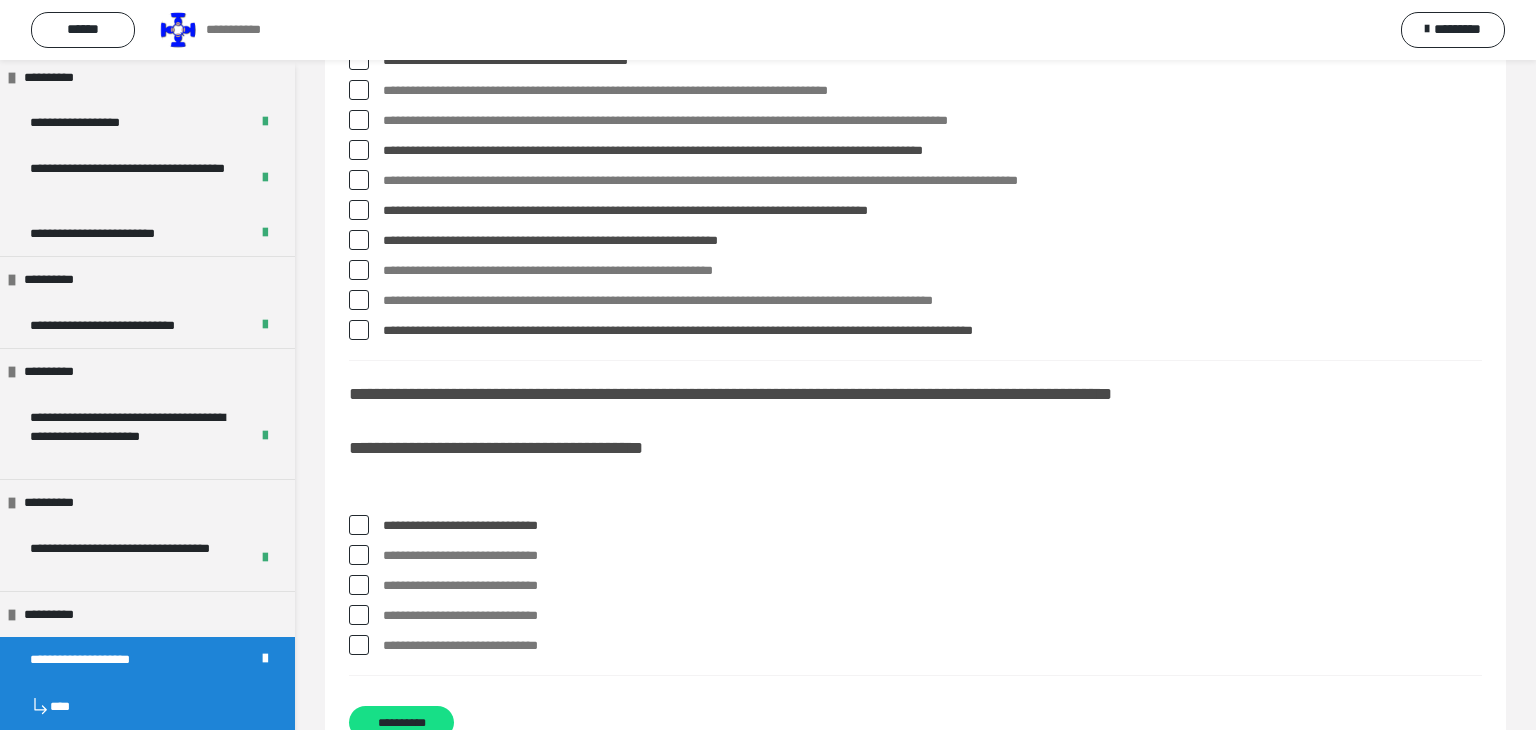 click at bounding box center (359, 645) 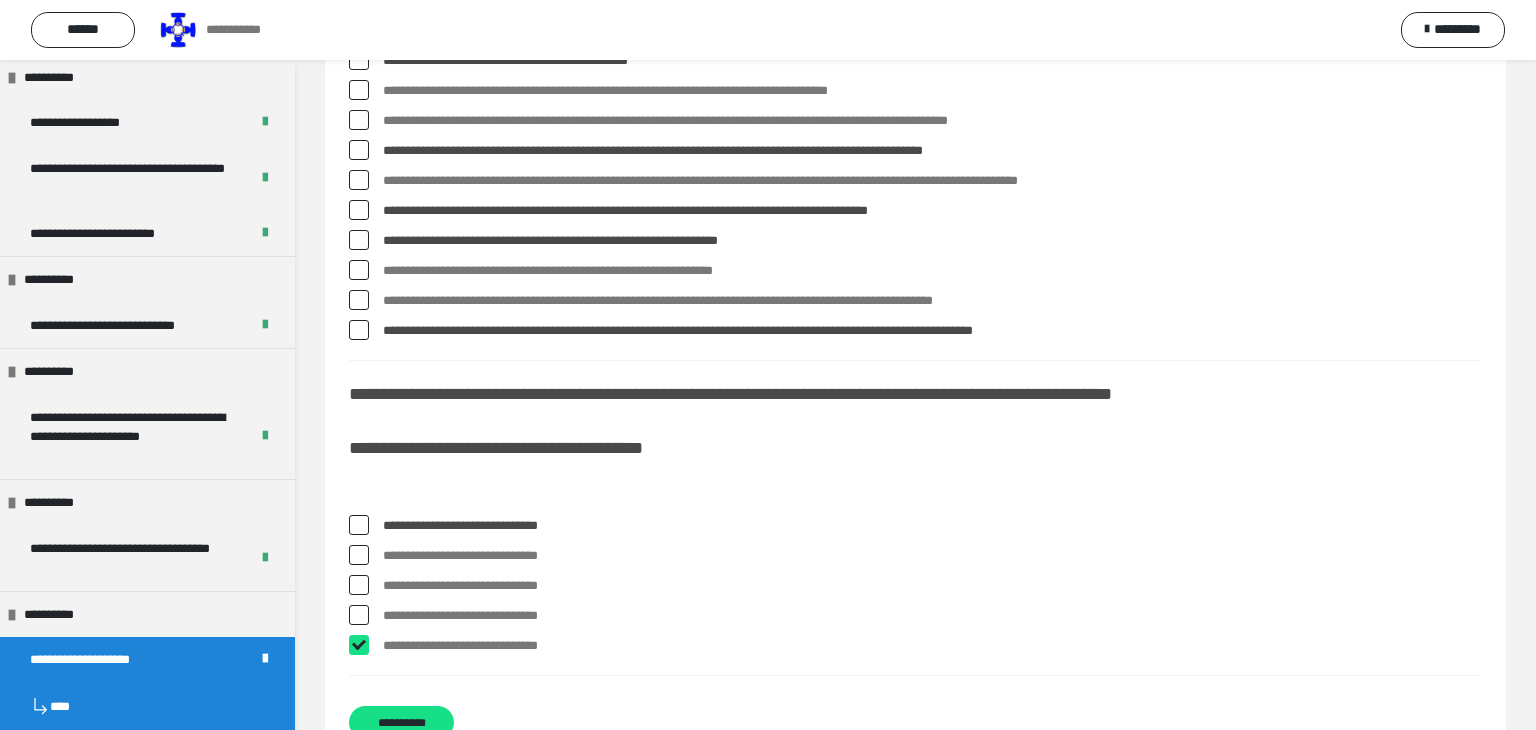 checkbox on "****" 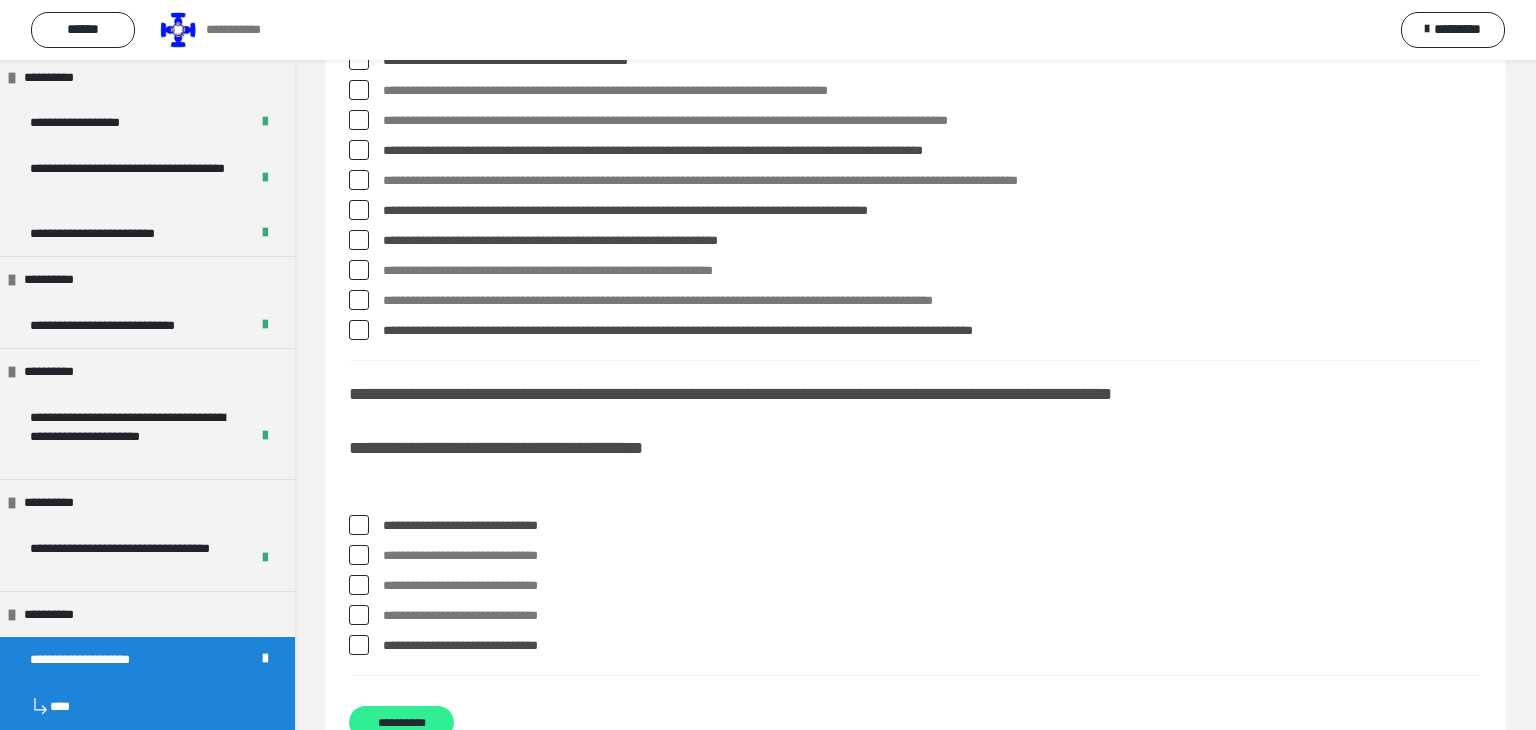 click on "**********" at bounding box center (401, 722) 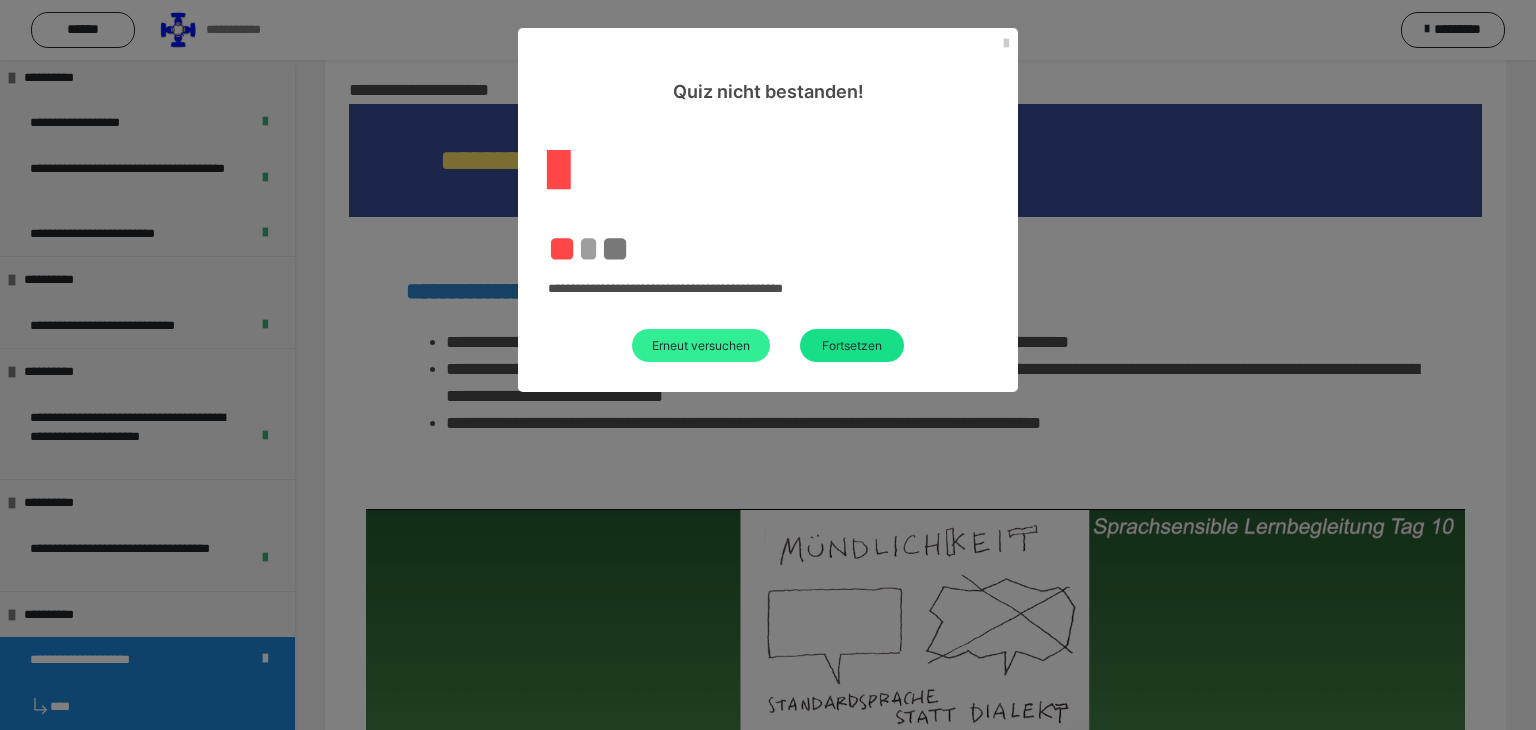 click on "Erneut versuchen" at bounding box center (701, 345) 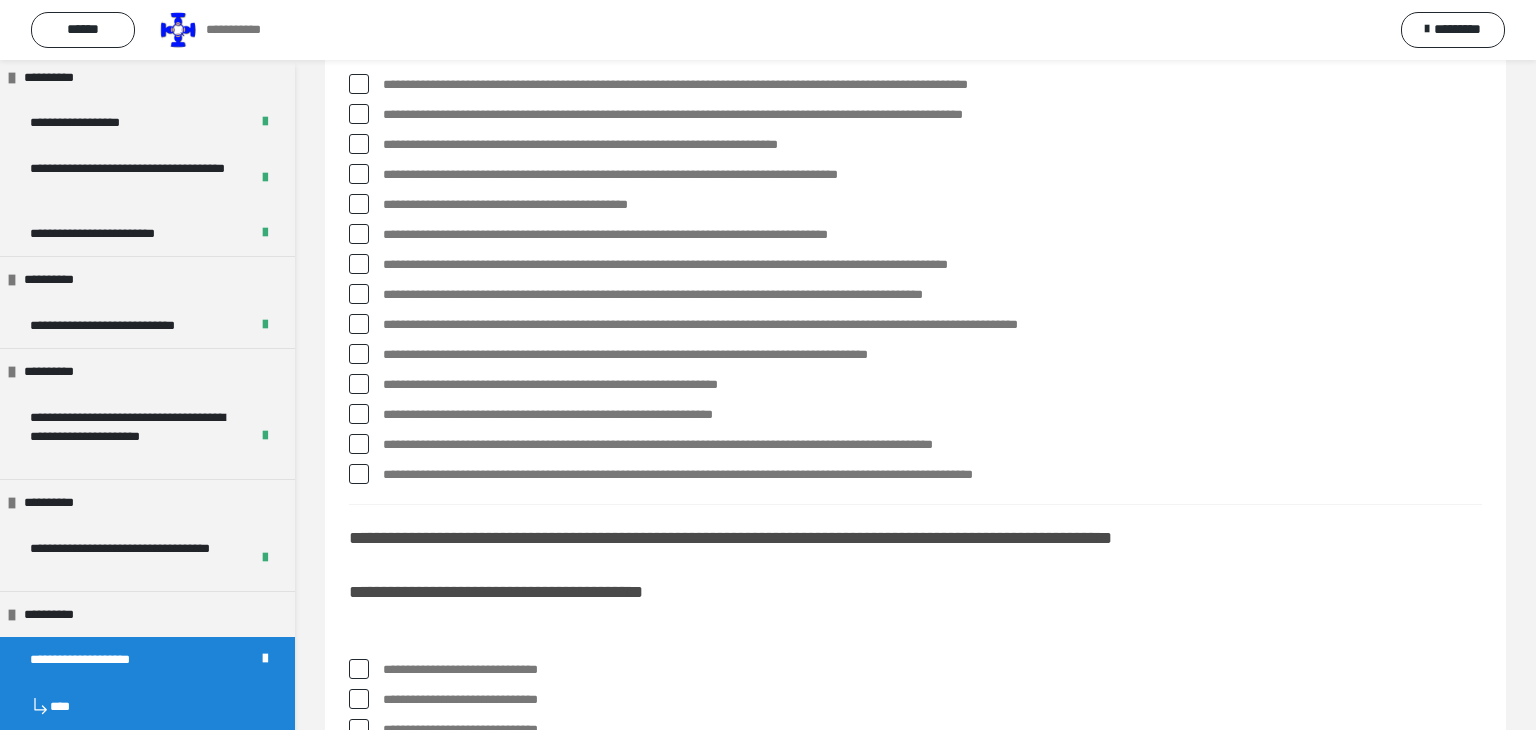 scroll, scrollTop: 7, scrollLeft: 0, axis: vertical 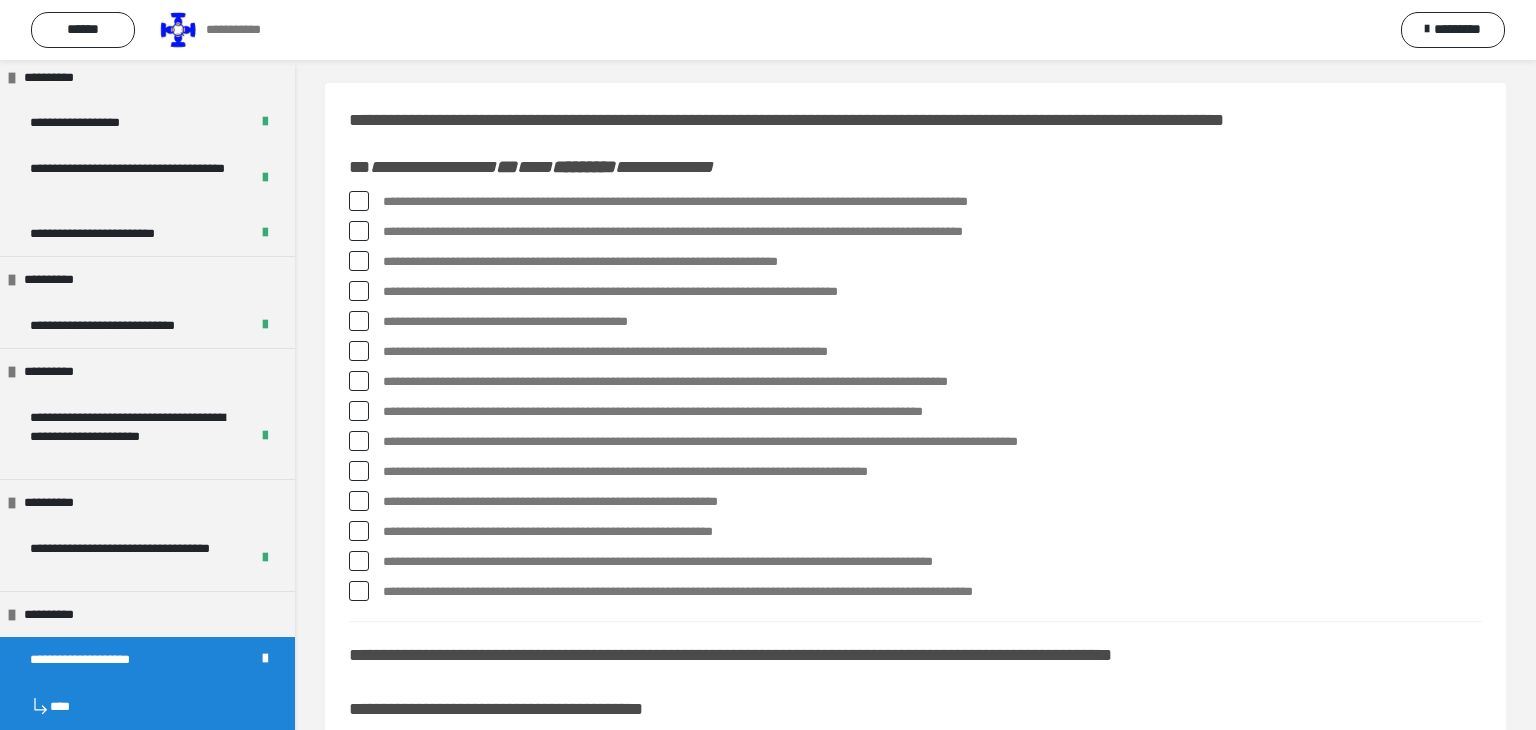 click at bounding box center (359, 201) 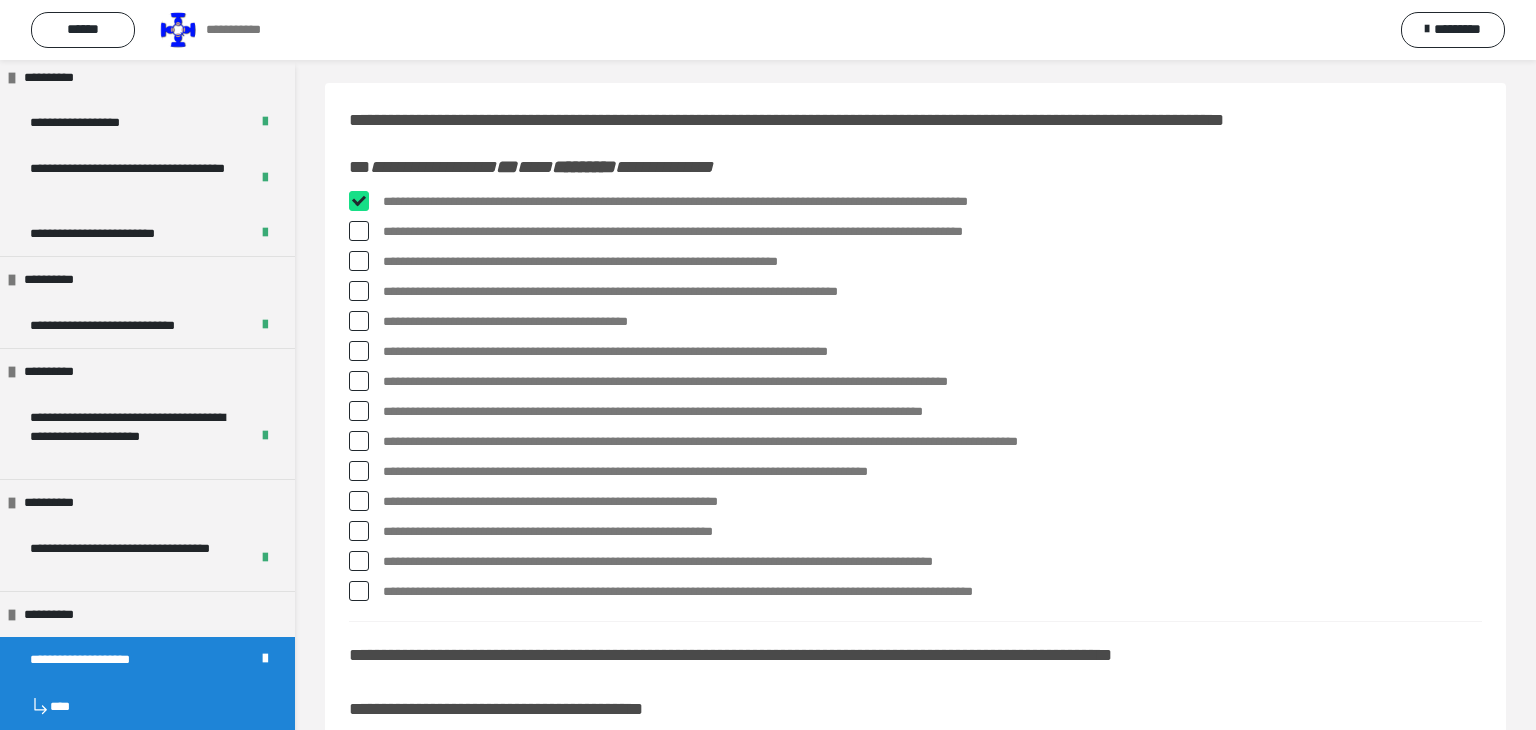 checkbox on "****" 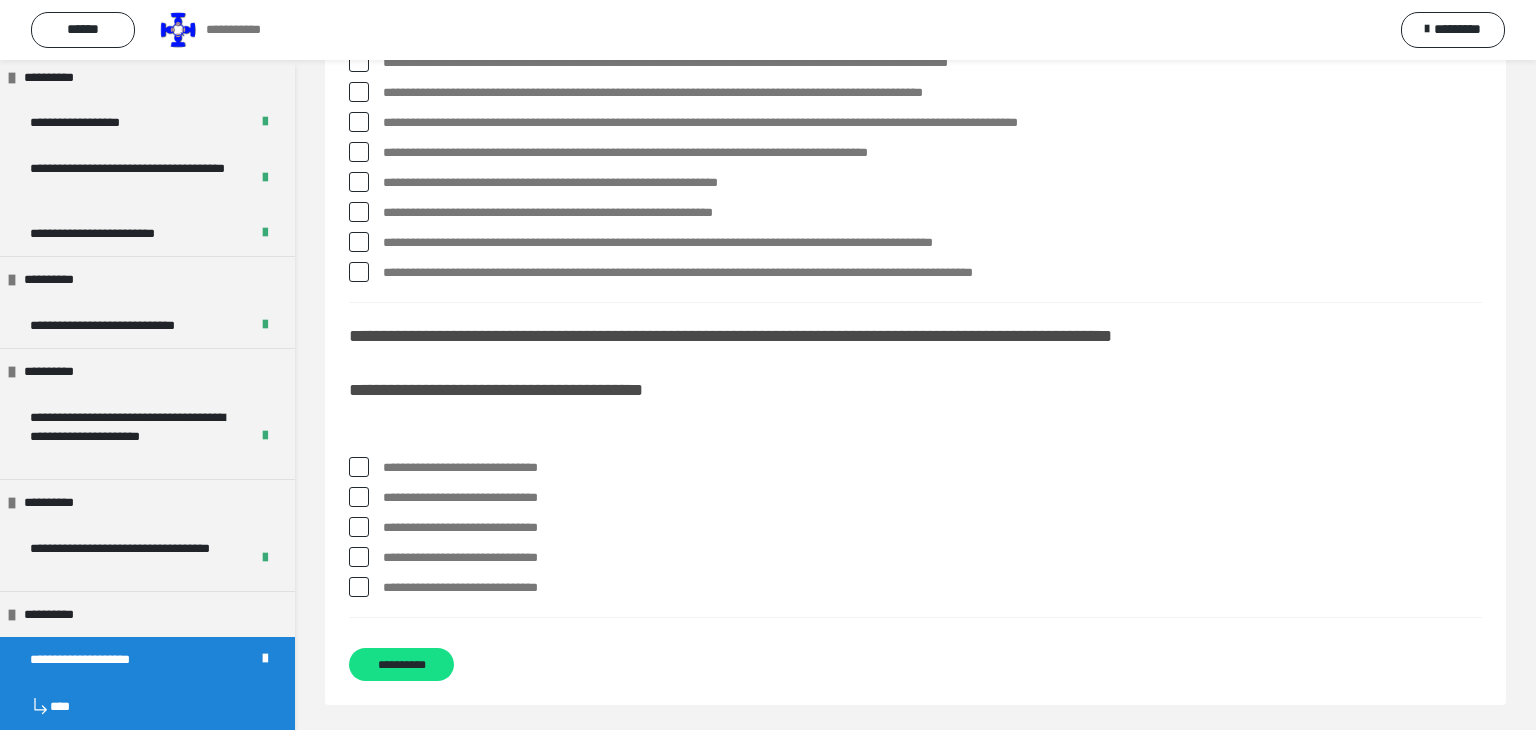 scroll, scrollTop: 342, scrollLeft: 0, axis: vertical 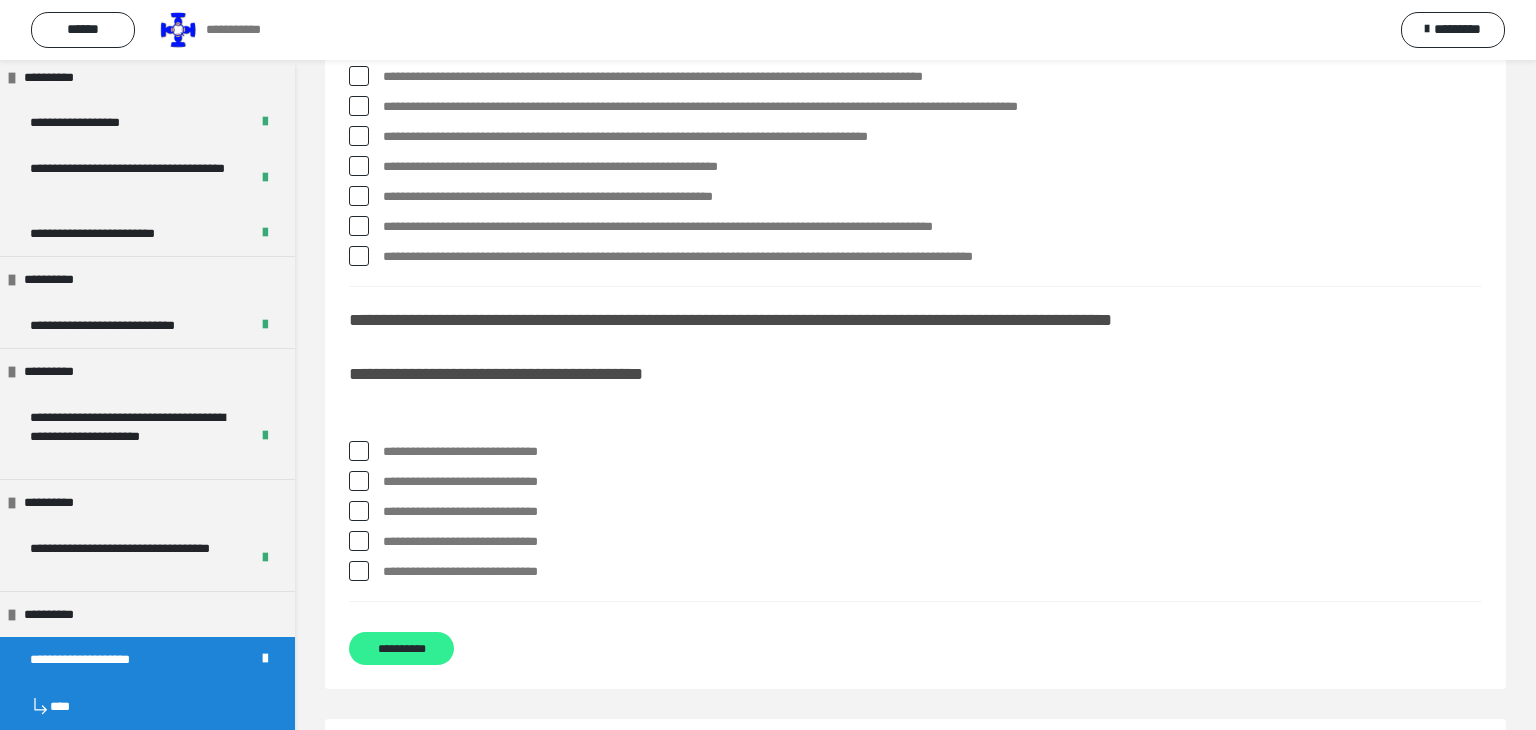click on "**********" at bounding box center [401, 648] 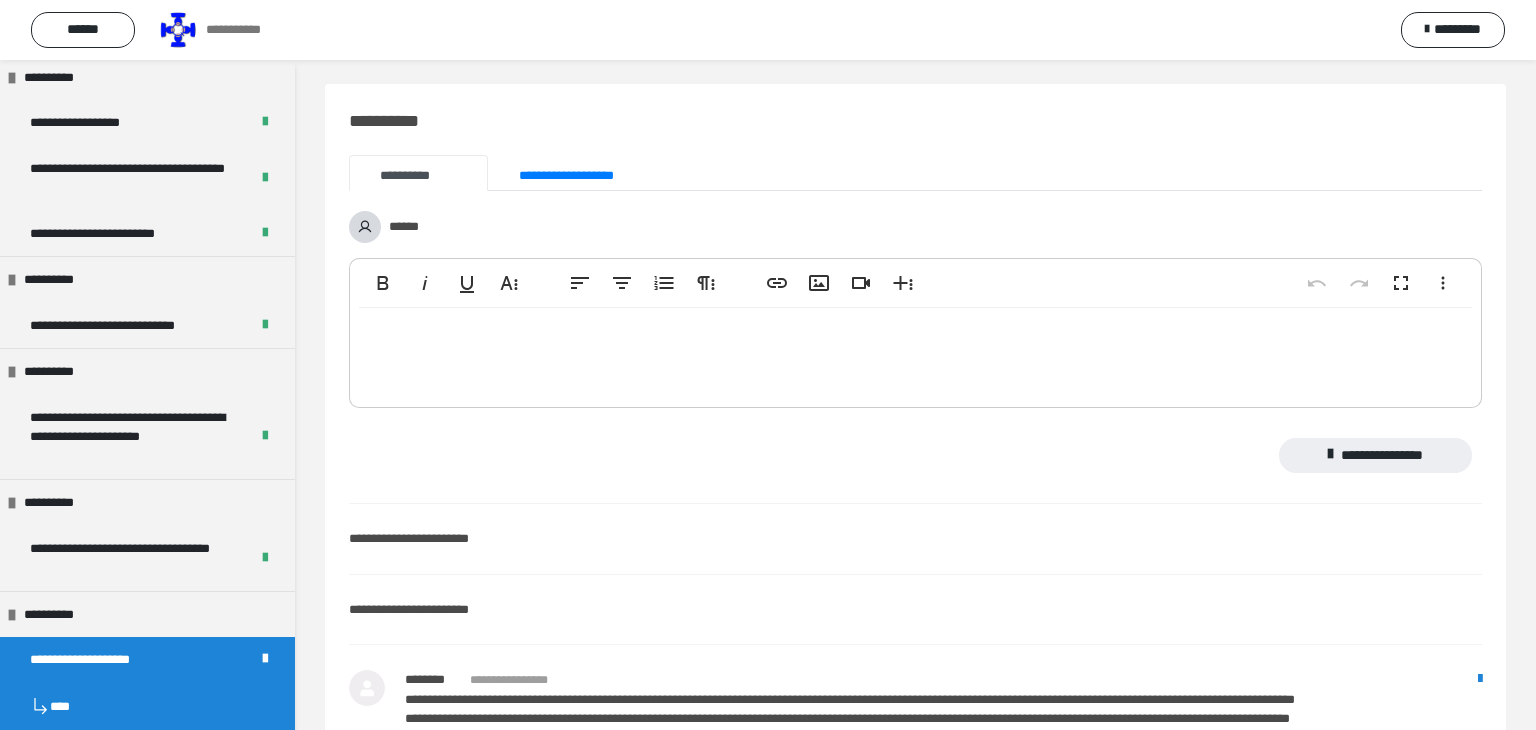 scroll, scrollTop: 0, scrollLeft: 0, axis: both 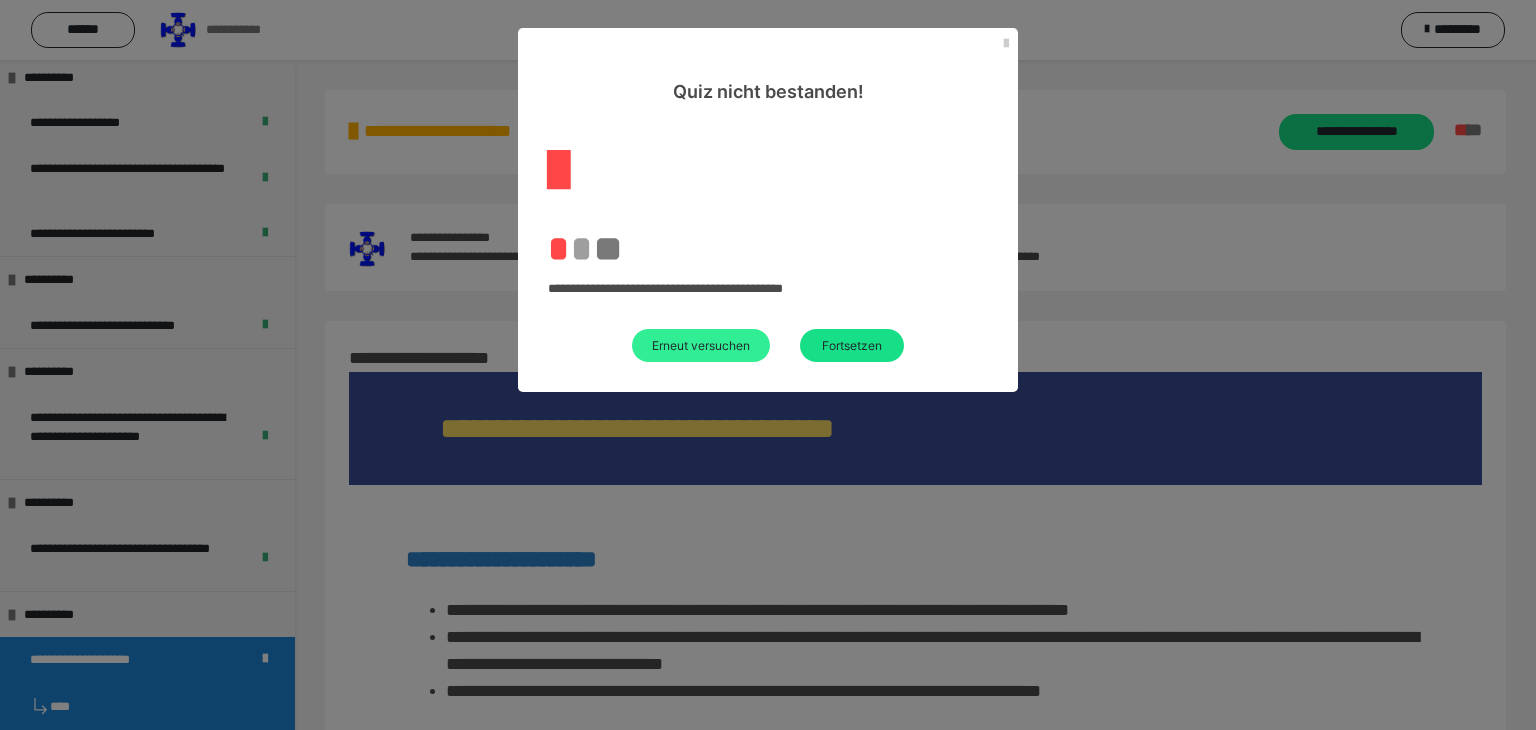 click on "Erneut versuchen" at bounding box center [701, 345] 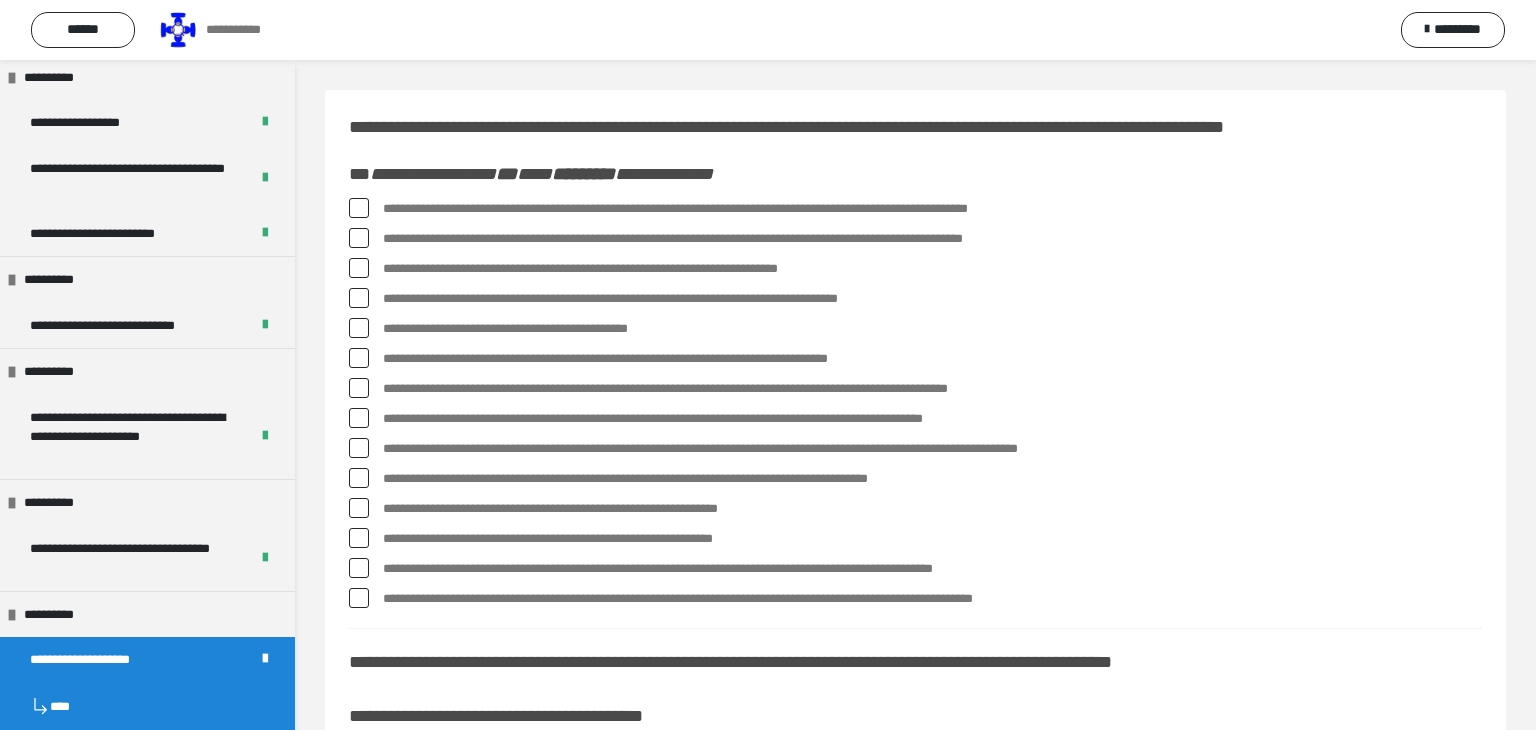 click at bounding box center [359, 238] 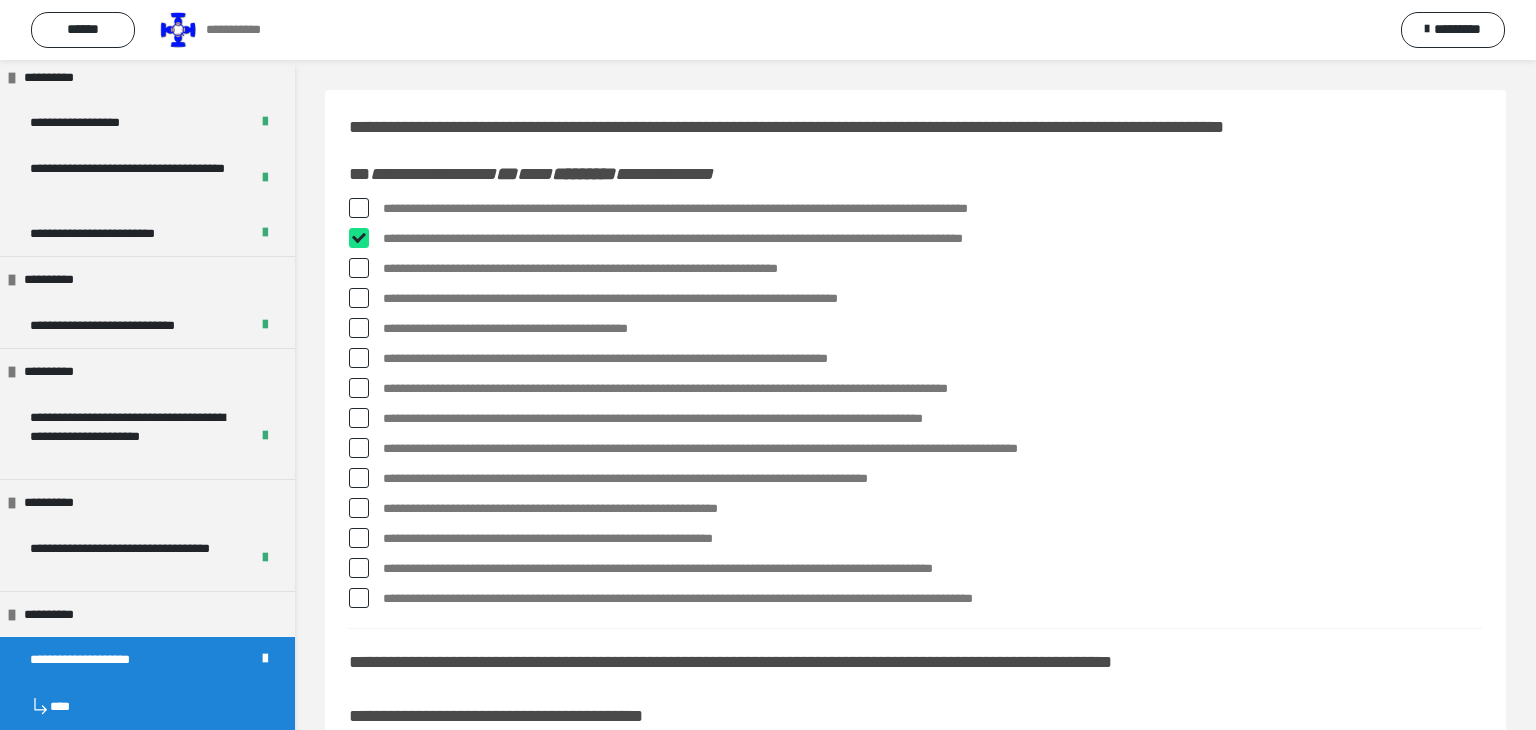 checkbox on "****" 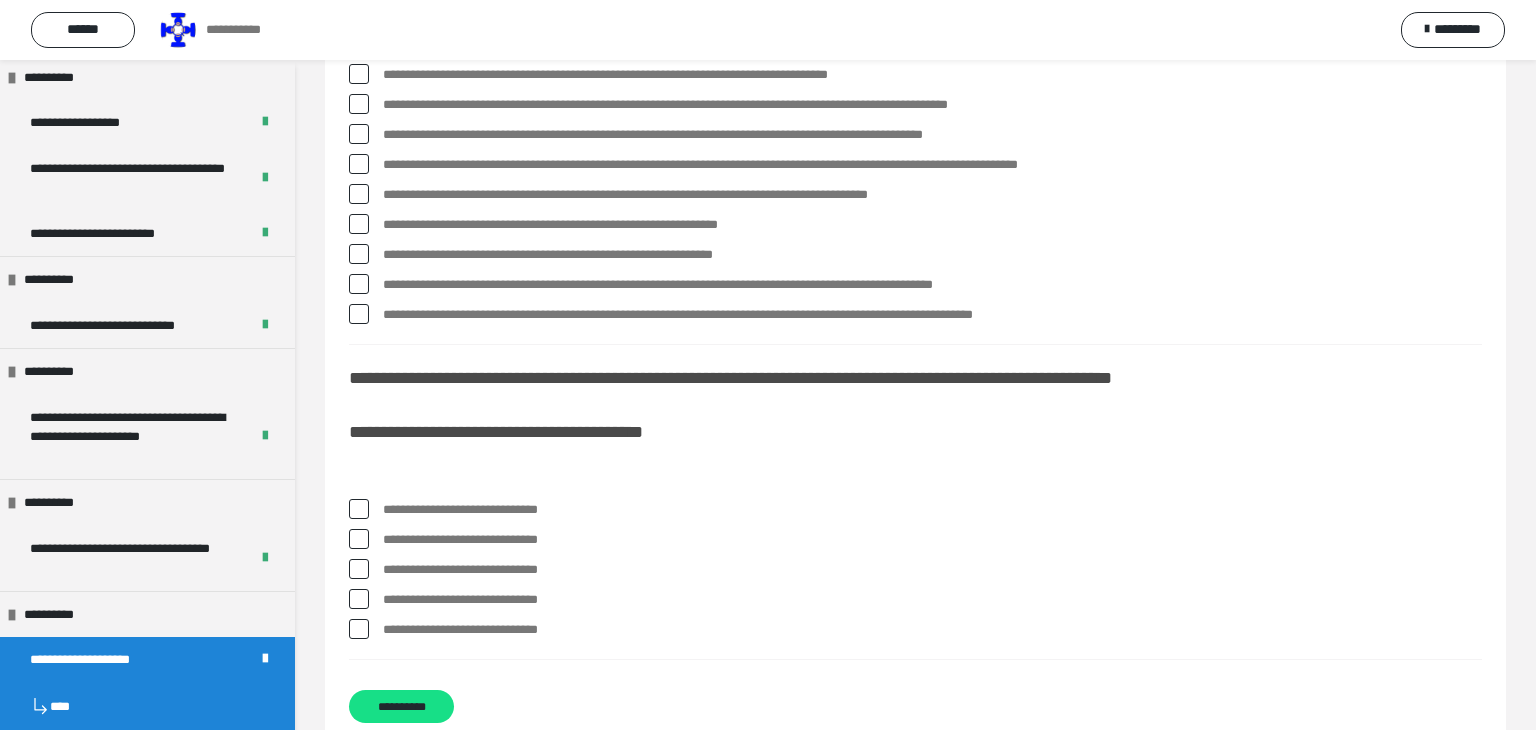 scroll, scrollTop: 376, scrollLeft: 0, axis: vertical 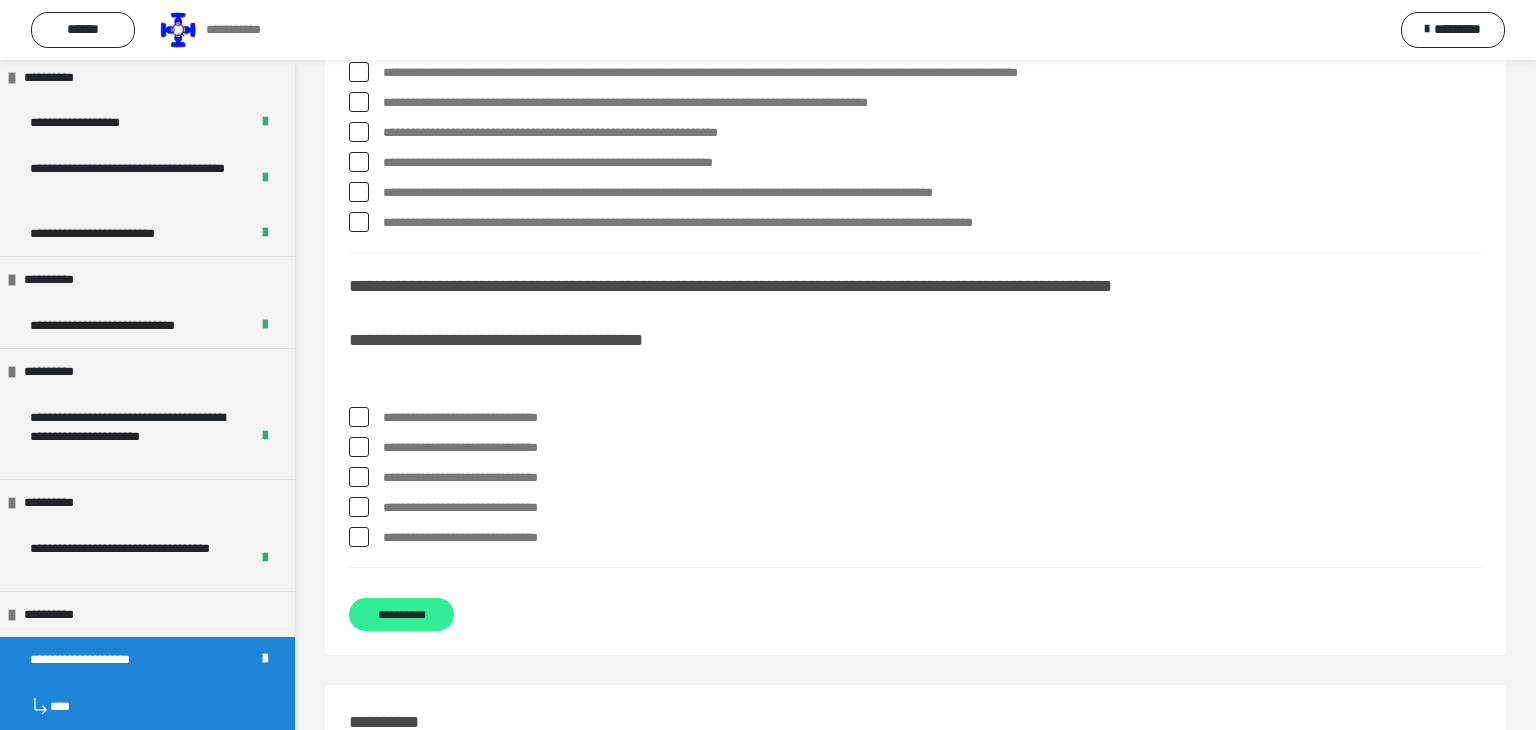 click on "**********" at bounding box center [401, 614] 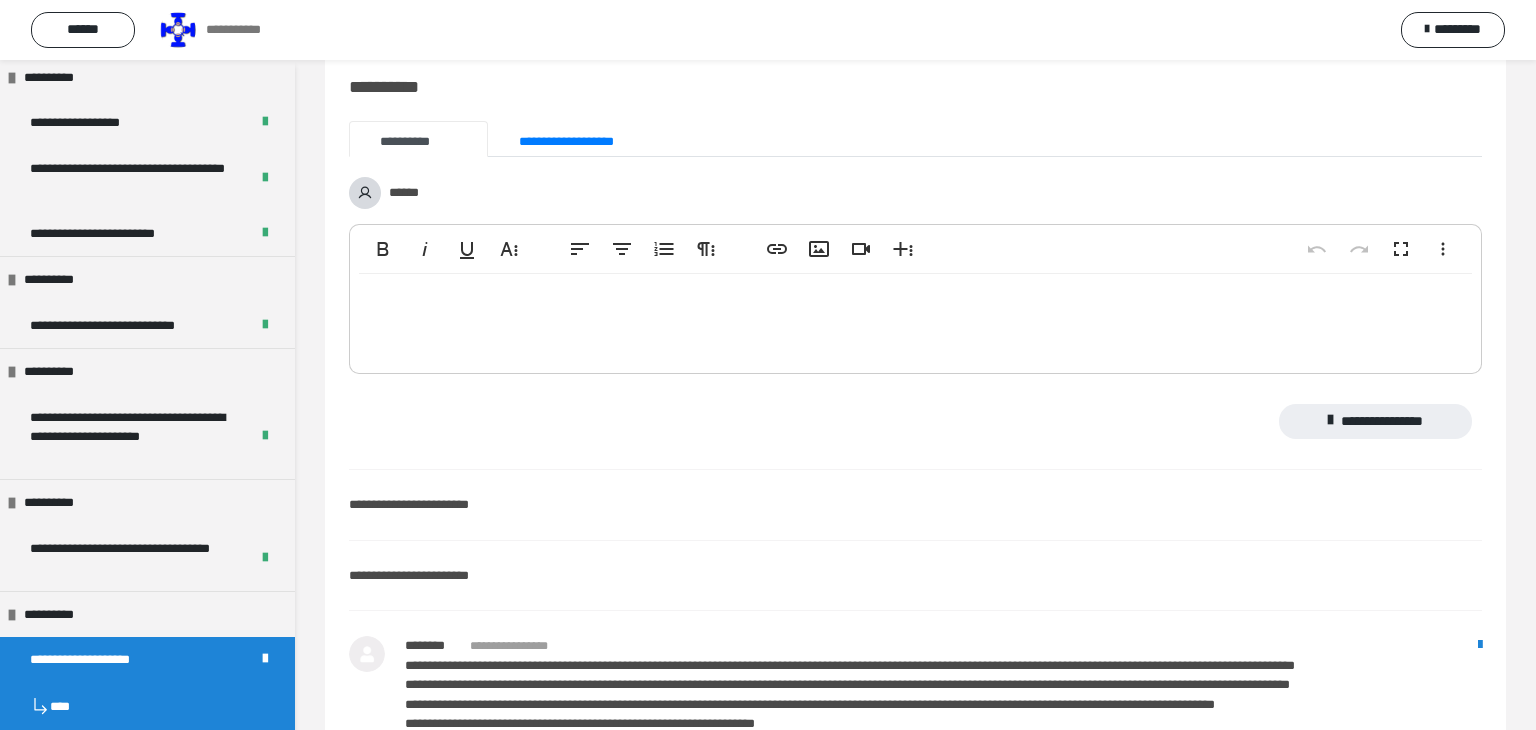 scroll, scrollTop: 0, scrollLeft: 0, axis: both 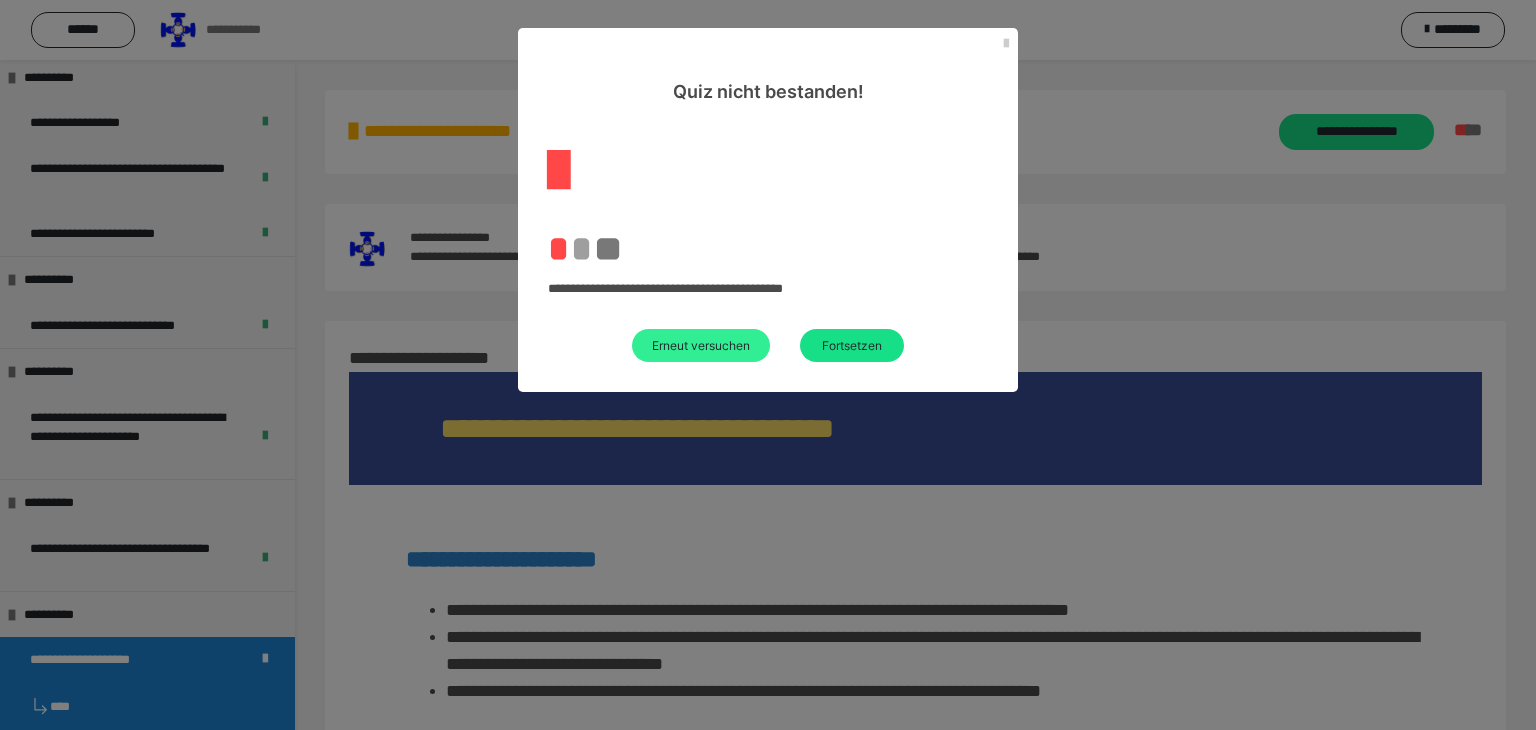 click on "Erneut versuchen" at bounding box center [701, 345] 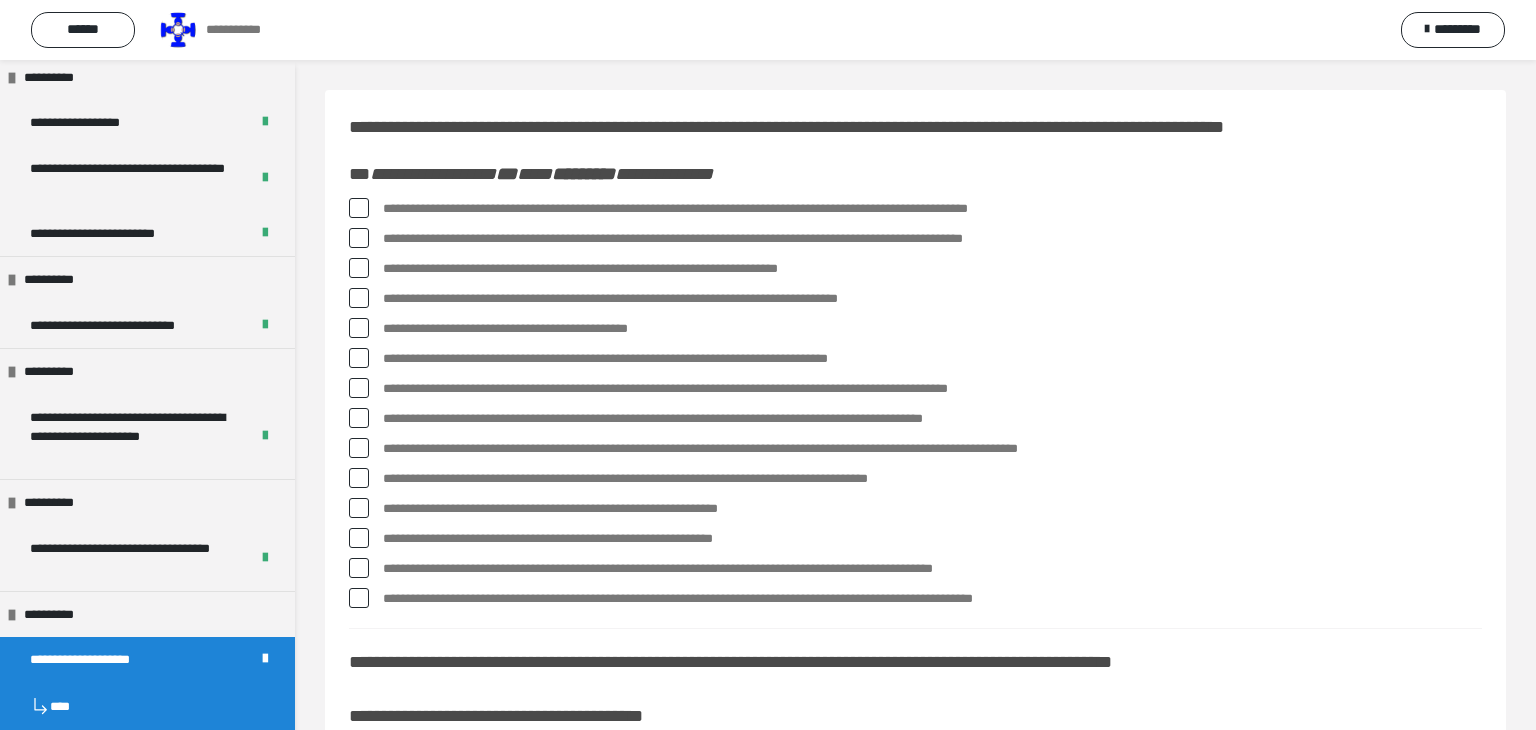 click at bounding box center [359, 268] 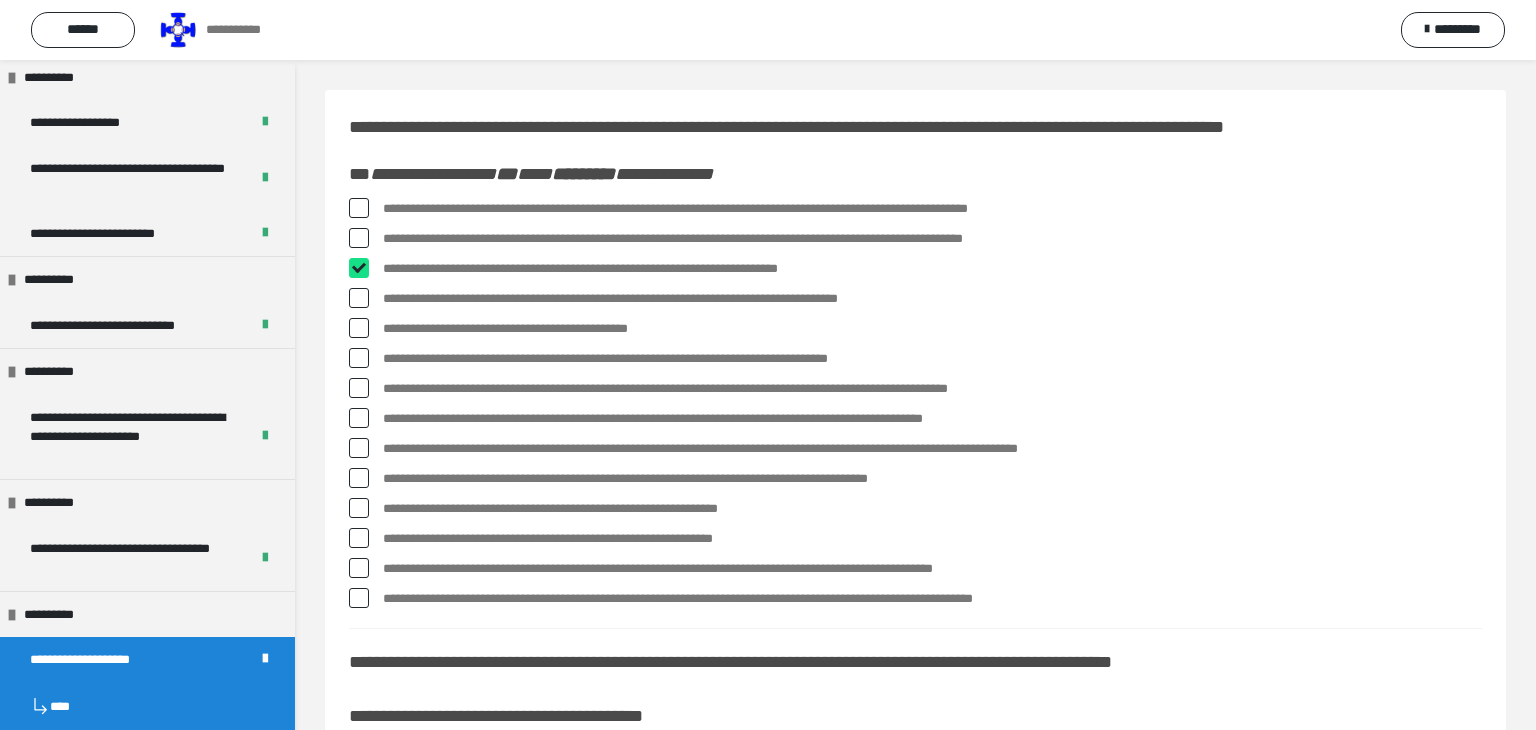 checkbox on "****" 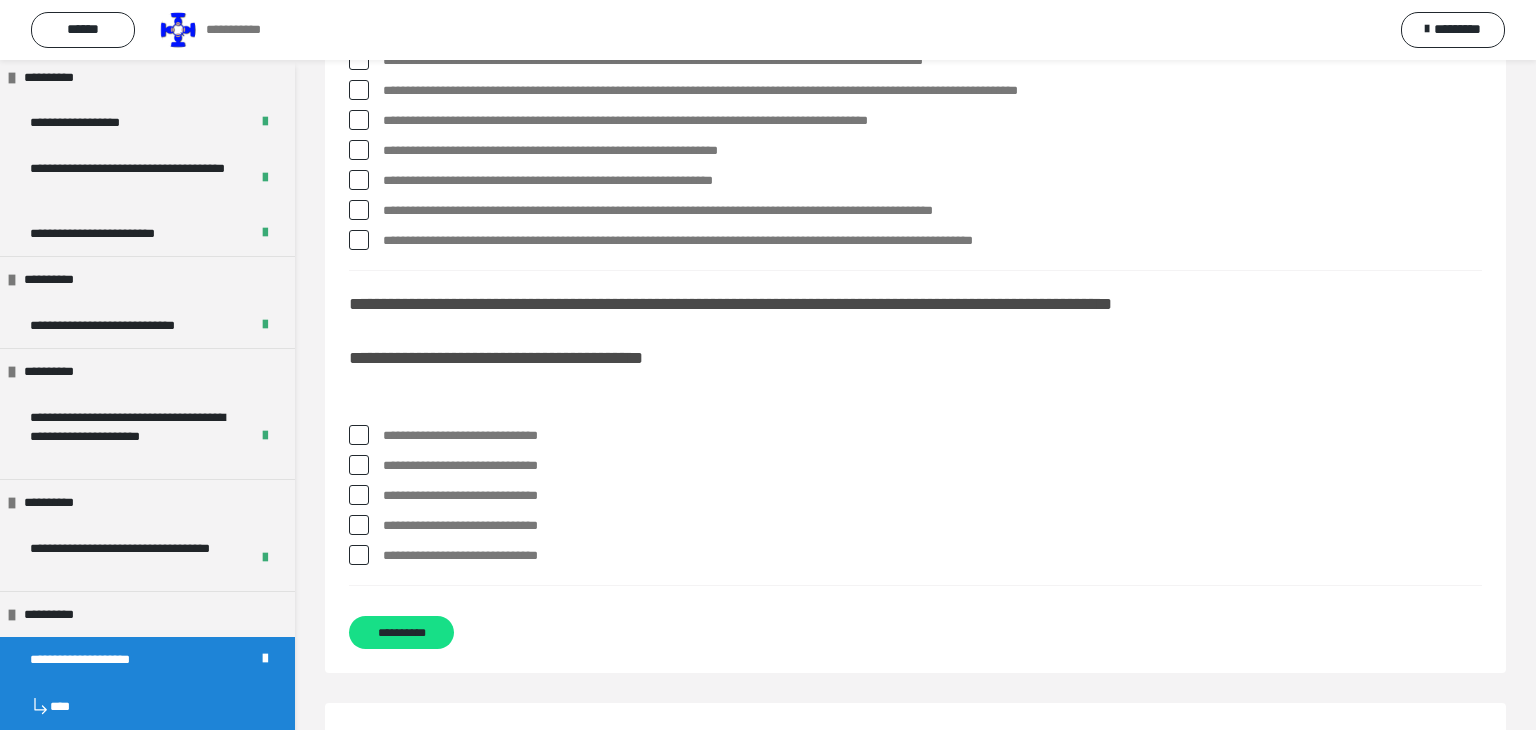 scroll, scrollTop: 359, scrollLeft: 0, axis: vertical 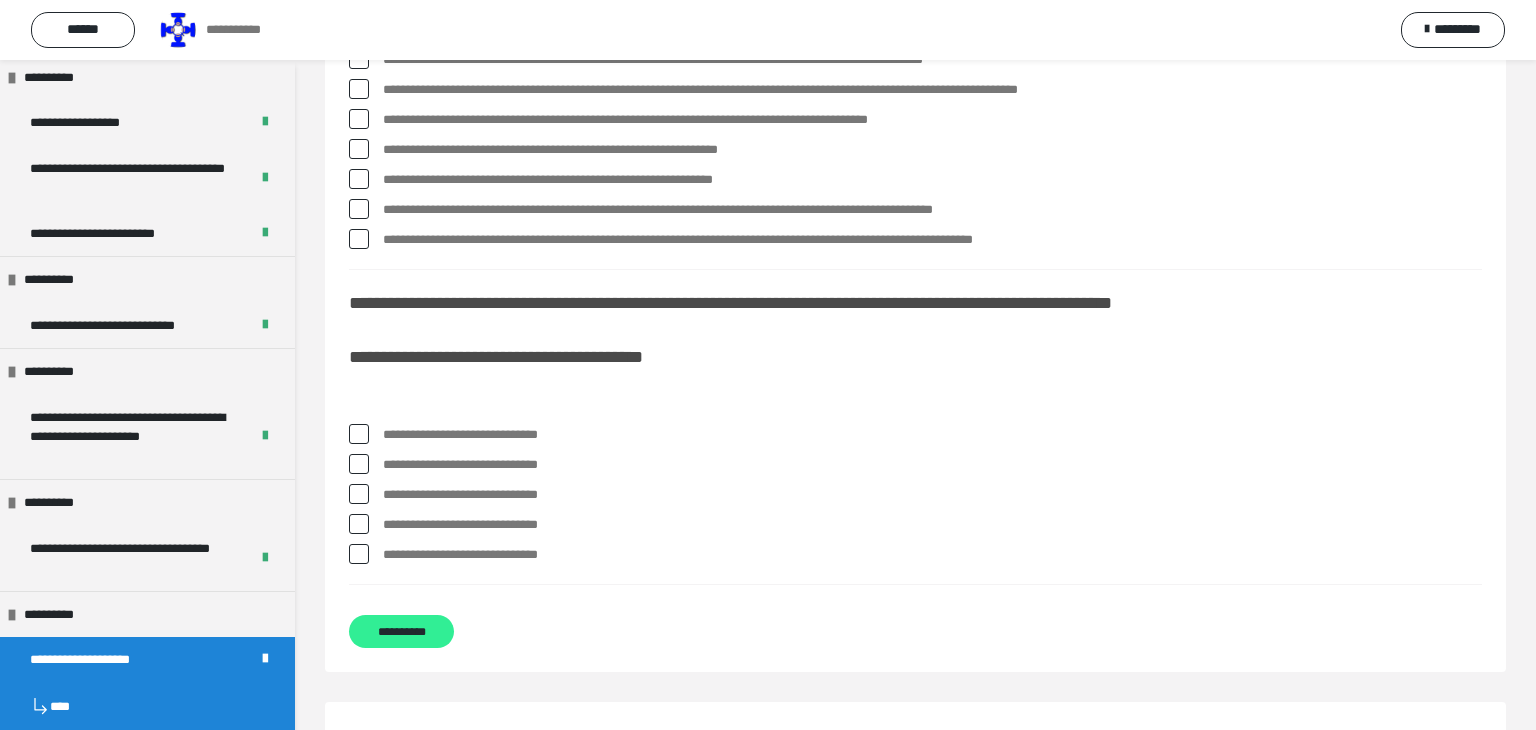click on "**********" at bounding box center (401, 631) 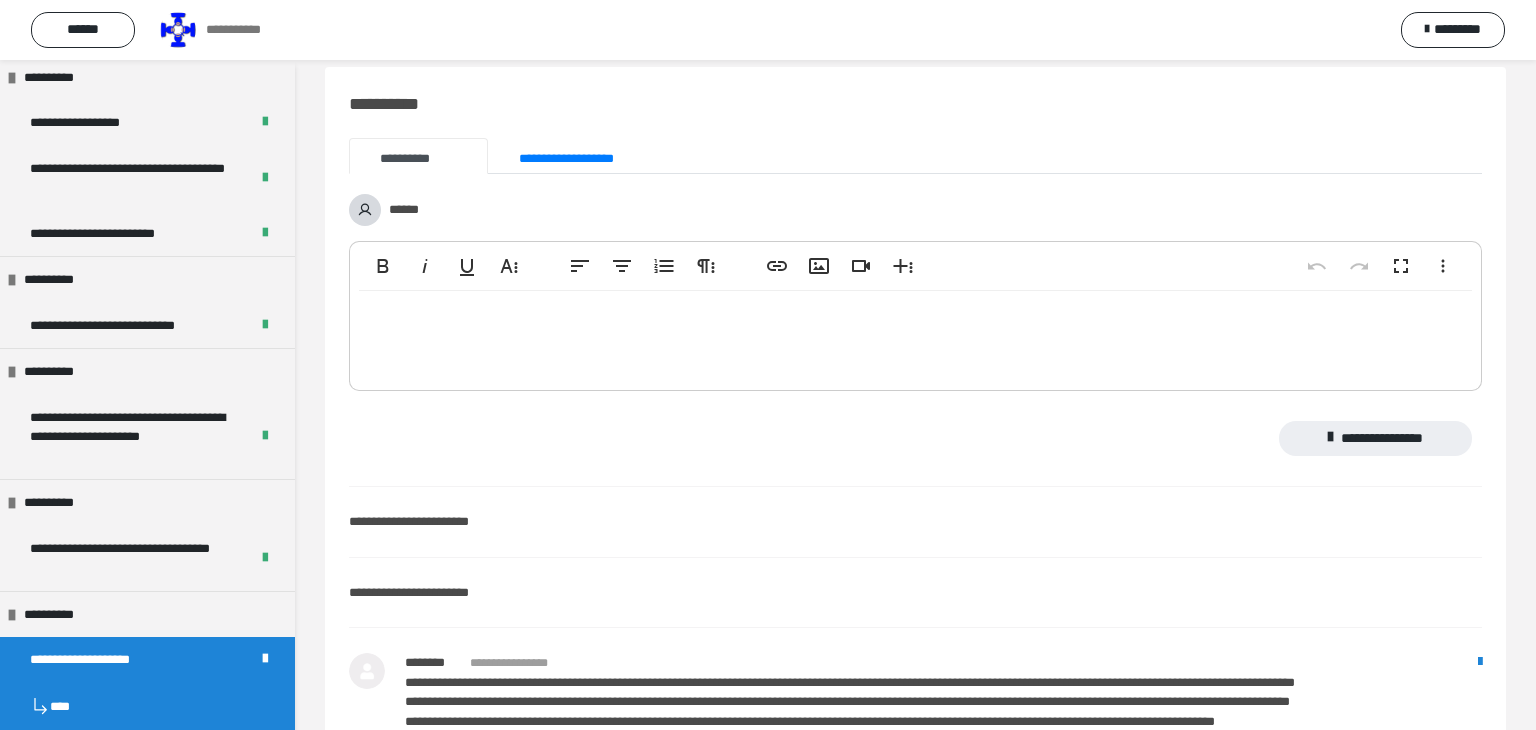 scroll, scrollTop: 0, scrollLeft: 0, axis: both 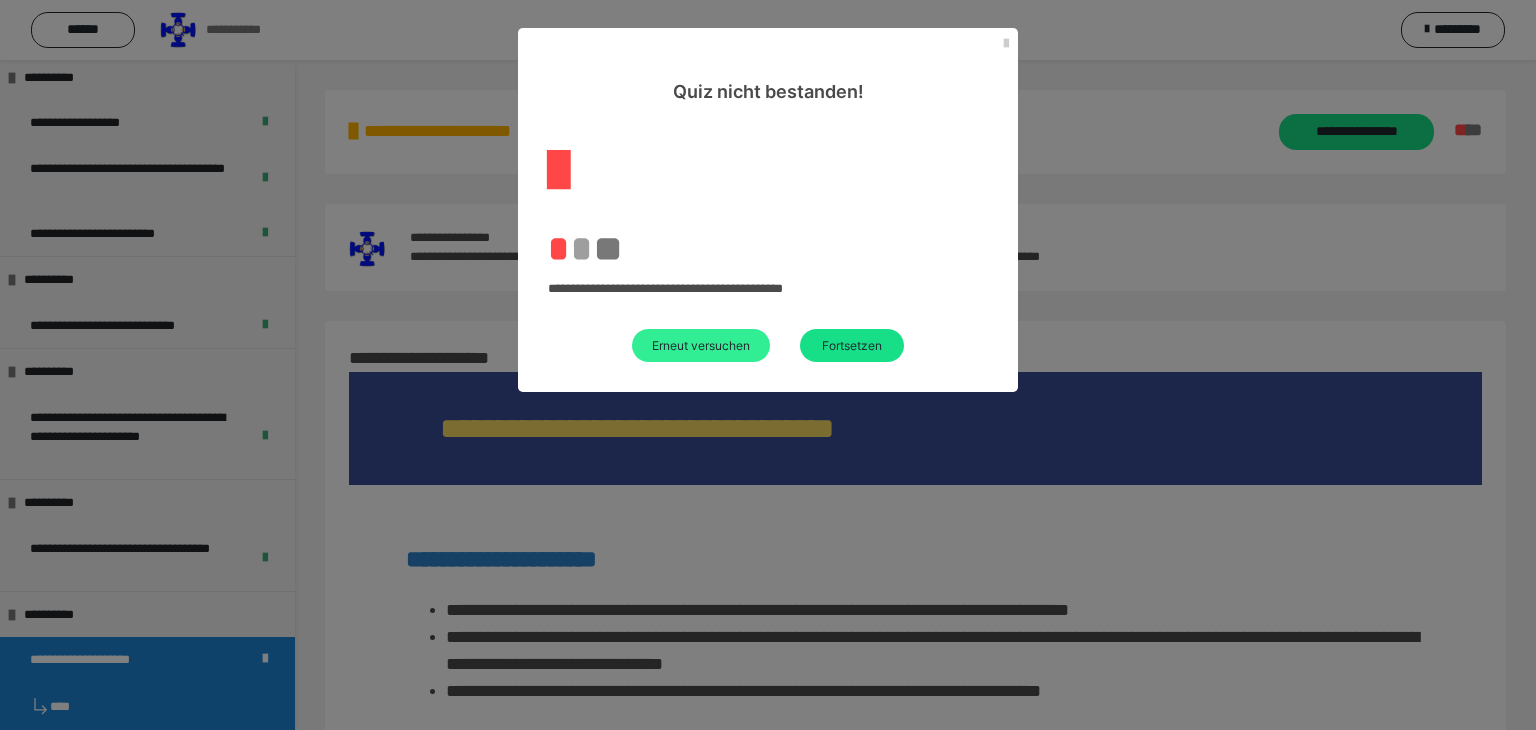 click on "Erneut versuchen" at bounding box center (701, 345) 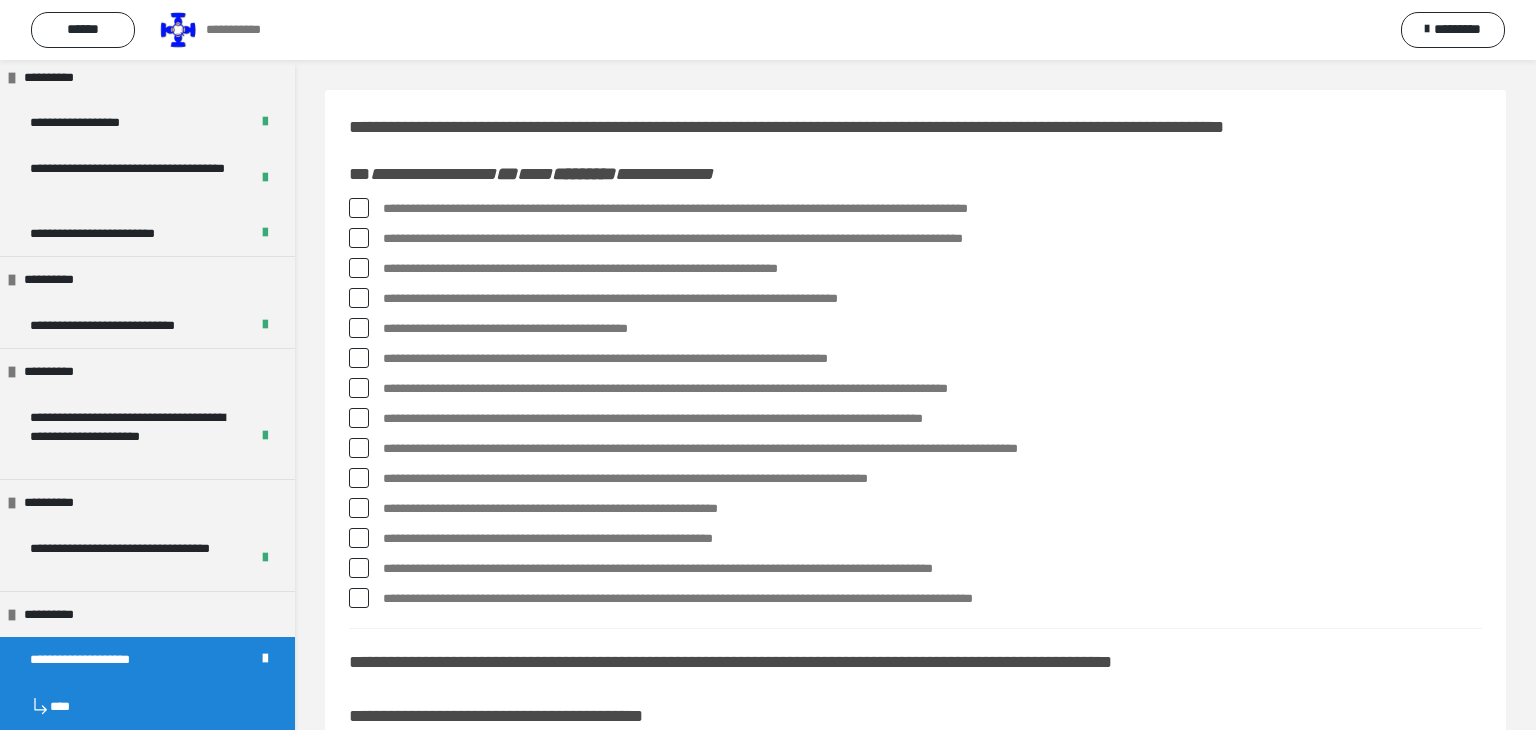 click at bounding box center (359, 298) 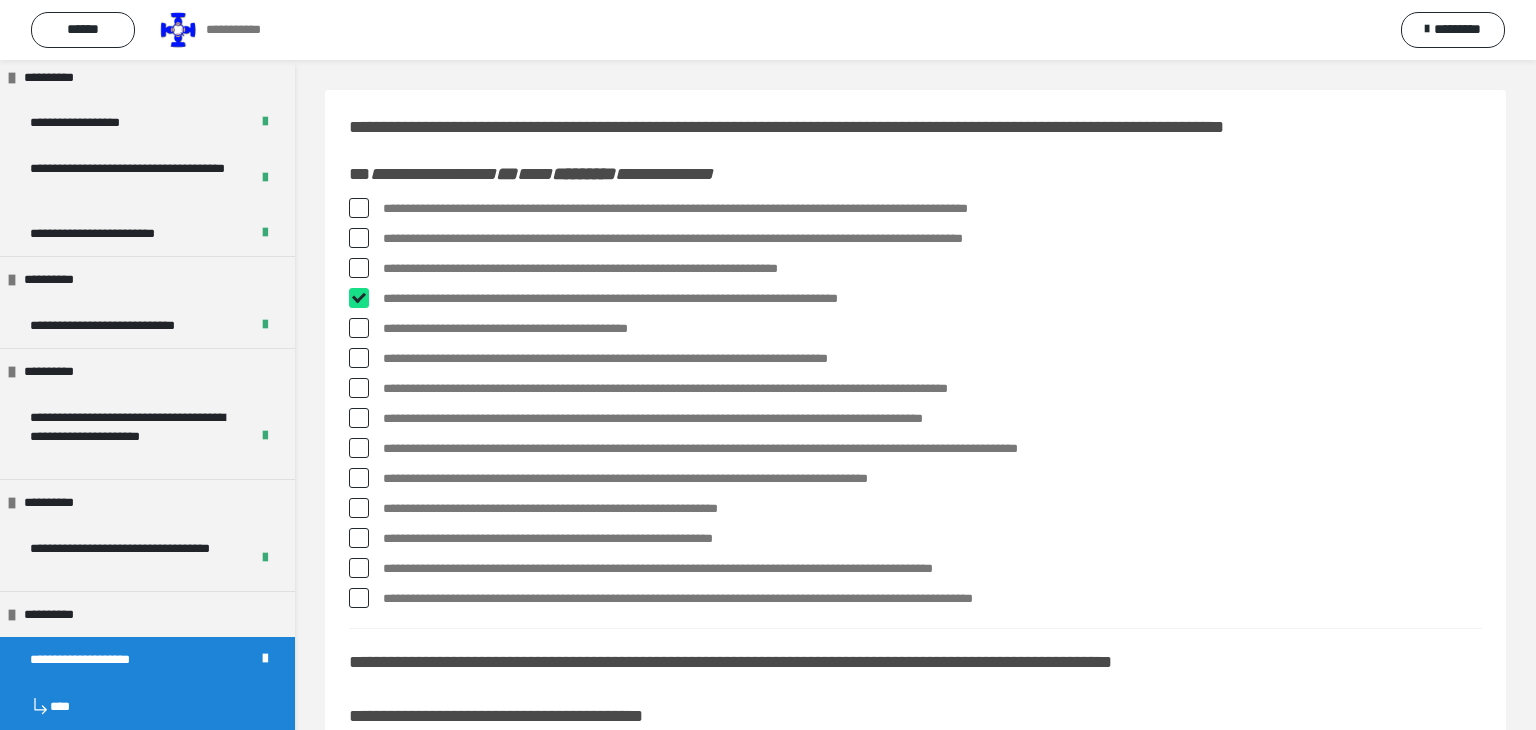 checkbox on "****" 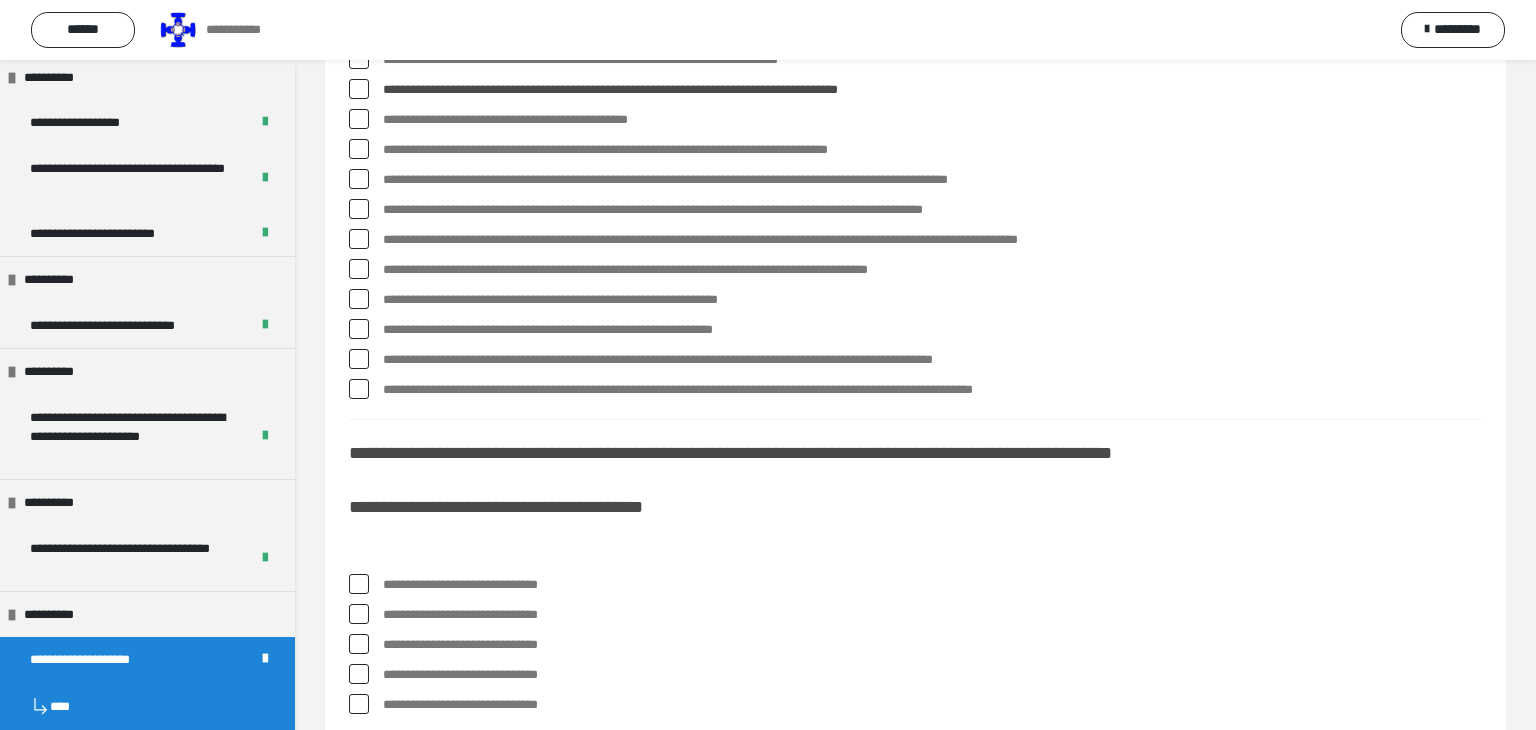 scroll, scrollTop: 328, scrollLeft: 0, axis: vertical 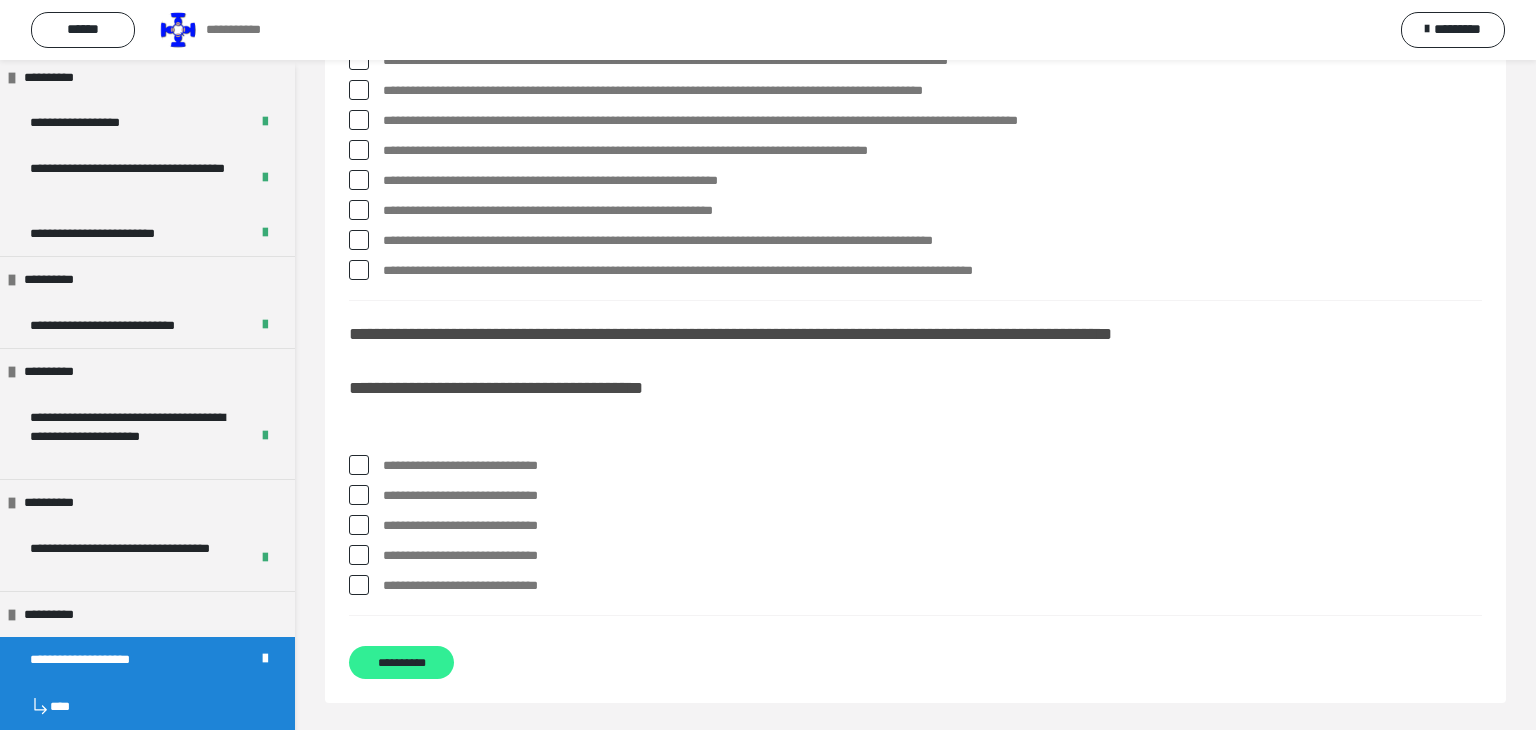 click on "**********" at bounding box center (401, 662) 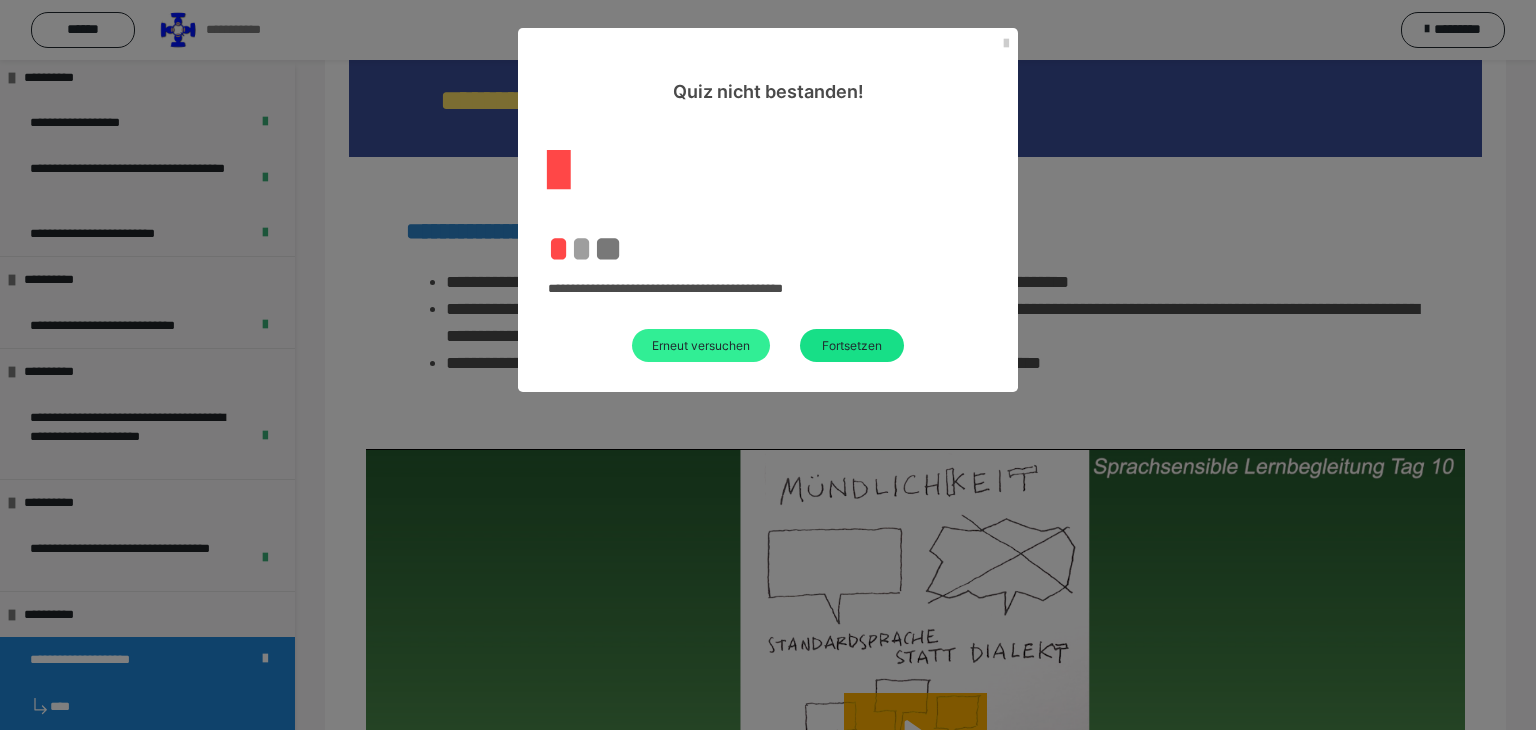 click on "Erneut versuchen" at bounding box center [701, 345] 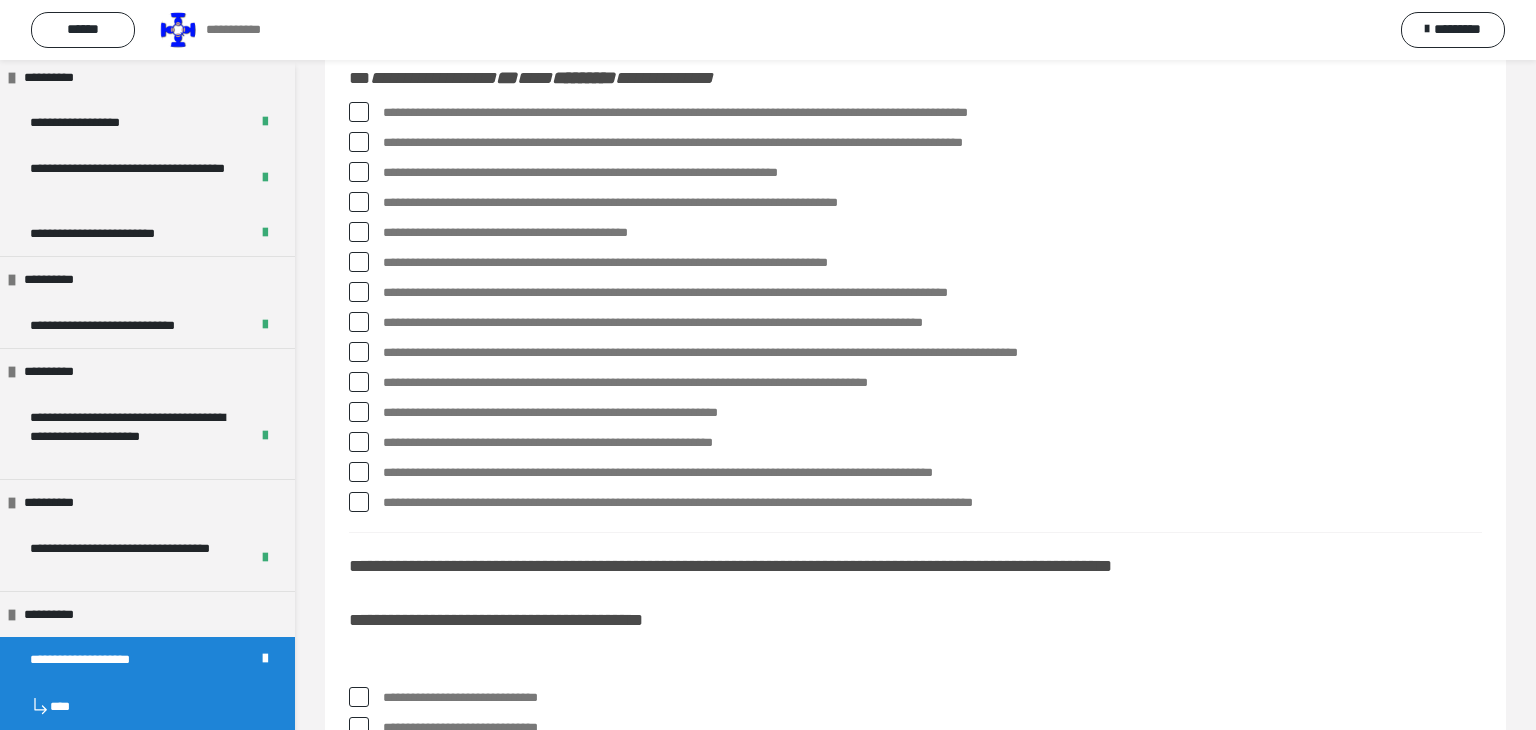 scroll, scrollTop: 47, scrollLeft: 0, axis: vertical 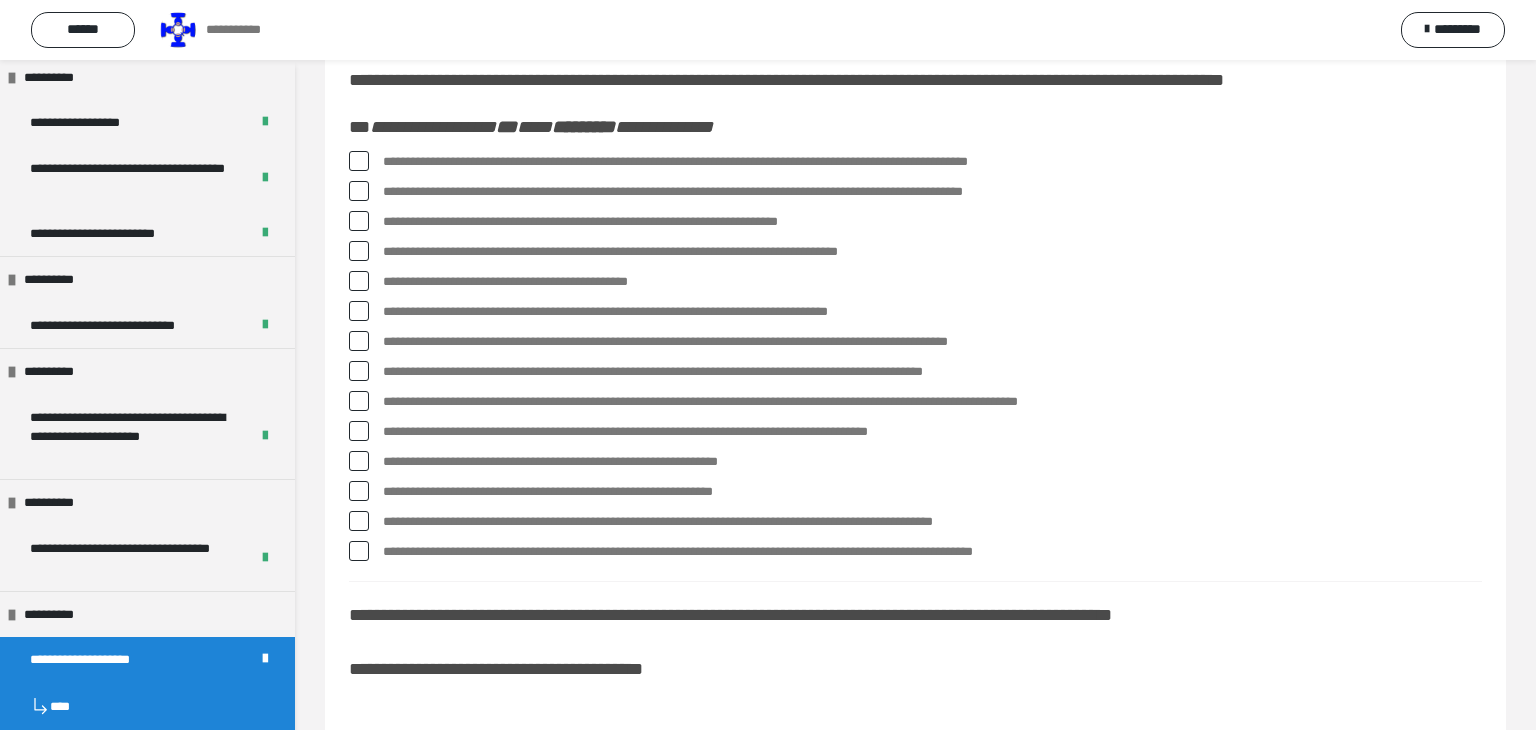 click at bounding box center [359, 161] 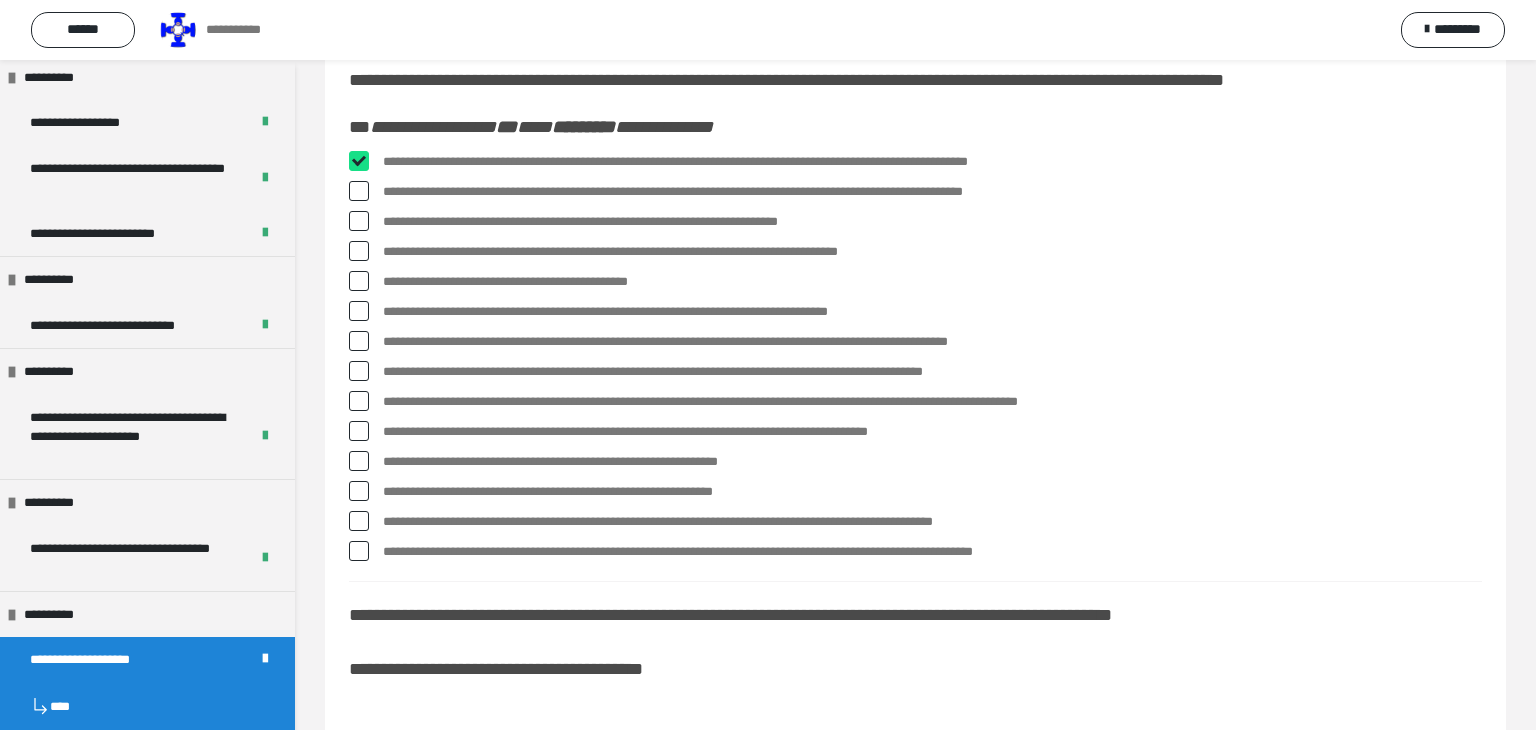 checkbox on "****" 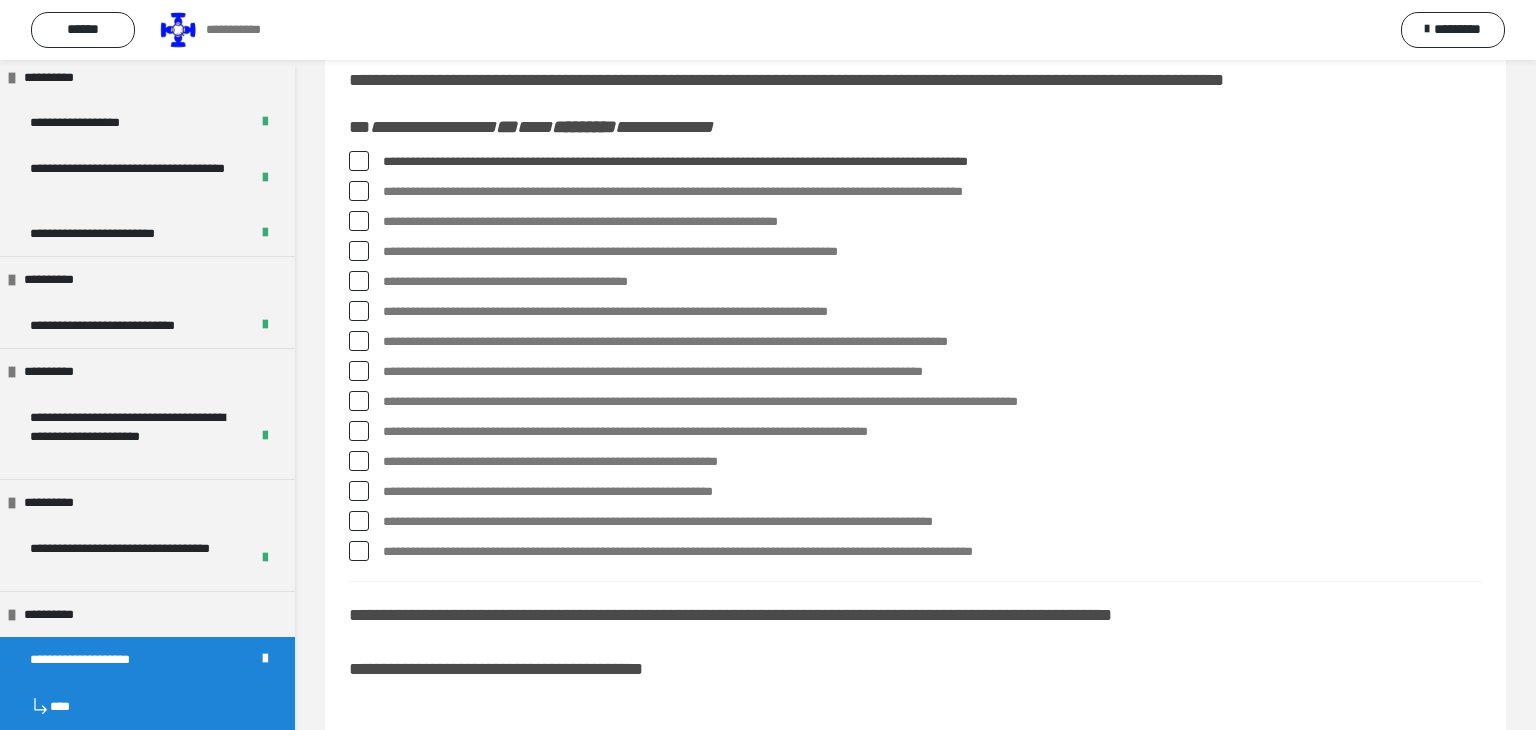 click at bounding box center [359, 251] 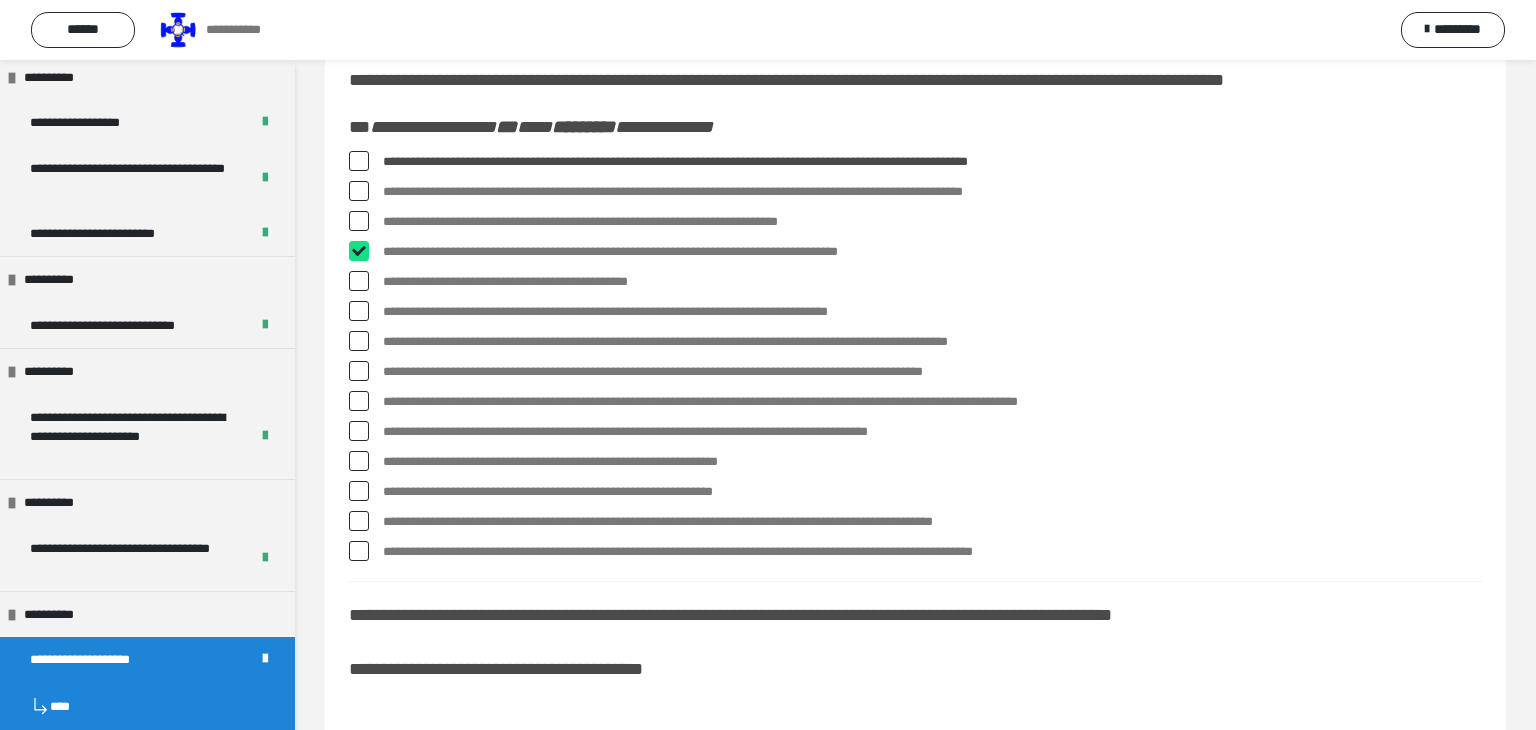 checkbox on "****" 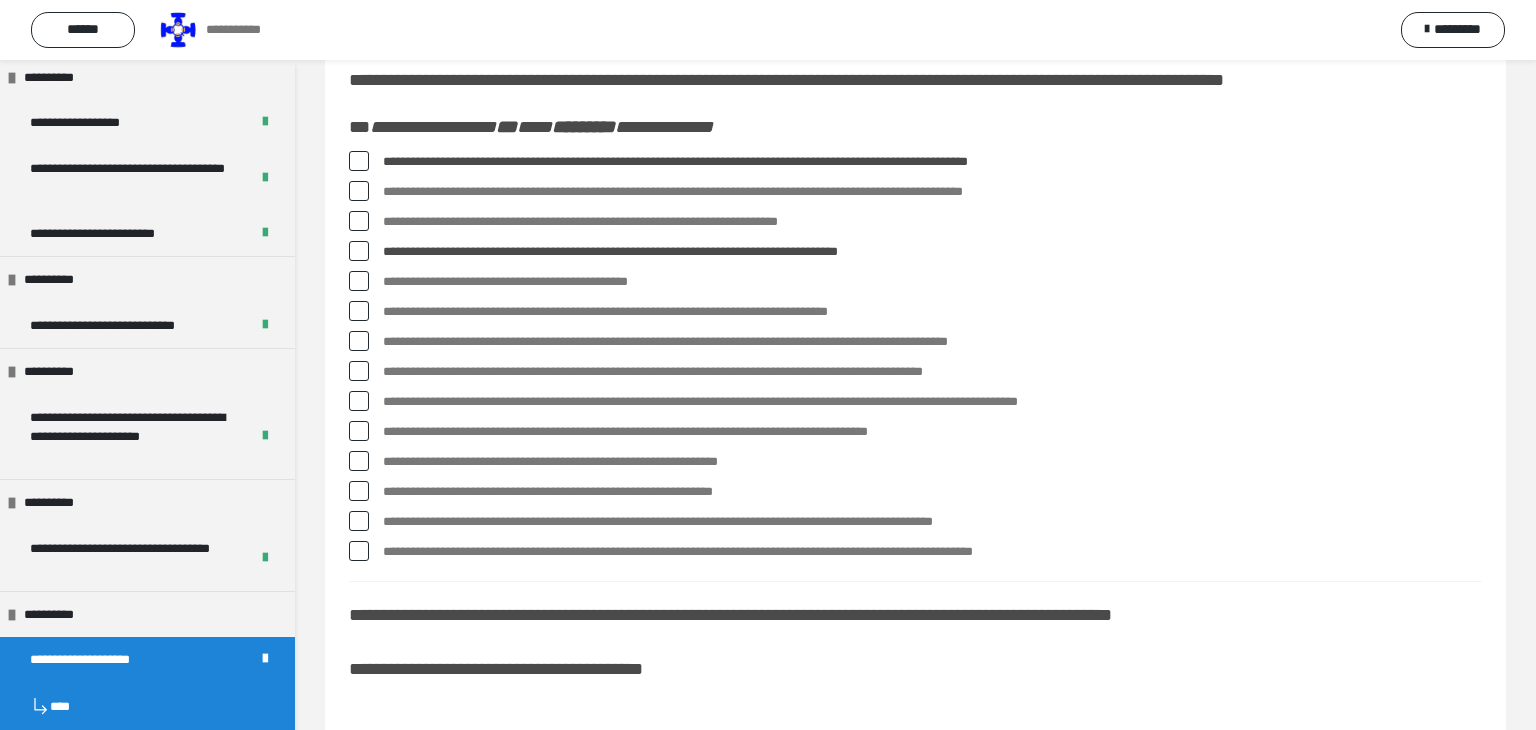 click at bounding box center (359, 281) 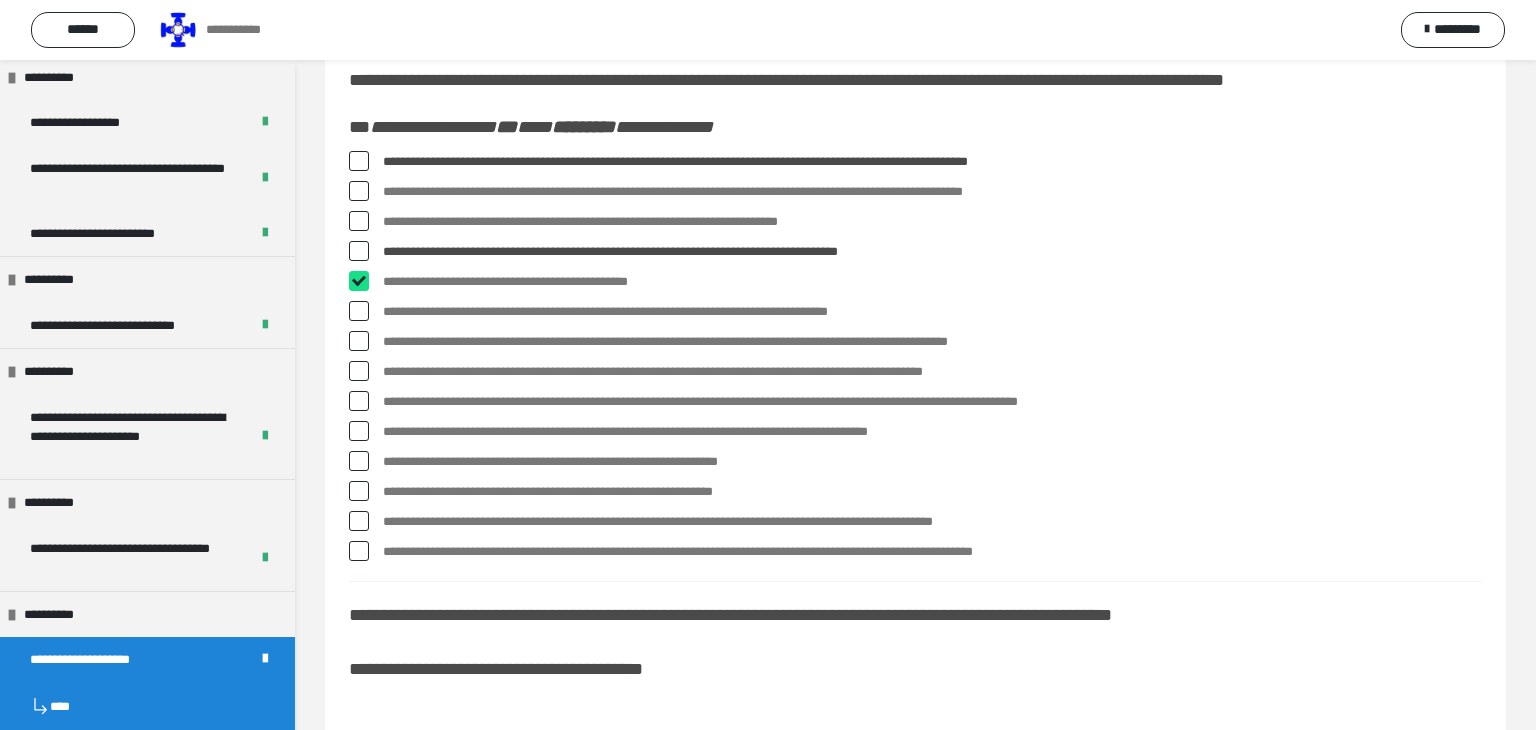 checkbox on "****" 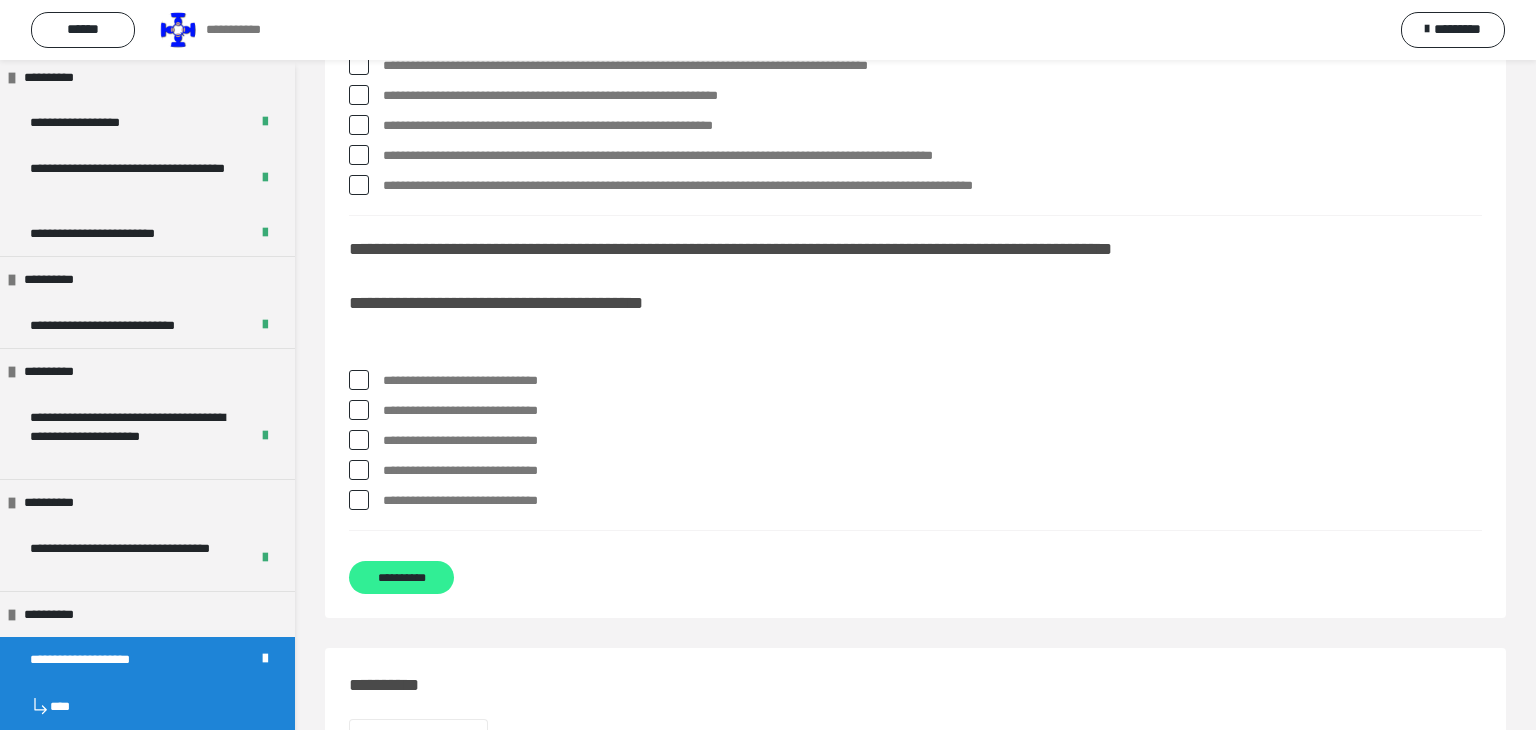 scroll, scrollTop: 414, scrollLeft: 0, axis: vertical 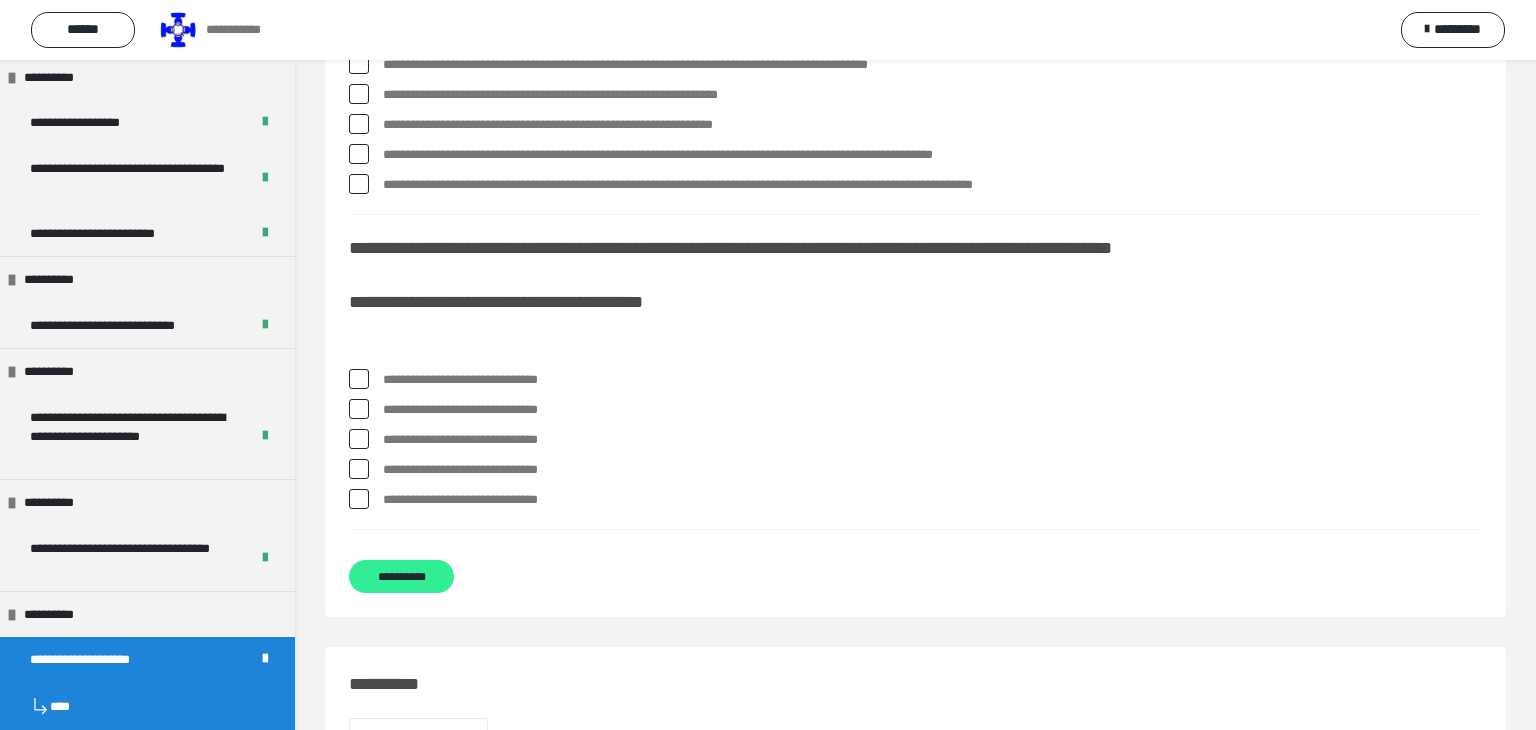 click on "**********" at bounding box center (401, 576) 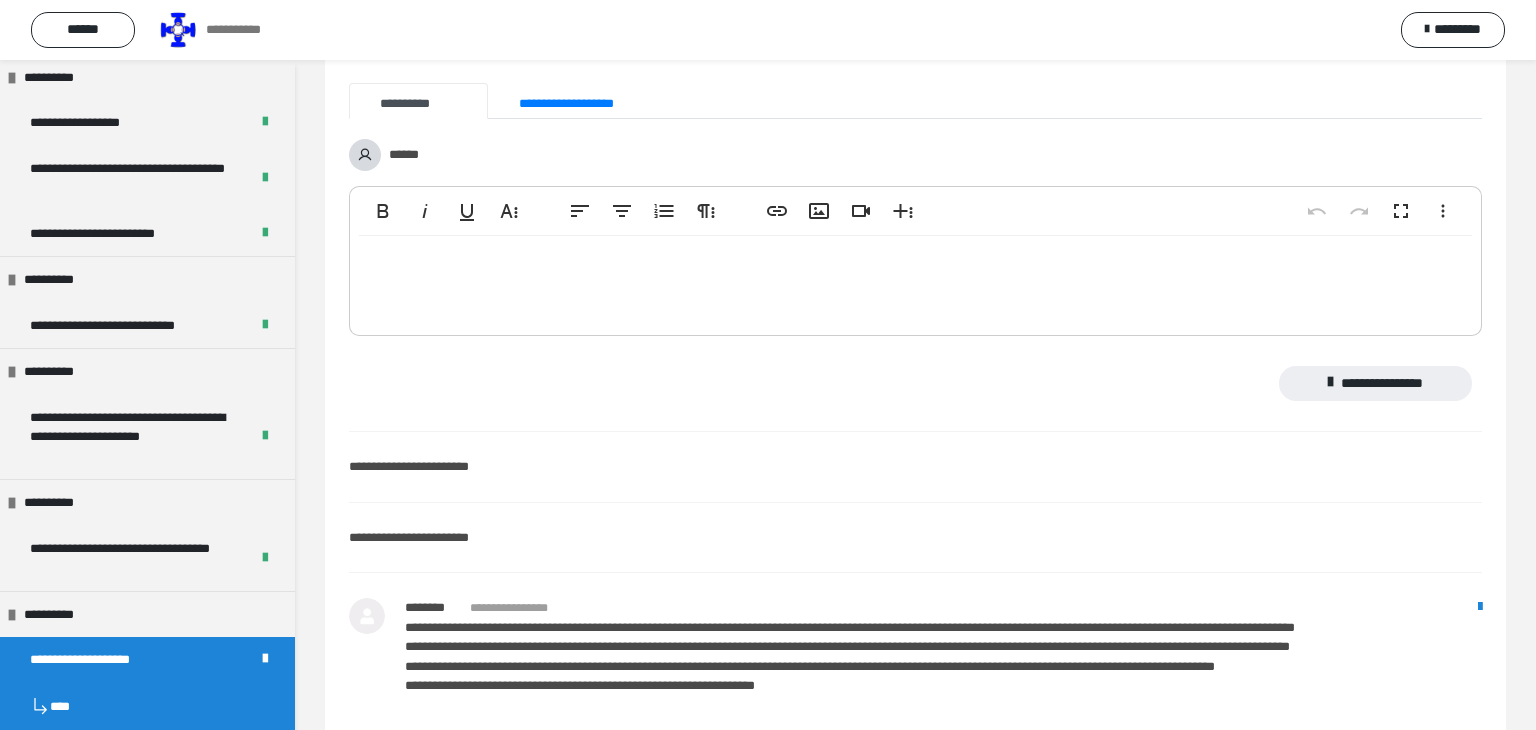 scroll, scrollTop: 0, scrollLeft: 0, axis: both 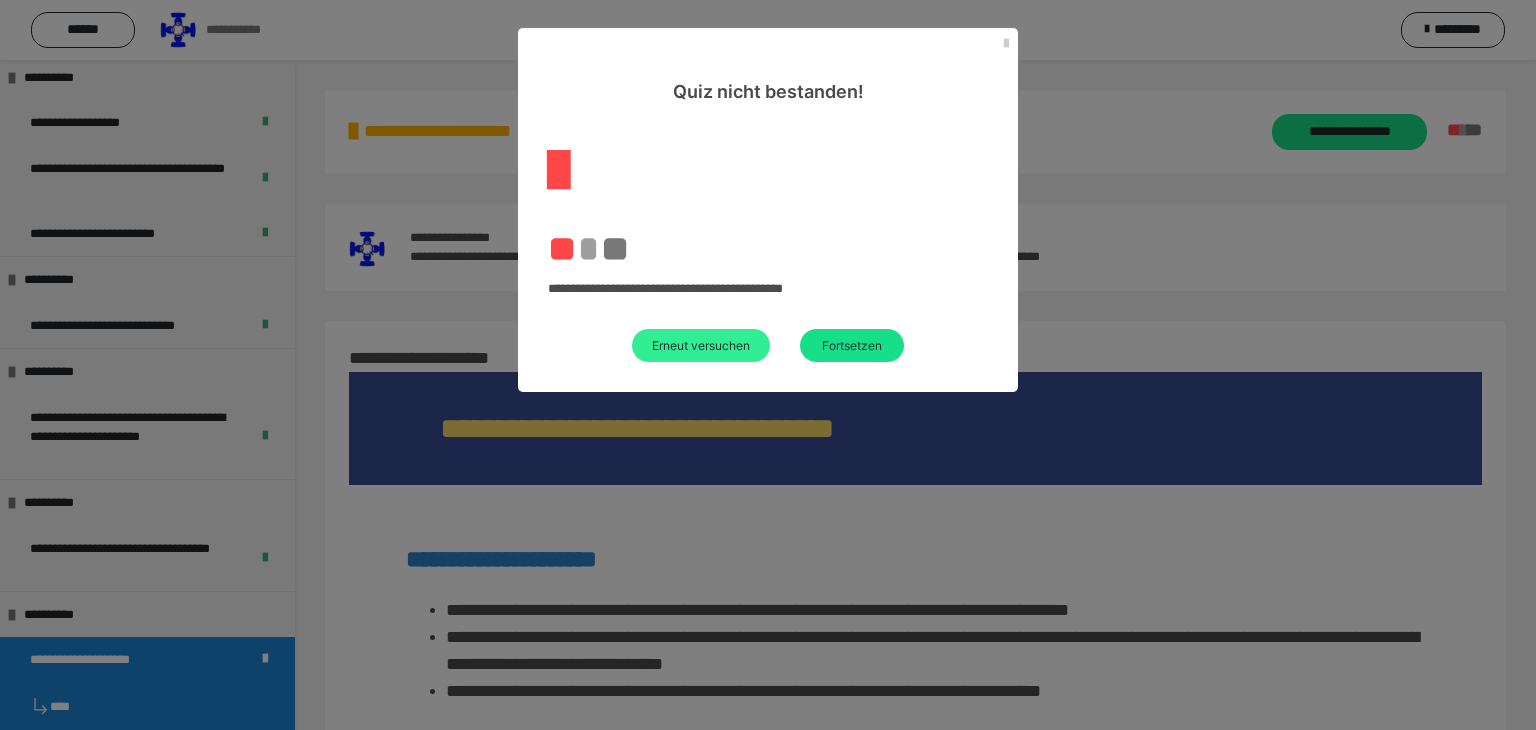 click on "Erneut versuchen" at bounding box center (701, 345) 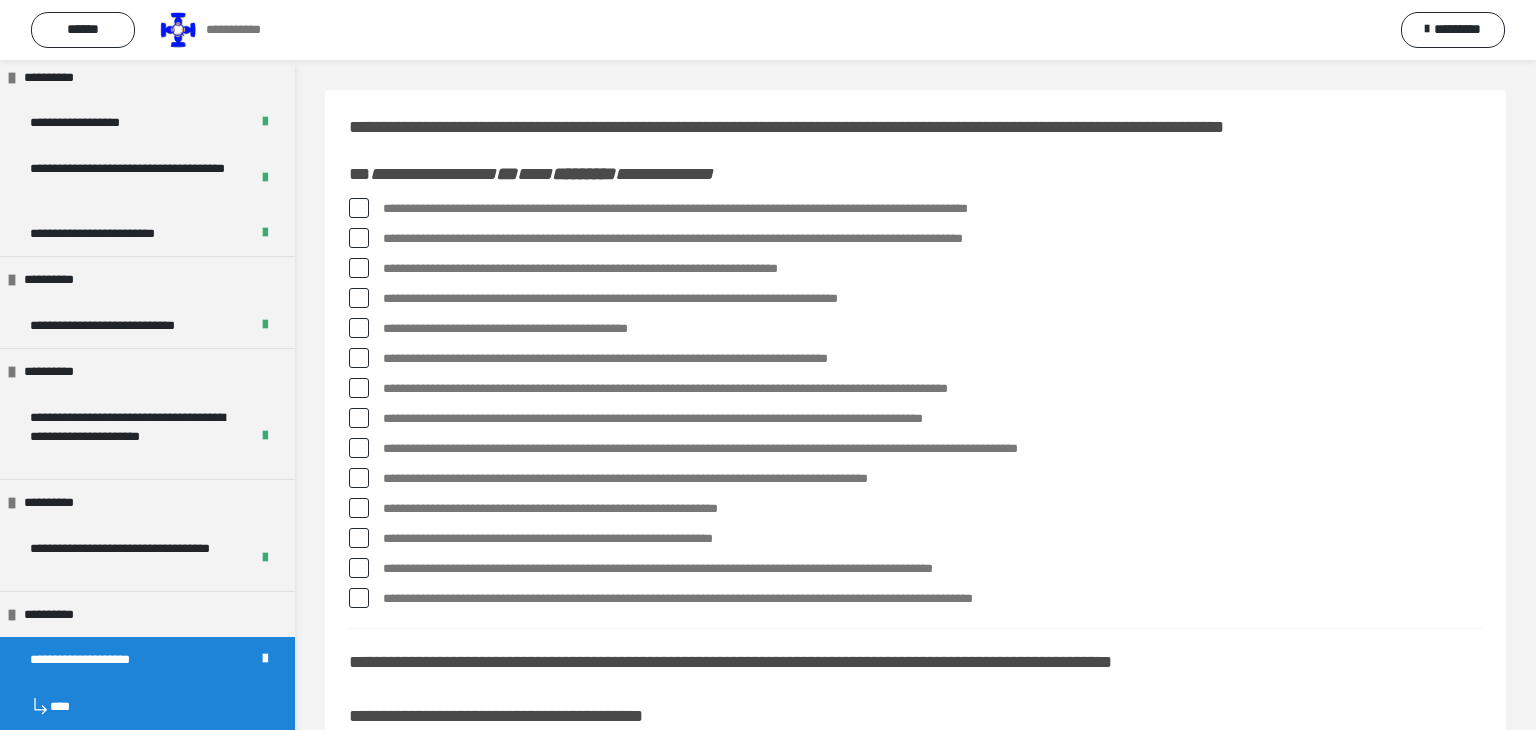 click at bounding box center [359, 358] 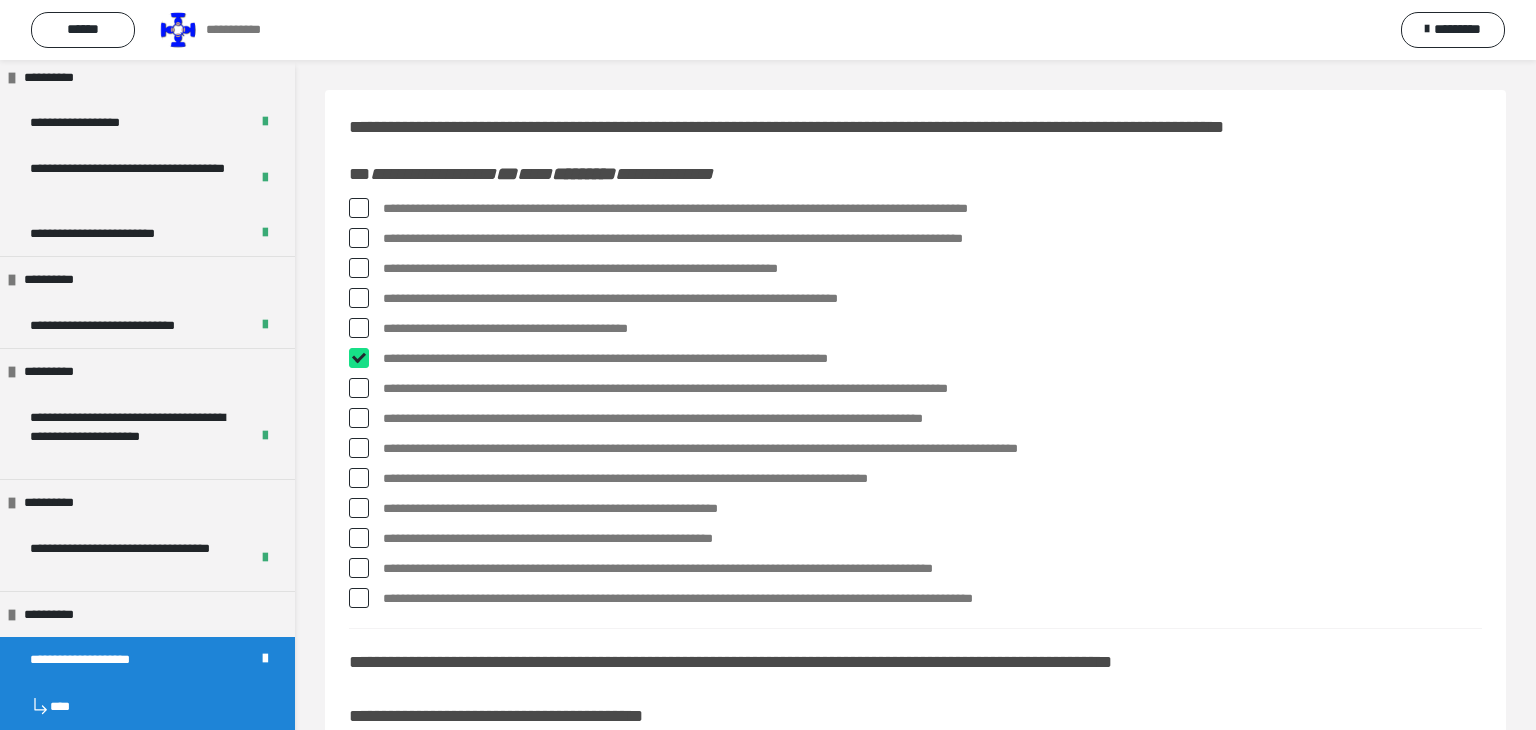 checkbox on "****" 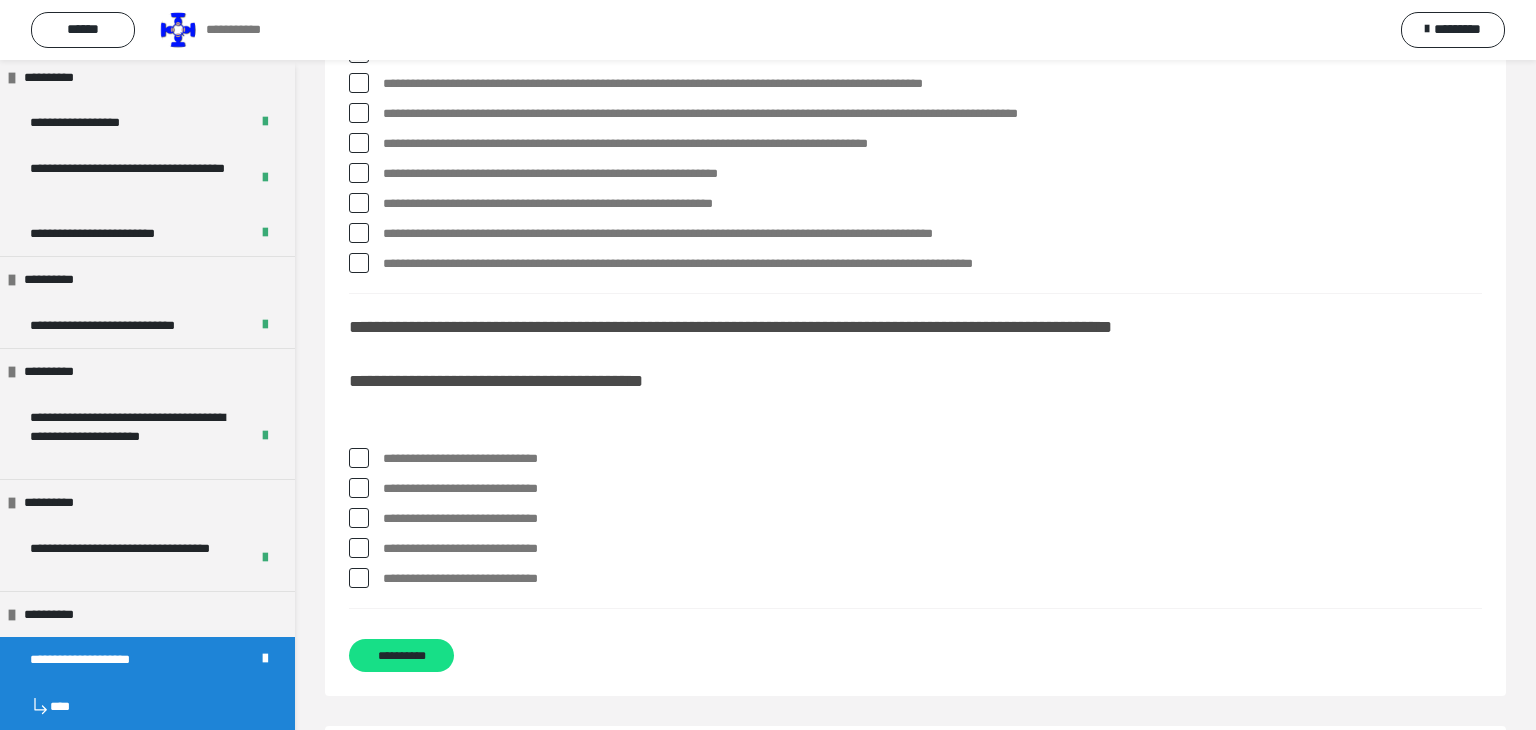 scroll, scrollTop: 396, scrollLeft: 0, axis: vertical 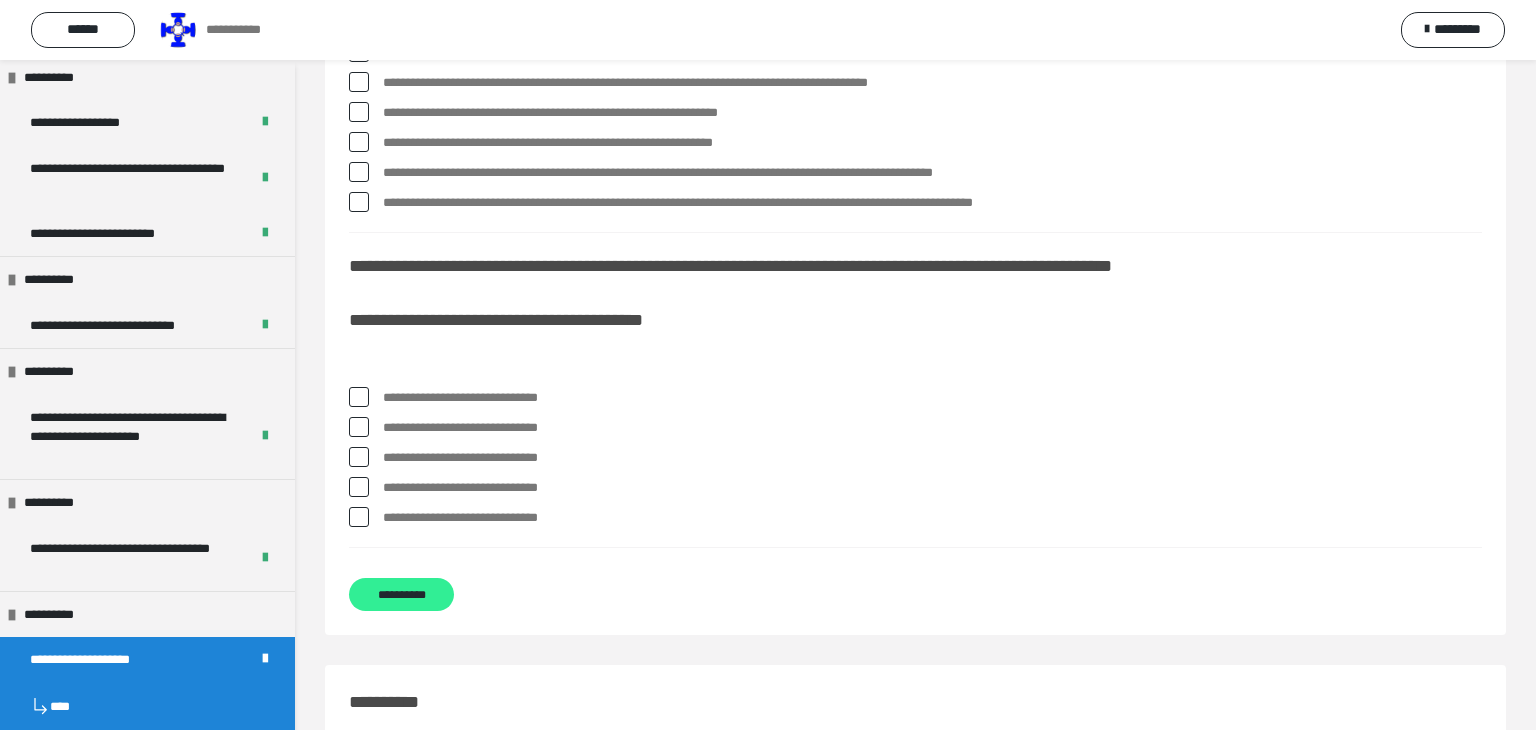 click on "**********" at bounding box center (401, 594) 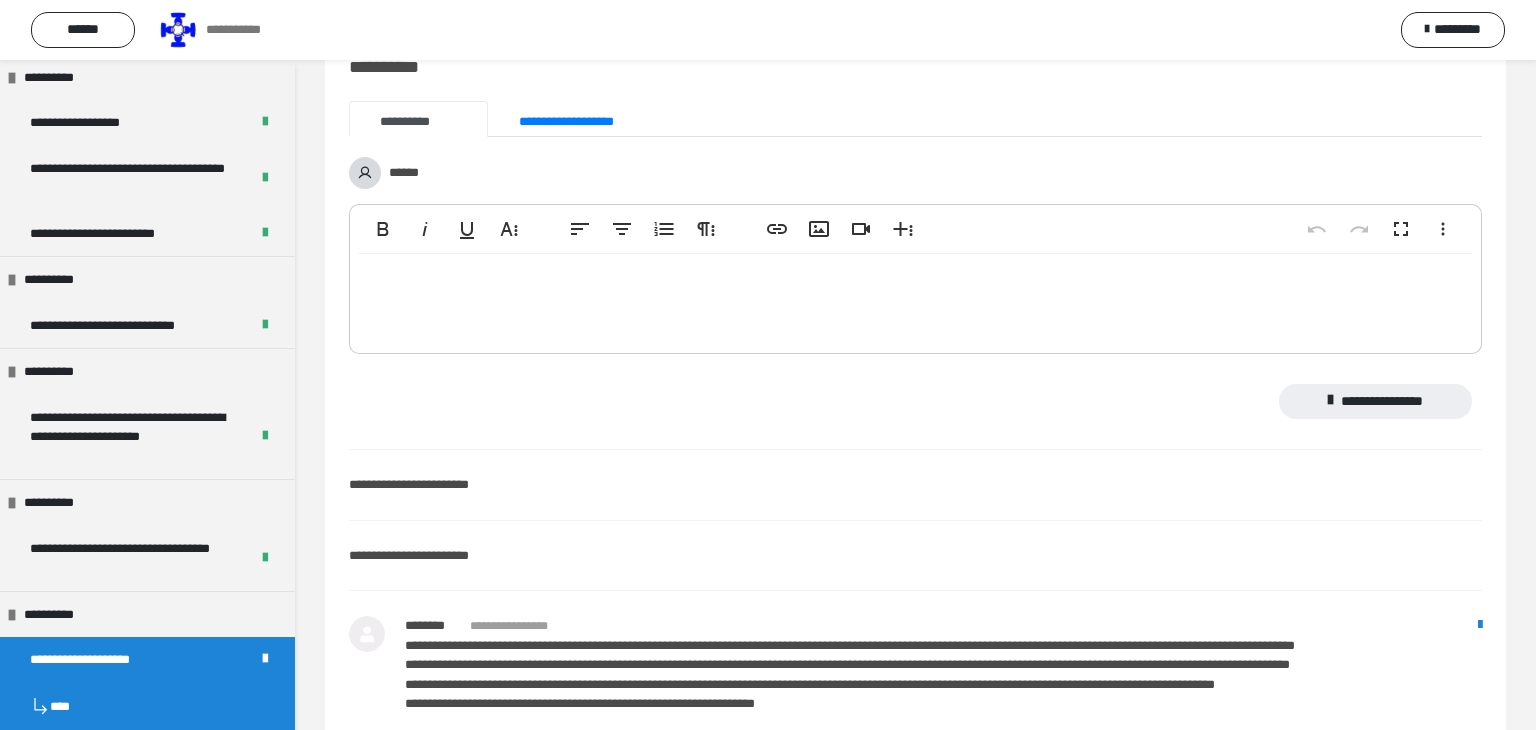 scroll, scrollTop: 0, scrollLeft: 0, axis: both 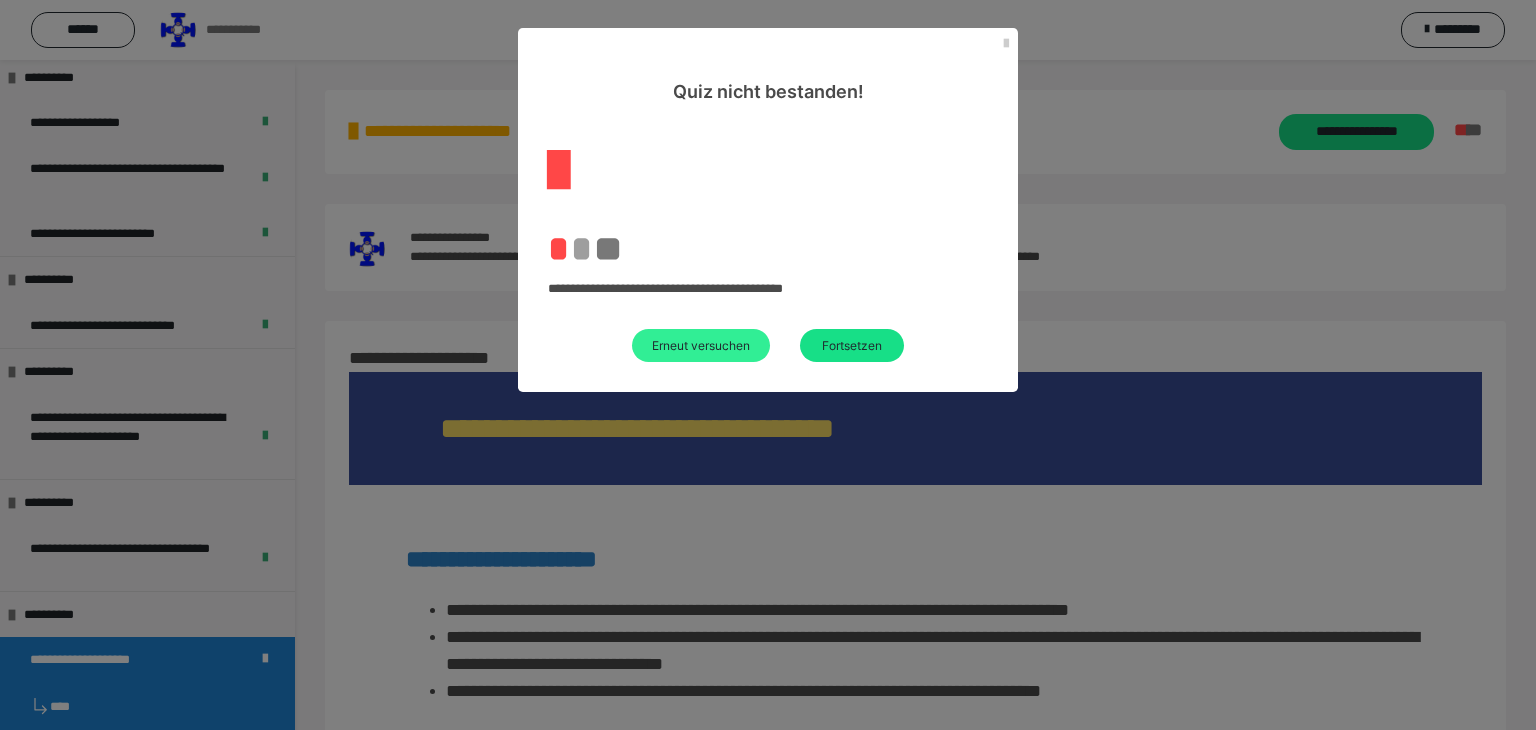 click on "Erneut versuchen" at bounding box center [701, 345] 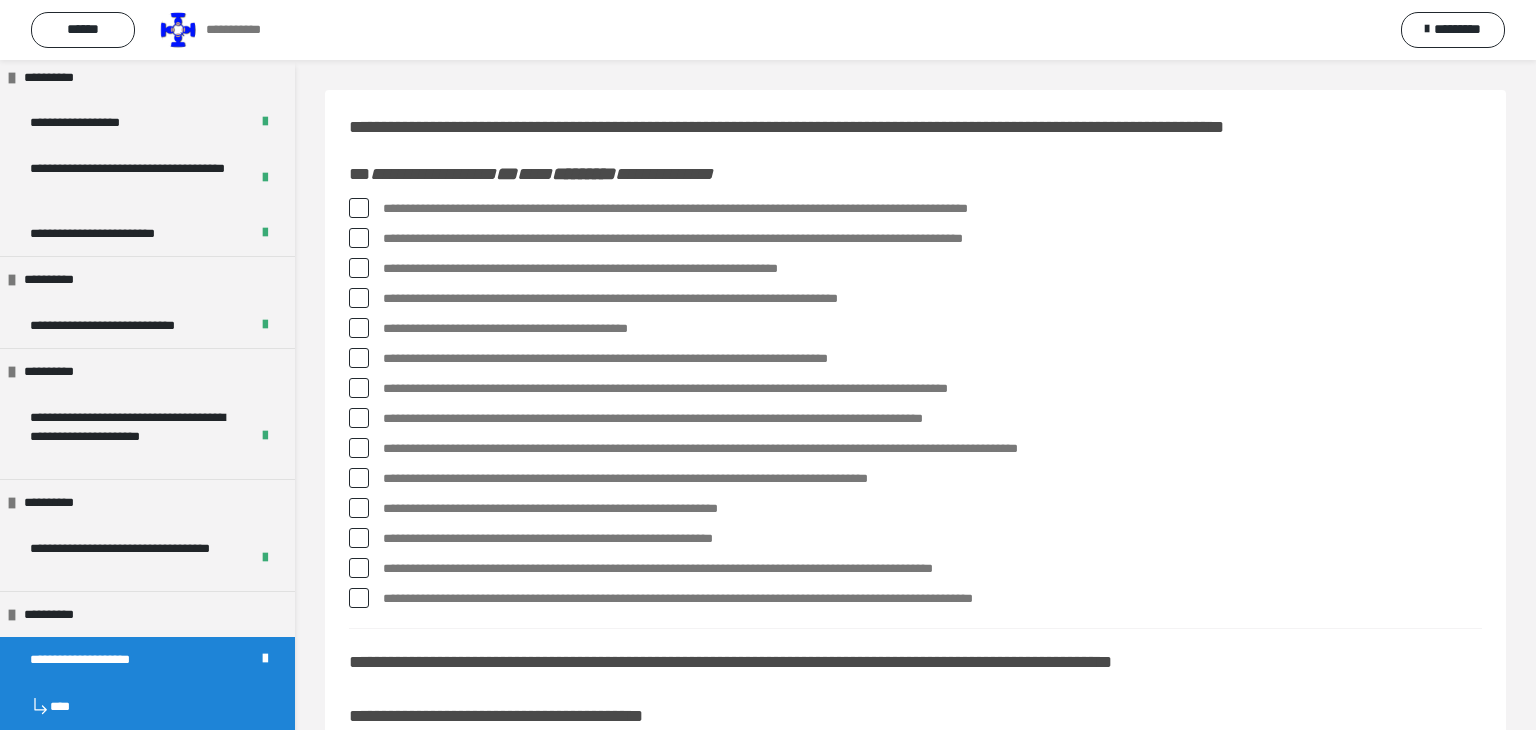 click at bounding box center [359, 358] 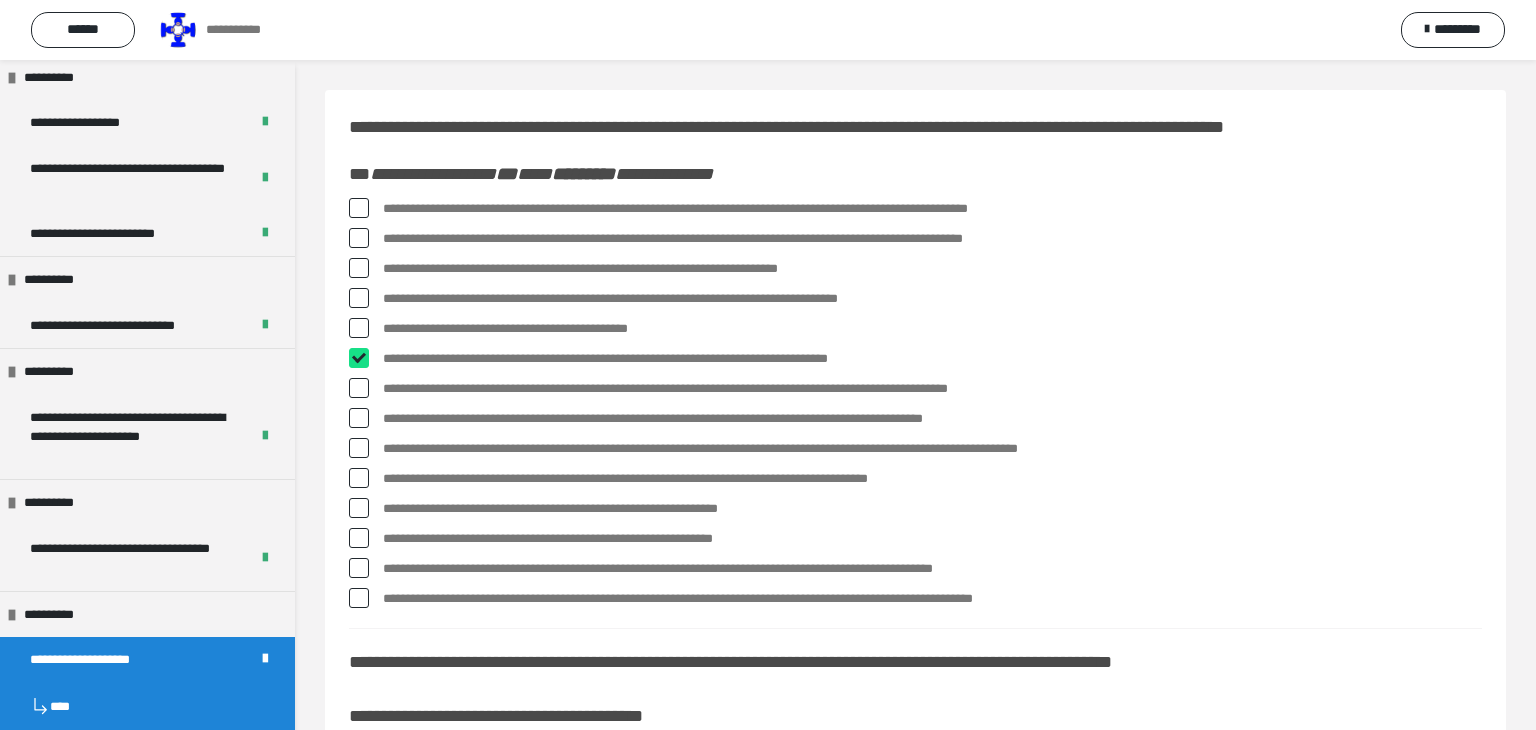 checkbox on "****" 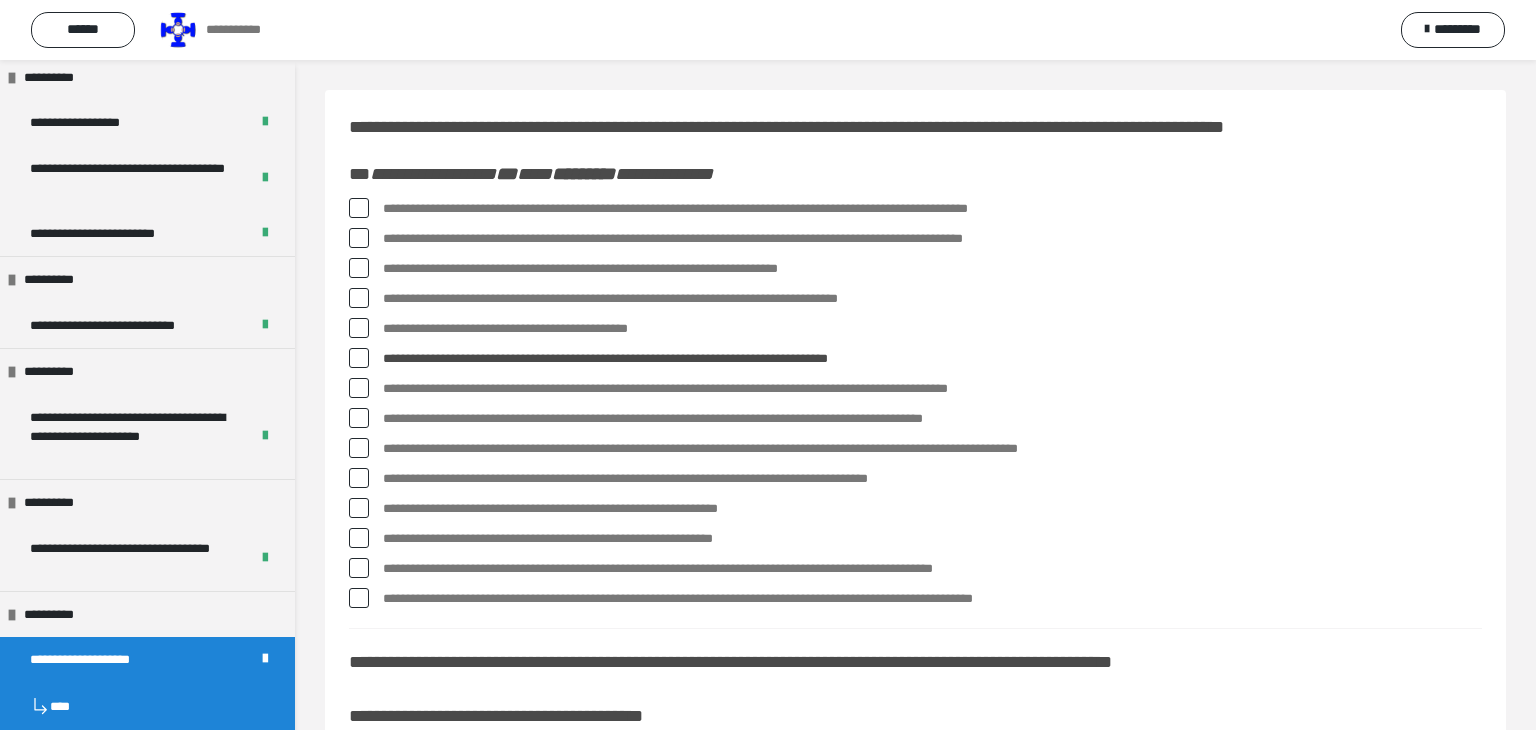 click at bounding box center [359, 298] 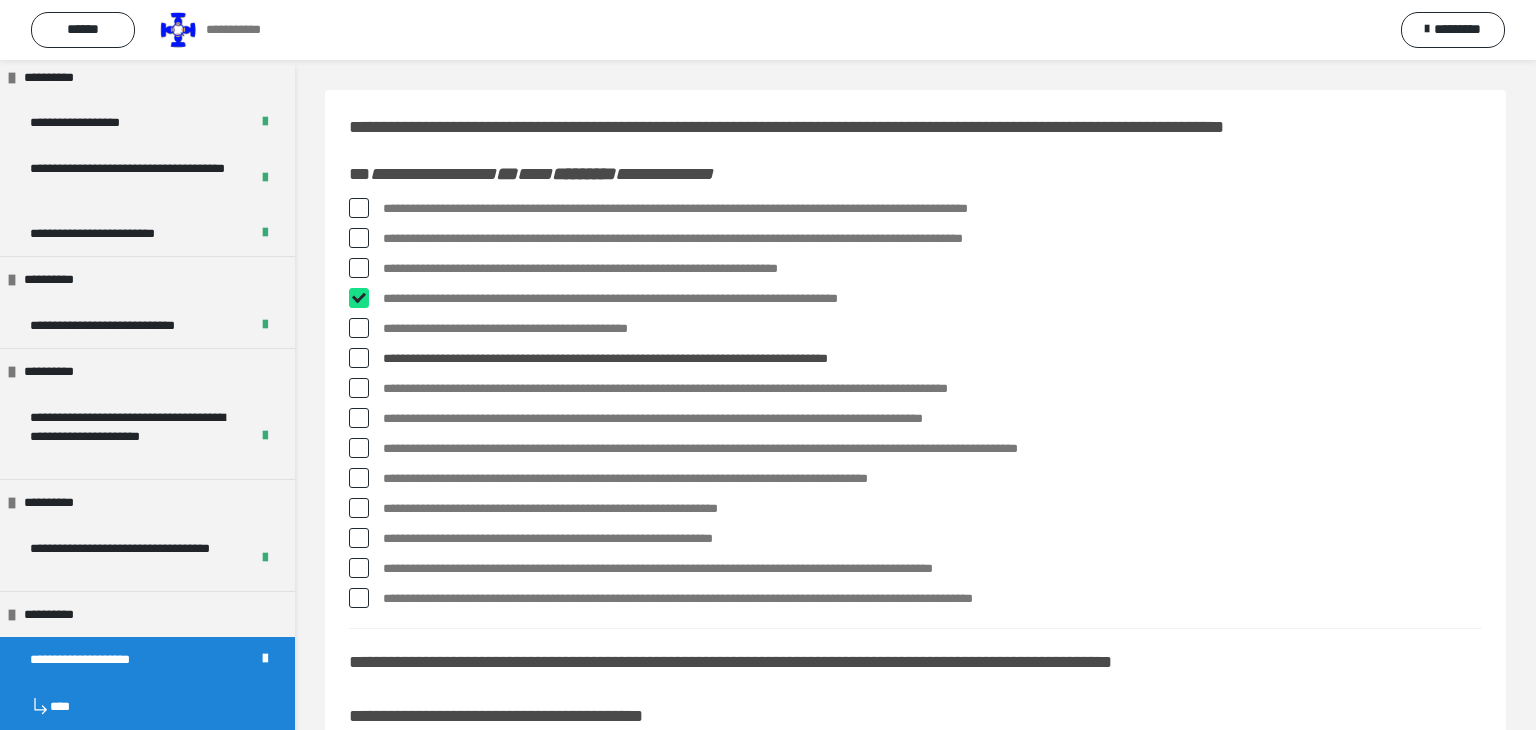checkbox on "****" 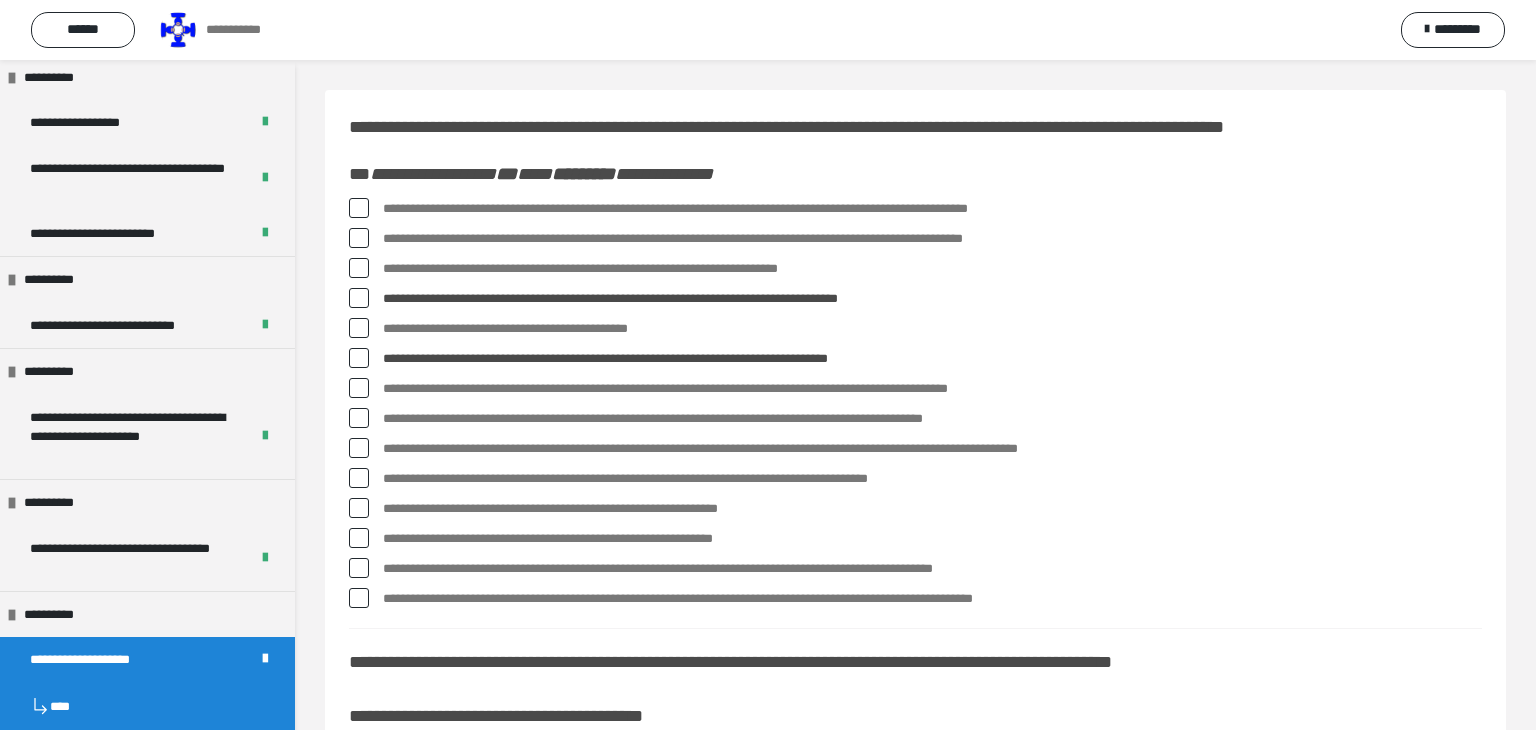 click at bounding box center [359, 208] 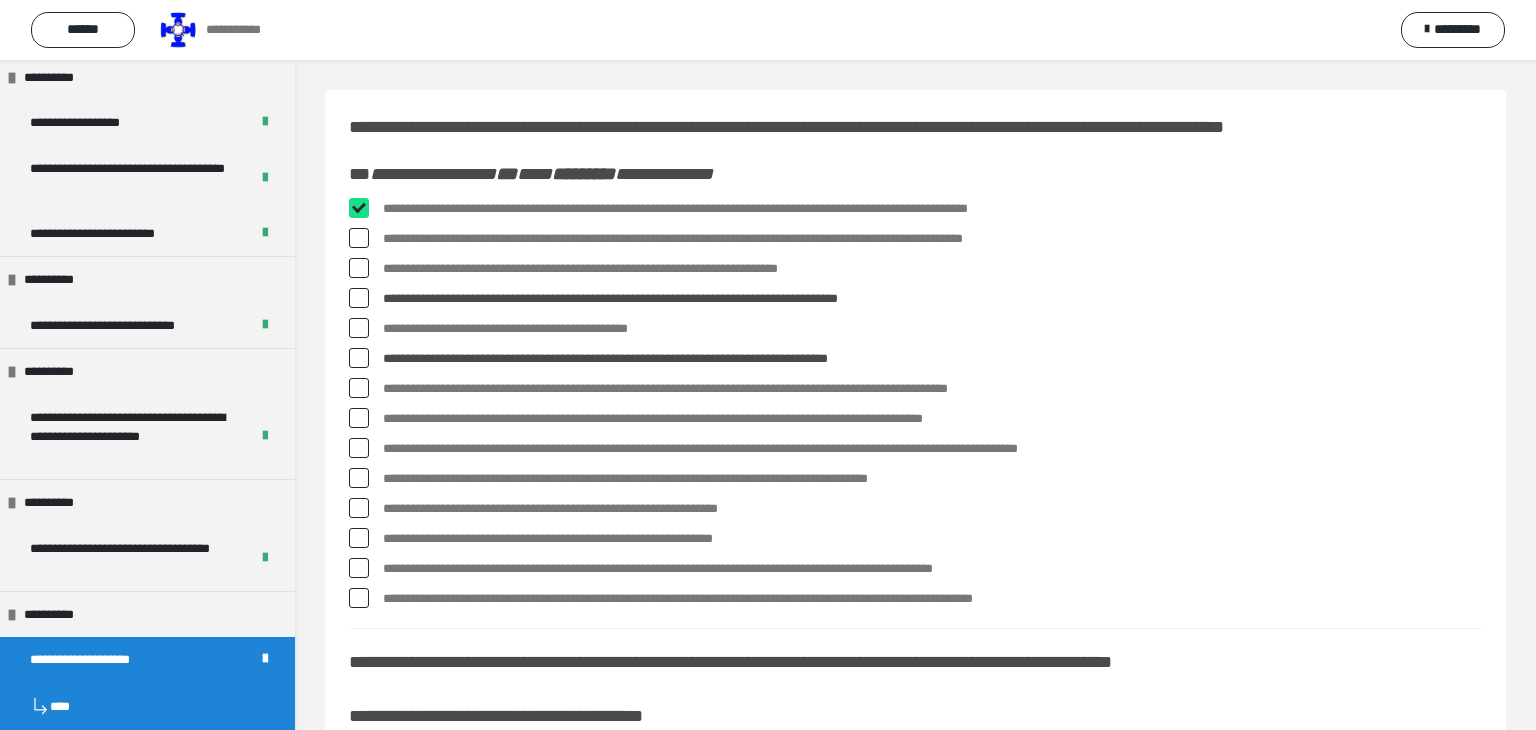 checkbox on "****" 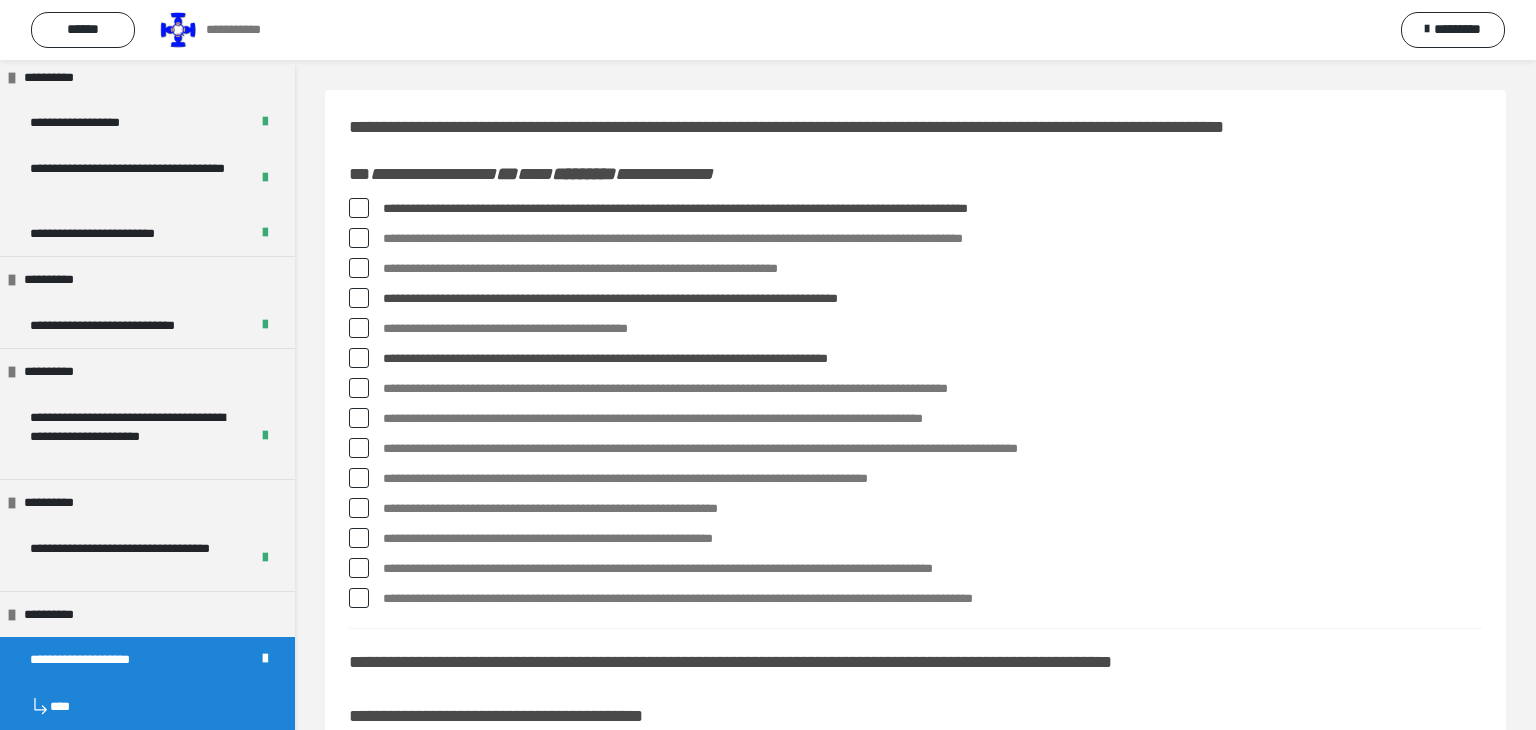 click at bounding box center (359, 388) 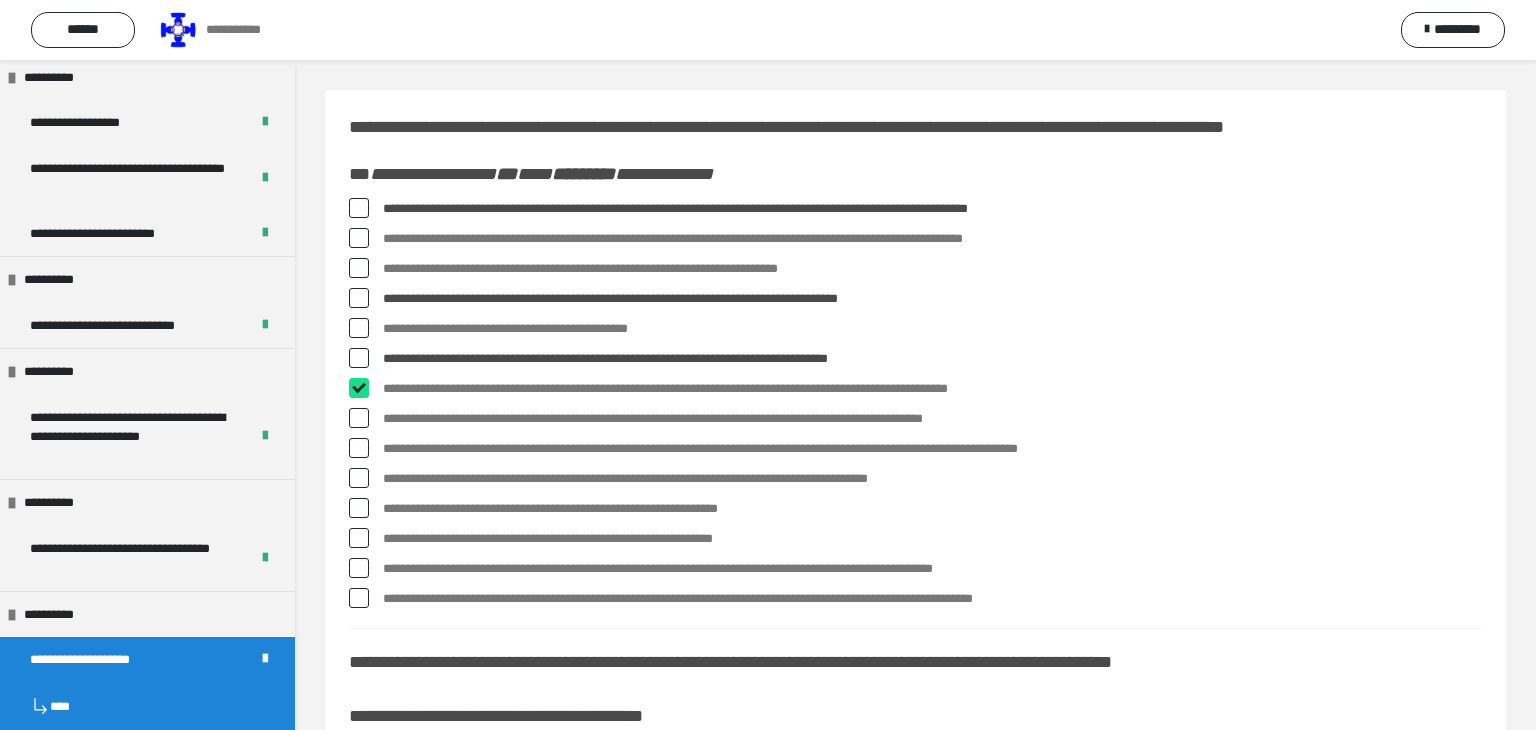 checkbox on "****" 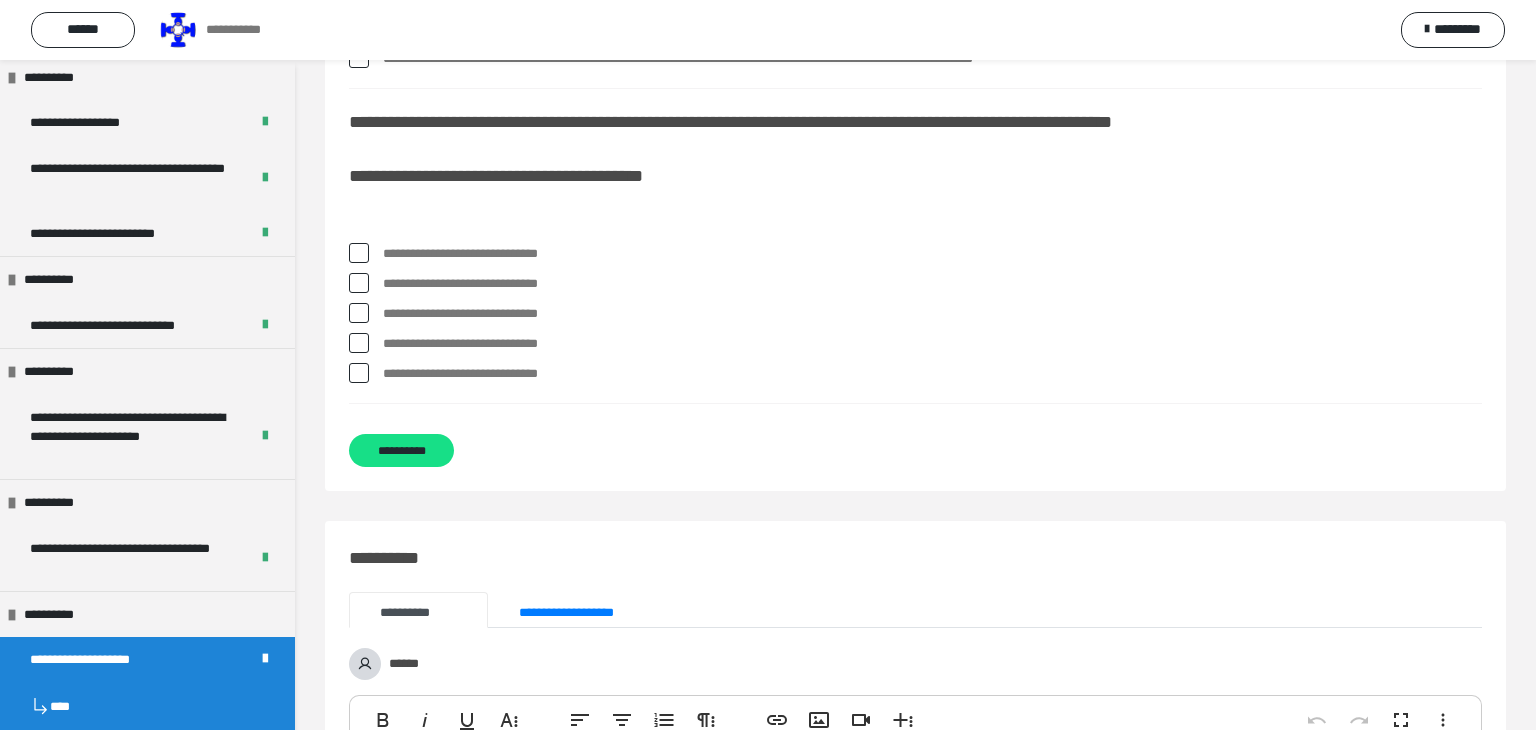 scroll, scrollTop: 563, scrollLeft: 0, axis: vertical 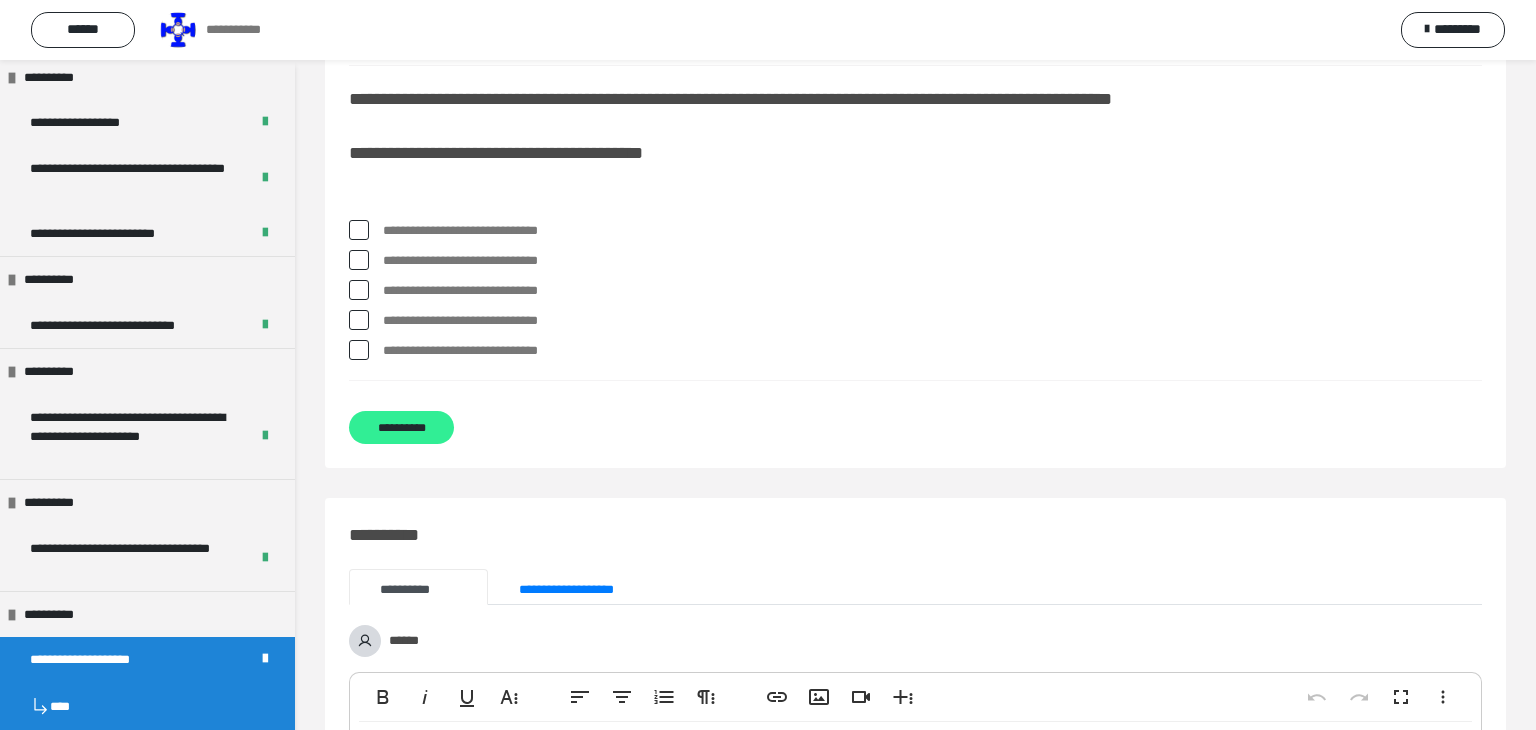 click on "**********" at bounding box center [401, 427] 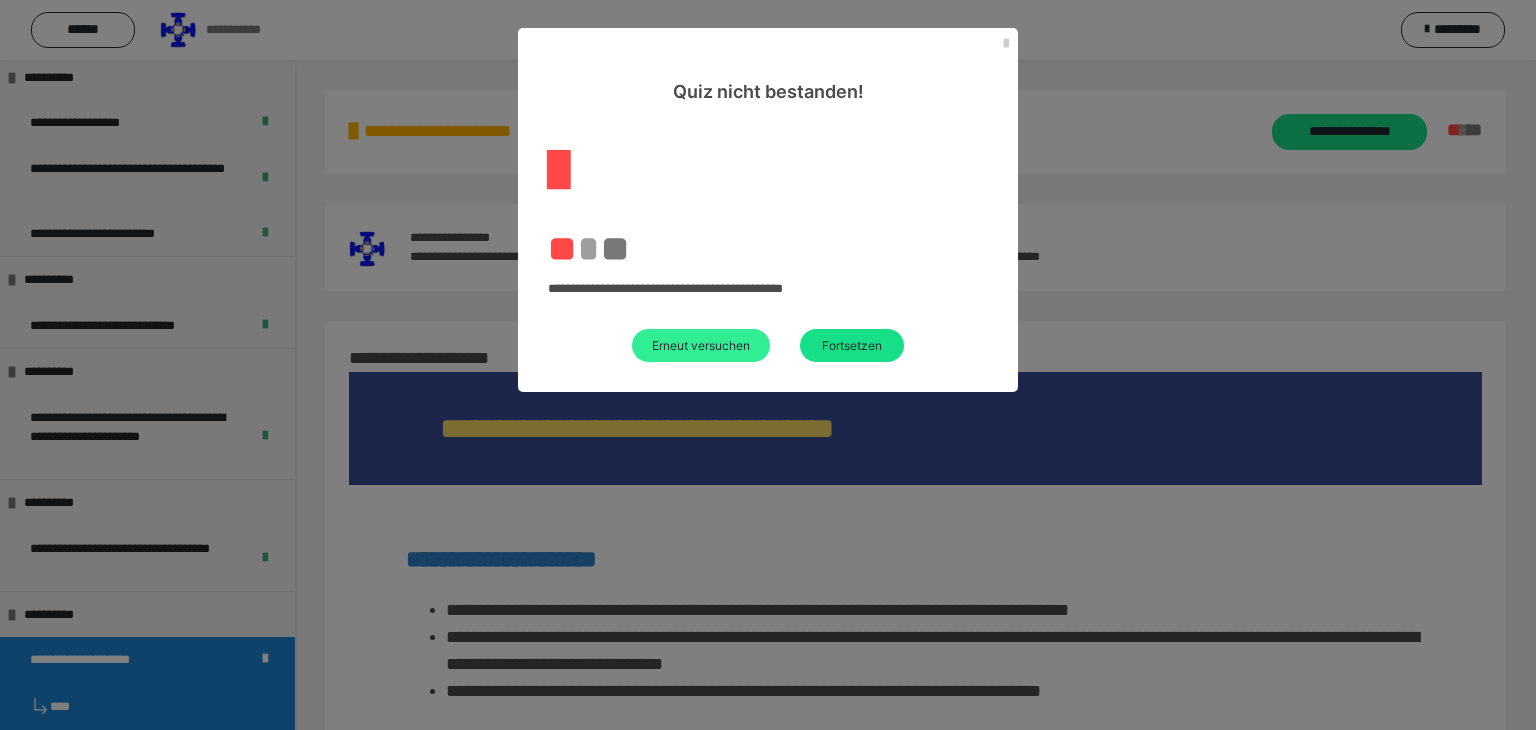 click on "Erneut versuchen" at bounding box center (701, 345) 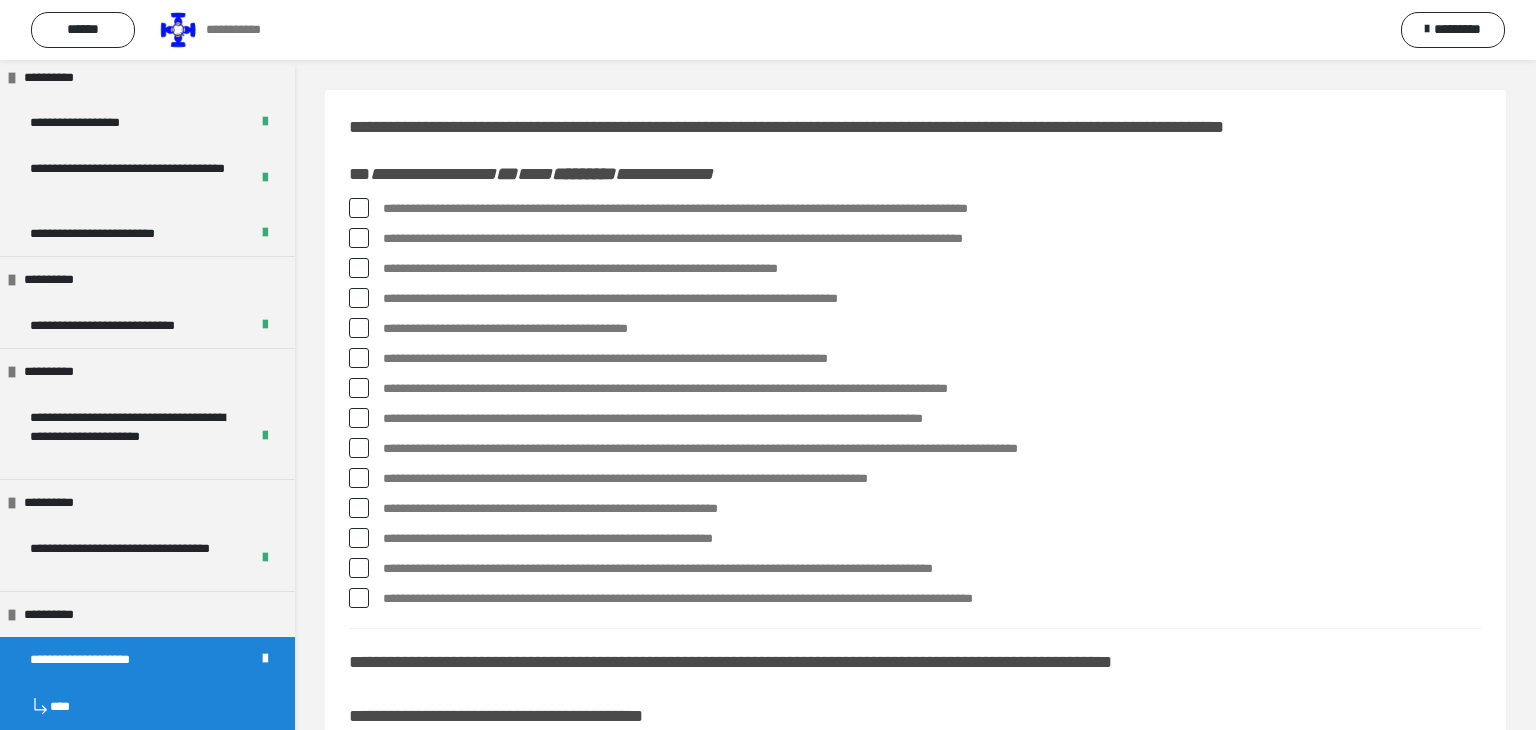 click at bounding box center (359, 388) 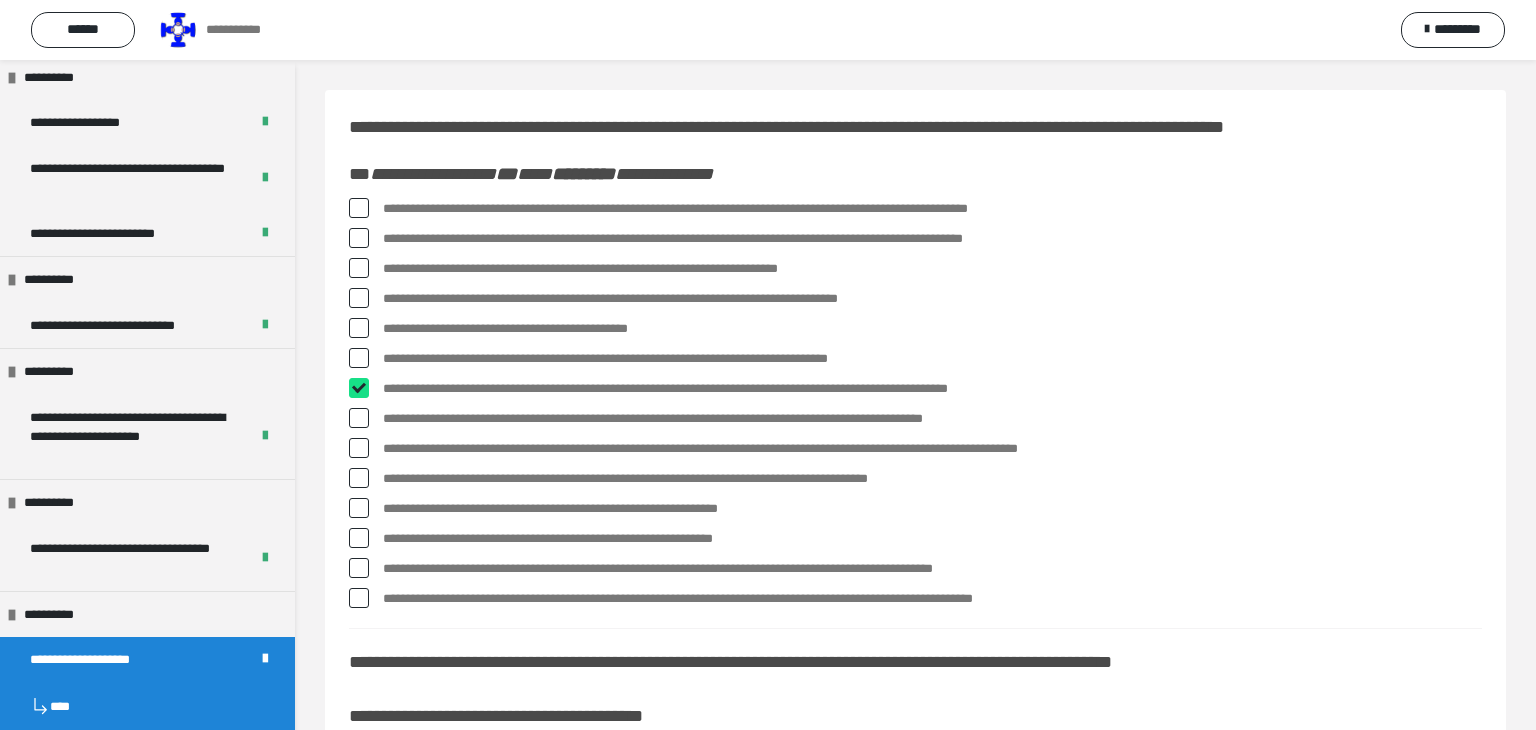 checkbox on "****" 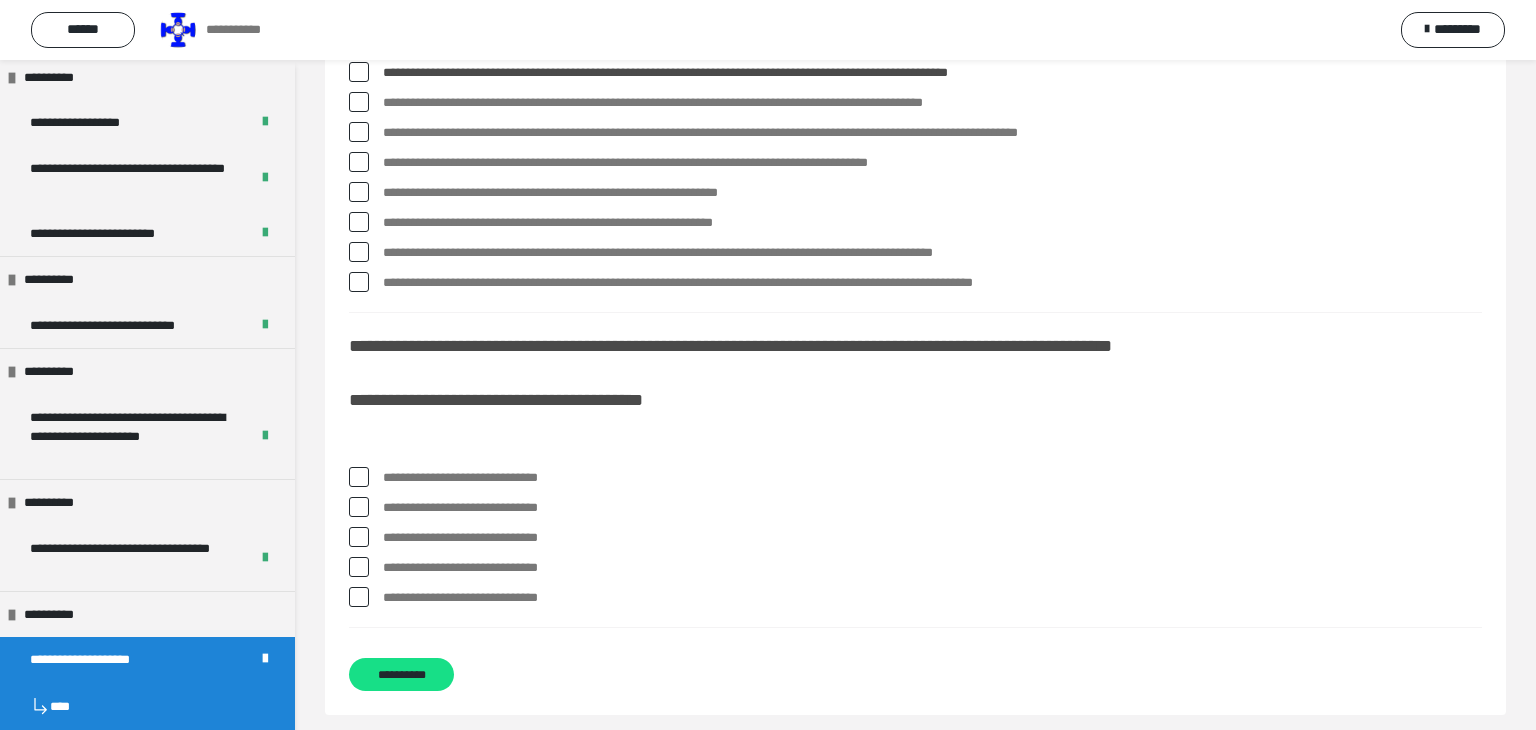 scroll, scrollTop: 320, scrollLeft: 0, axis: vertical 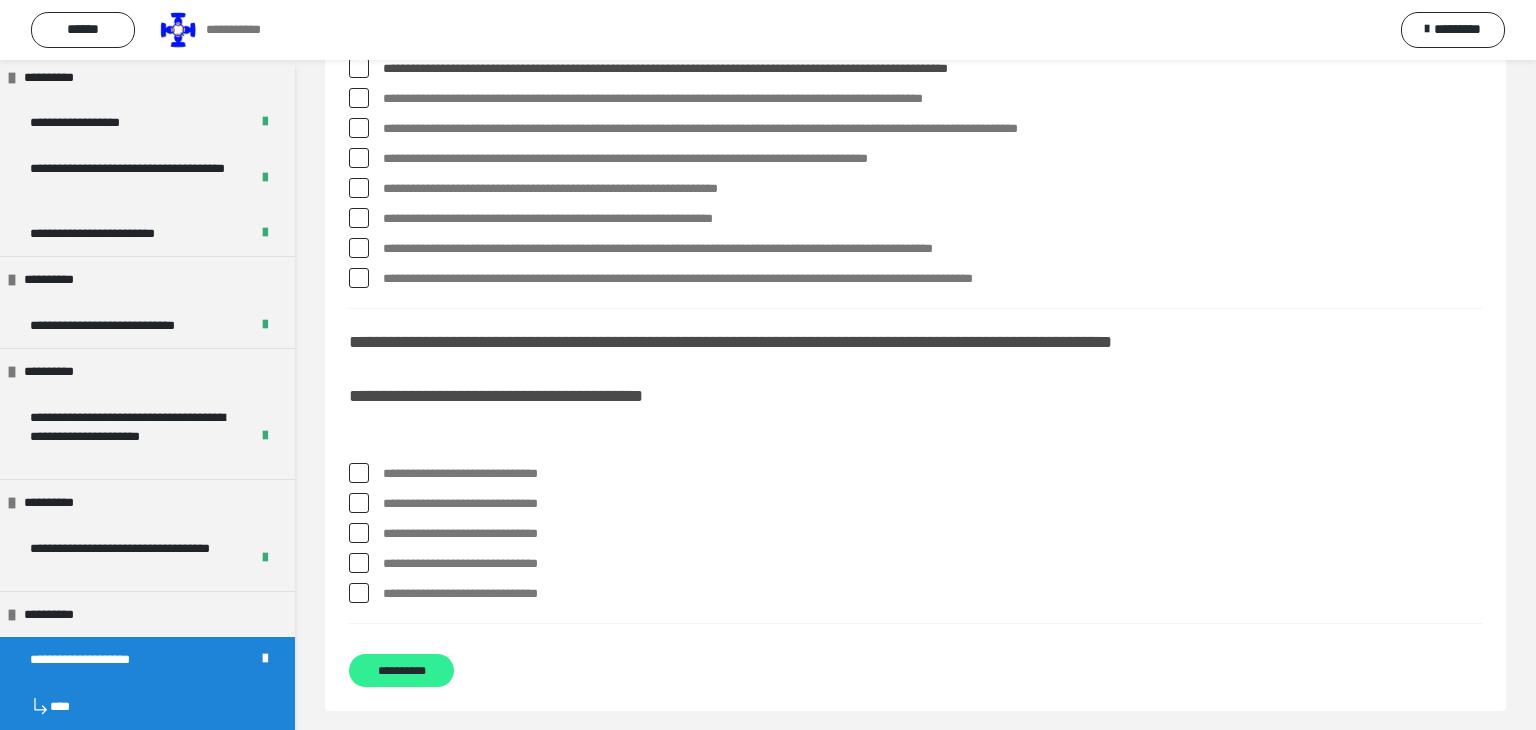 click on "**********" at bounding box center [401, 670] 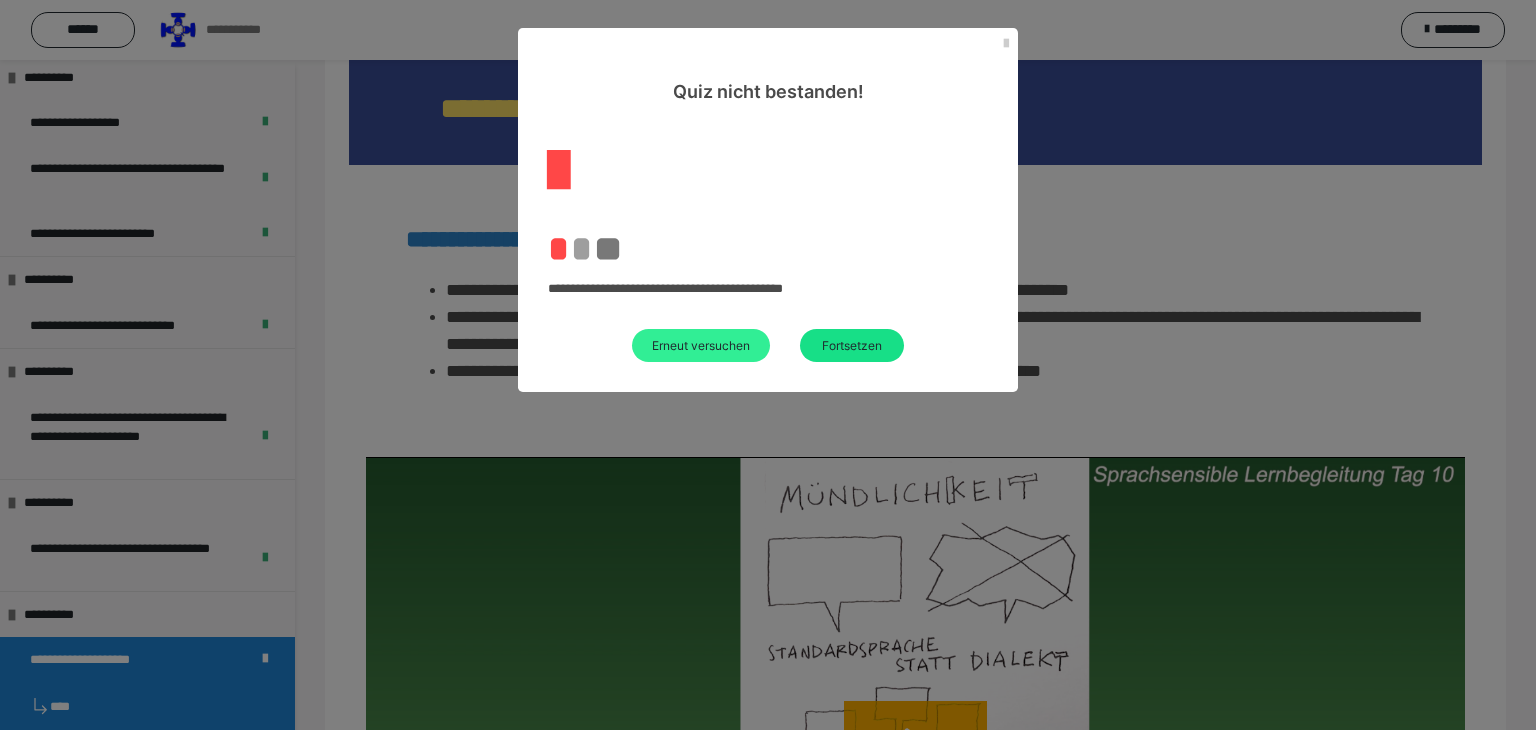 click on "Erneut versuchen" at bounding box center [701, 345] 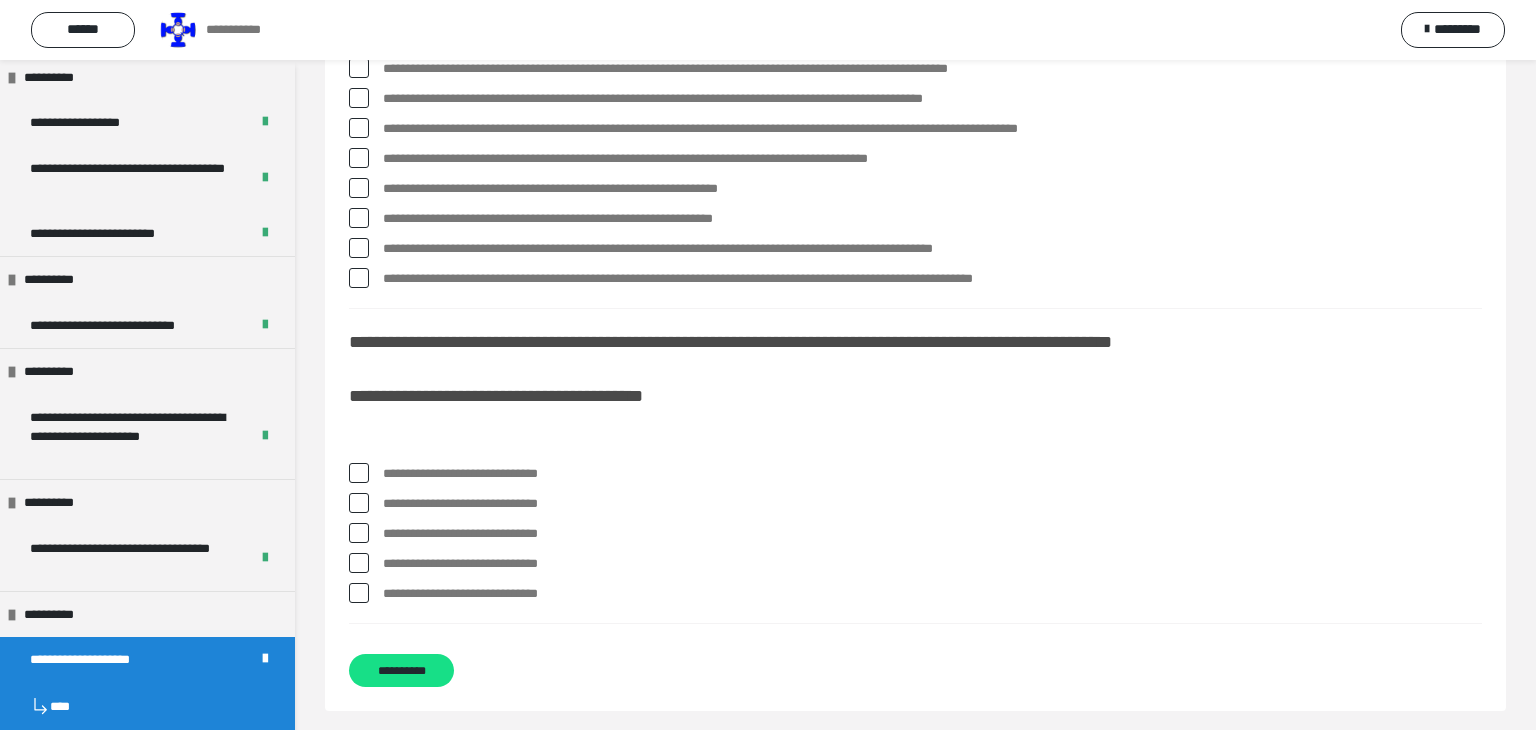 click at bounding box center [359, 98] 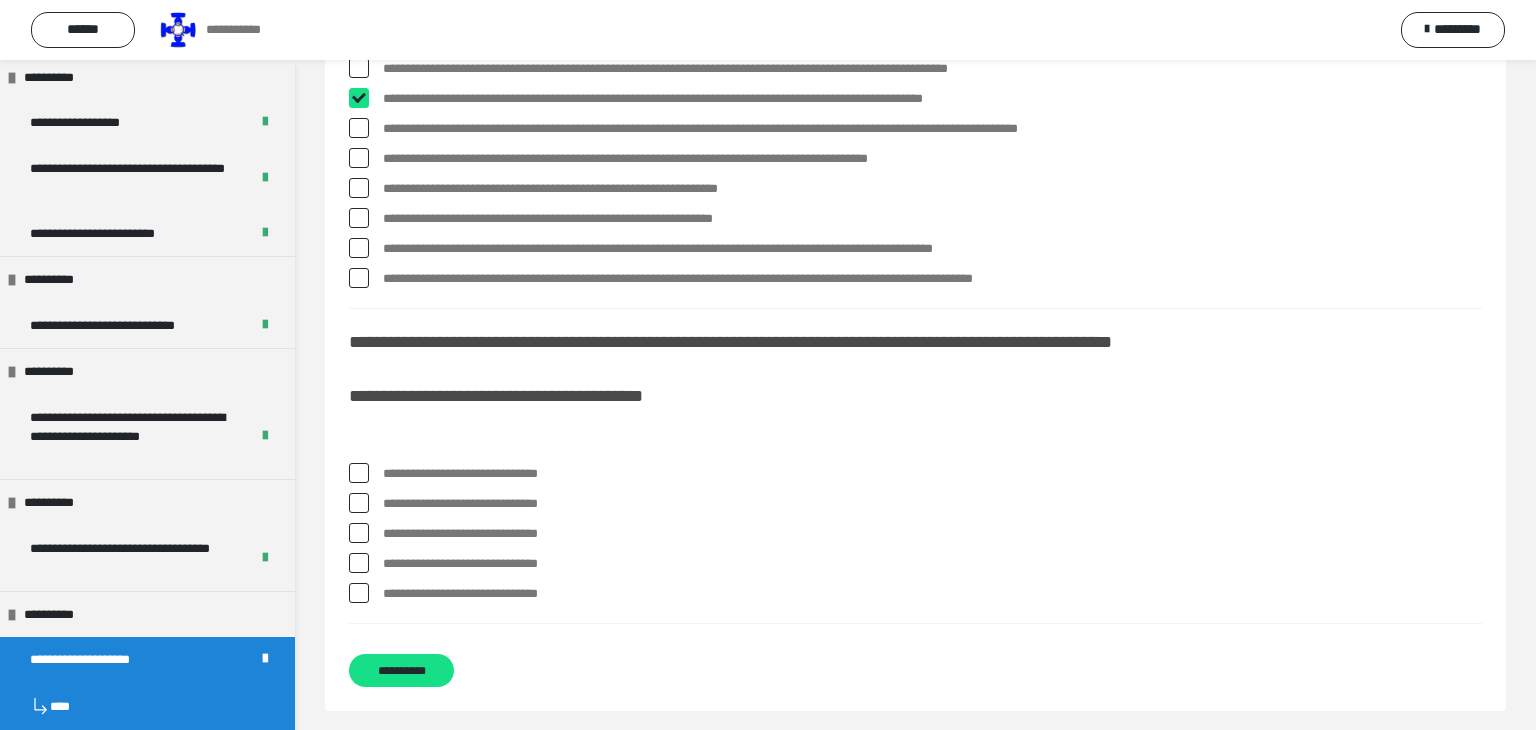checkbox on "****" 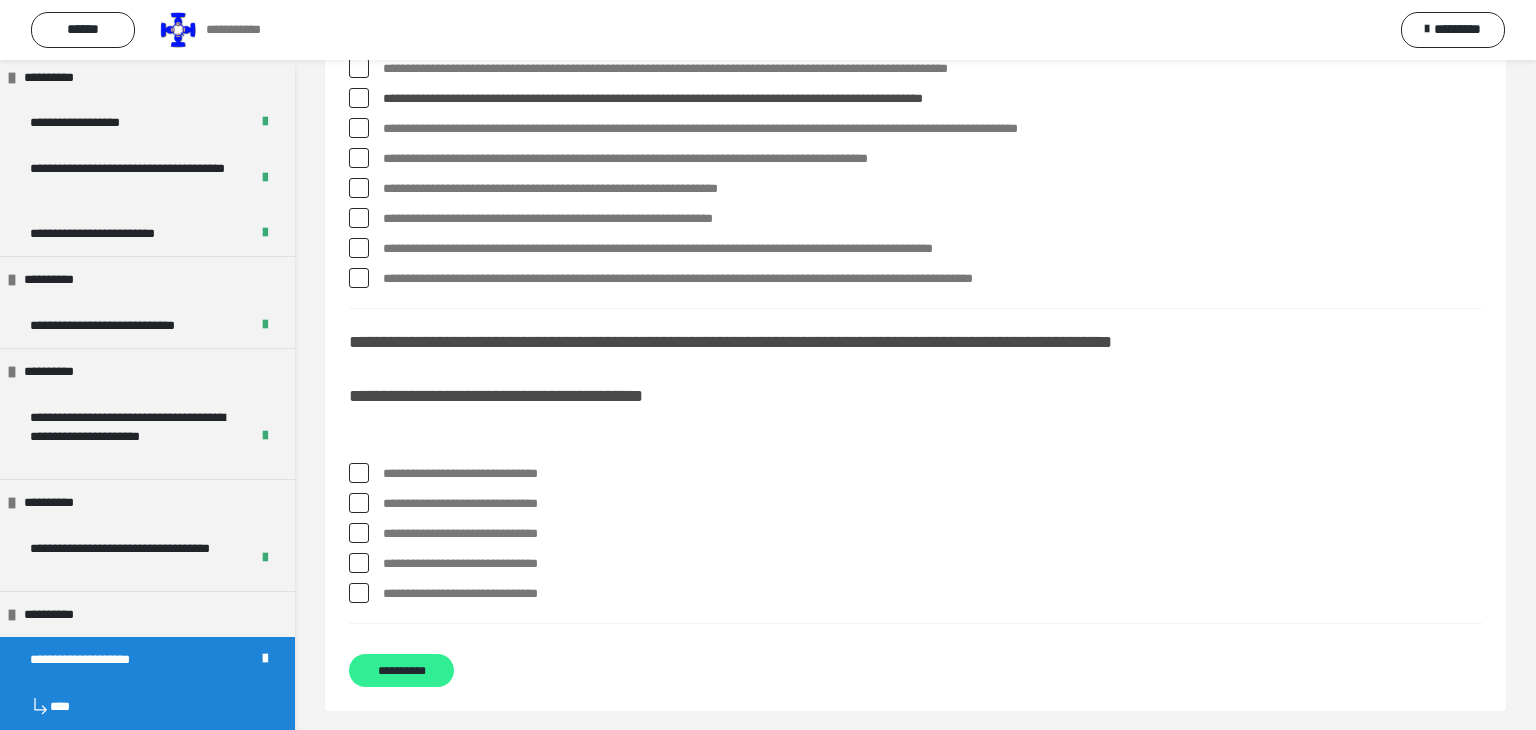 click on "**********" at bounding box center [401, 670] 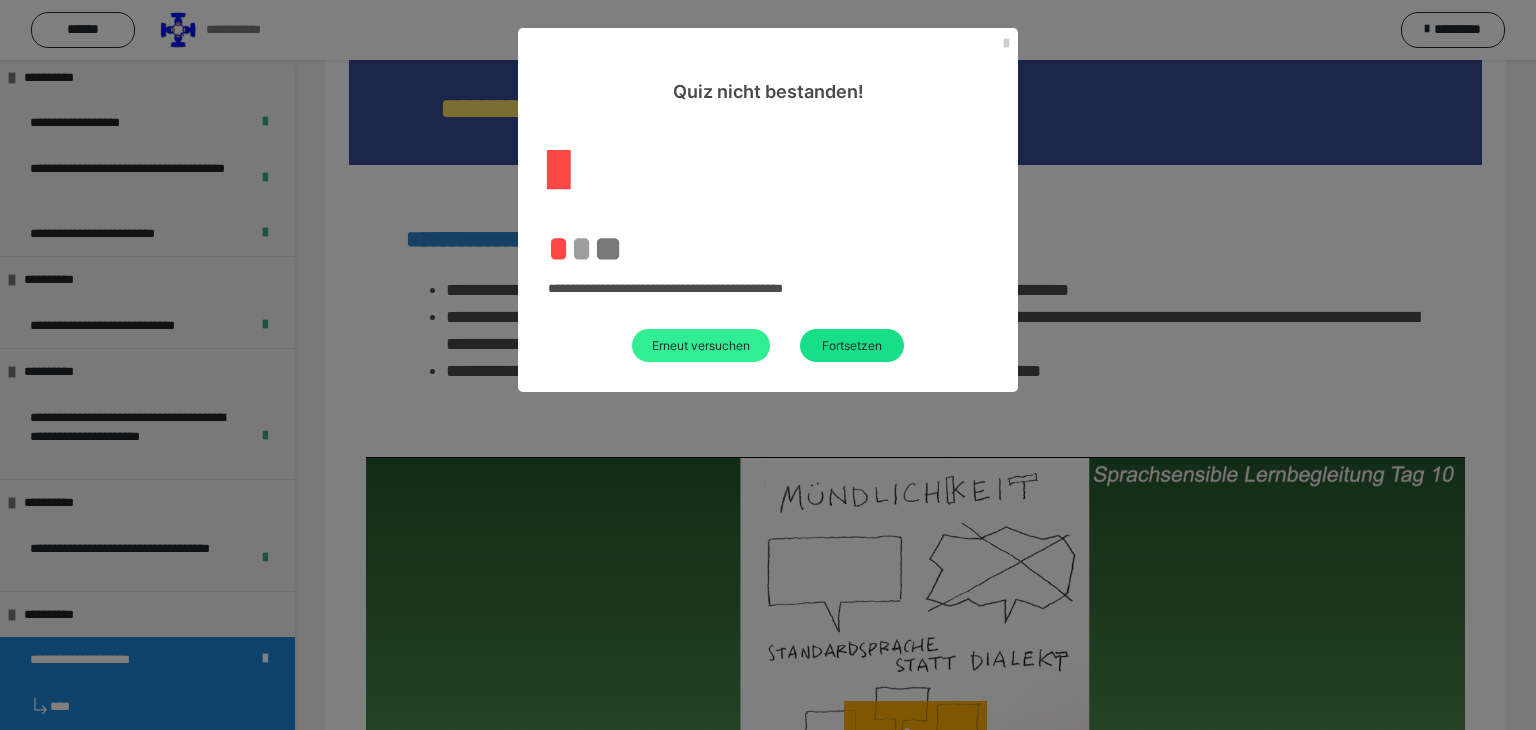click on "Erneut versuchen" at bounding box center [701, 345] 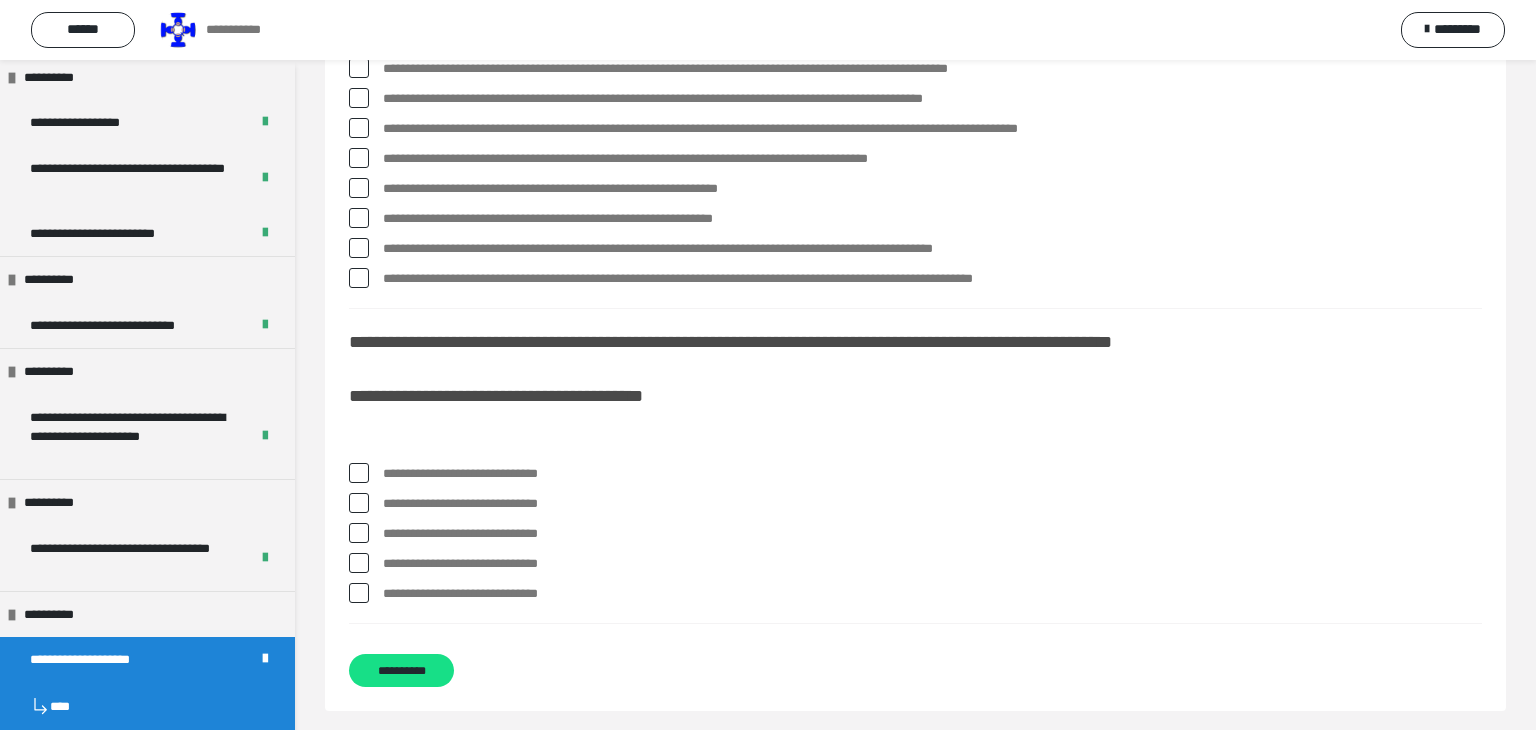 click at bounding box center [359, 128] 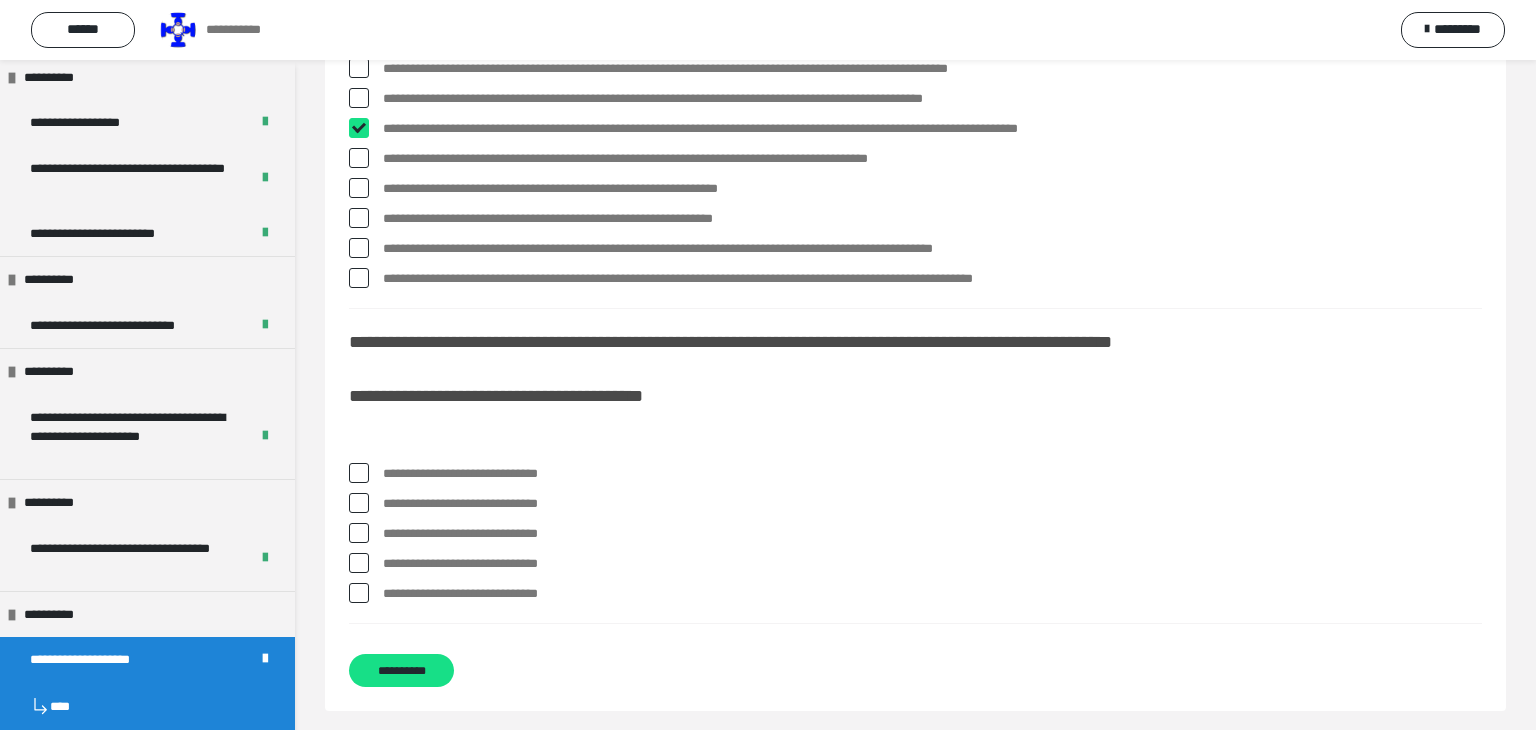 checkbox on "****" 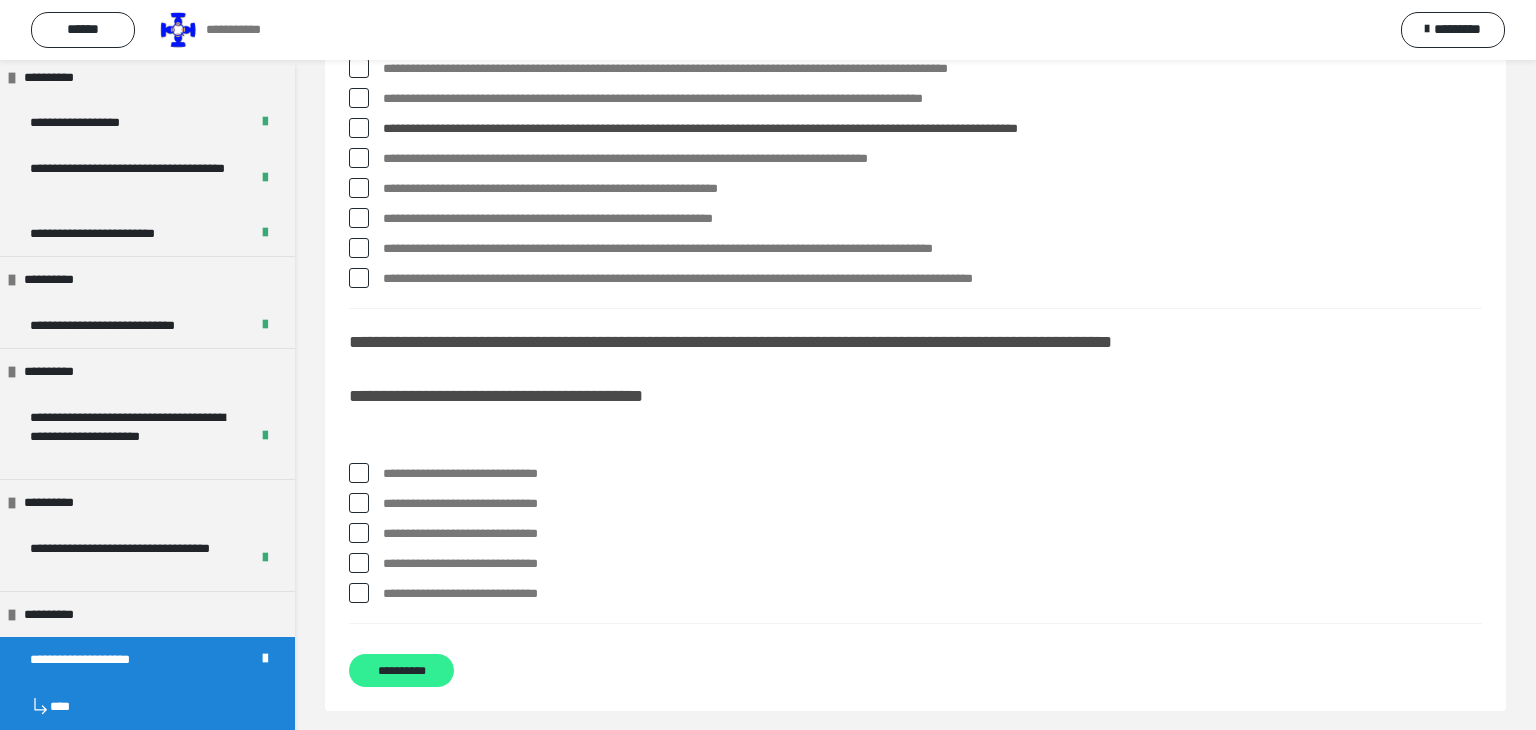 click on "**********" at bounding box center [401, 670] 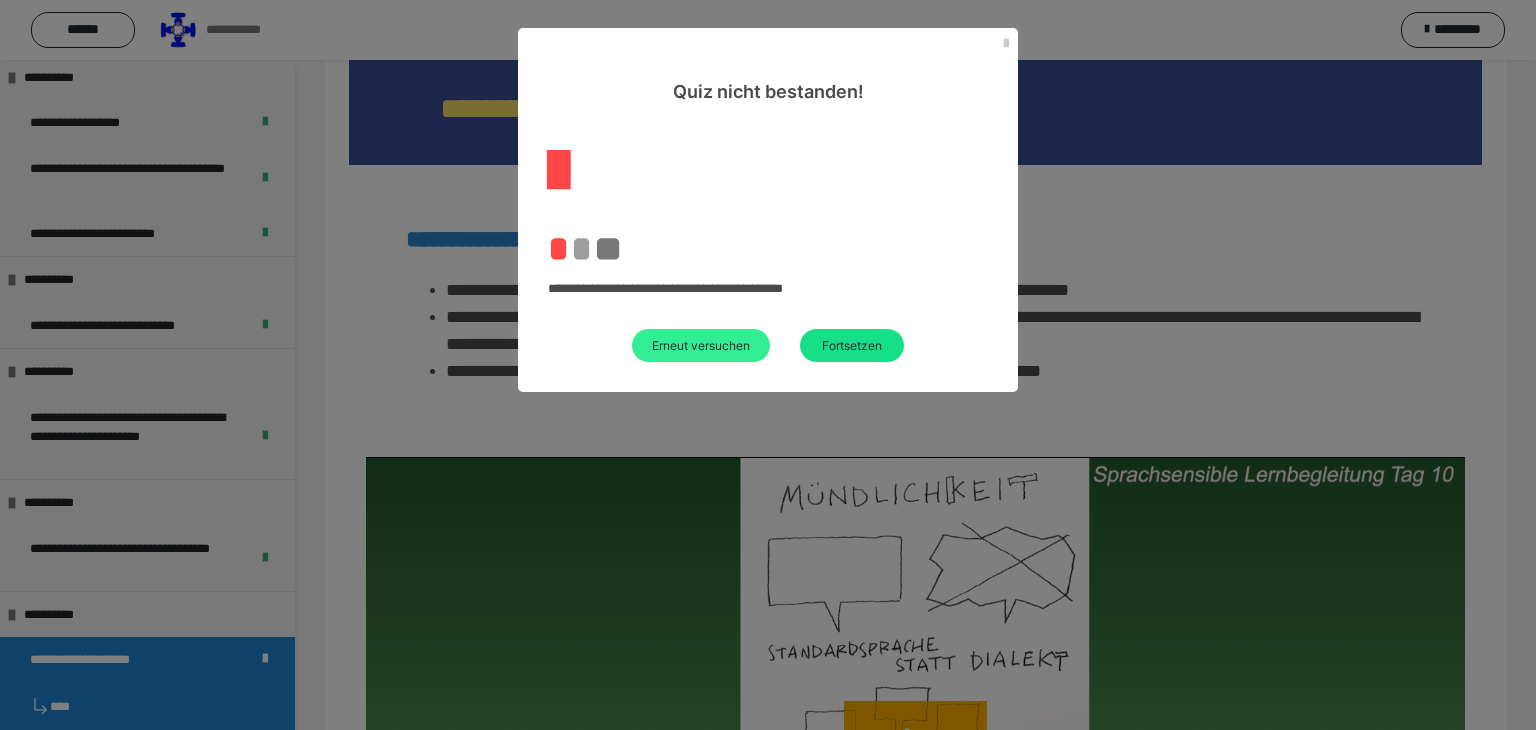 click on "Erneut versuchen" at bounding box center (701, 345) 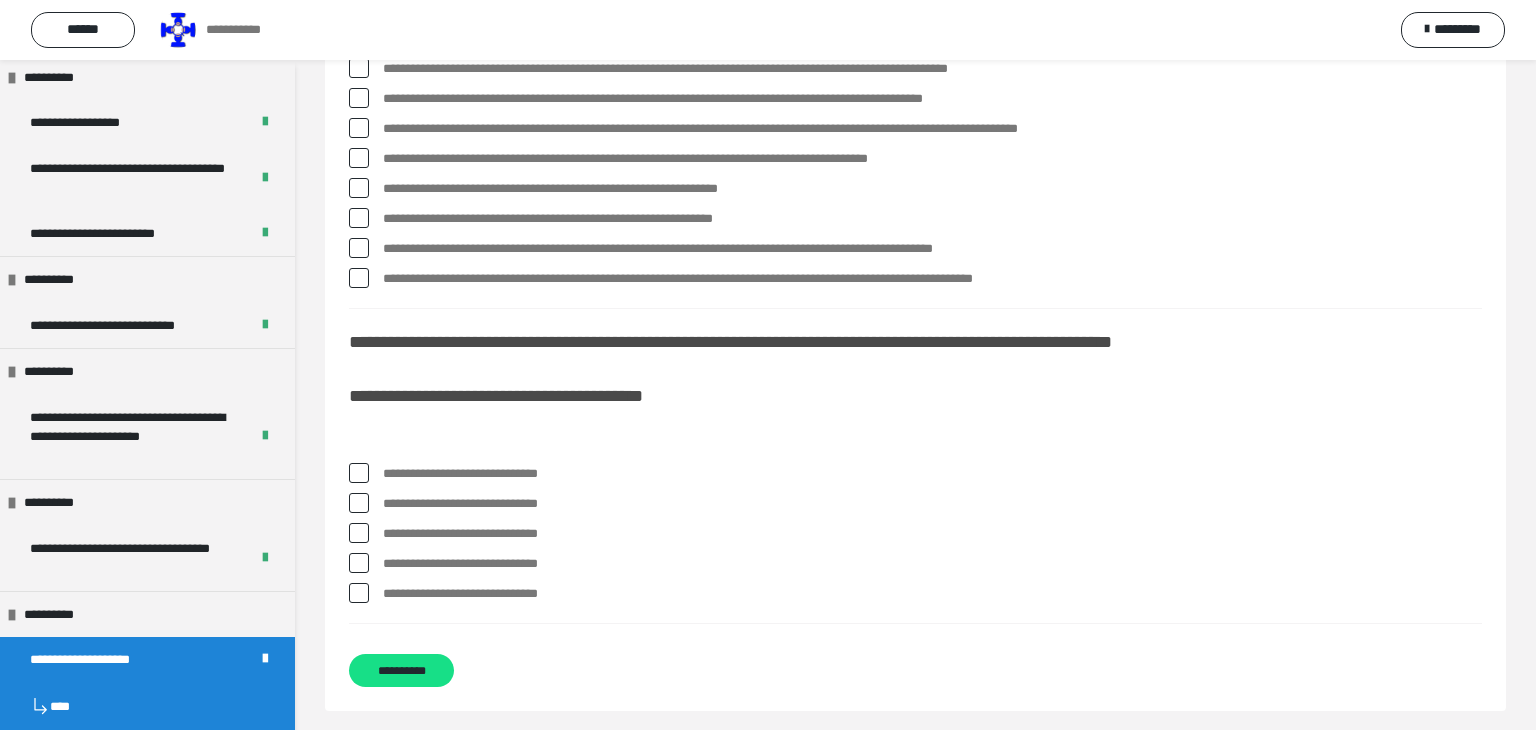 click at bounding box center [359, 158] 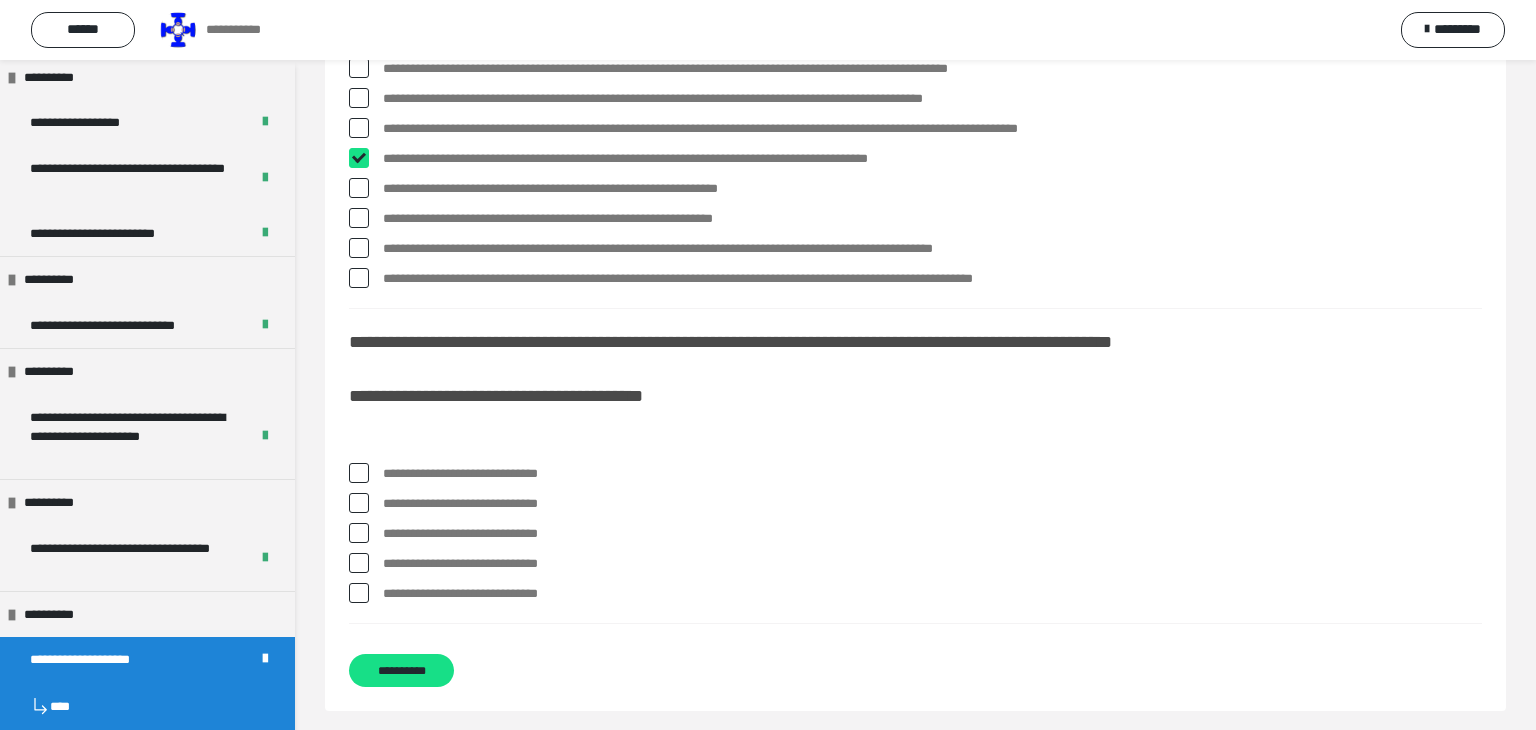 checkbox on "****" 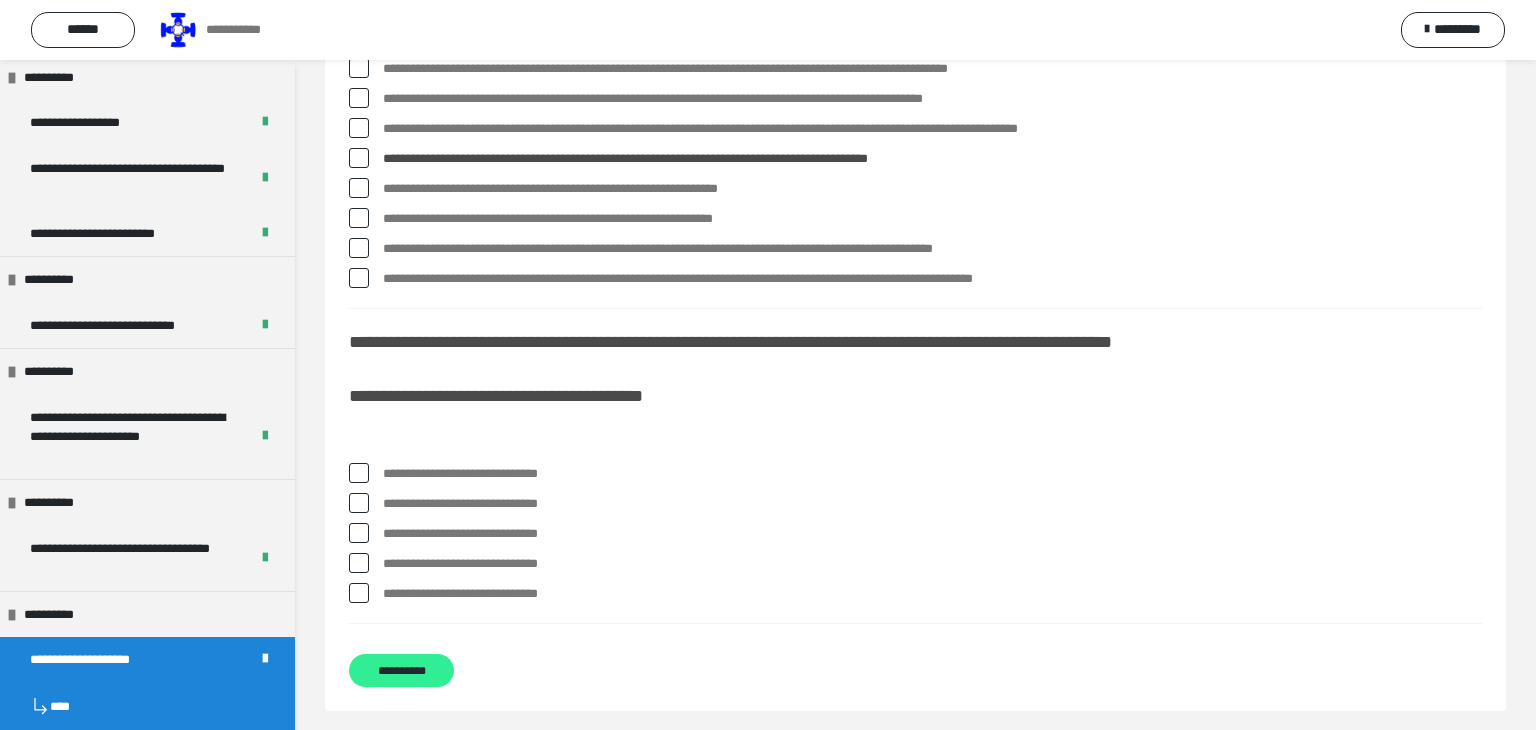 click on "**********" at bounding box center (401, 670) 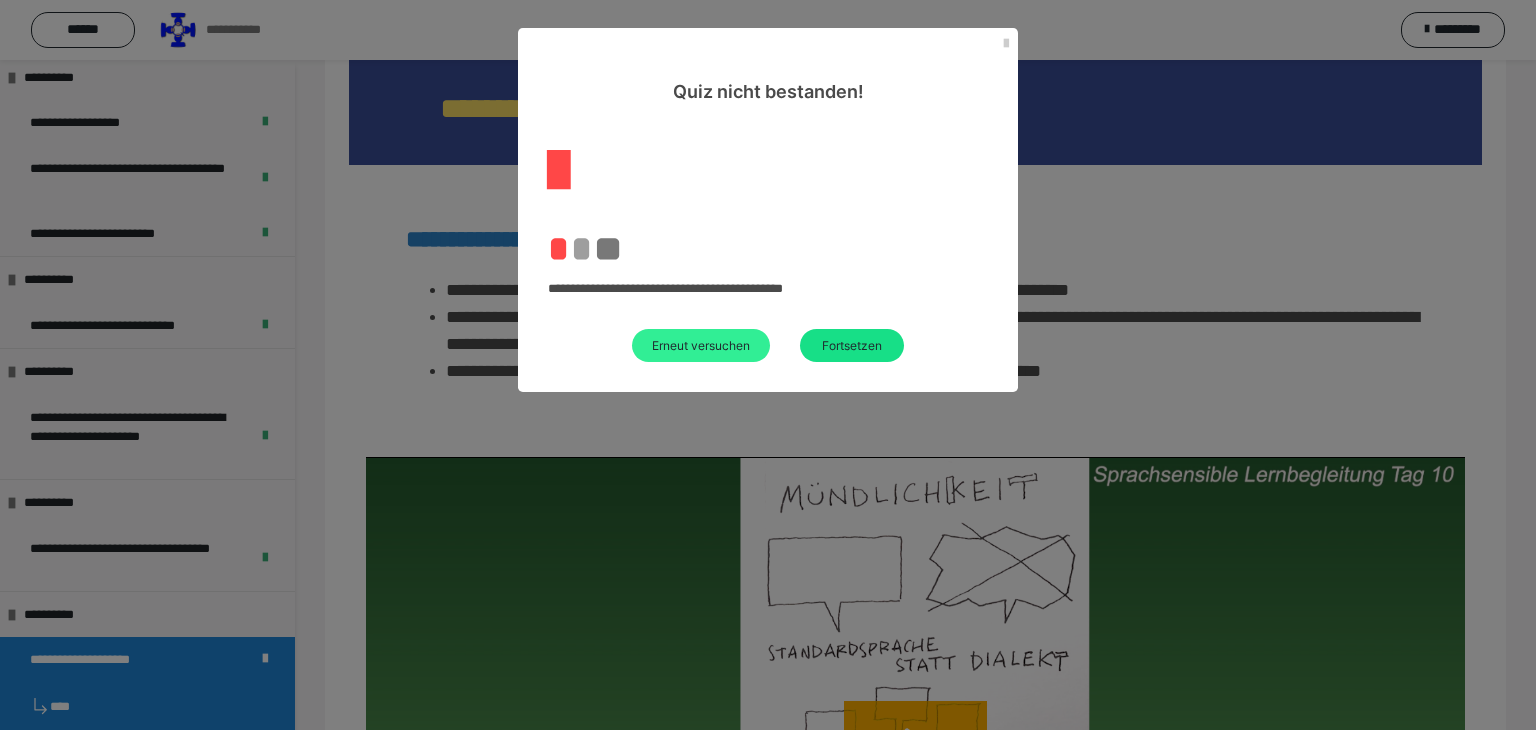 click on "Erneut versuchen" at bounding box center [701, 345] 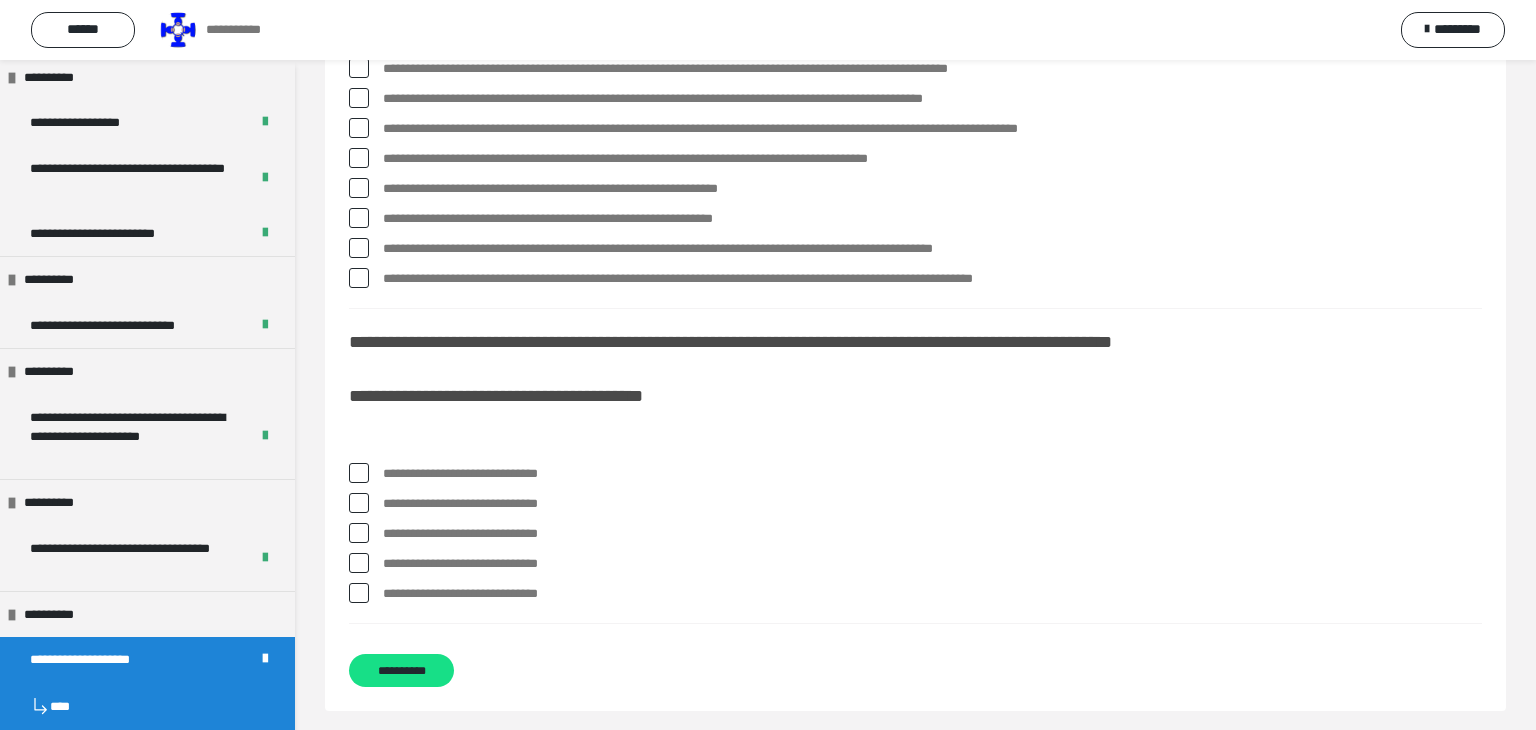 click at bounding box center (359, 188) 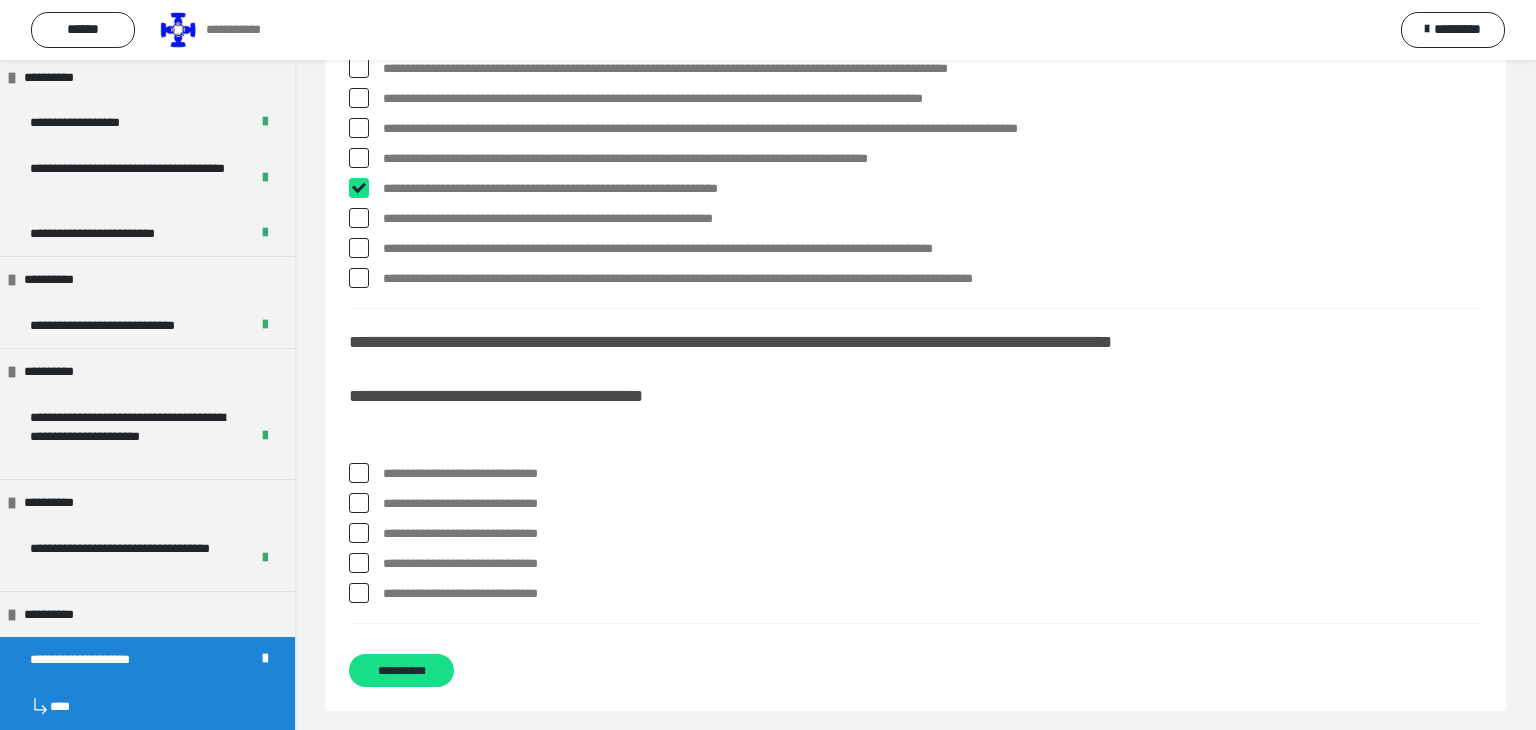 checkbox on "****" 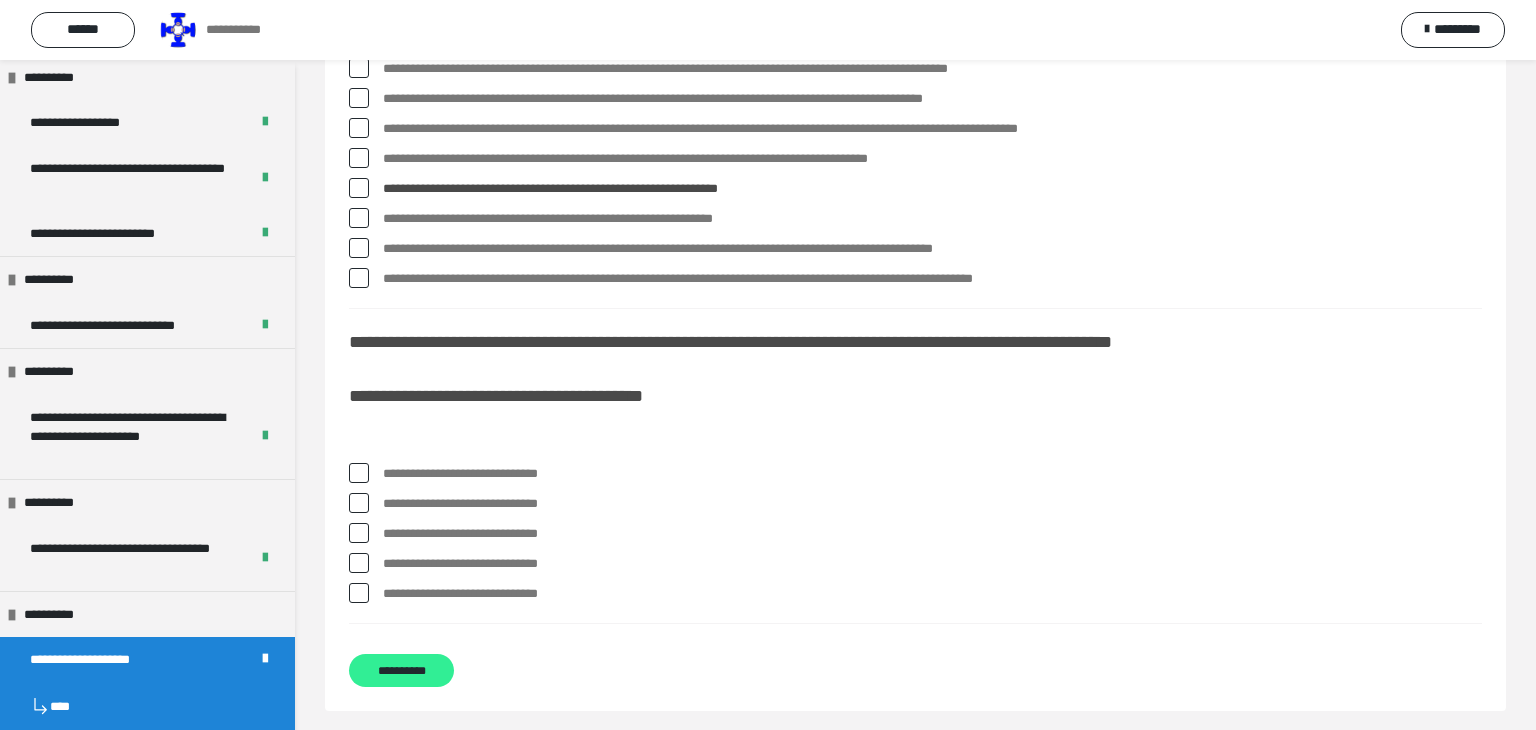 click on "**********" at bounding box center (401, 670) 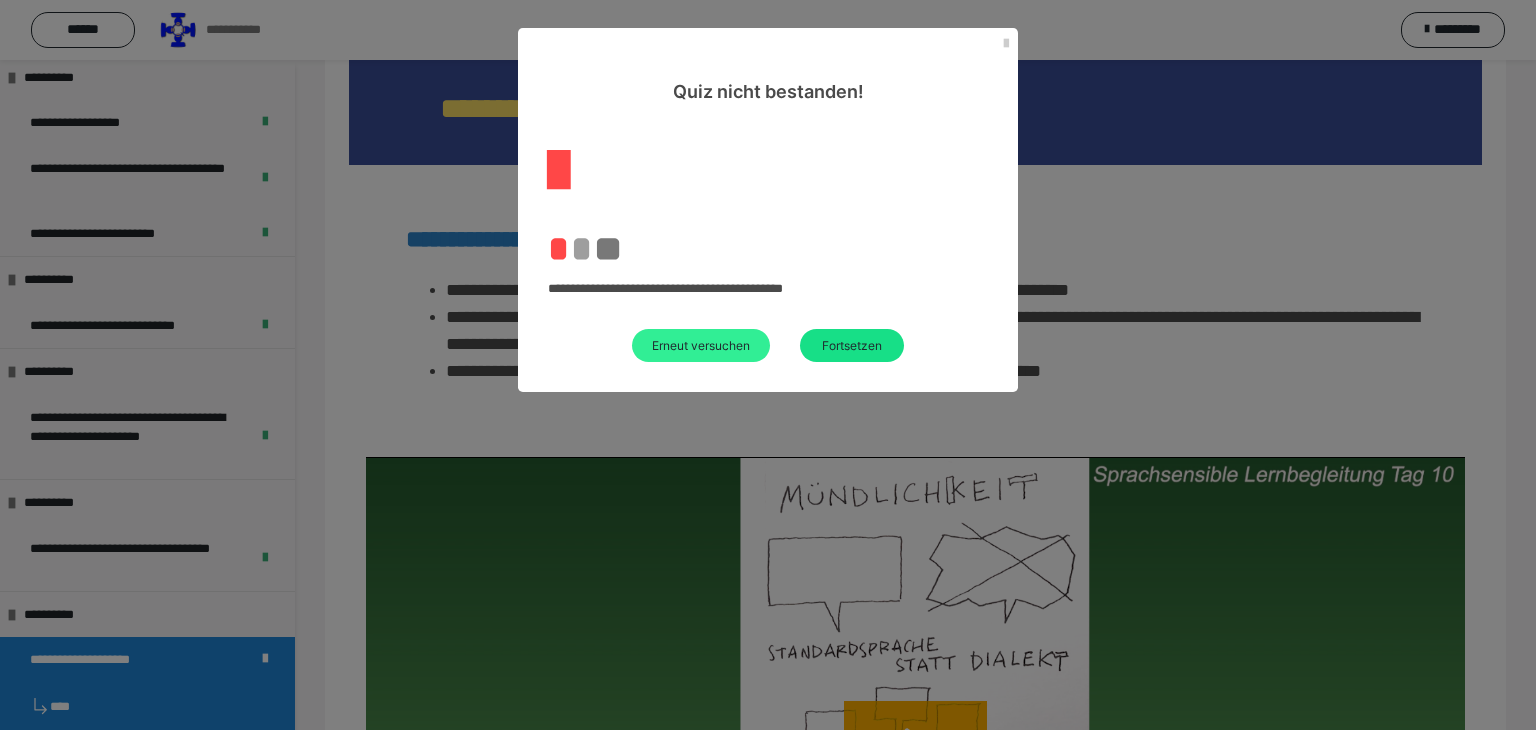 click on "Erneut versuchen" at bounding box center (701, 345) 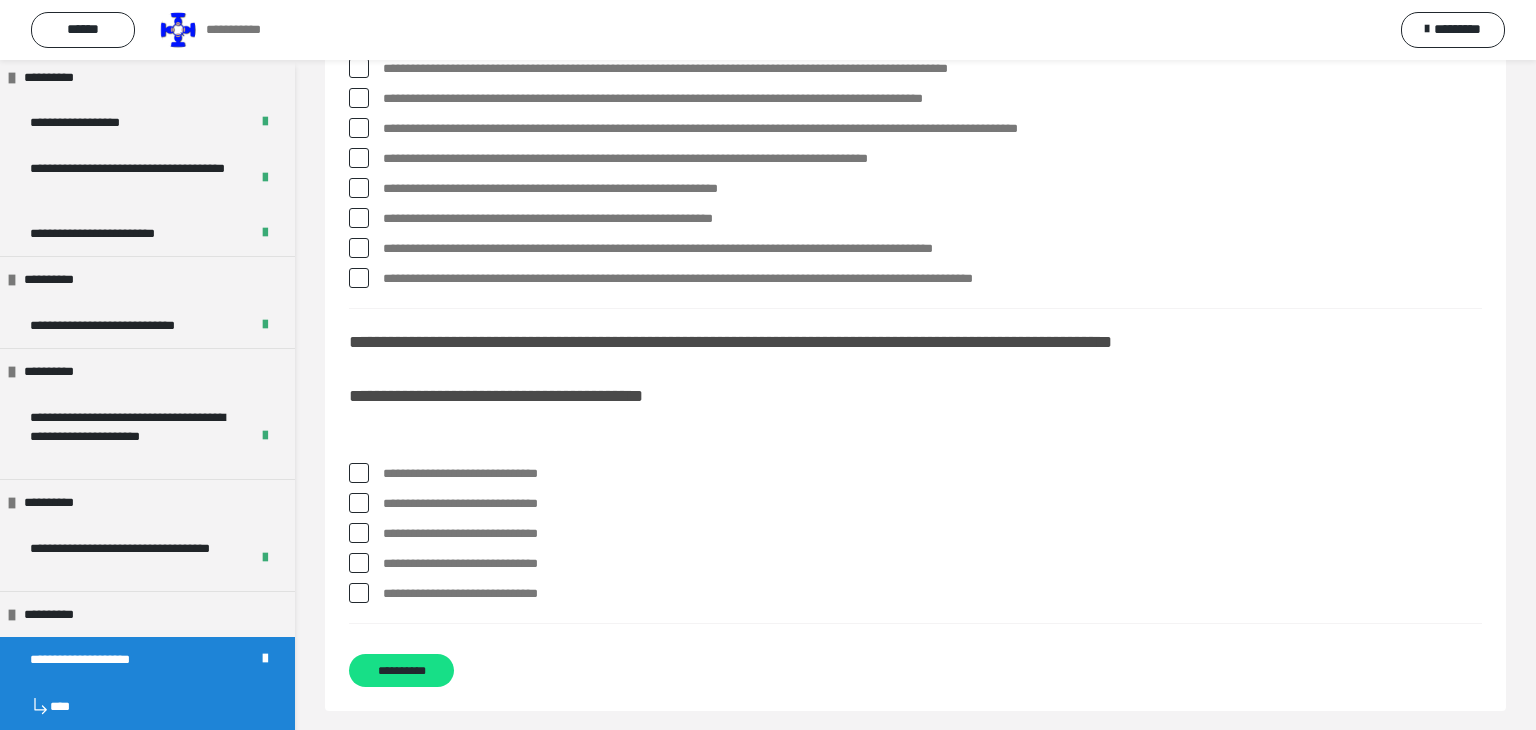 click at bounding box center (359, 218) 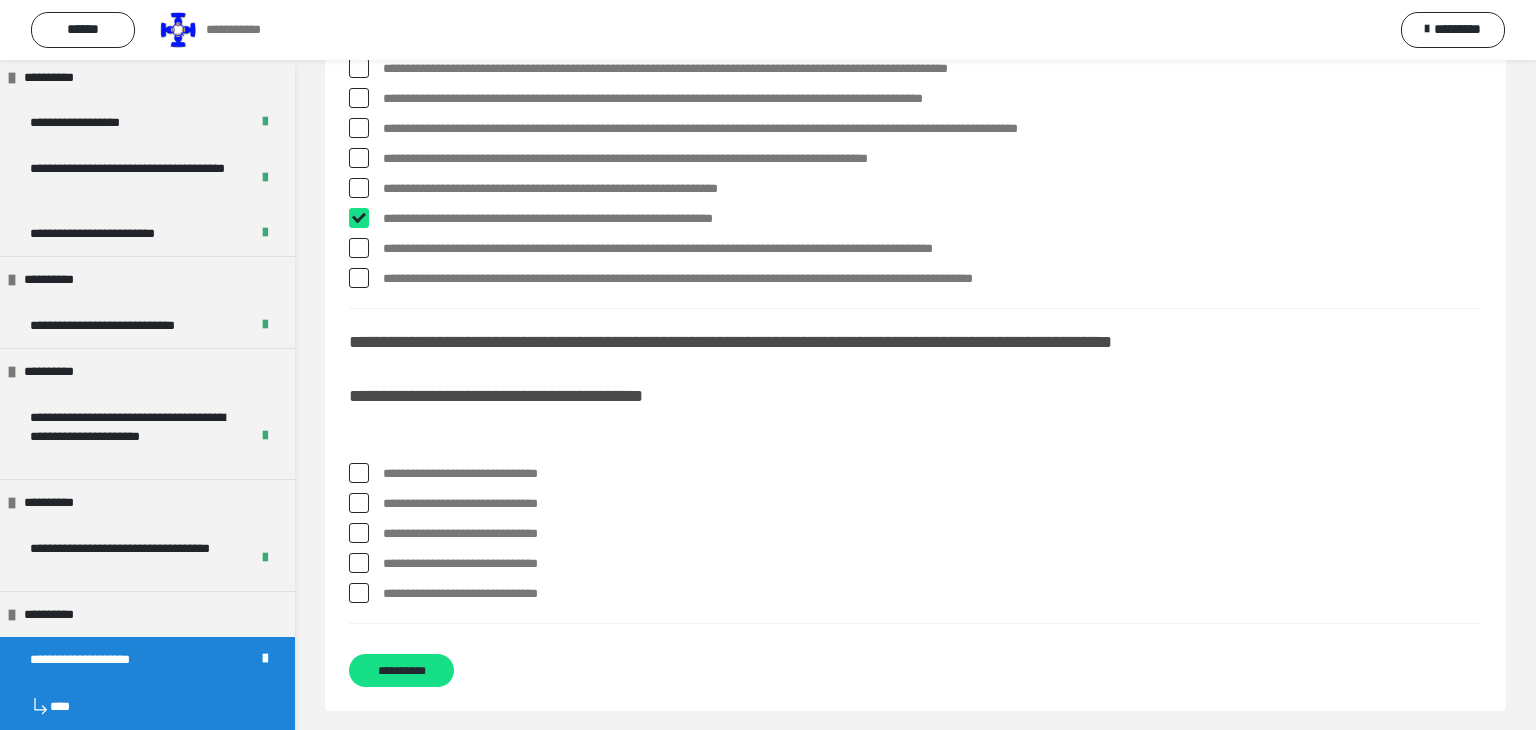 checkbox on "****" 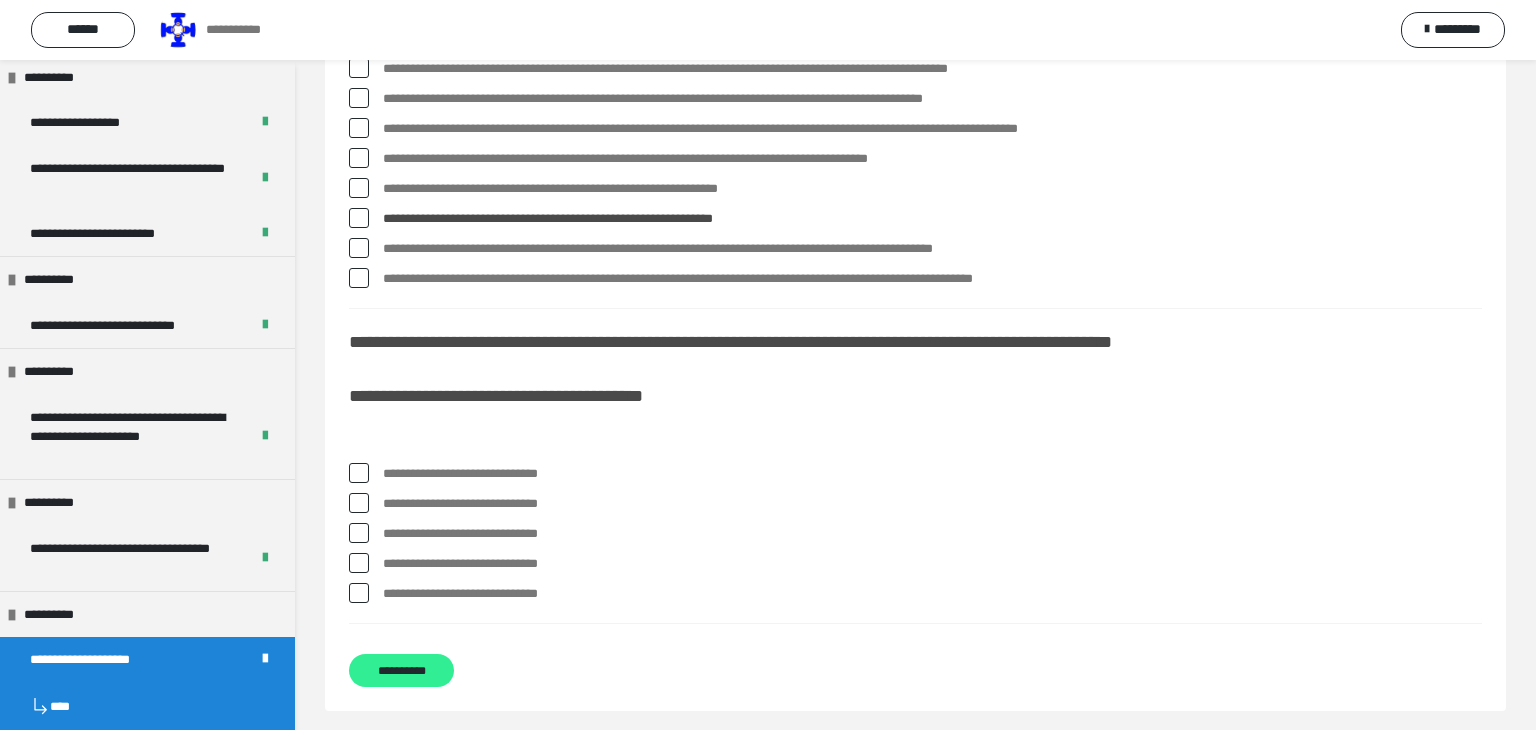 click on "**********" at bounding box center [401, 670] 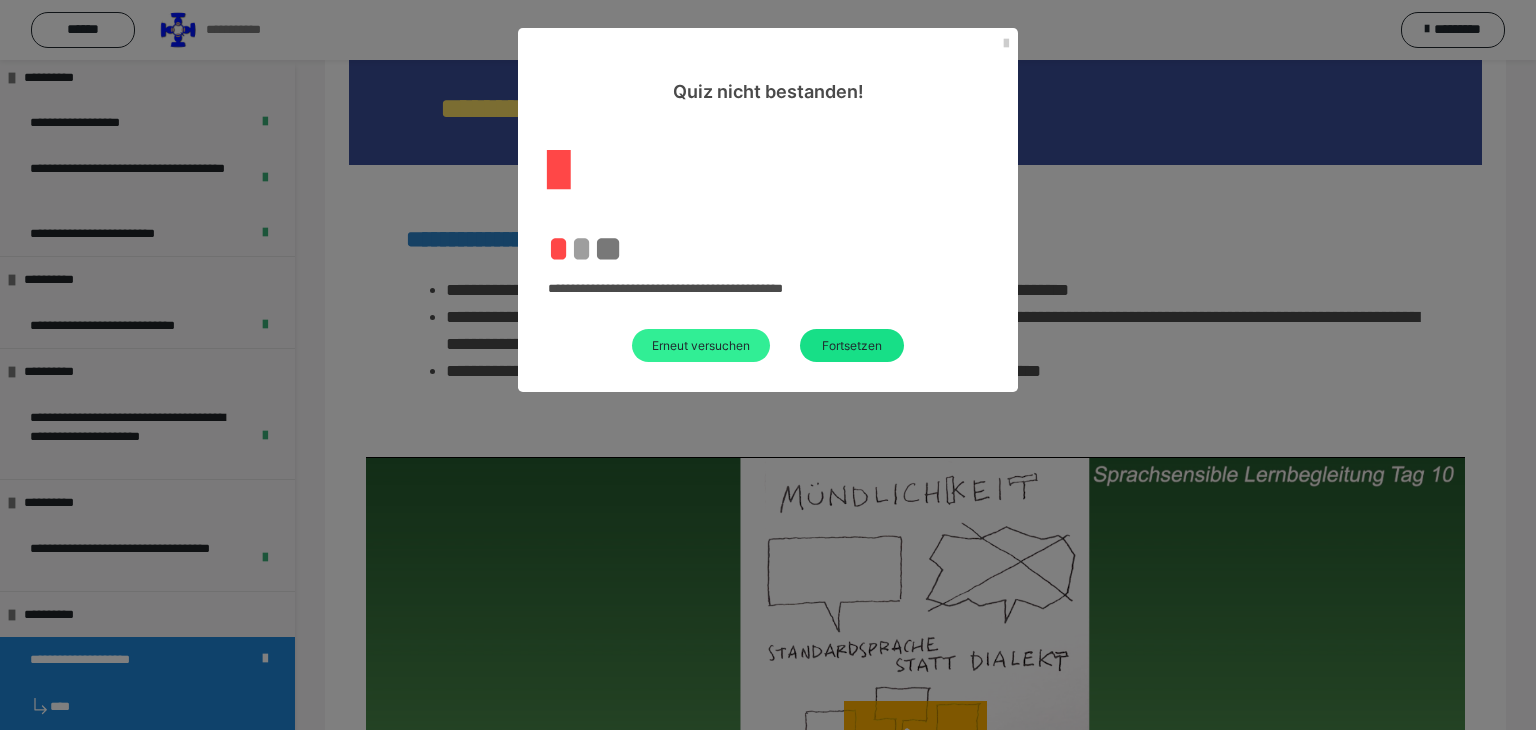 click on "Erneut versuchen" at bounding box center [701, 345] 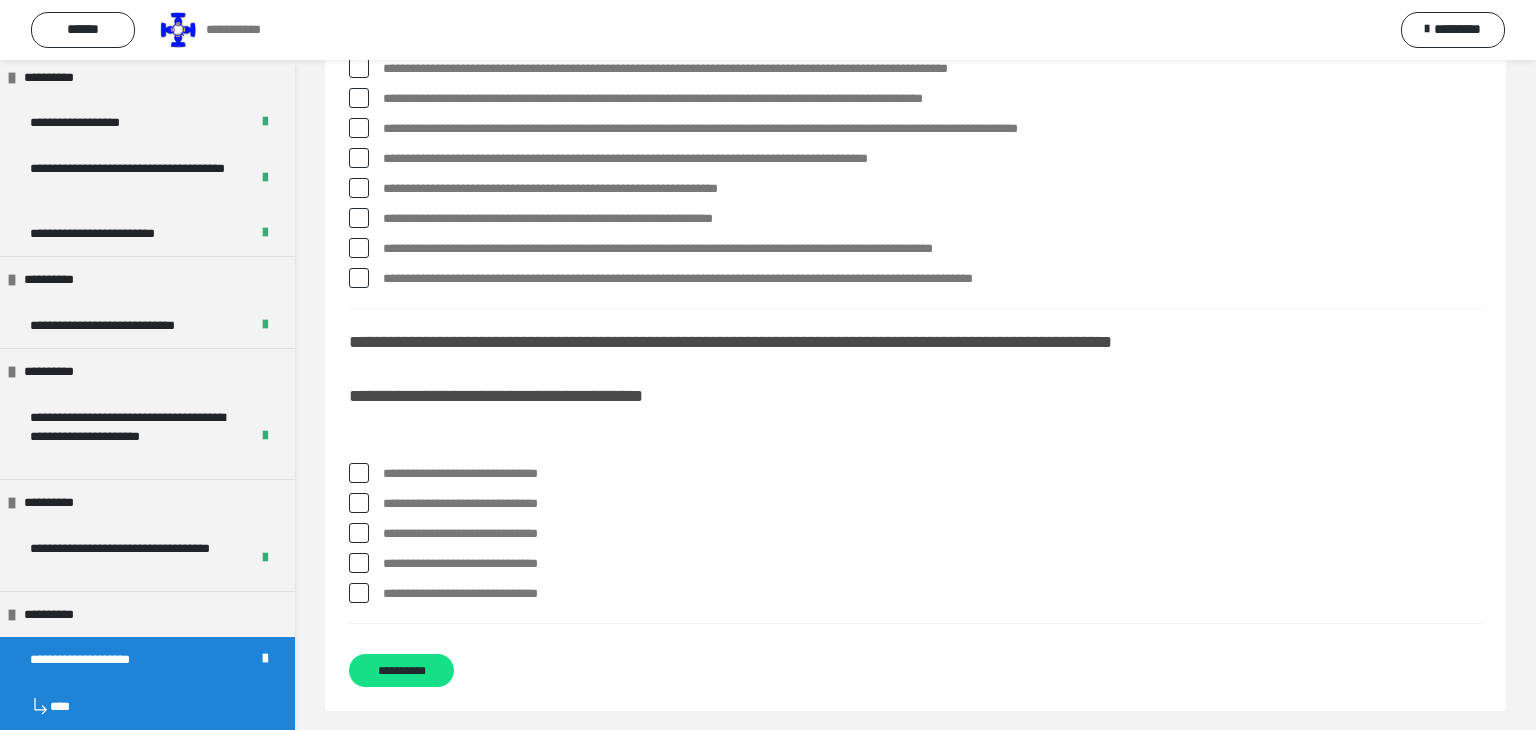 click at bounding box center (359, 248) 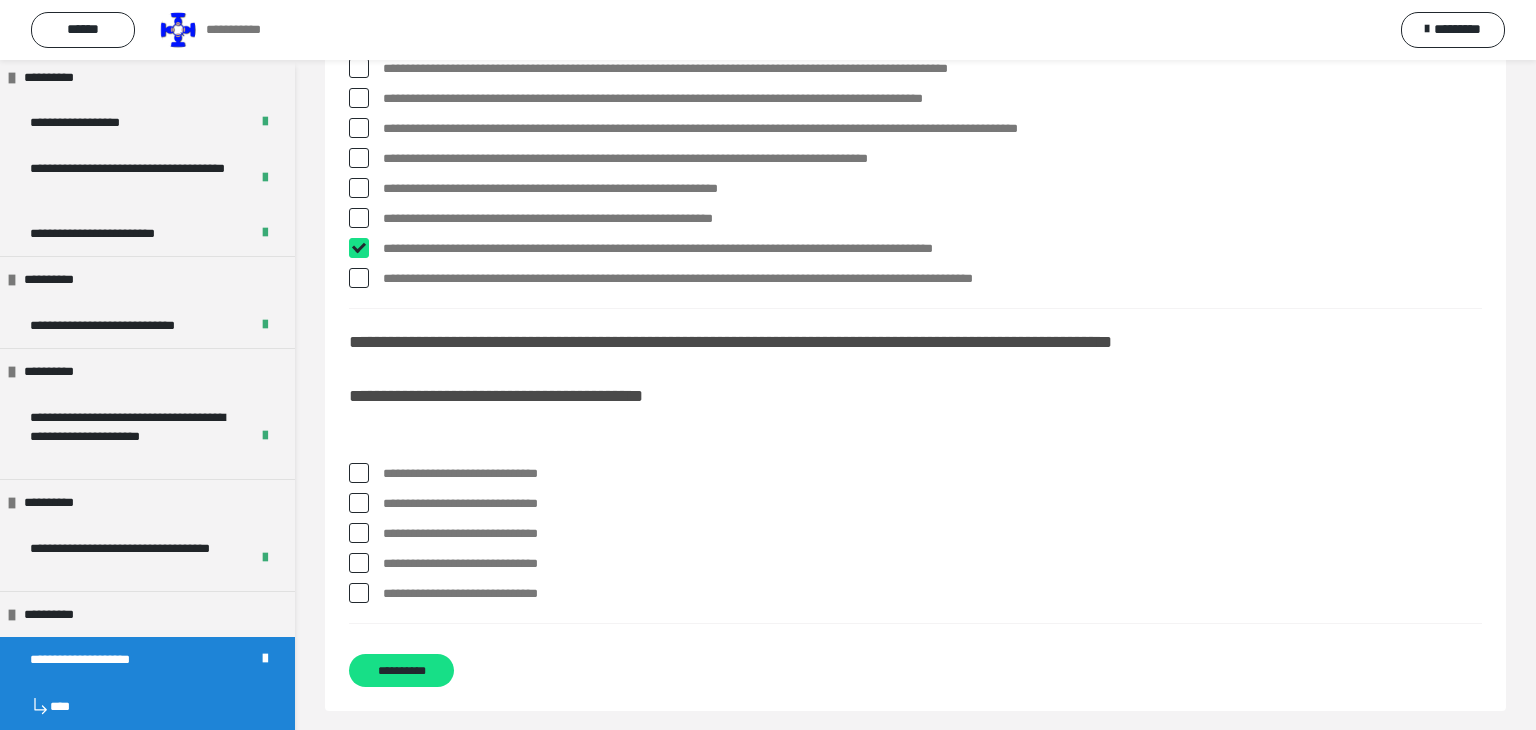 checkbox on "****" 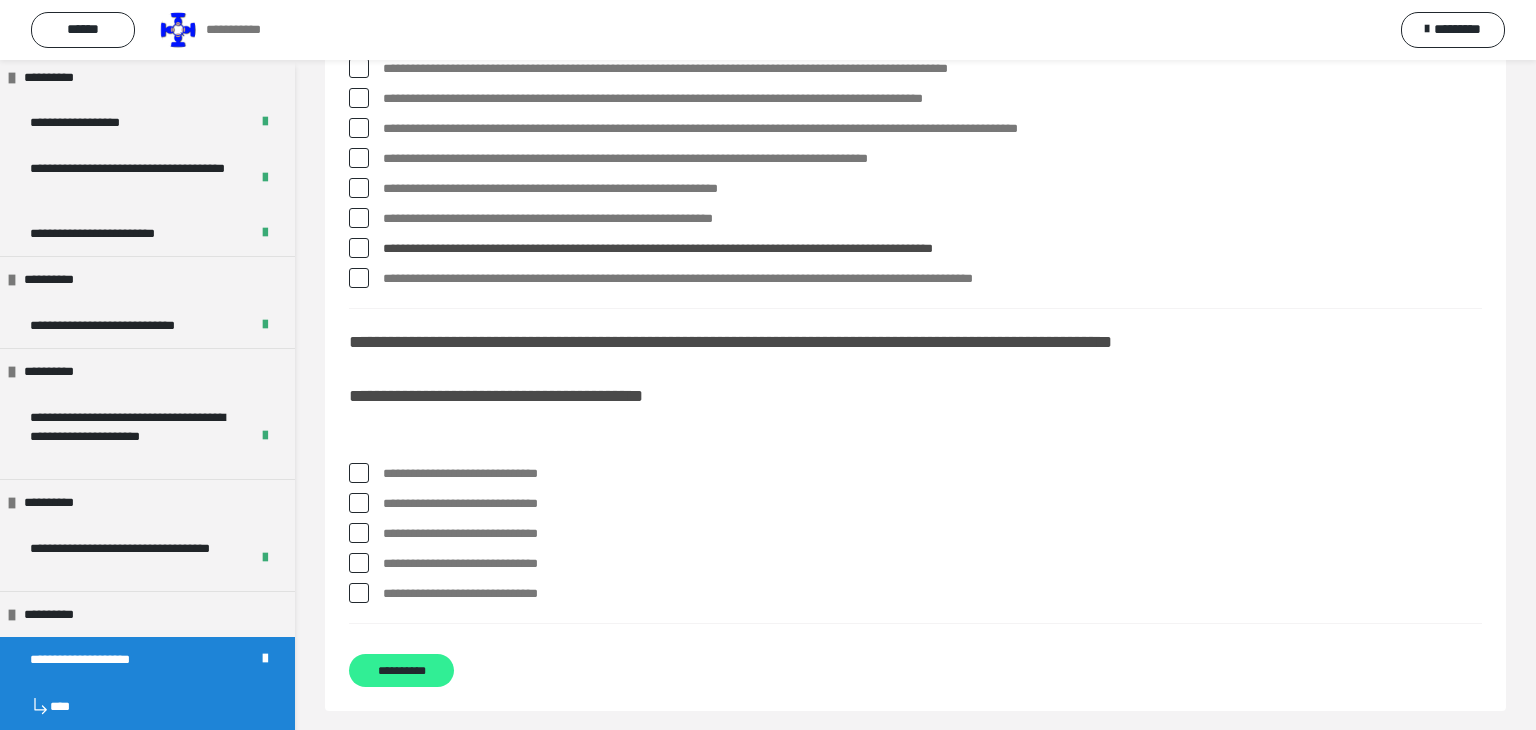 click on "**********" at bounding box center [401, 670] 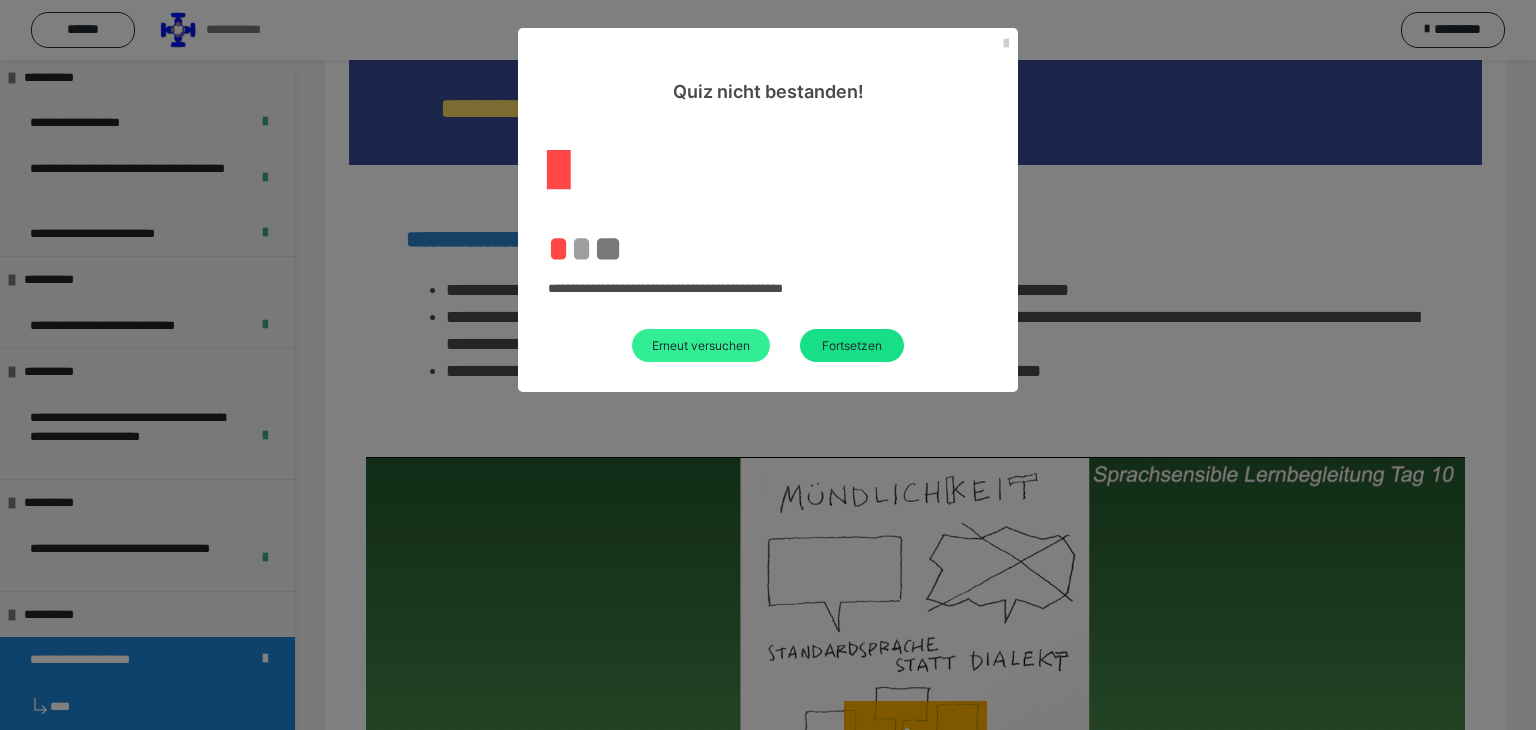 click on "Erneut versuchen" at bounding box center [701, 345] 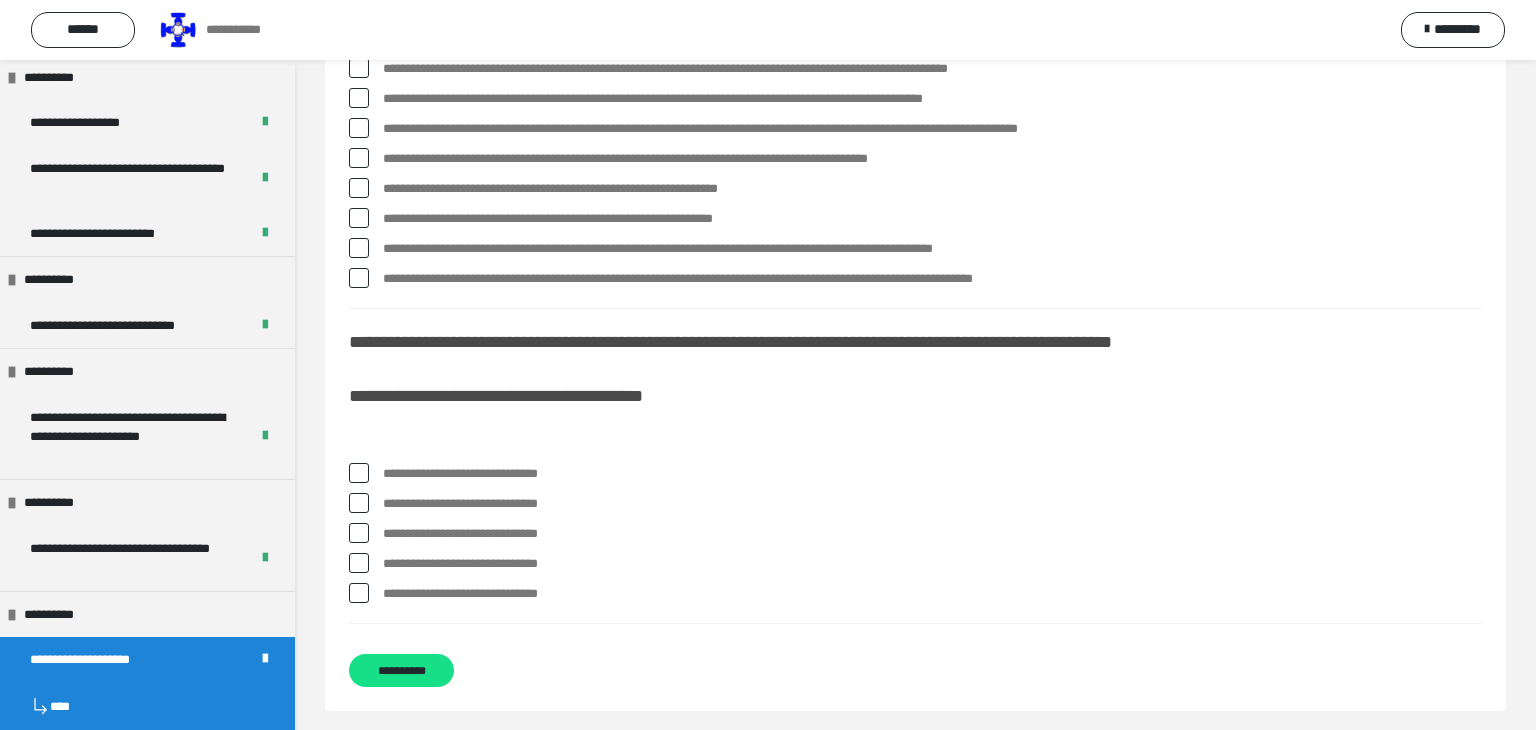 click at bounding box center (359, 278) 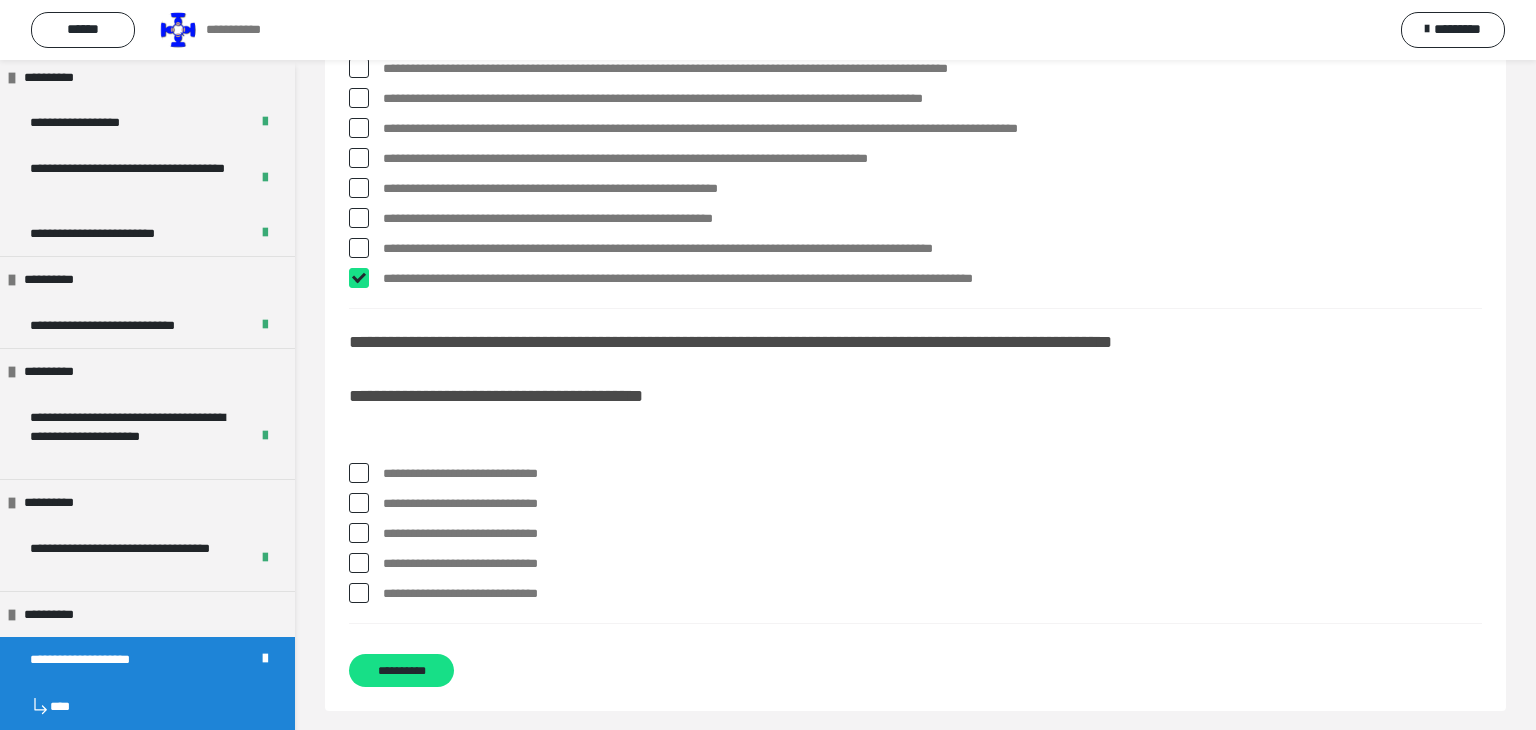 checkbox on "****" 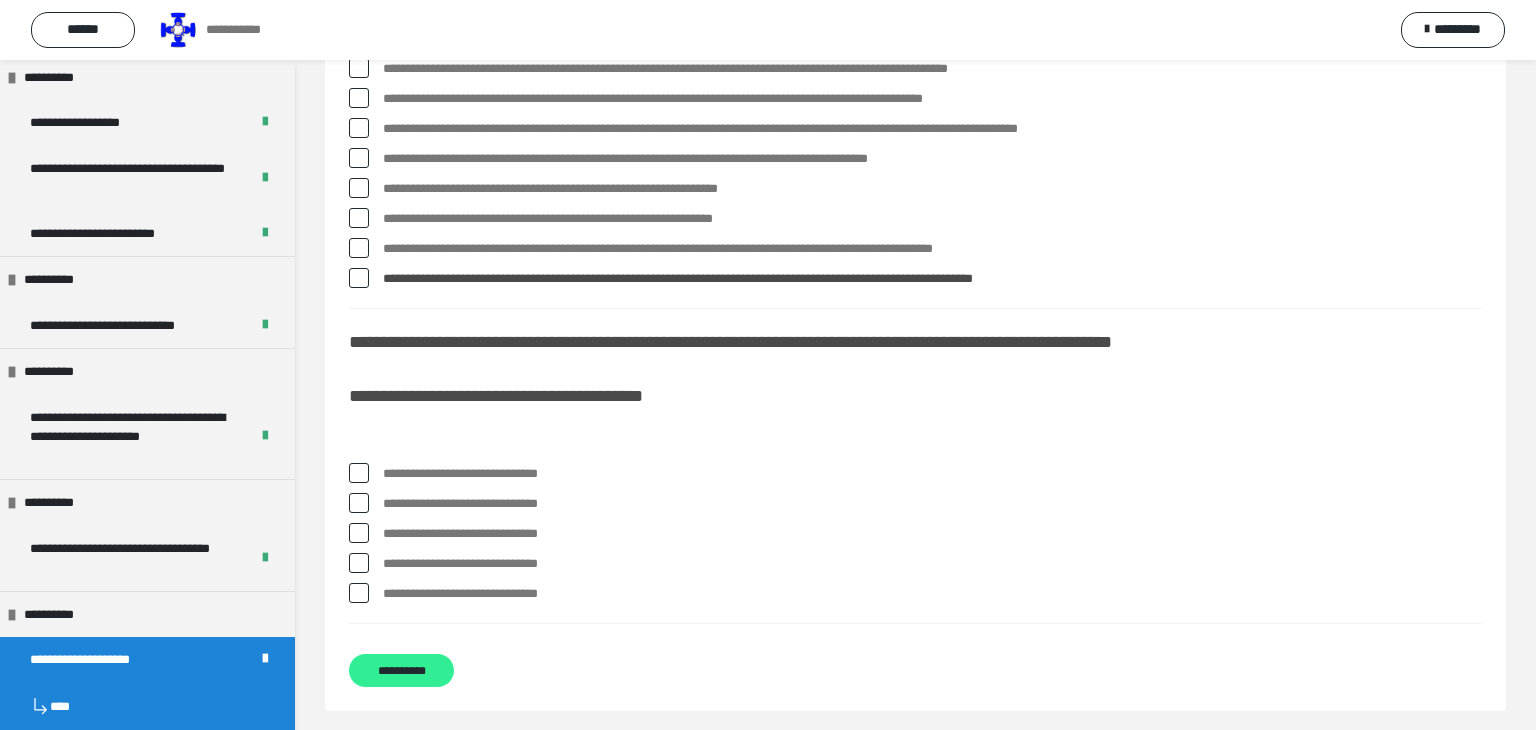 click on "**********" at bounding box center [401, 670] 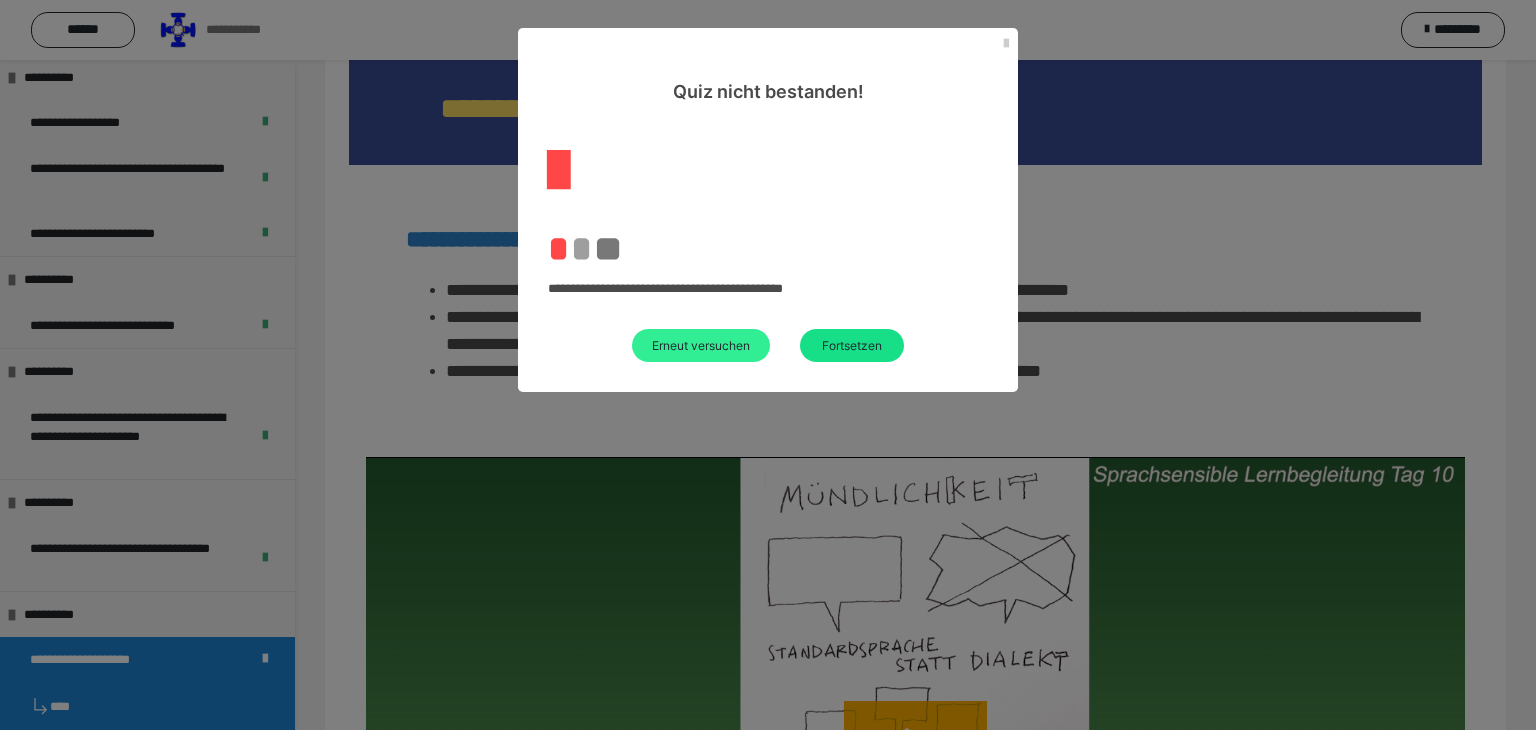 click on "Erneut versuchen" at bounding box center (701, 345) 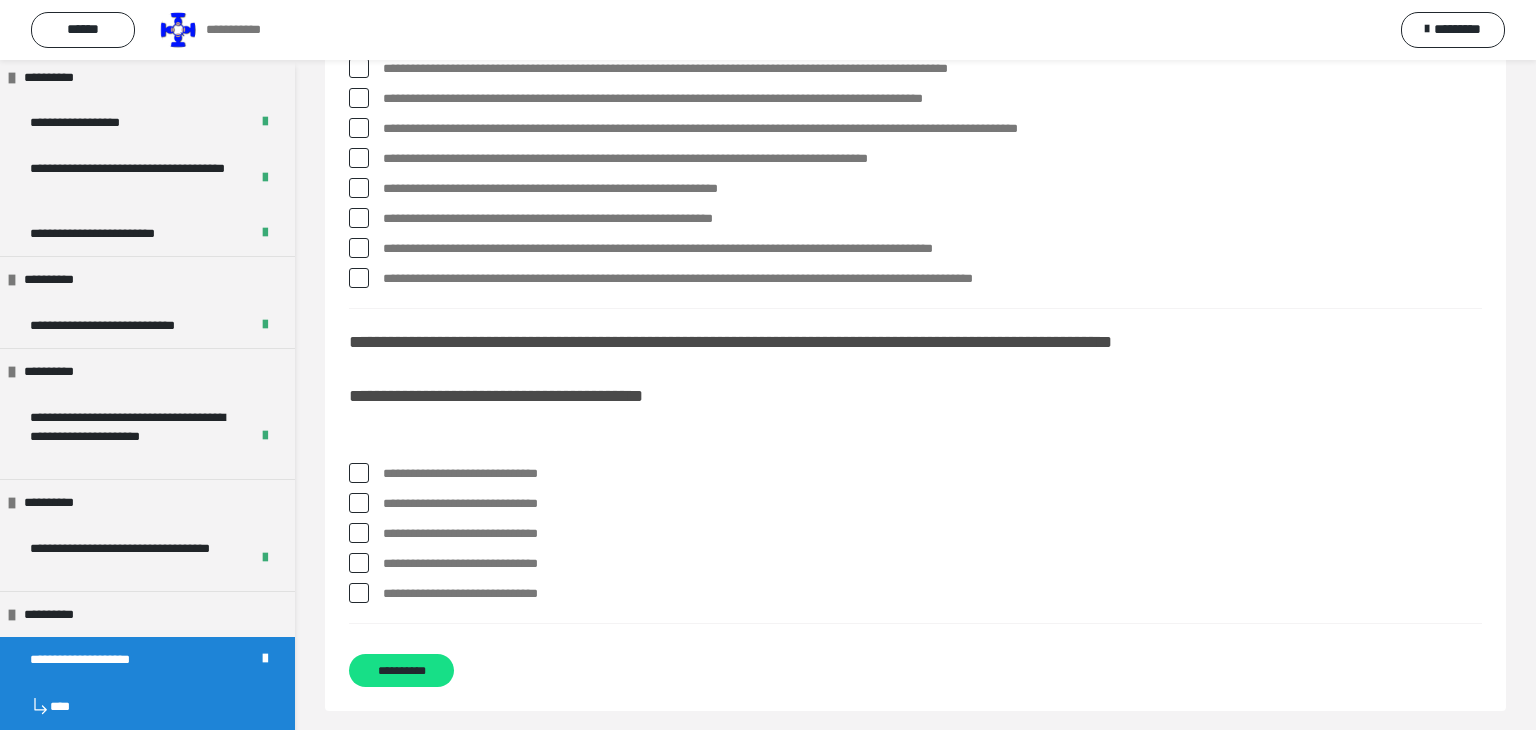 click at bounding box center [359, 278] 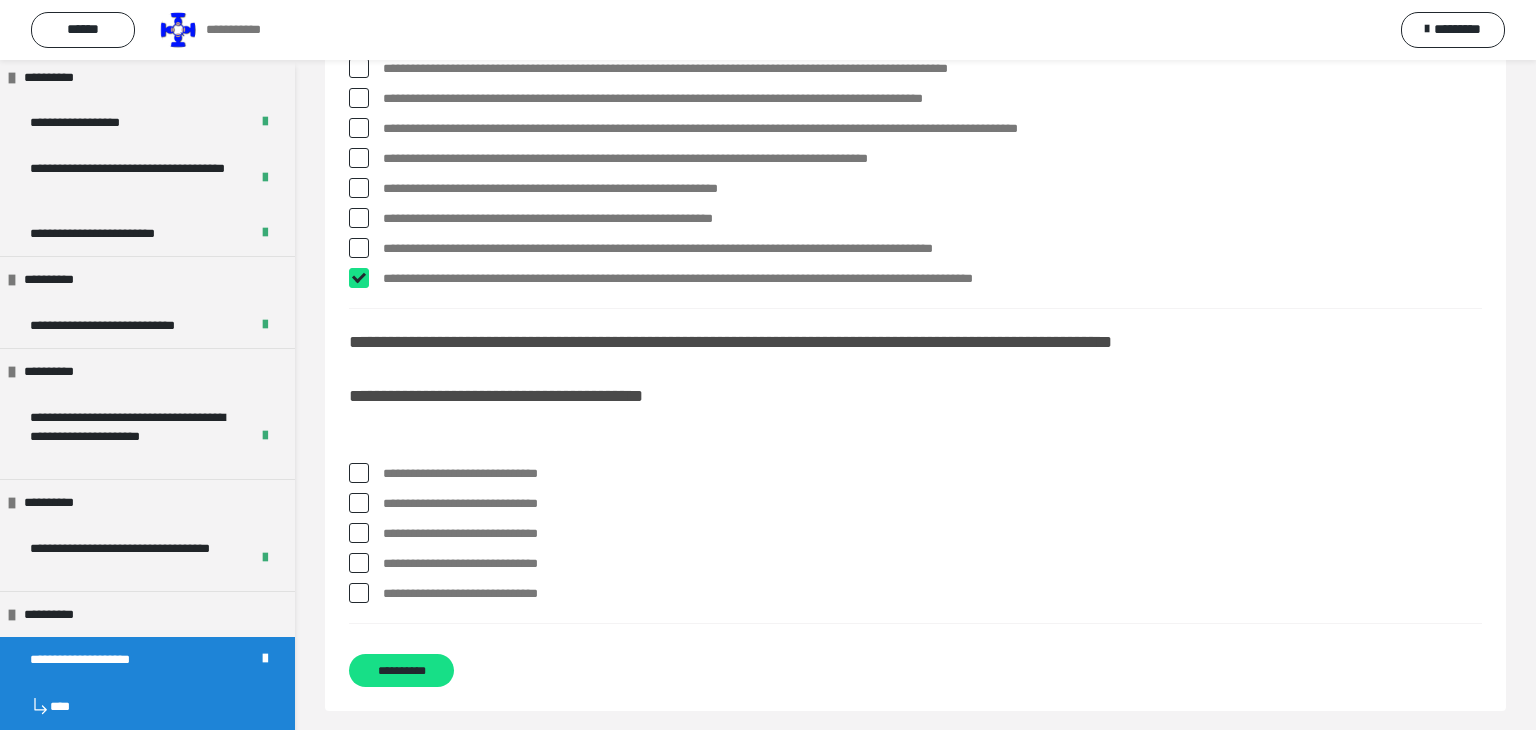 checkbox on "****" 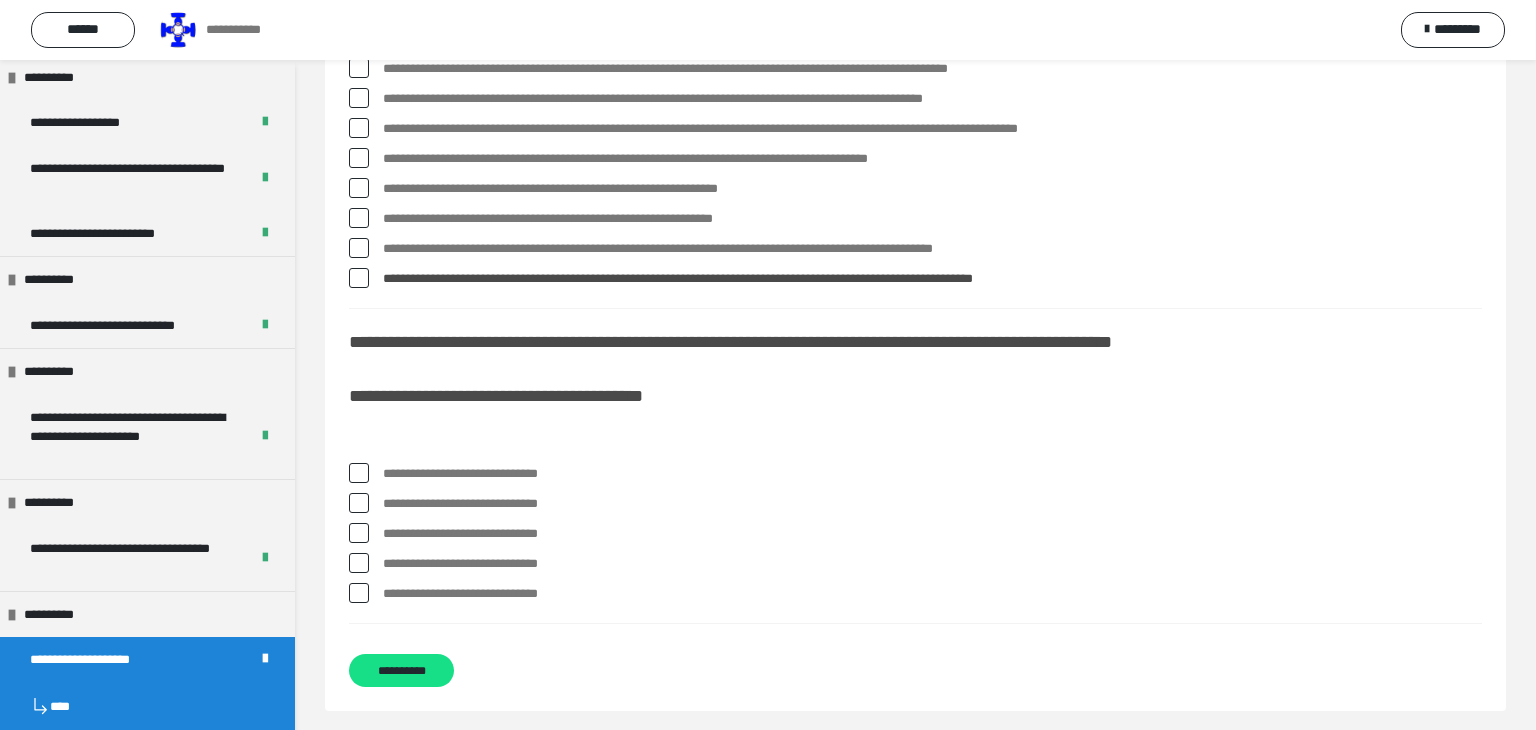 click at bounding box center [359, 188] 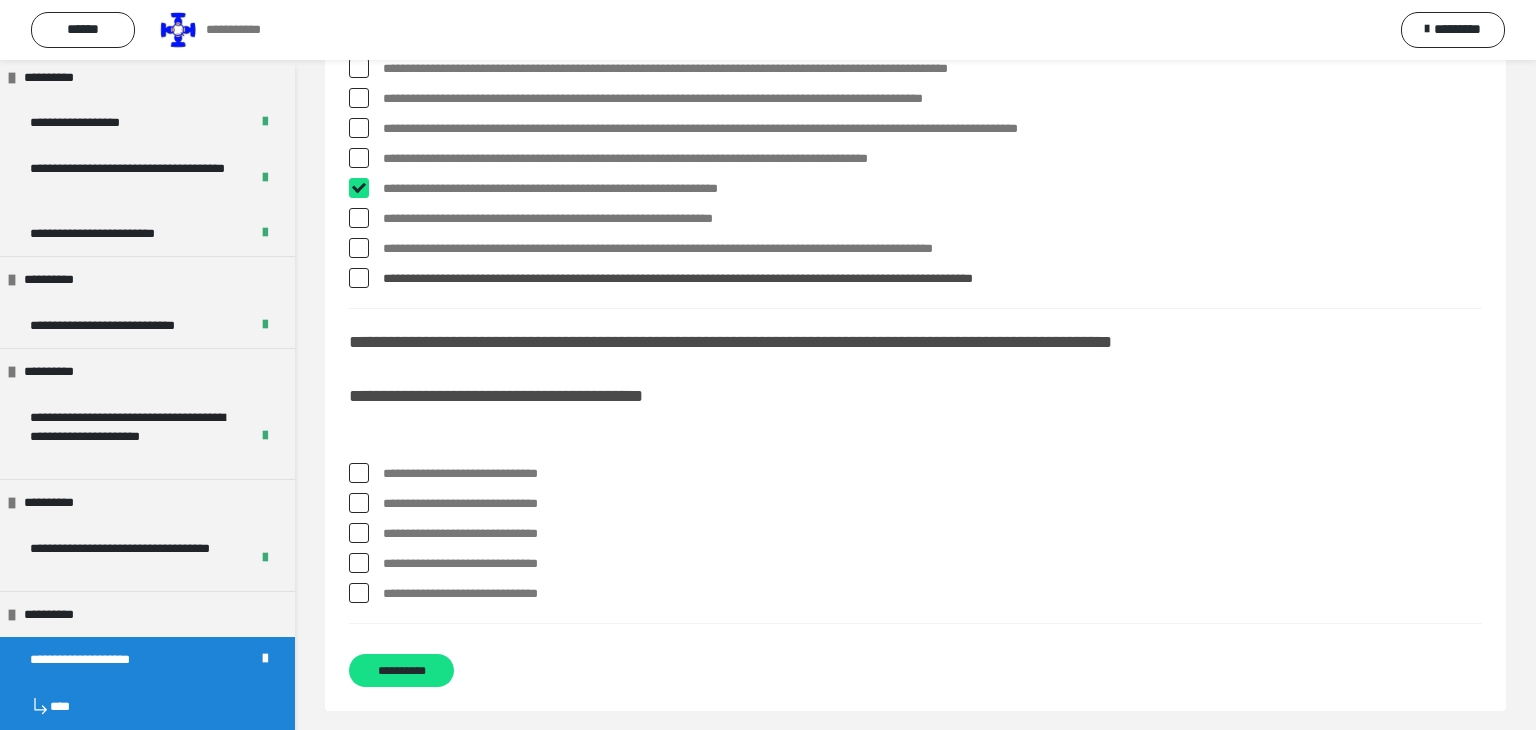 checkbox on "****" 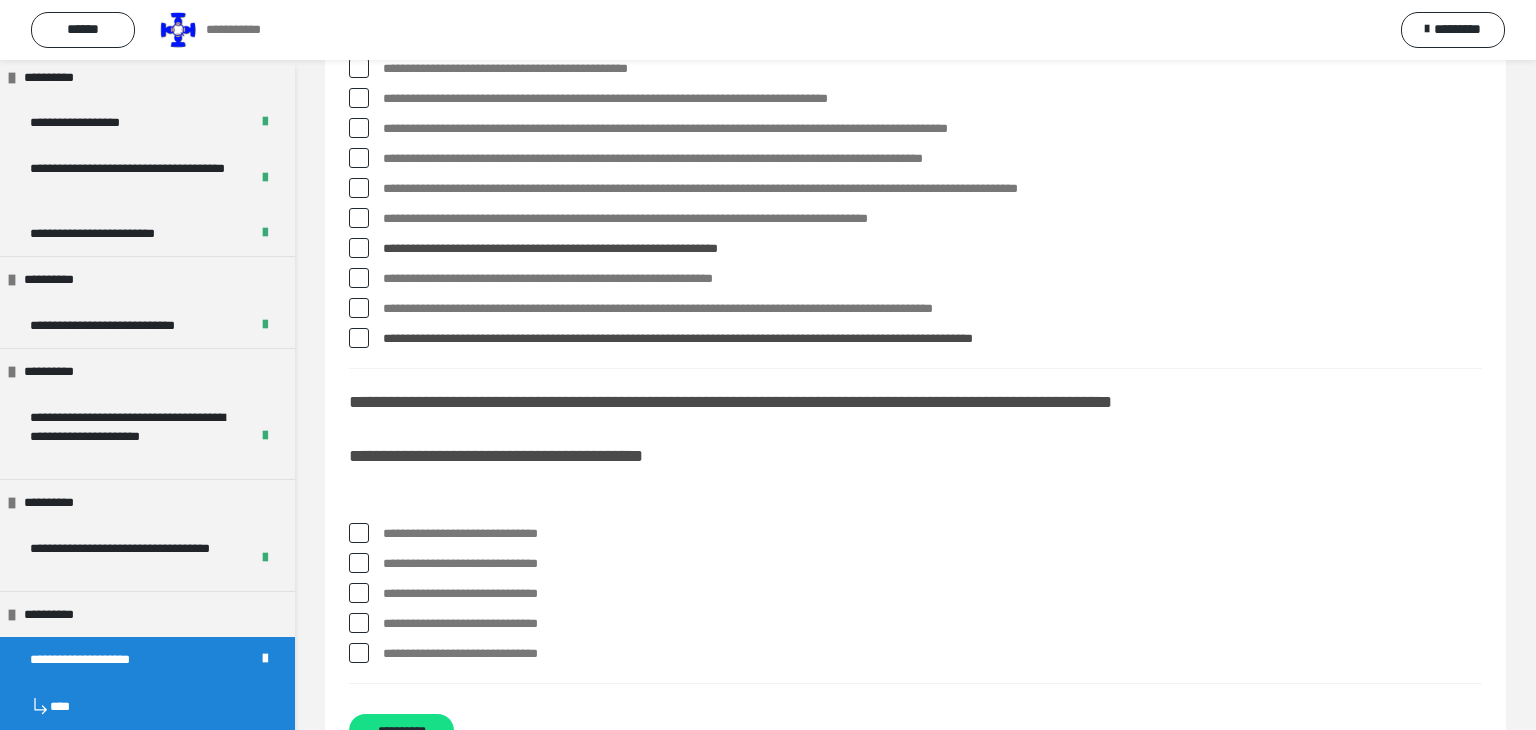 scroll, scrollTop: 259, scrollLeft: 0, axis: vertical 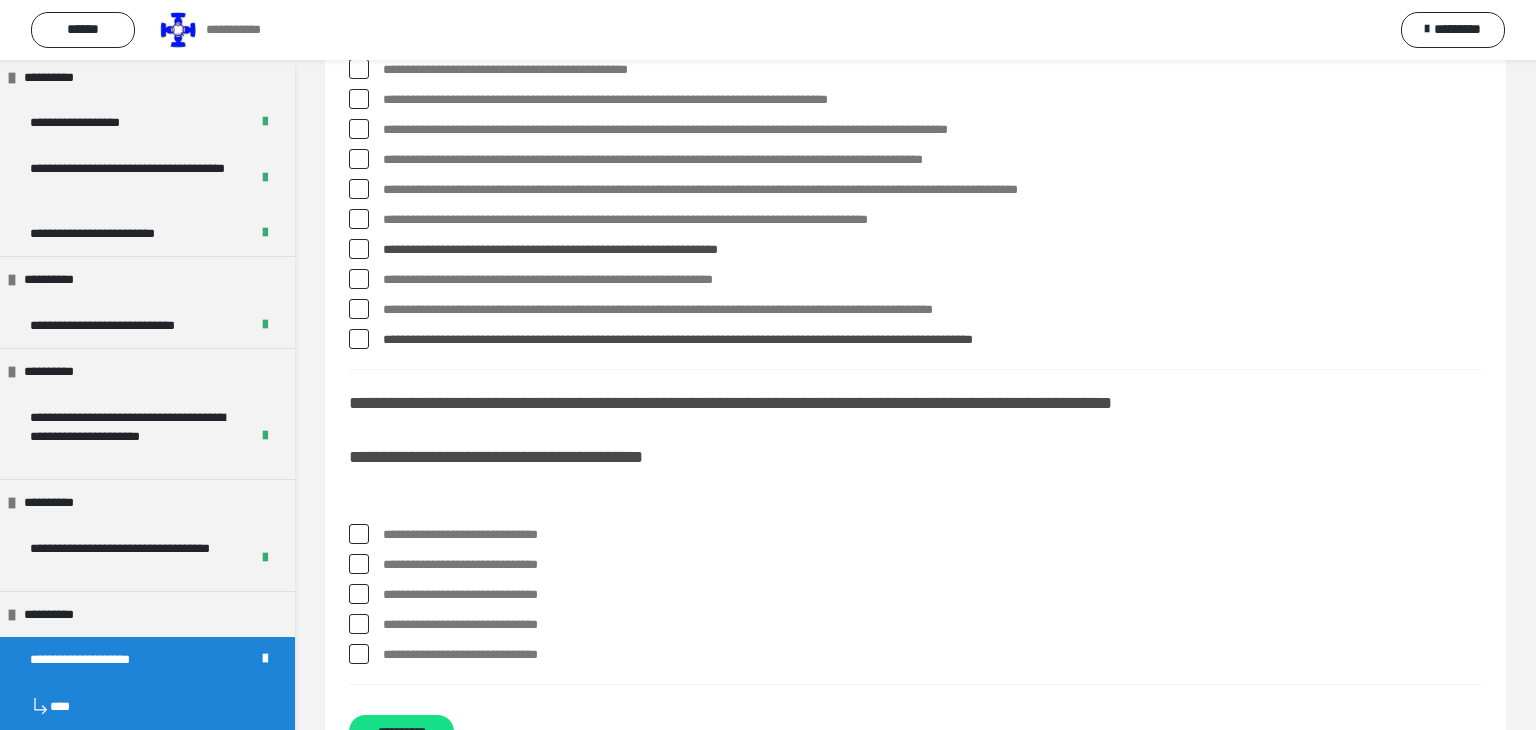 click at bounding box center [359, 189] 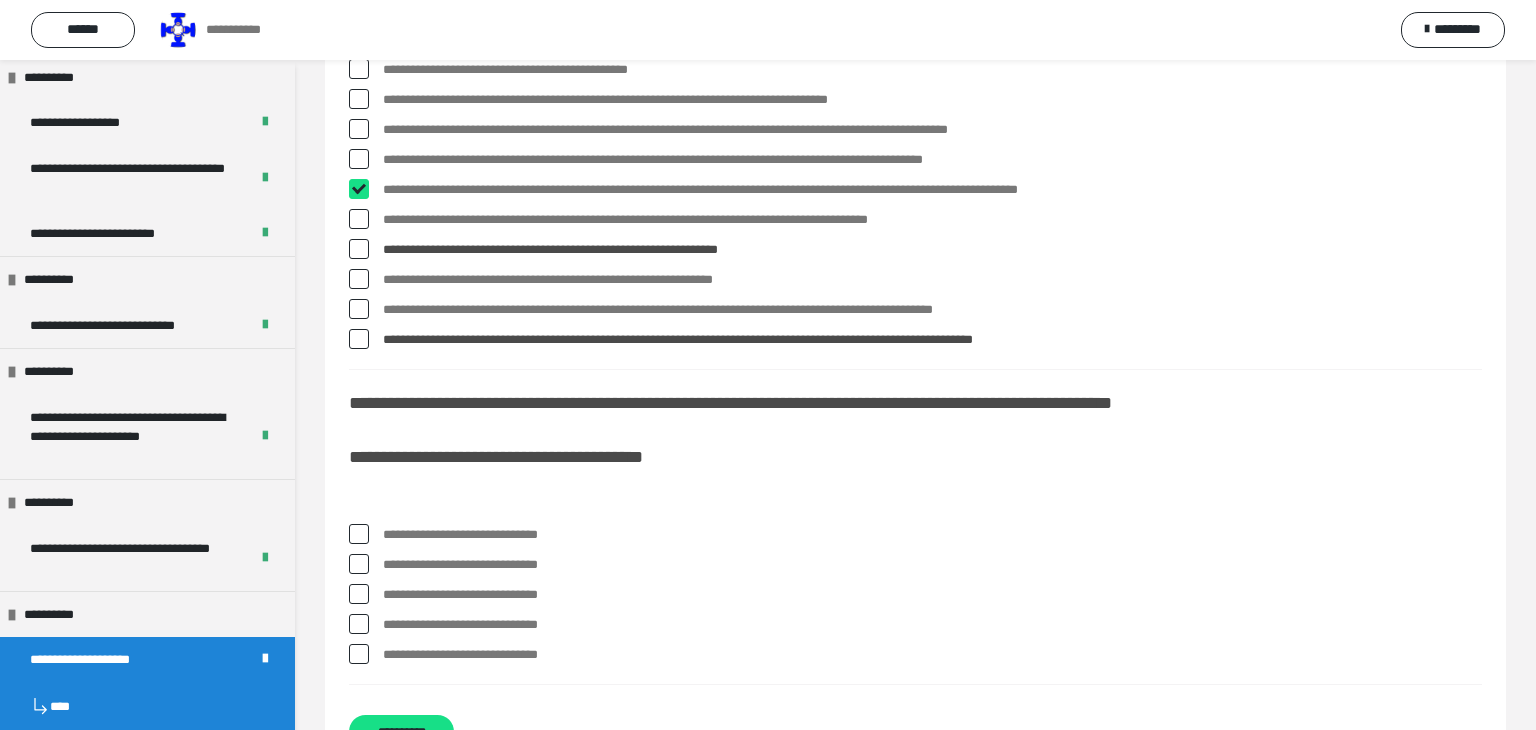 checkbox on "****" 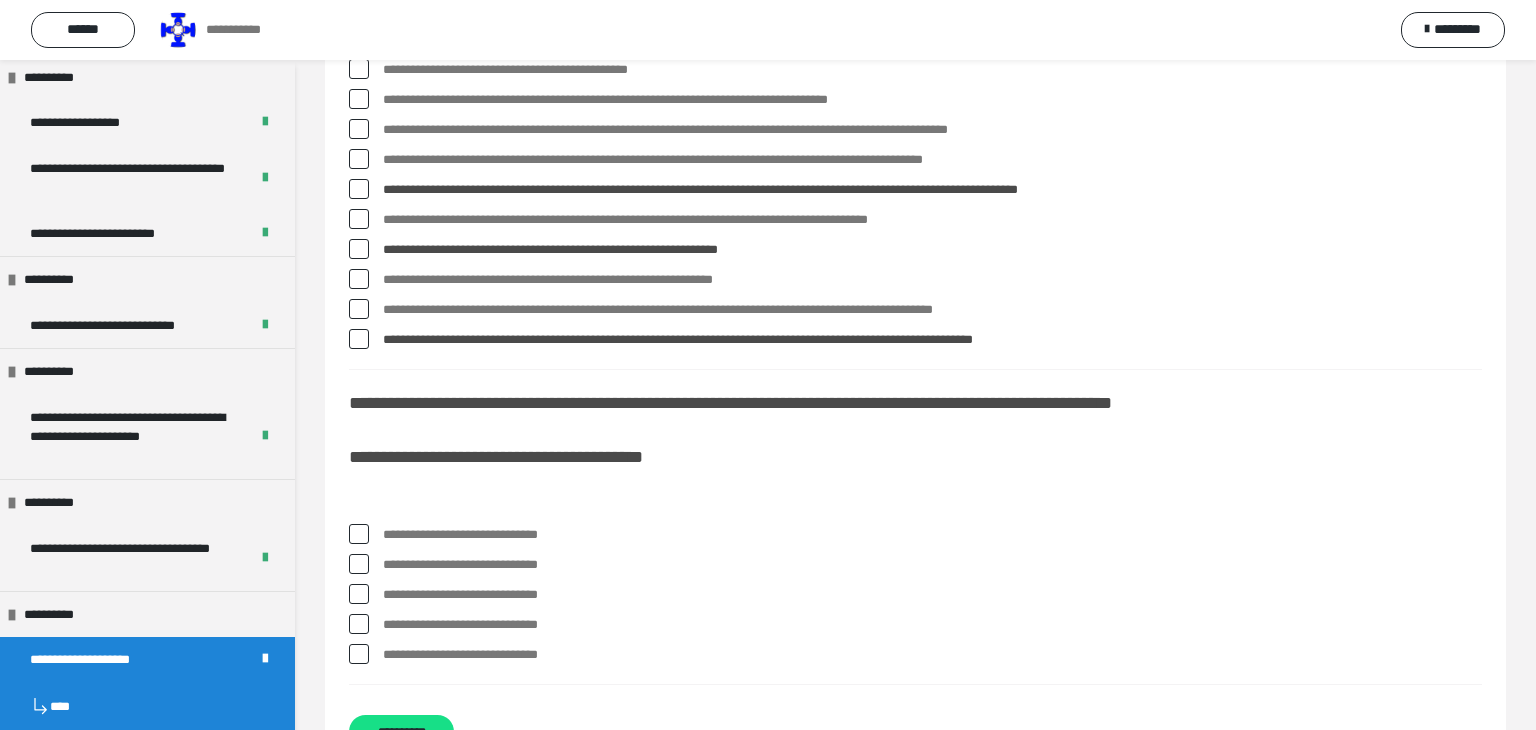 click at bounding box center (359, 159) 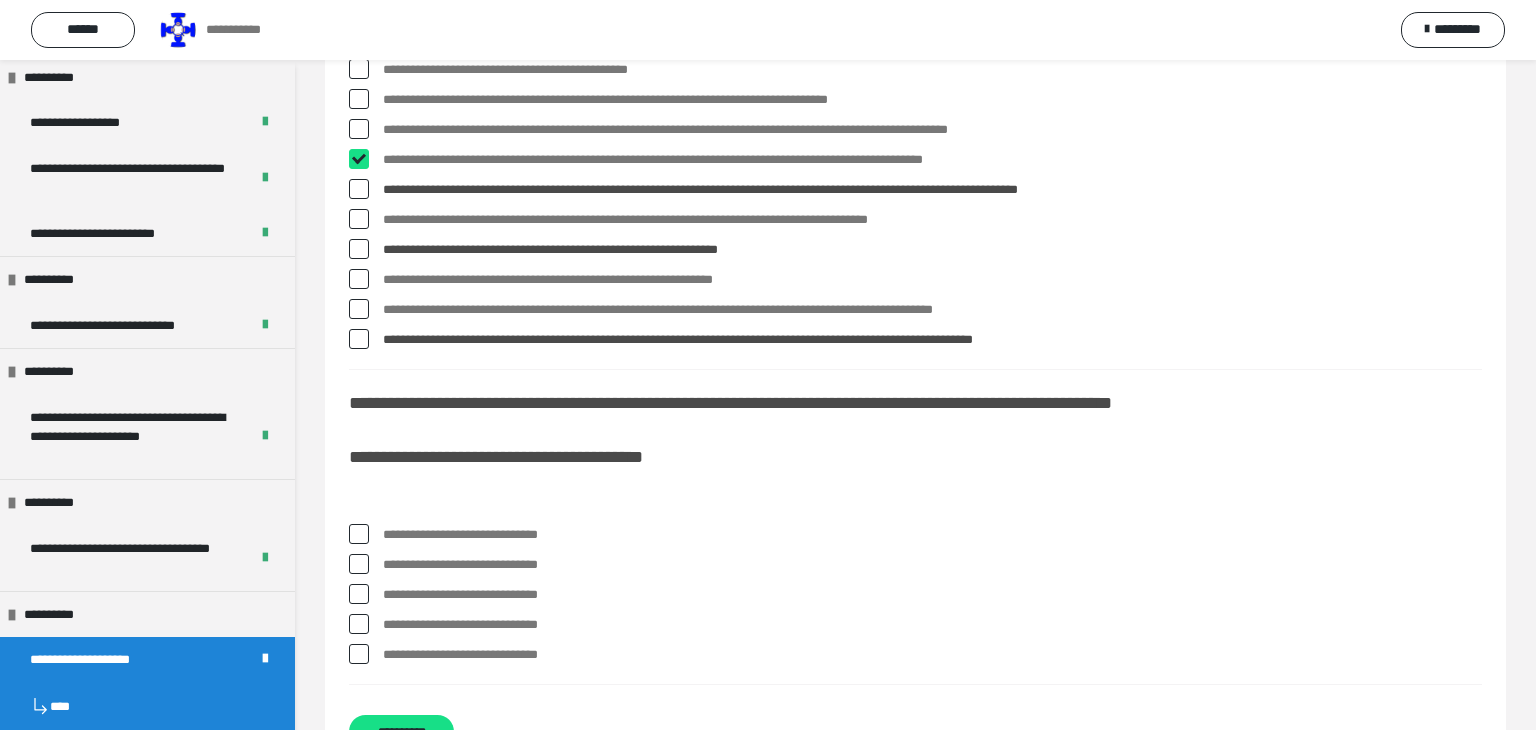 checkbox on "****" 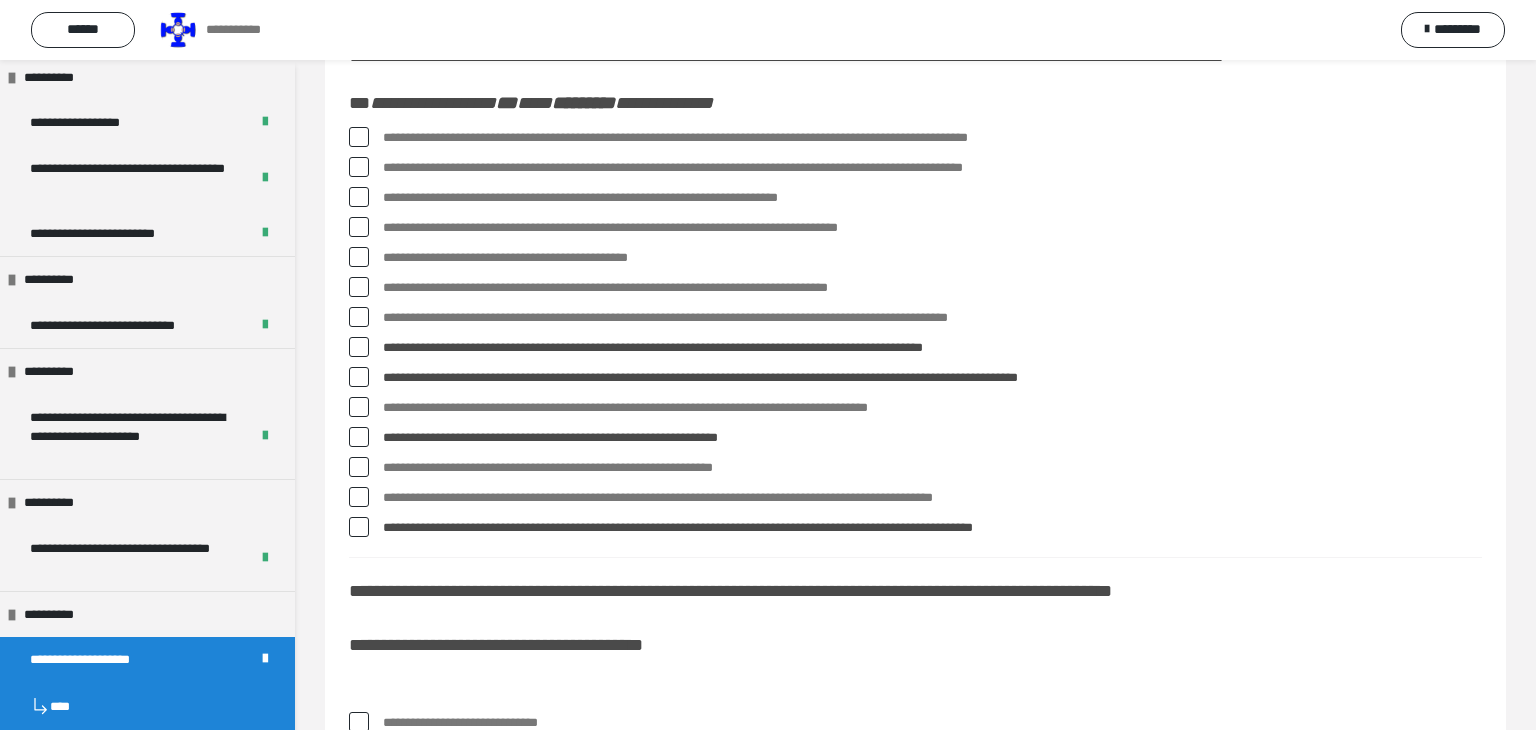scroll, scrollTop: 68, scrollLeft: 0, axis: vertical 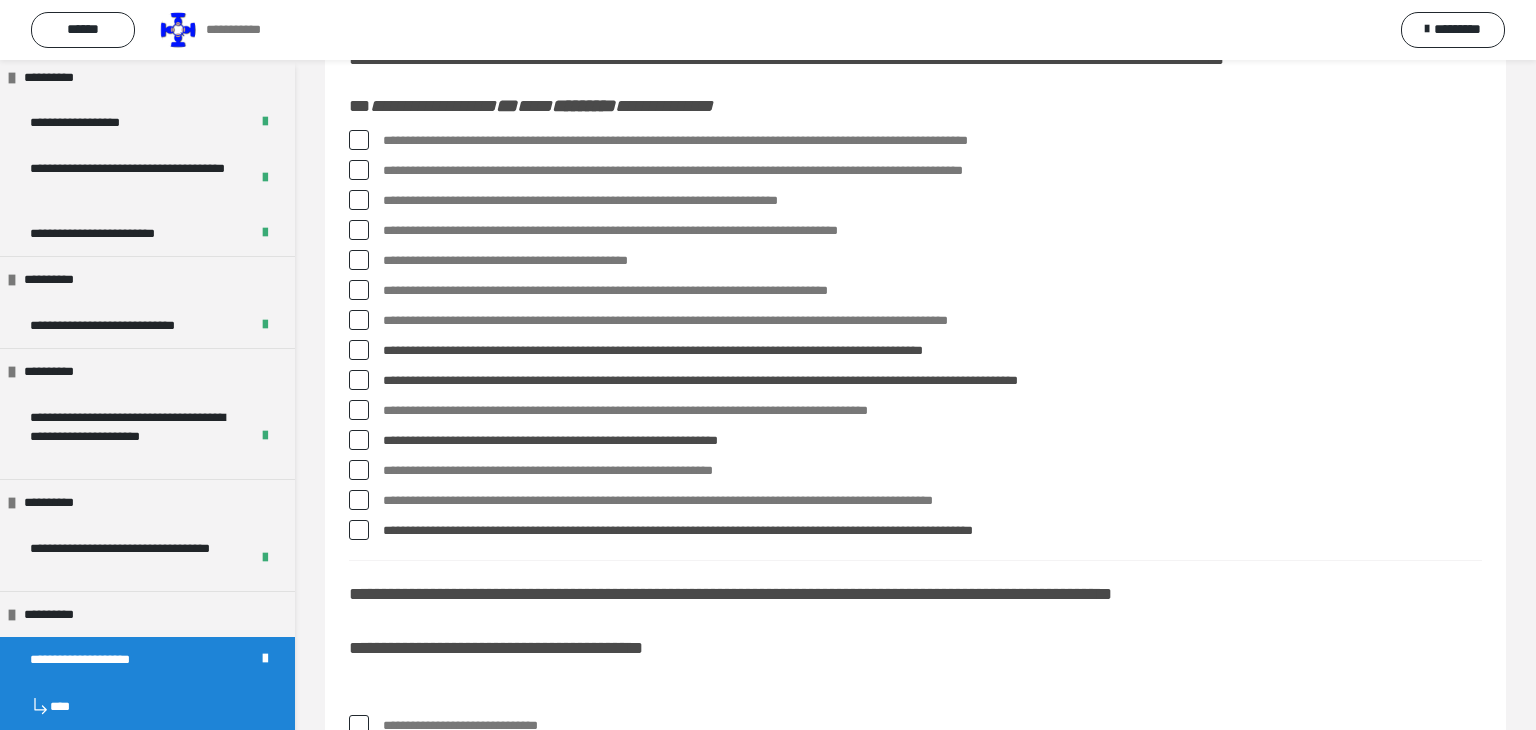 click at bounding box center (359, 290) 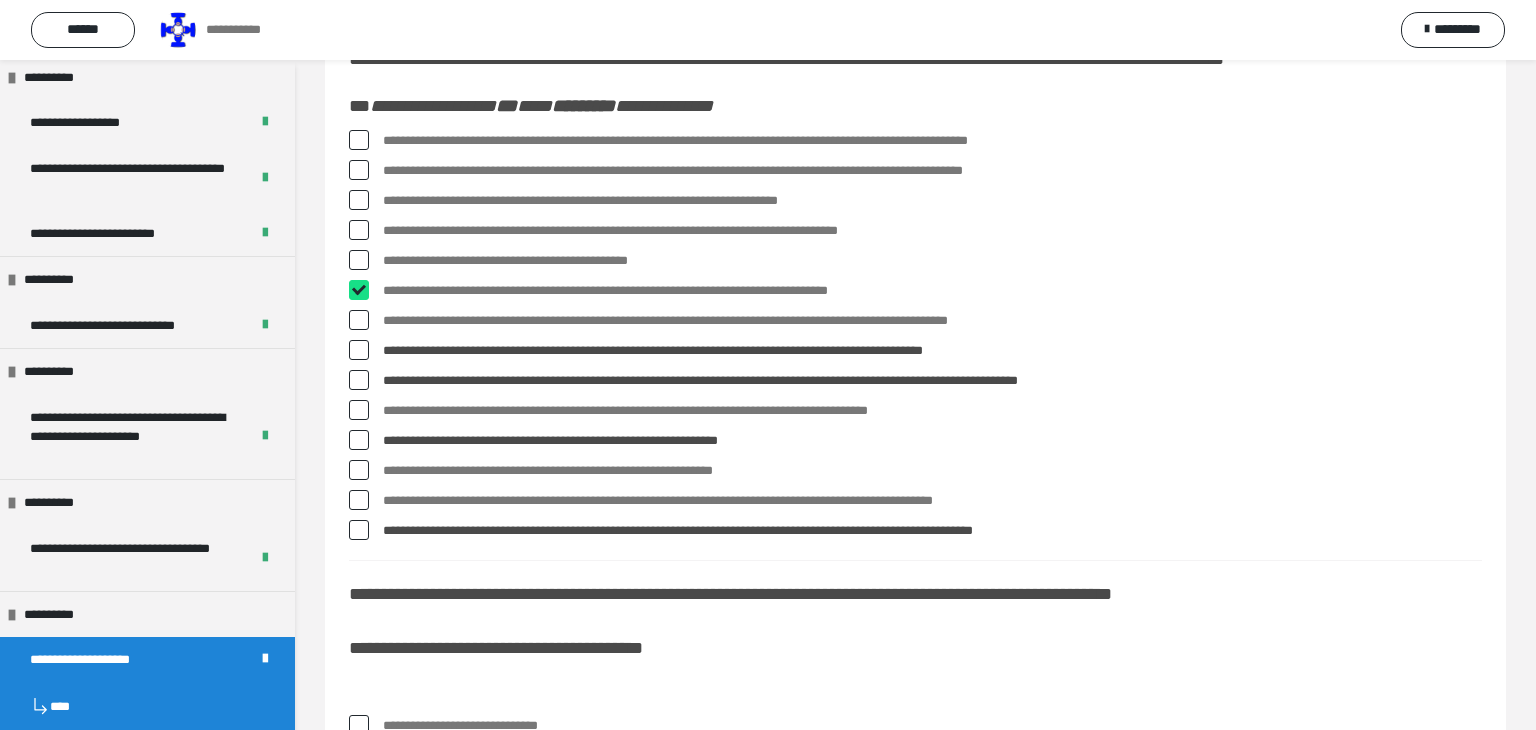 checkbox on "****" 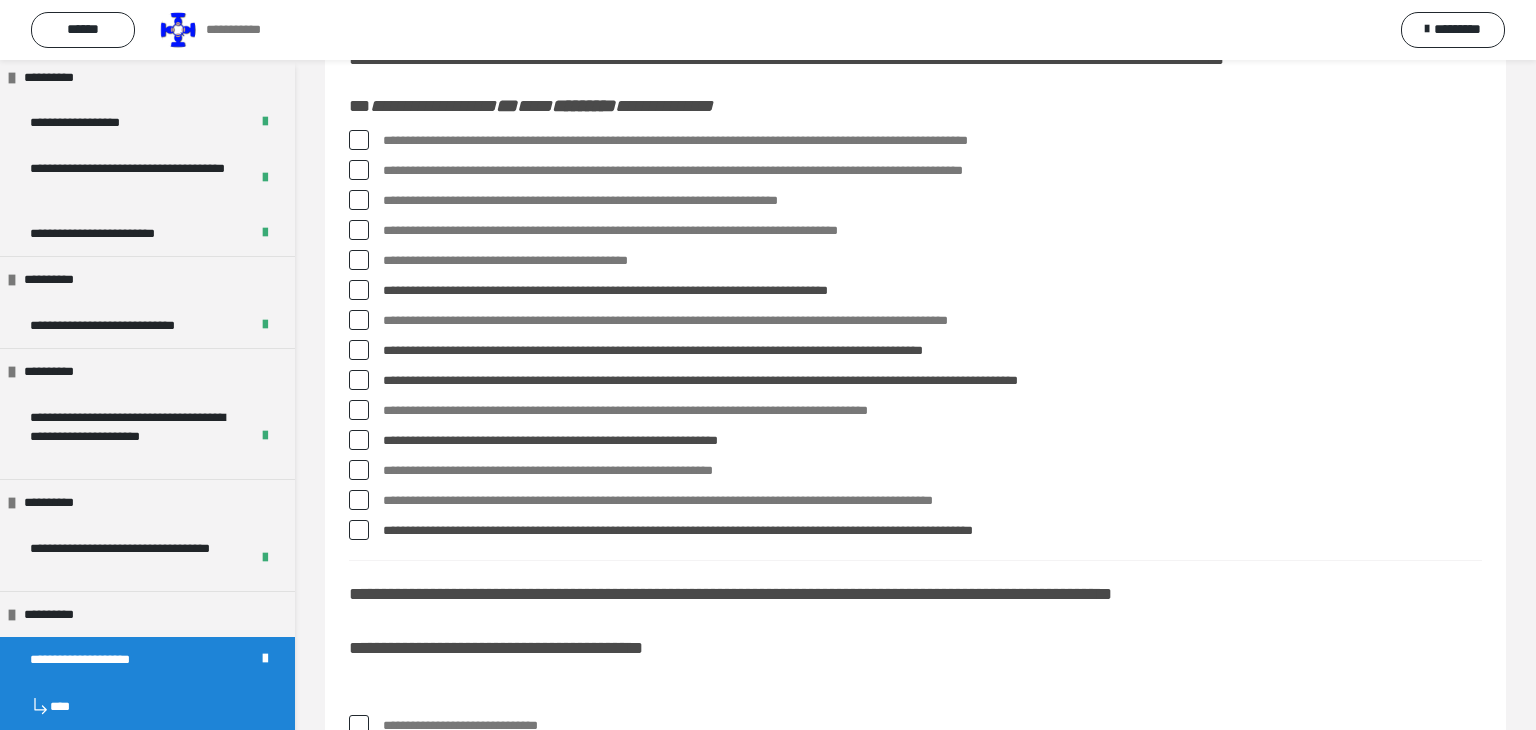 click at bounding box center [359, 230] 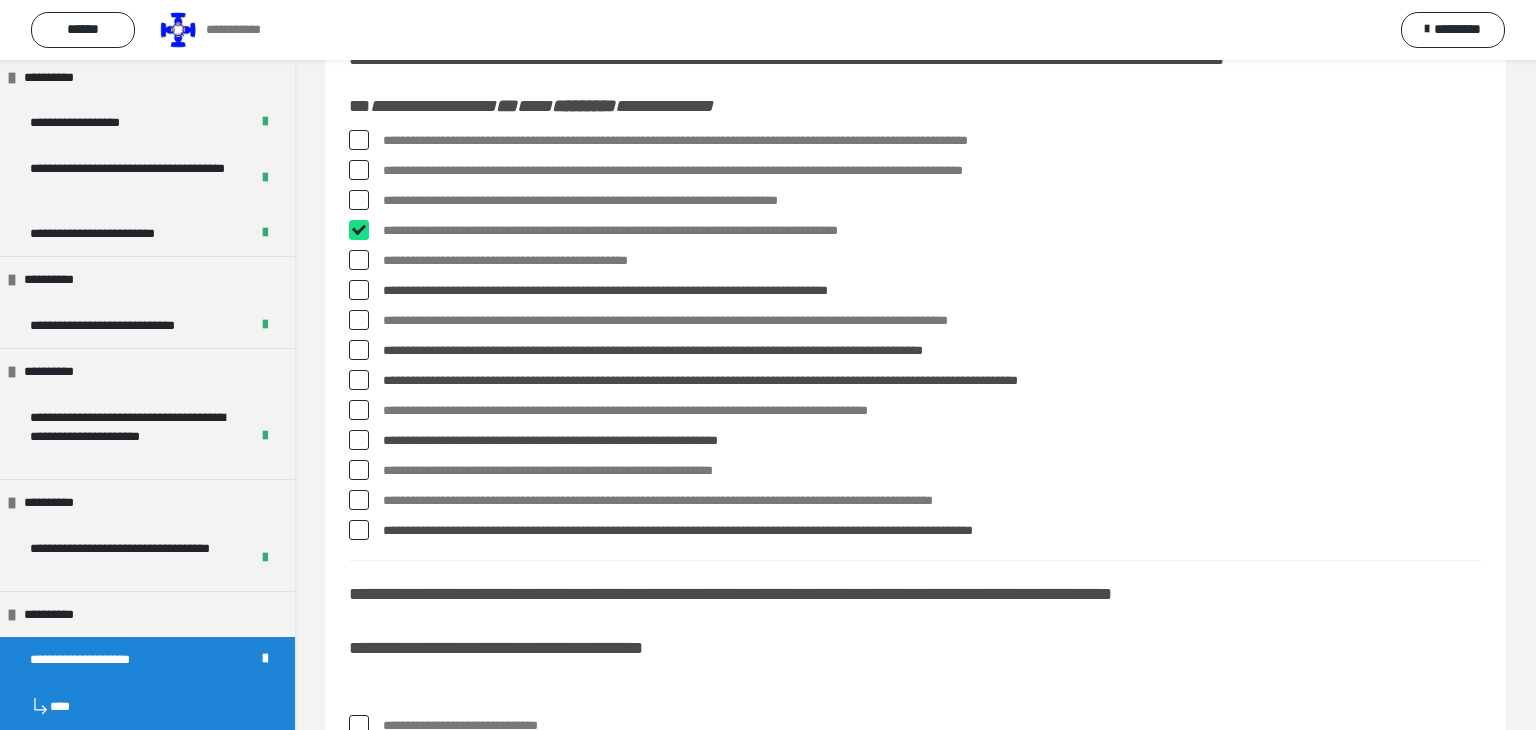 checkbox on "****" 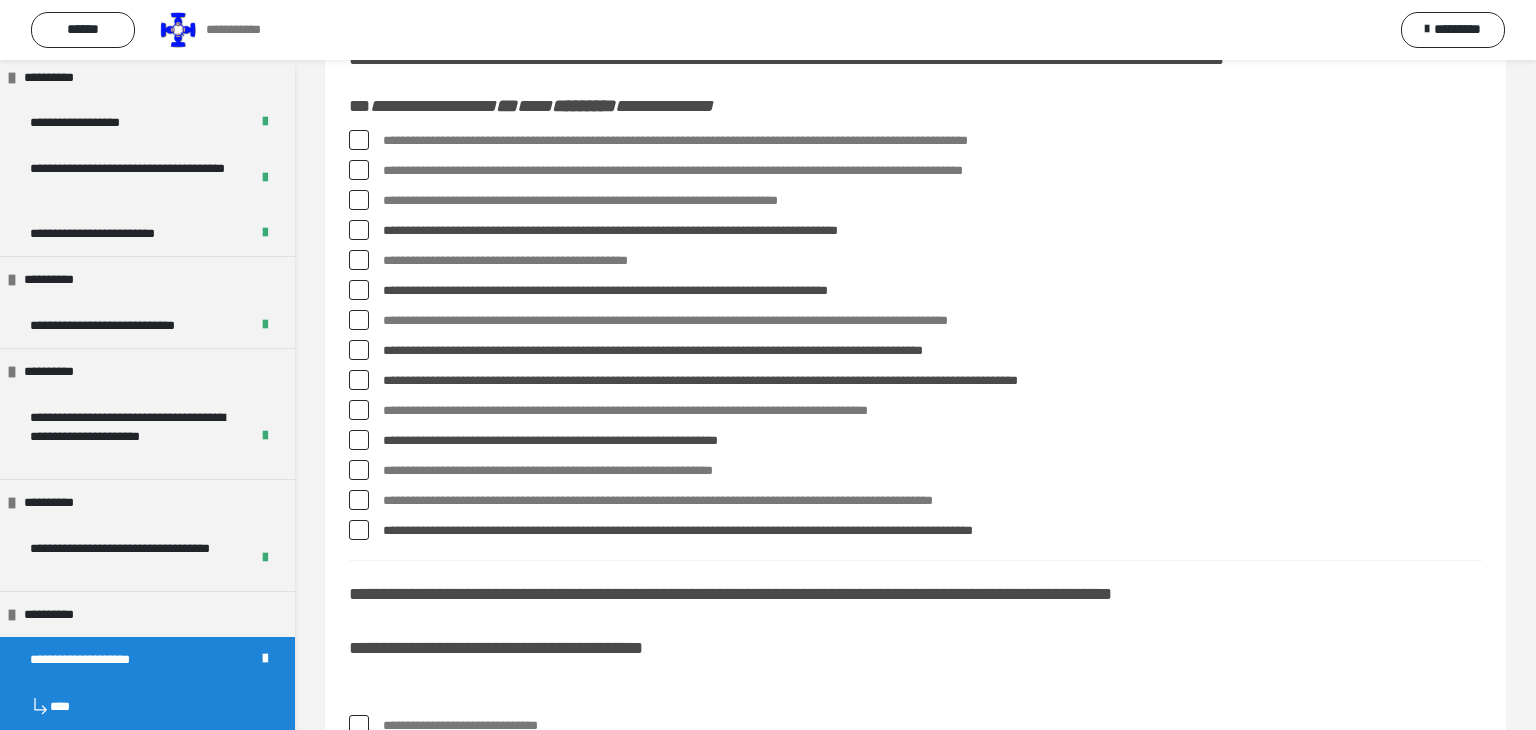 click at bounding box center [359, 140] 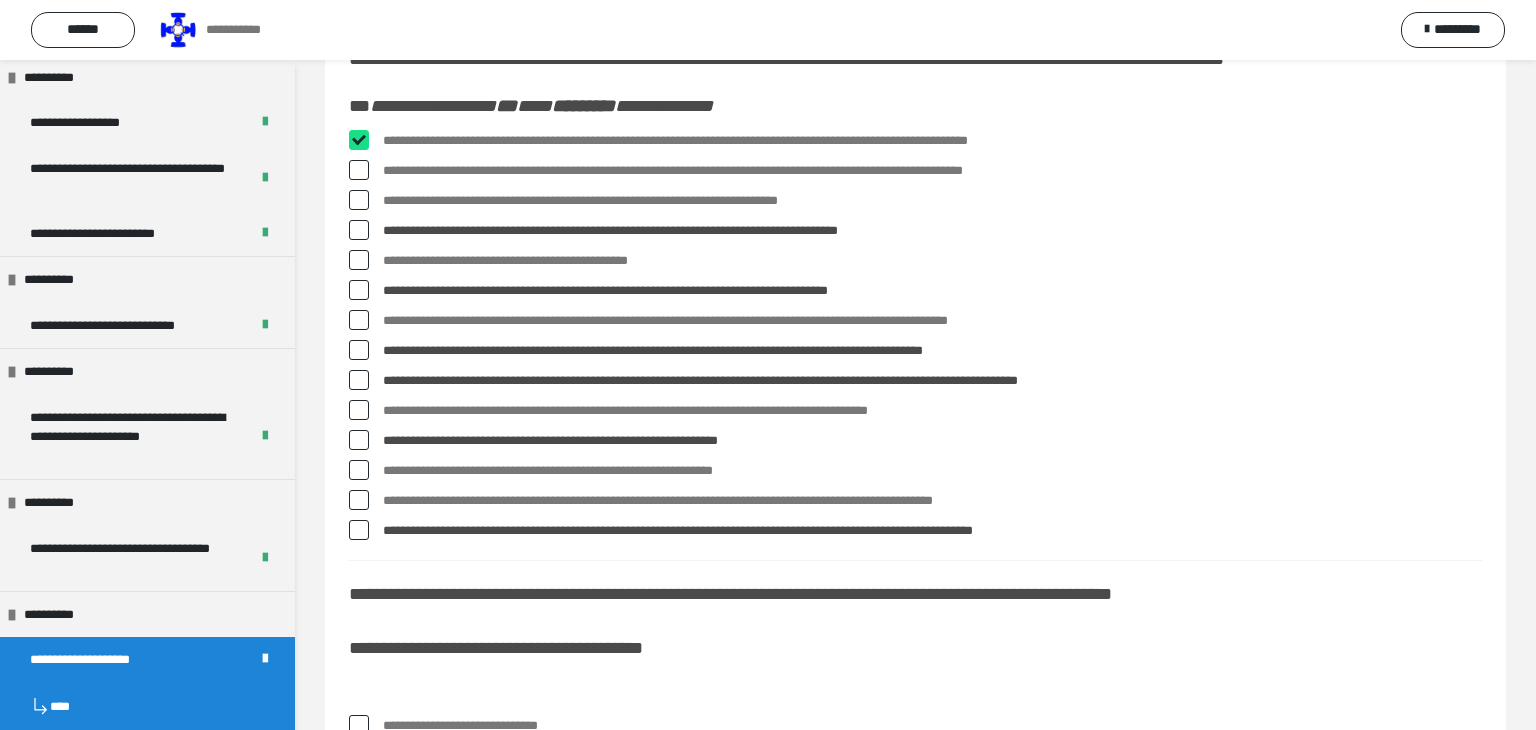 checkbox on "****" 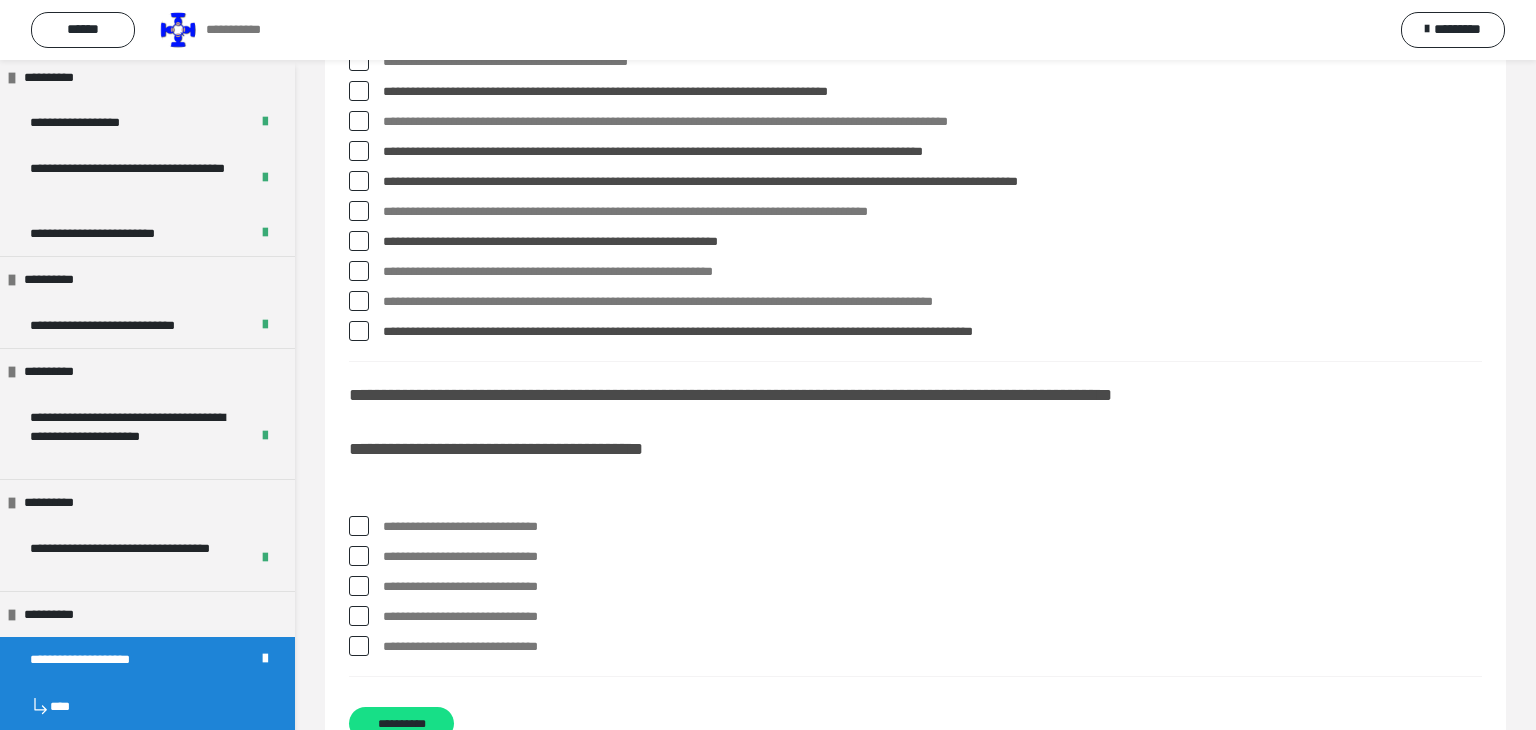 scroll, scrollTop: 390, scrollLeft: 0, axis: vertical 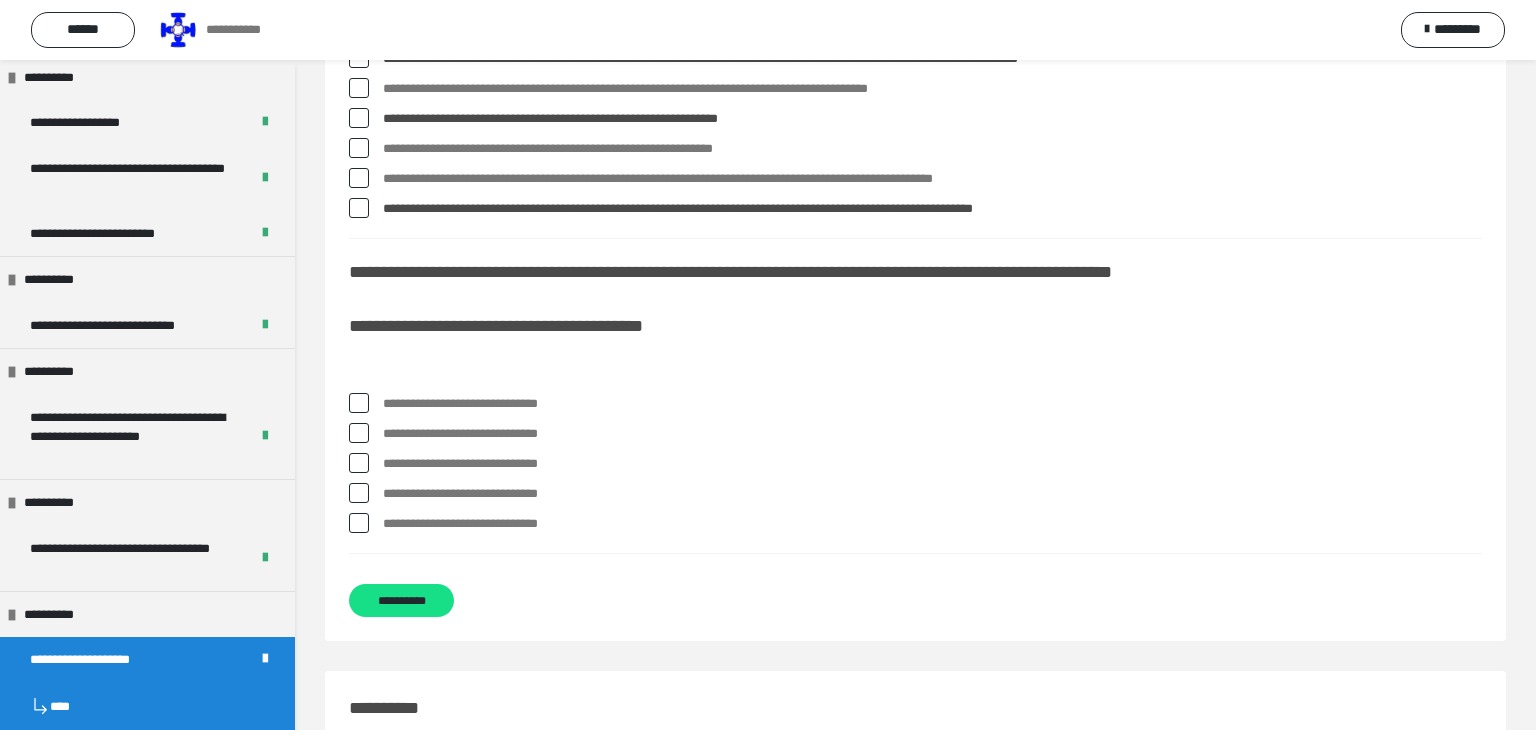 click at bounding box center (359, 403) 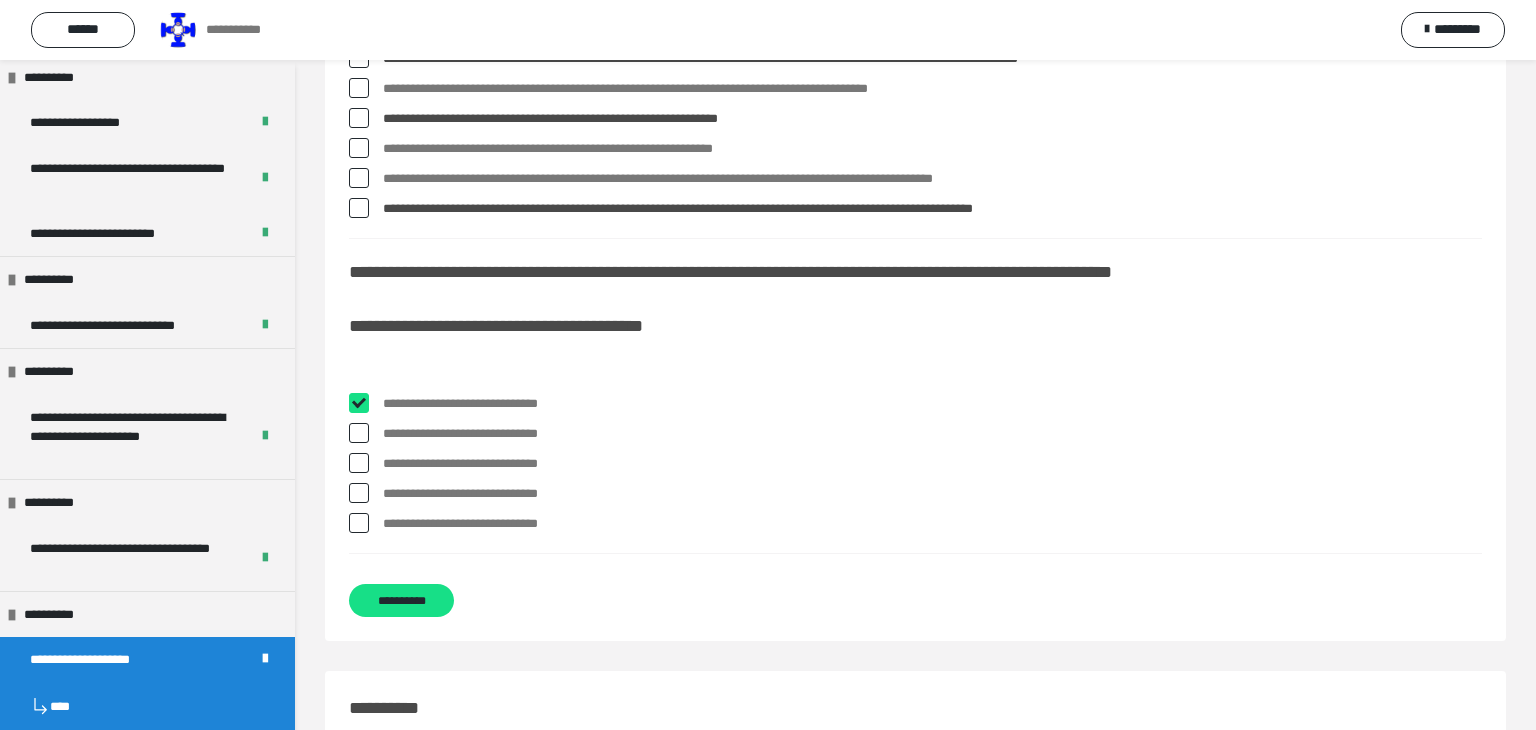 checkbox on "****" 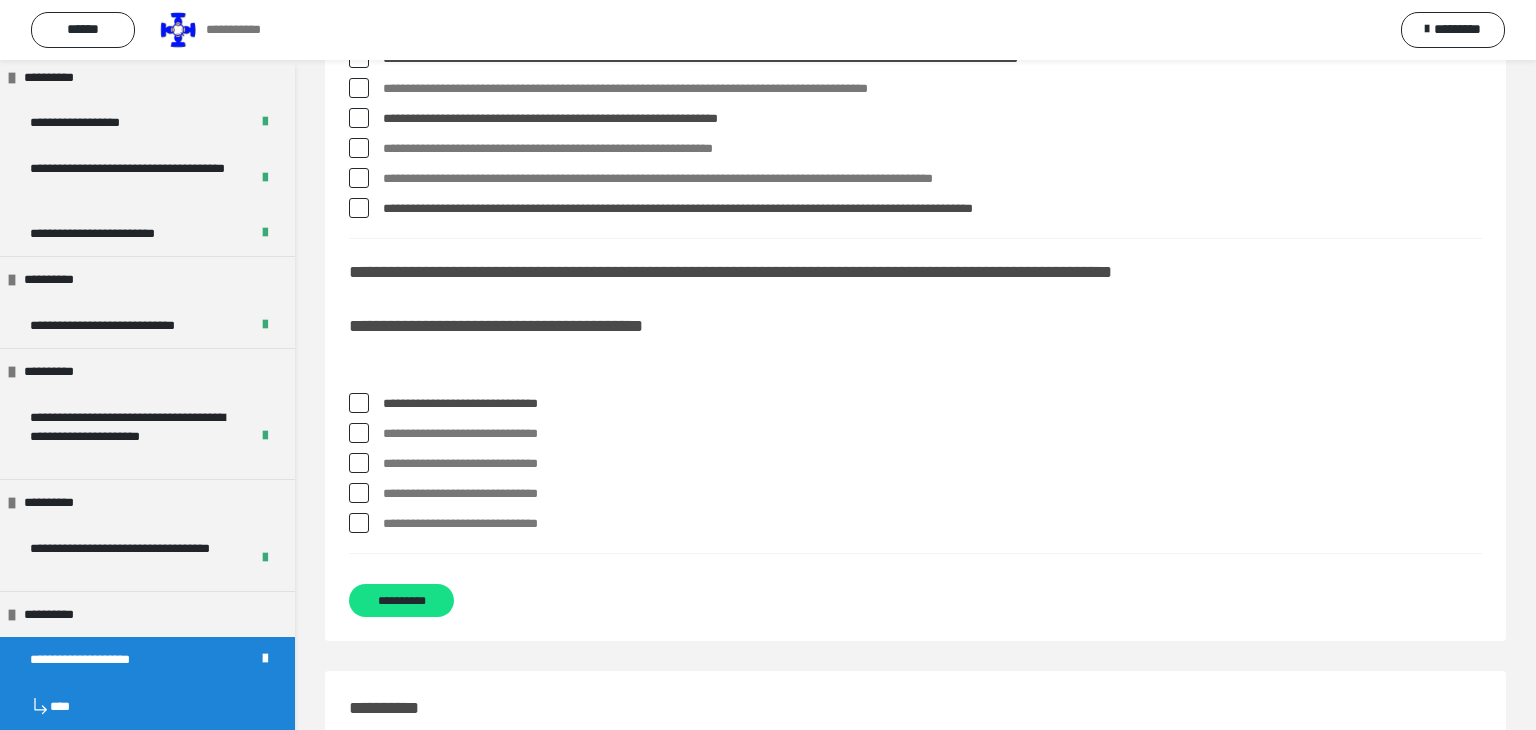click at bounding box center [359, 493] 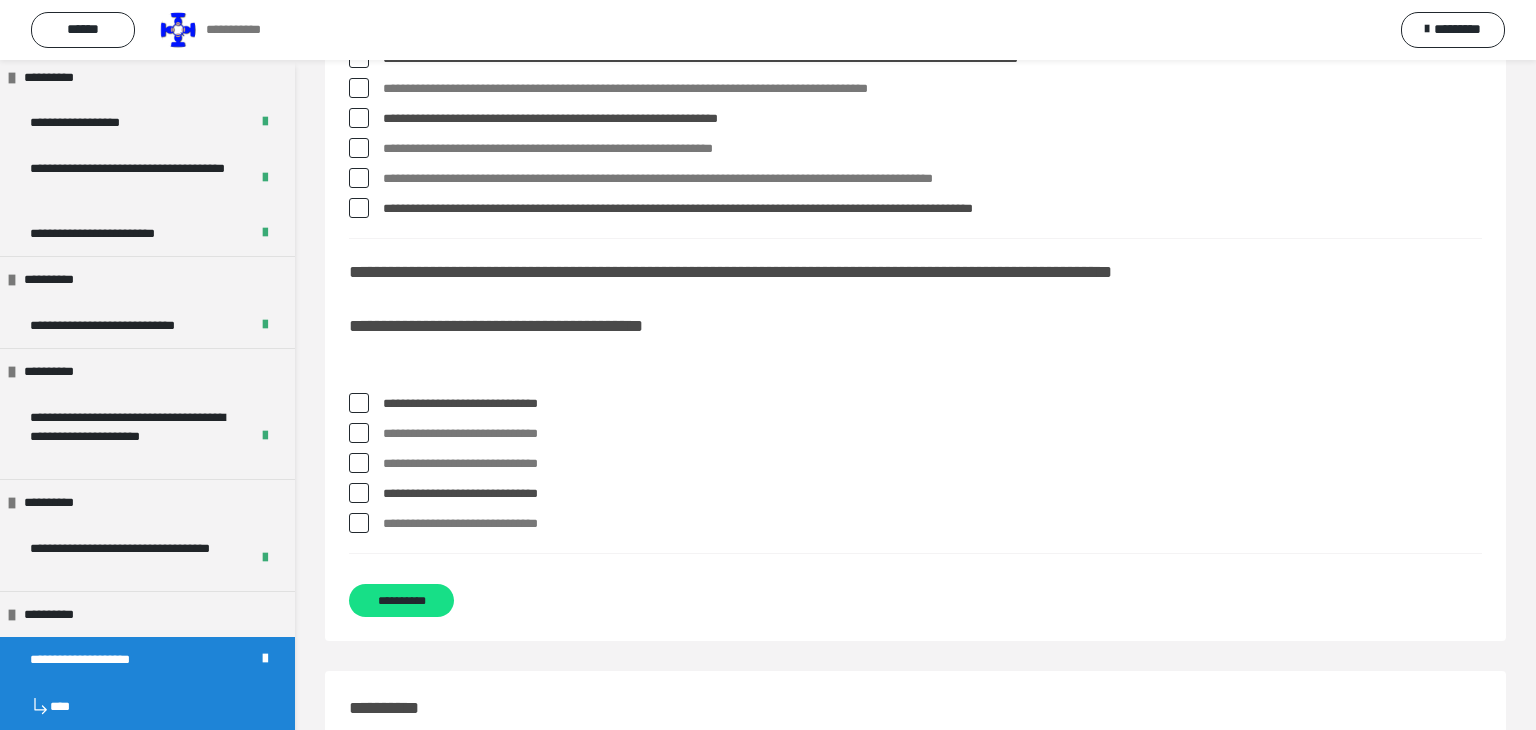 click at bounding box center (359, 493) 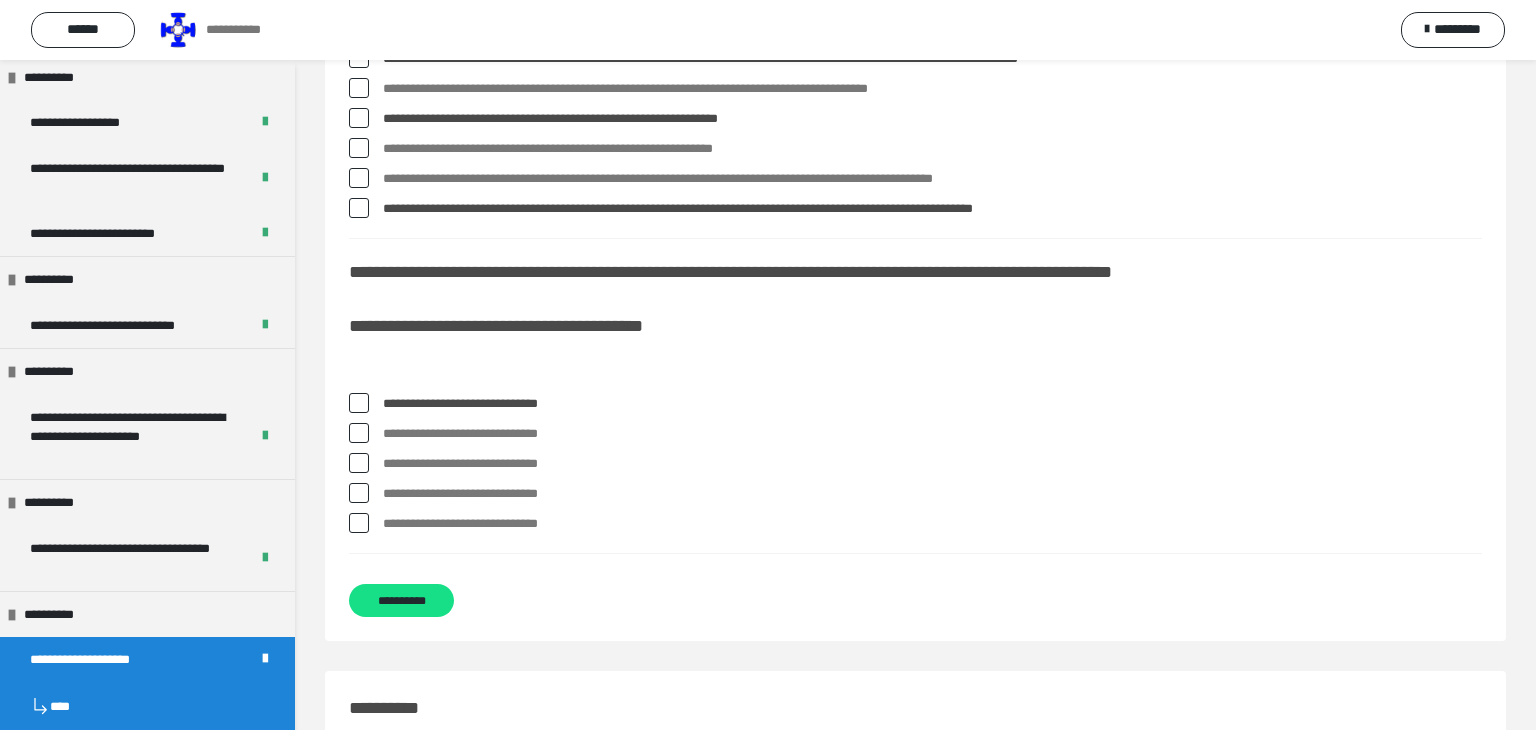 click at bounding box center [359, 523] 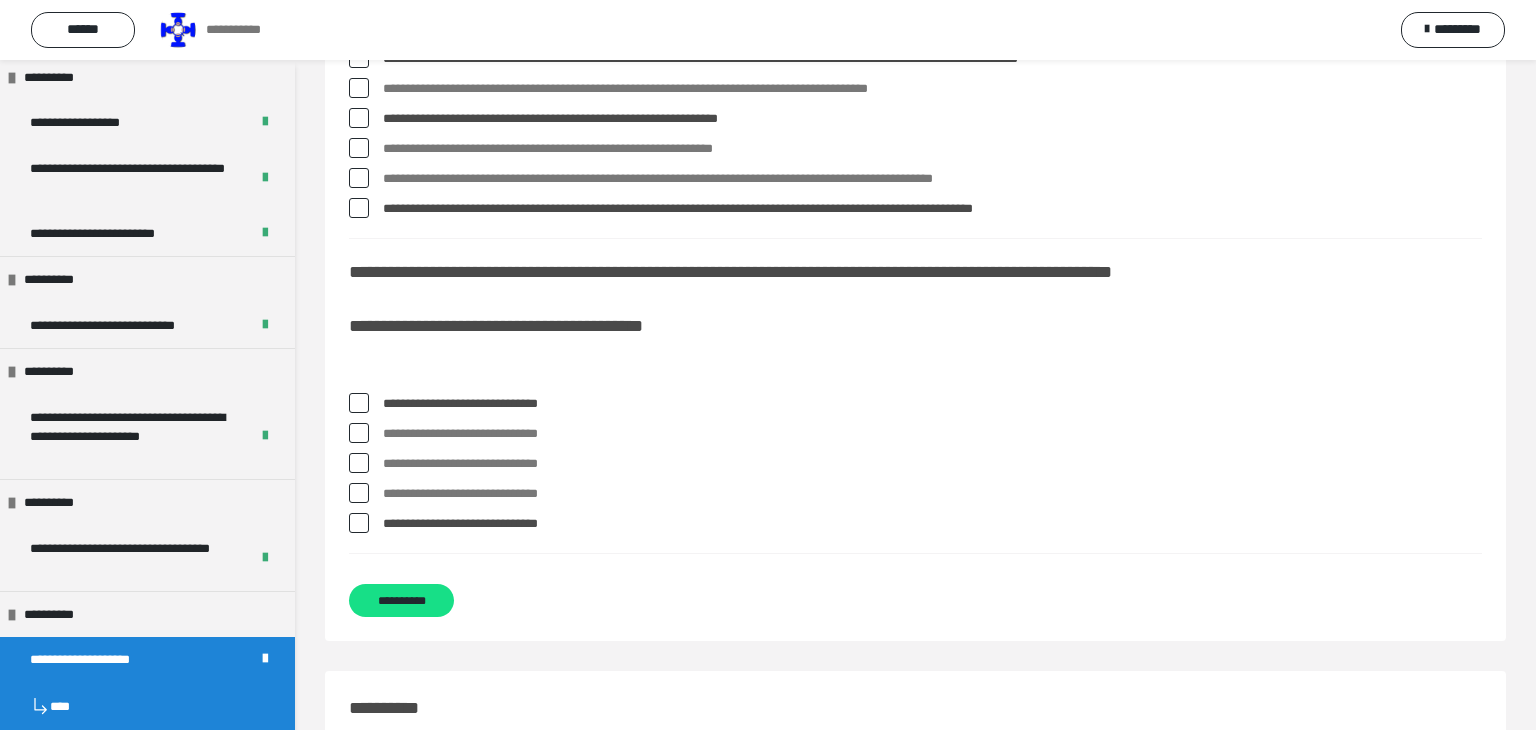 click at bounding box center (359, 523) 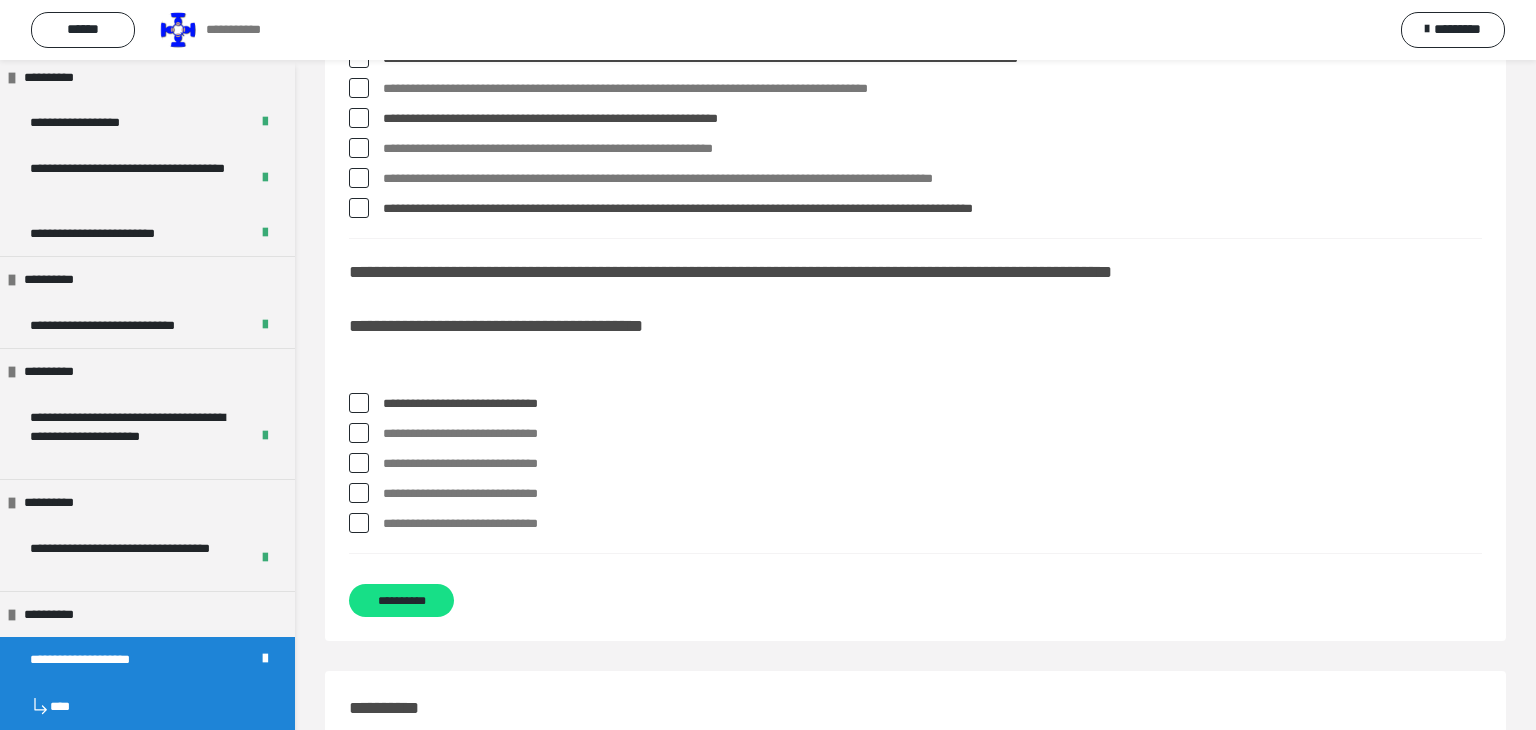 click at bounding box center (359, 523) 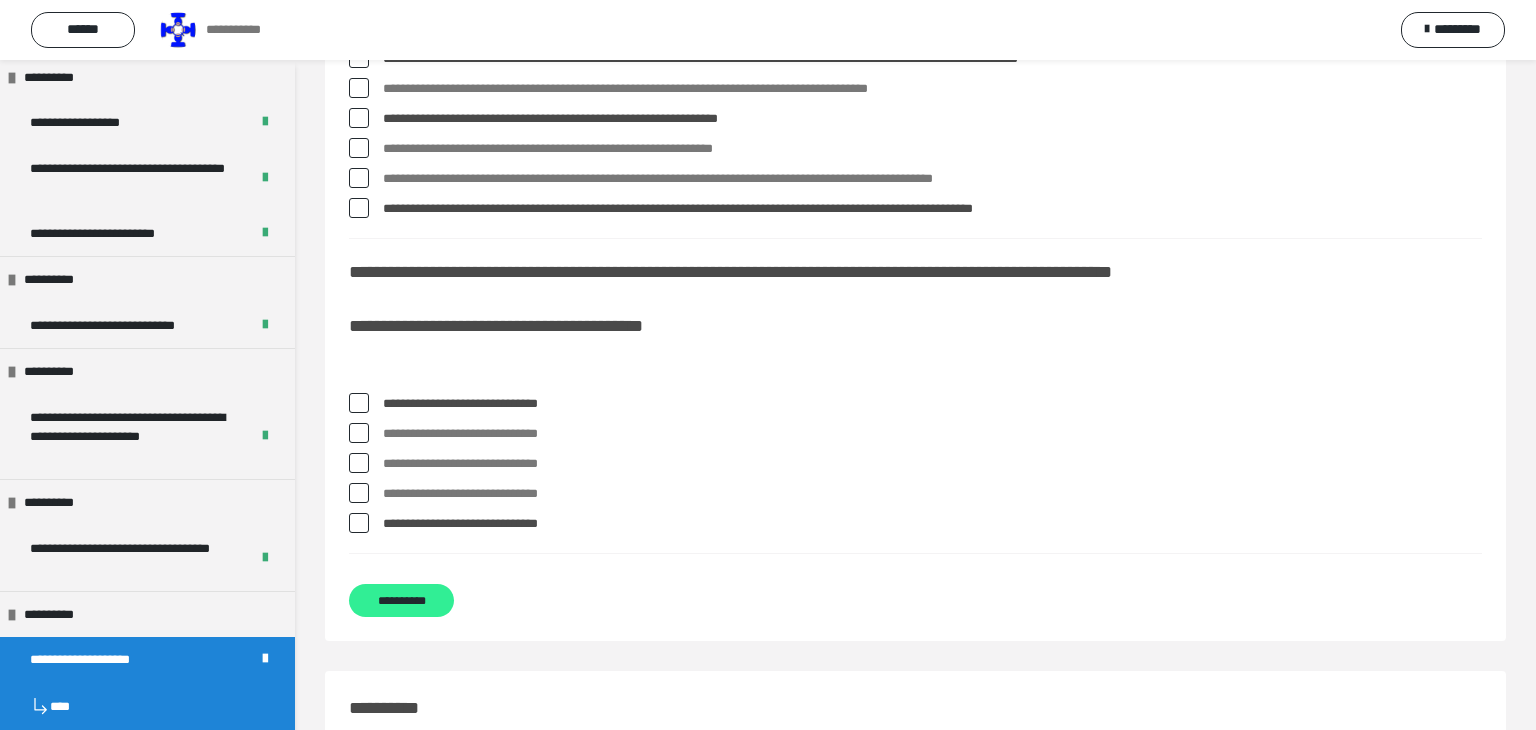 click on "**********" at bounding box center [401, 600] 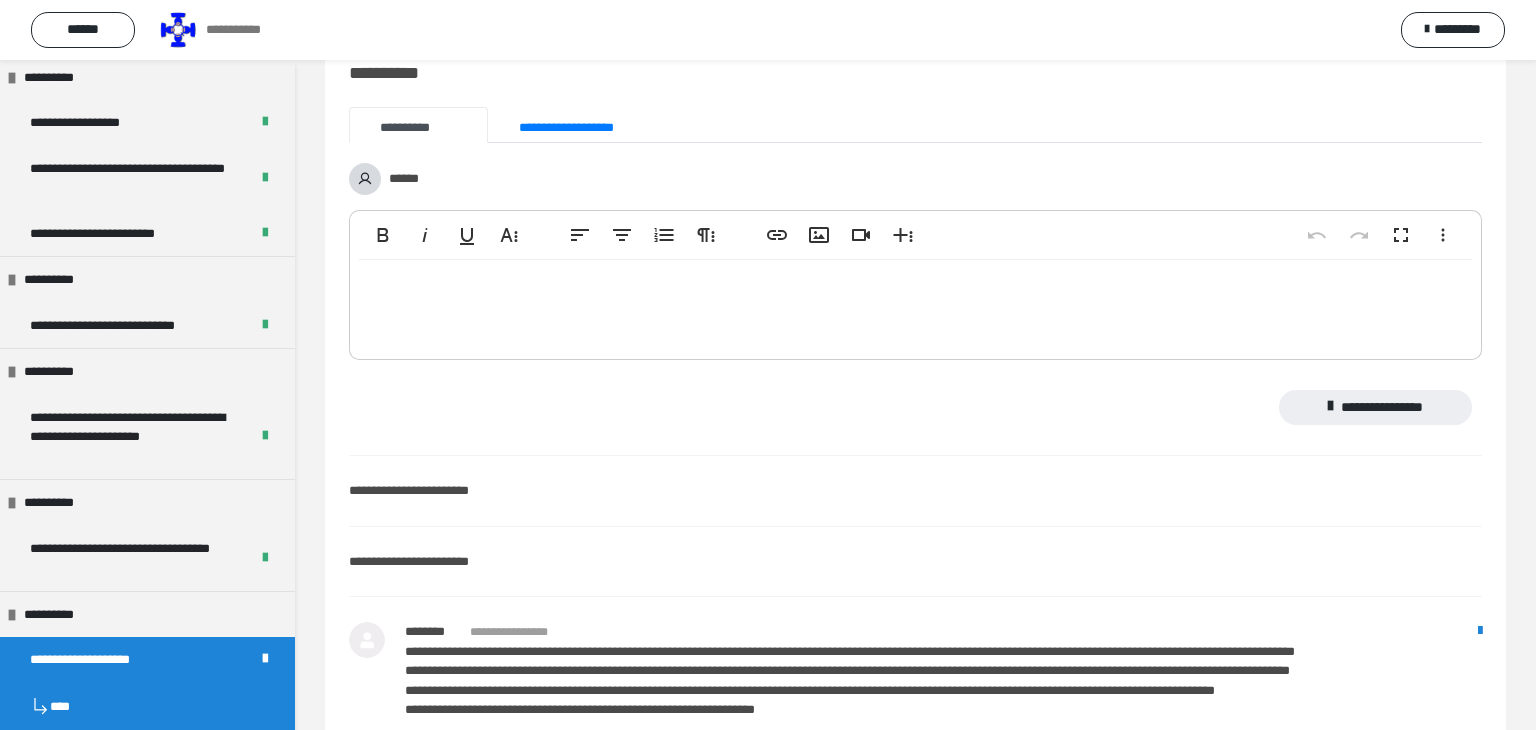 scroll, scrollTop: 0, scrollLeft: 0, axis: both 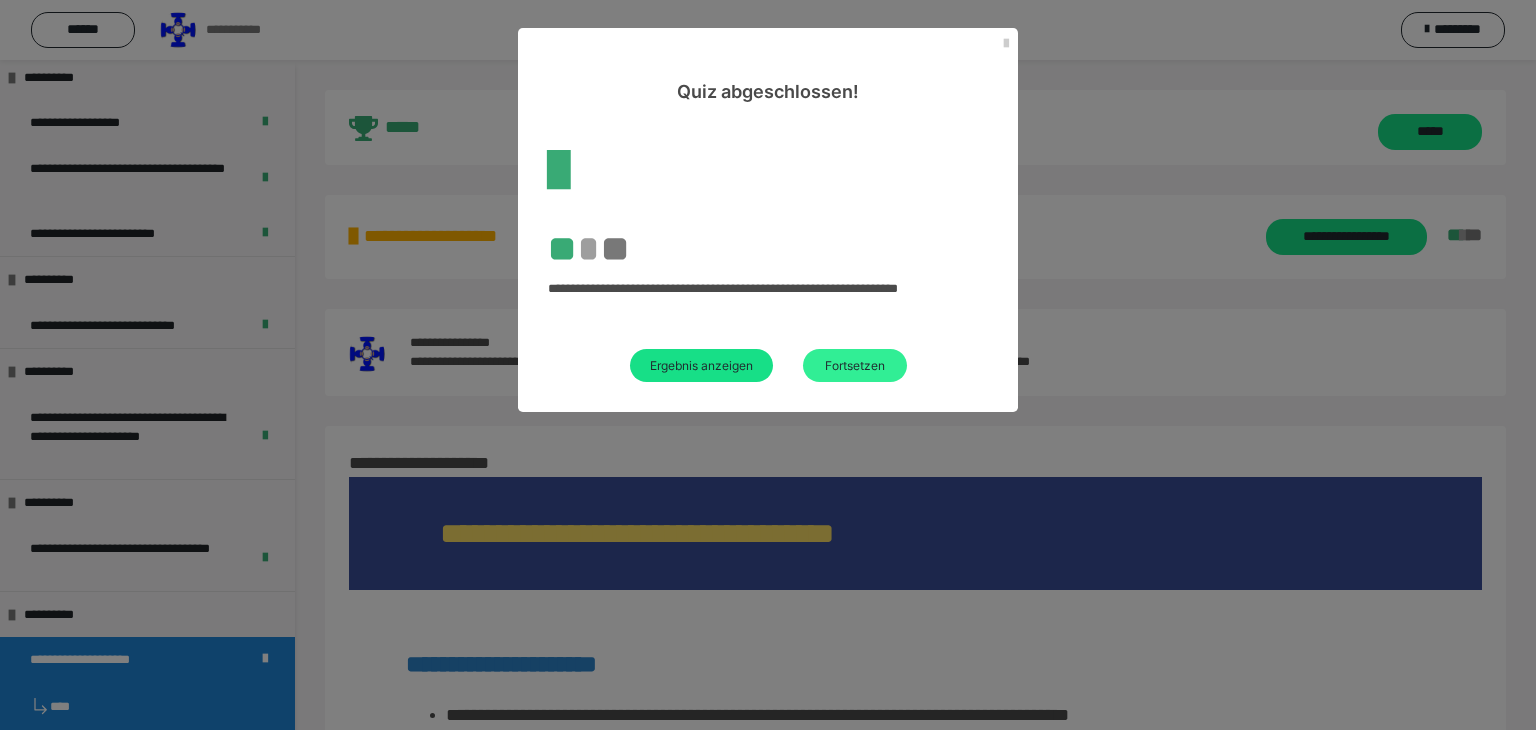 click on "Fortsetzen" at bounding box center (855, 365) 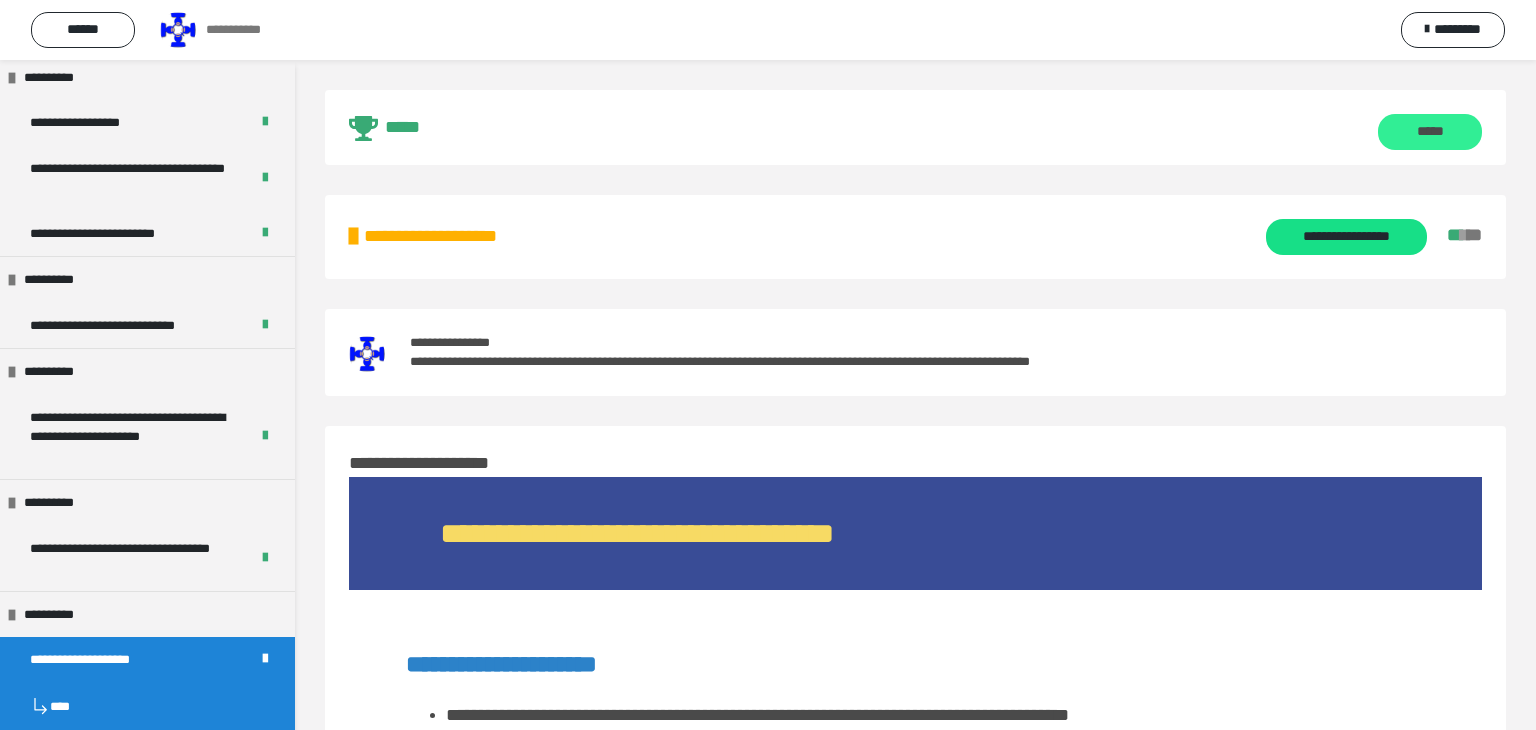 click on "*****" at bounding box center [1430, 132] 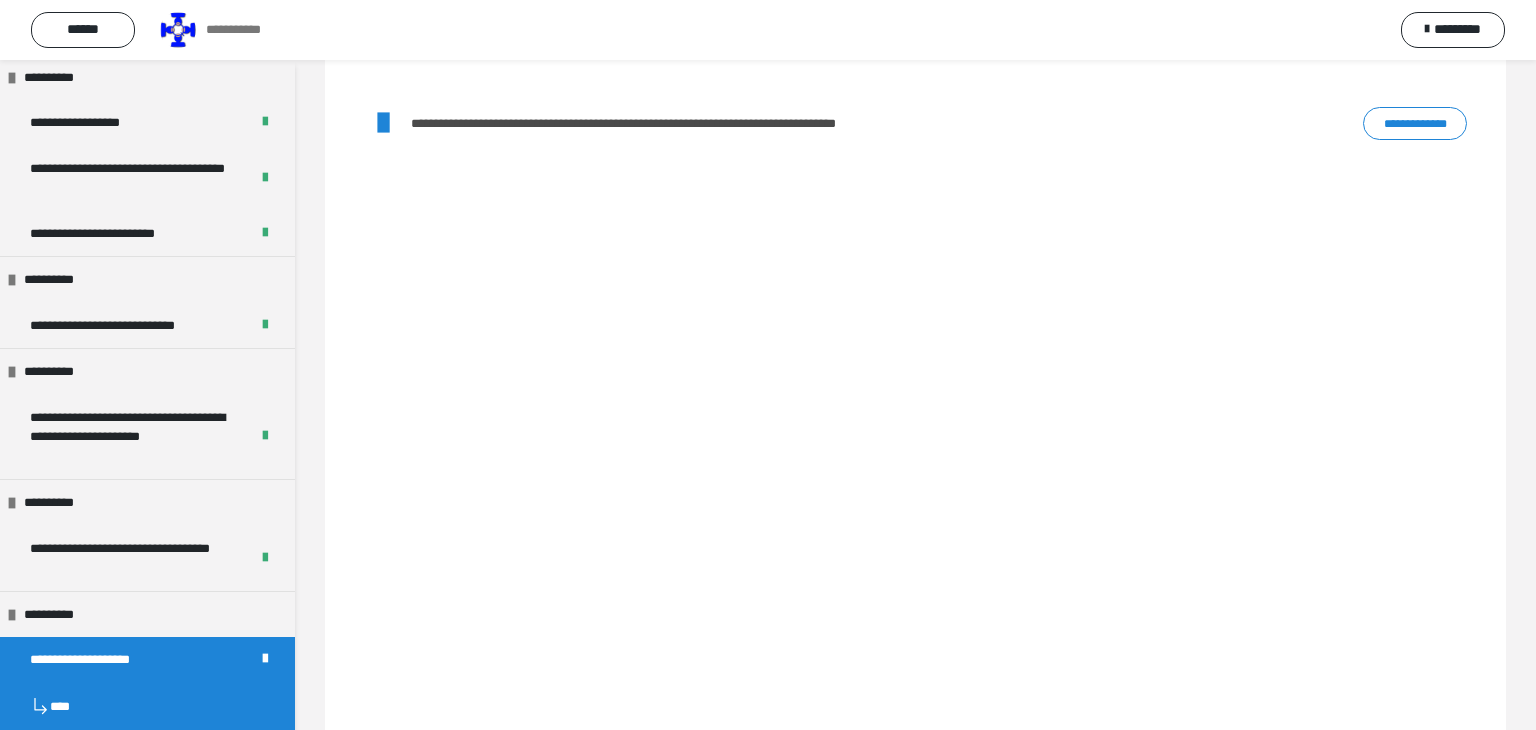 scroll, scrollTop: 2451, scrollLeft: 0, axis: vertical 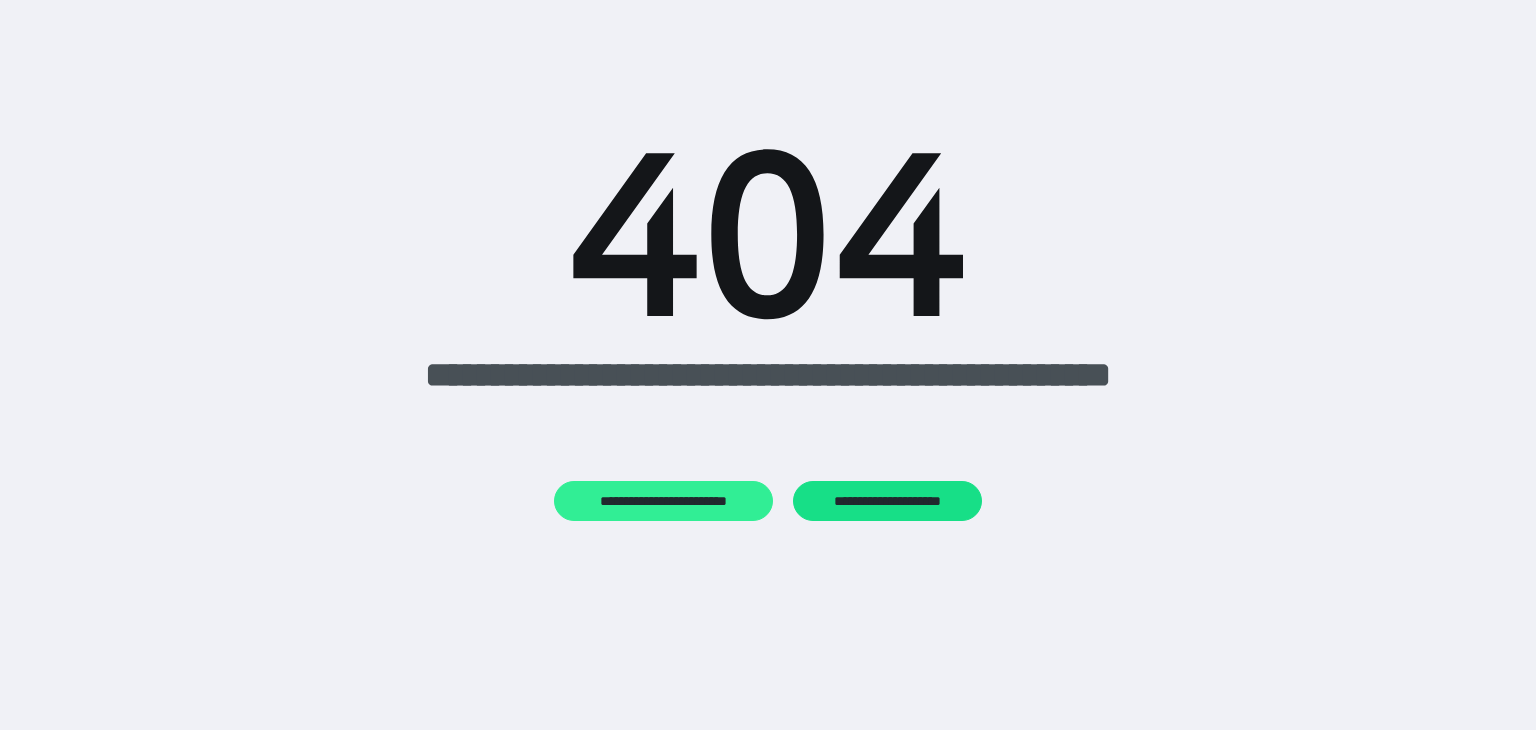 click on "**********" at bounding box center [663, 501] 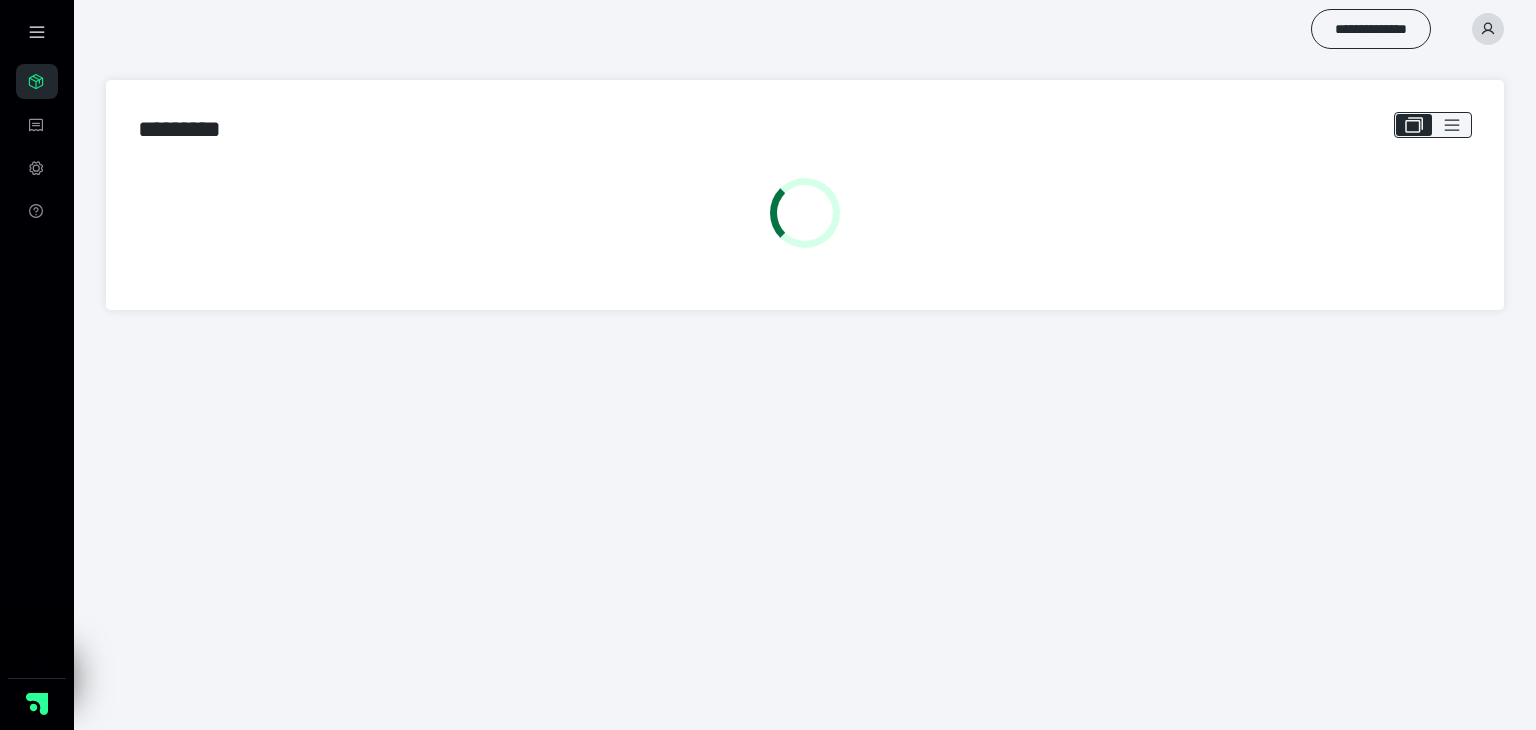 scroll, scrollTop: 0, scrollLeft: 0, axis: both 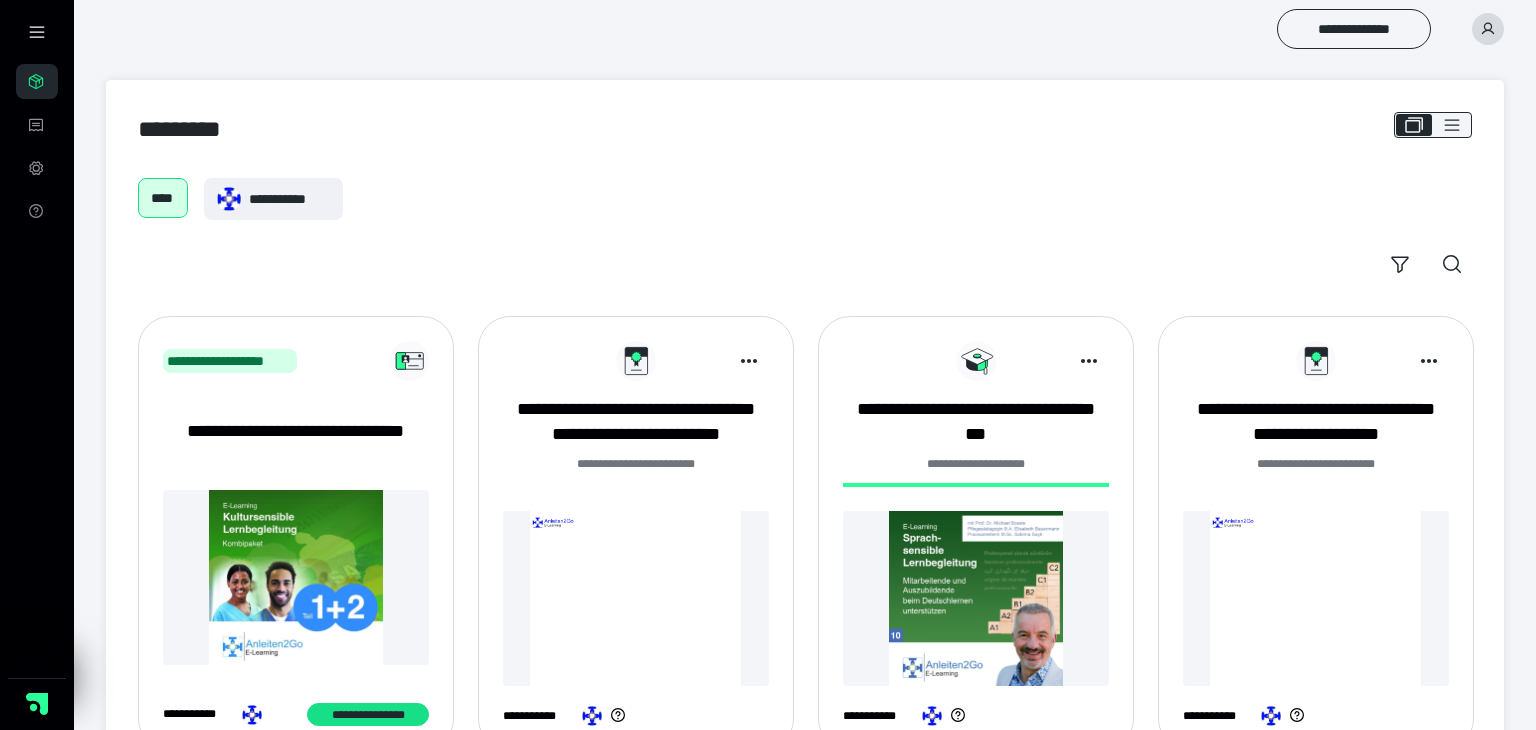 click at bounding box center [636, 598] 